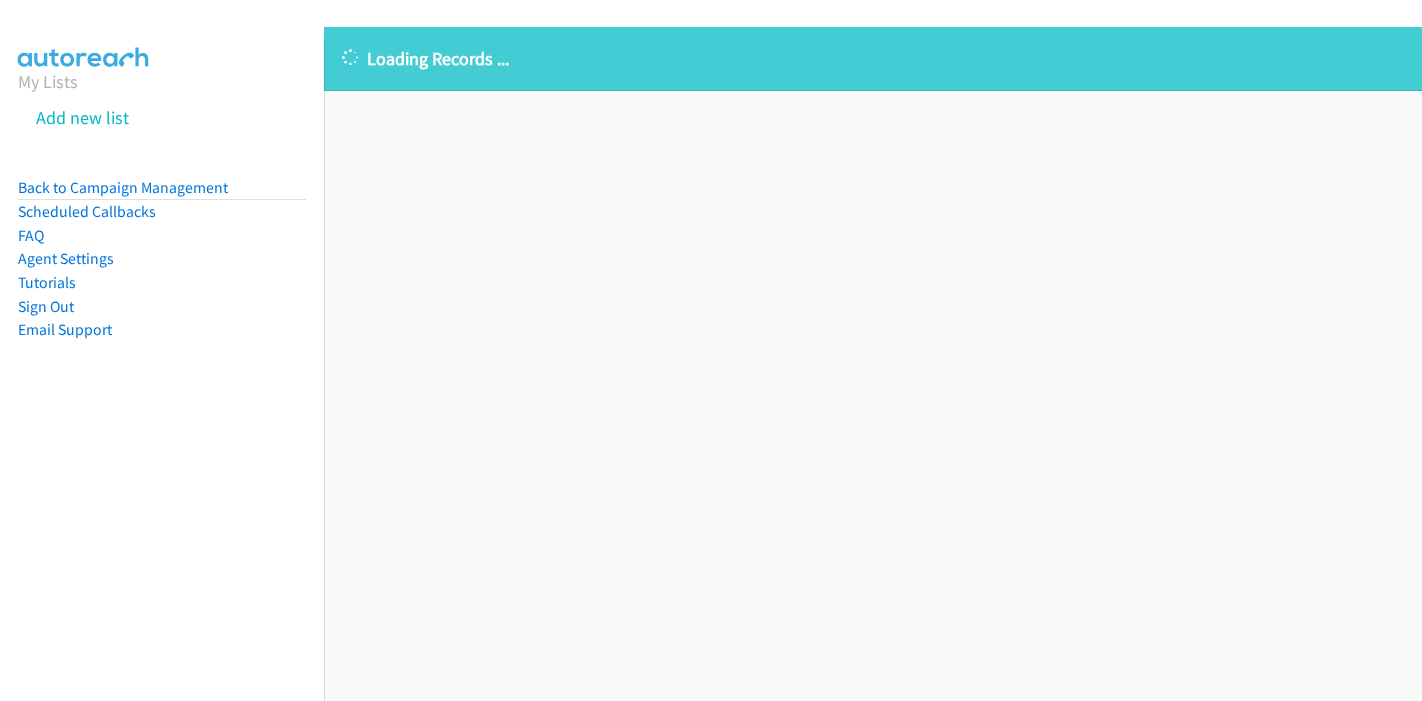 scroll, scrollTop: 0, scrollLeft: 0, axis: both 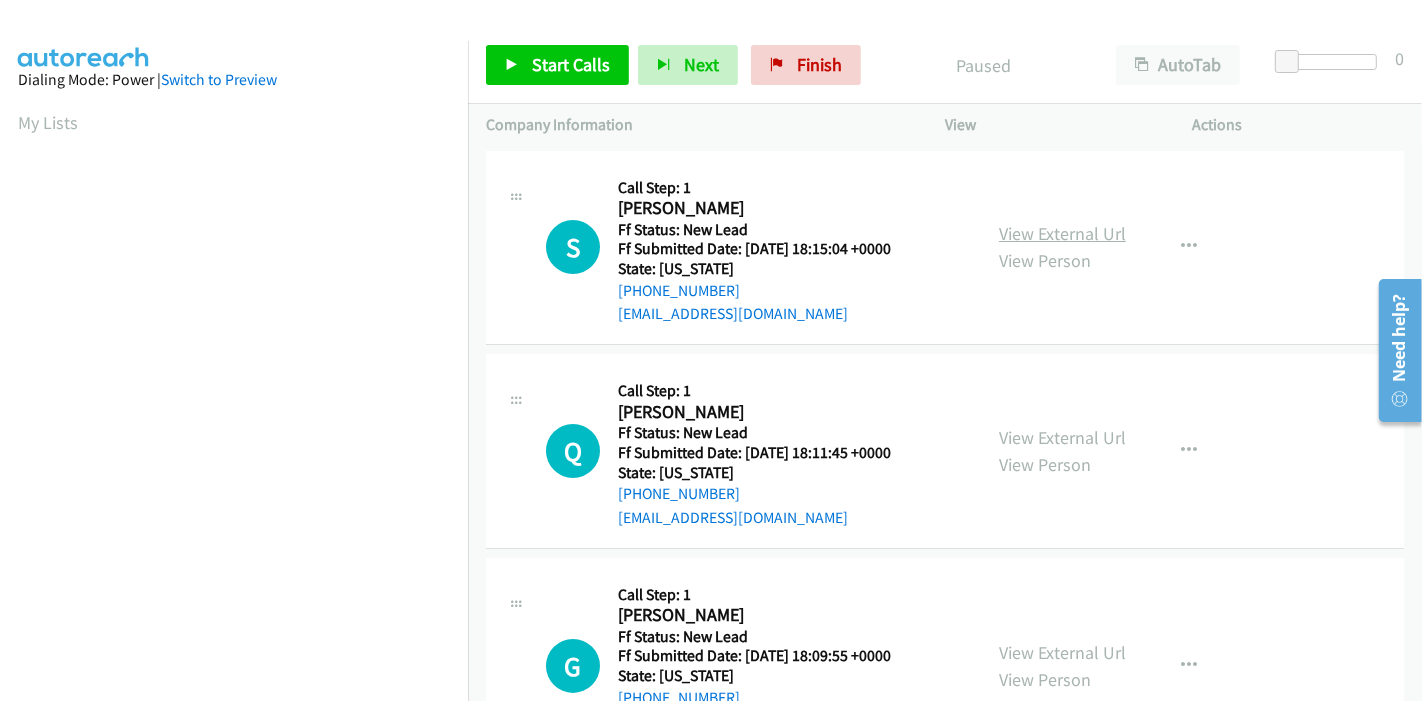 click on "View External Url" at bounding box center (1062, 233) 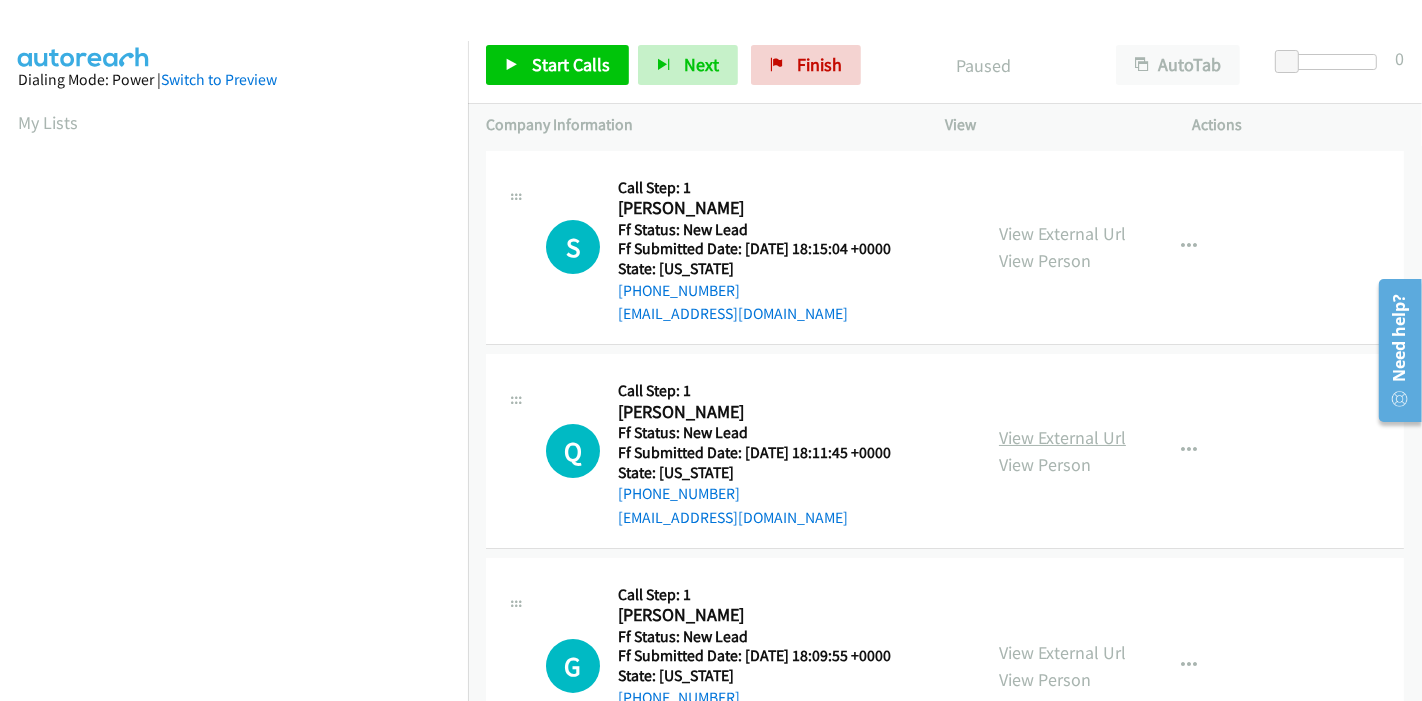 click on "View External Url" at bounding box center [1062, 437] 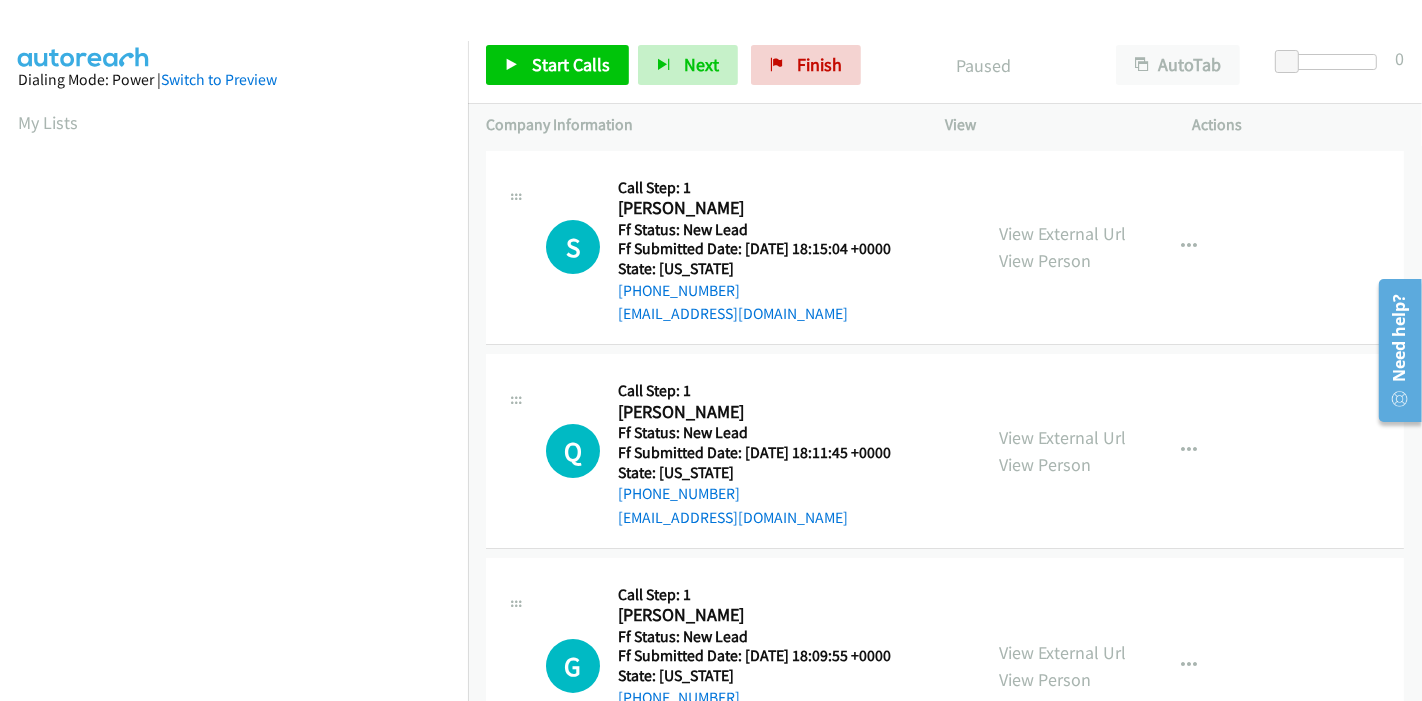 scroll, scrollTop: 222, scrollLeft: 0, axis: vertical 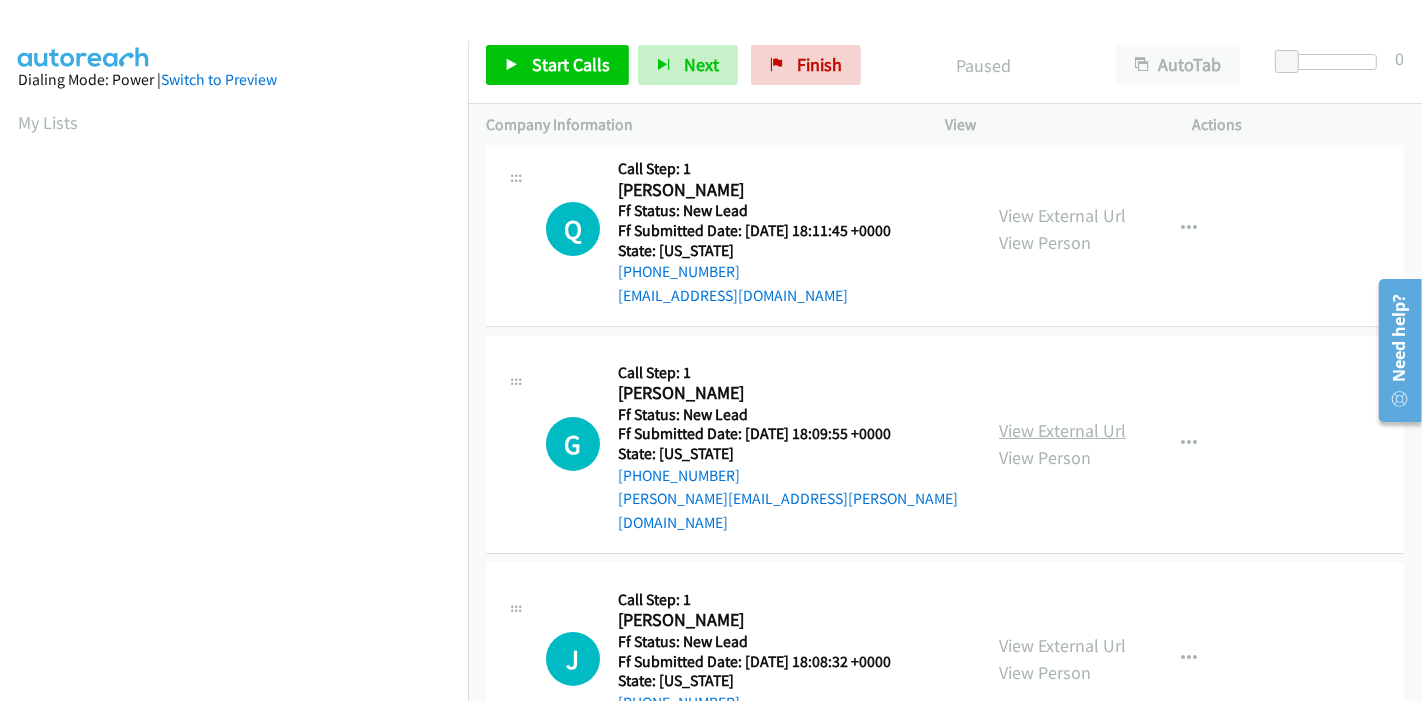 click on "View External Url" at bounding box center (1062, 430) 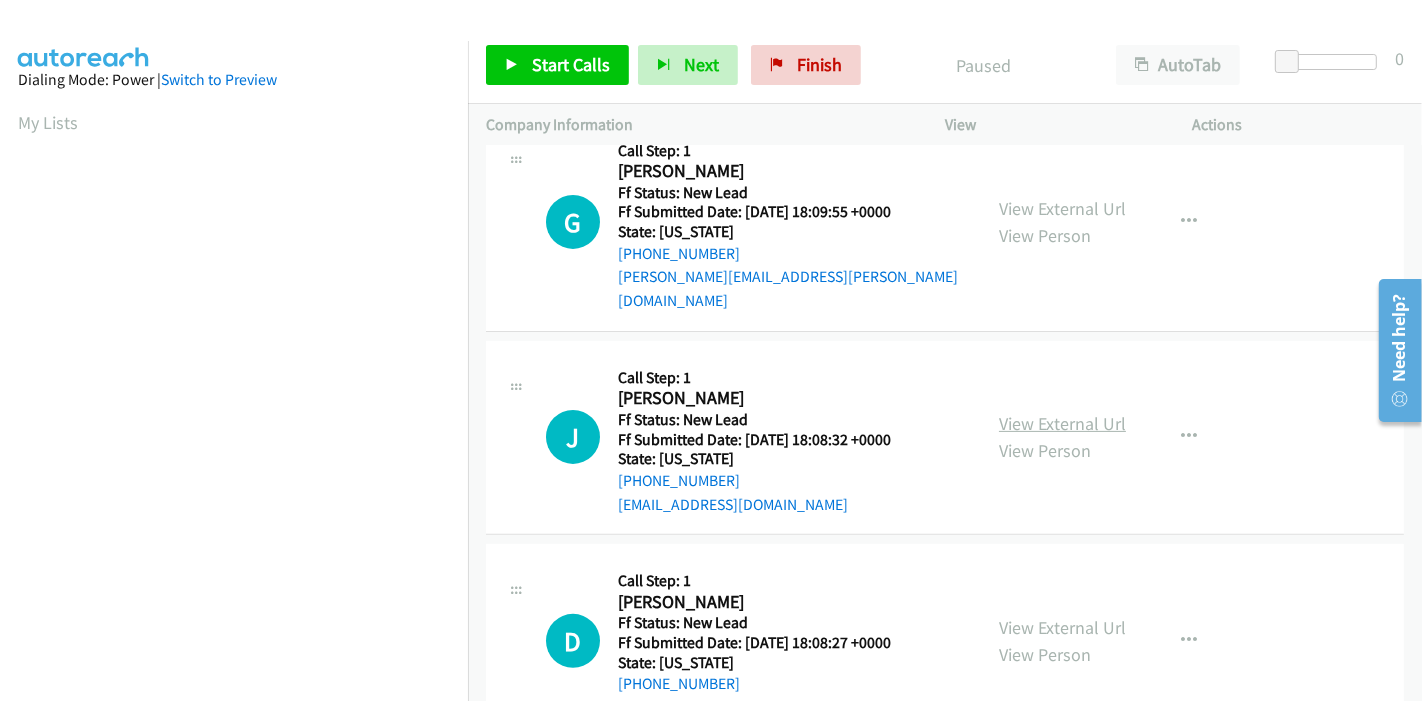 click on "View External Url" at bounding box center (1062, 423) 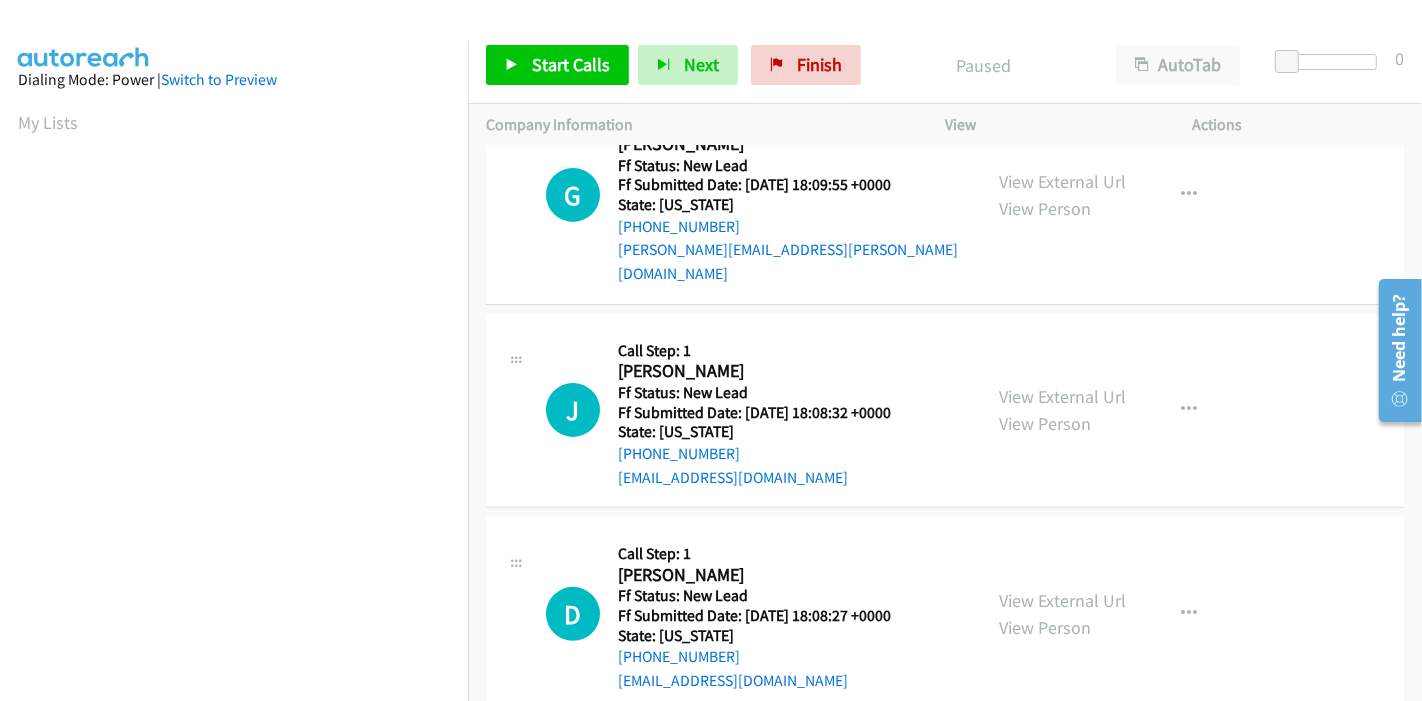 scroll, scrollTop: 487, scrollLeft: 0, axis: vertical 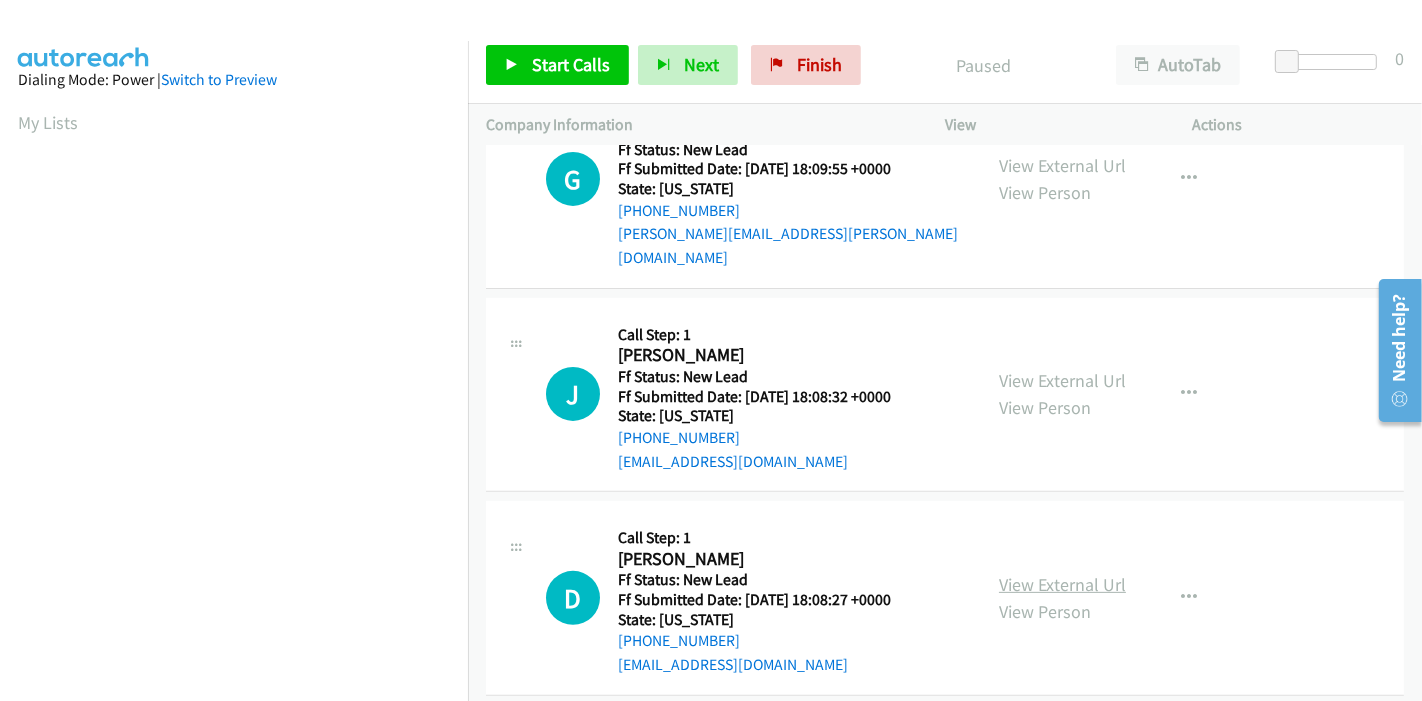 click on "View External Url" at bounding box center (1062, 584) 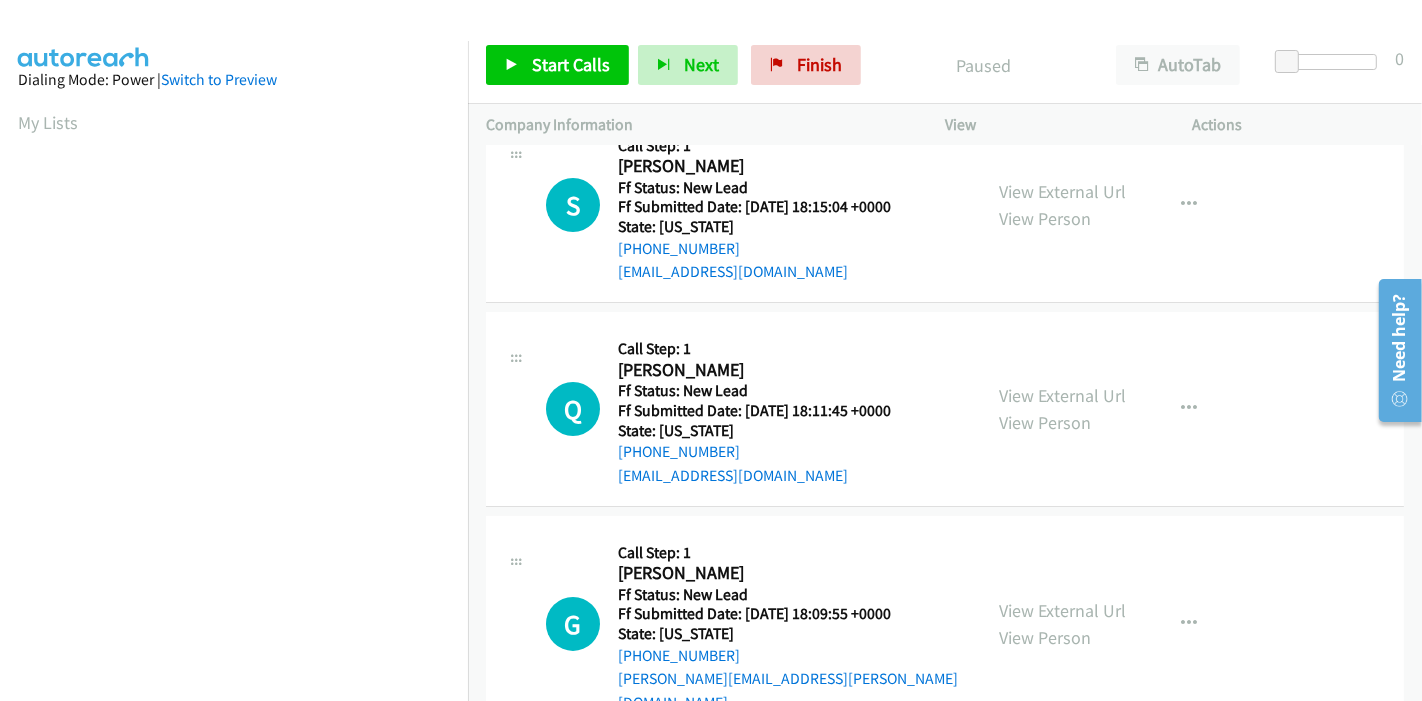 scroll, scrollTop: 0, scrollLeft: 0, axis: both 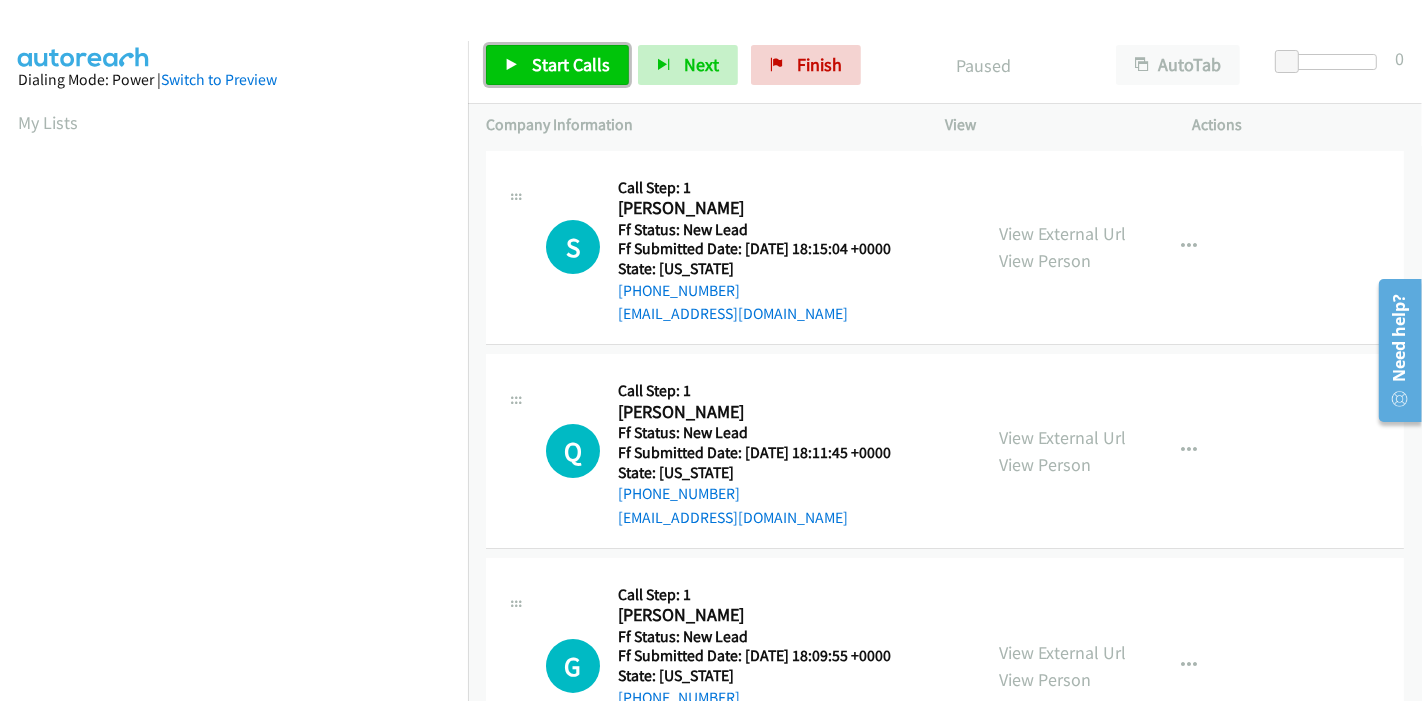 click on "Start Calls" at bounding box center (557, 65) 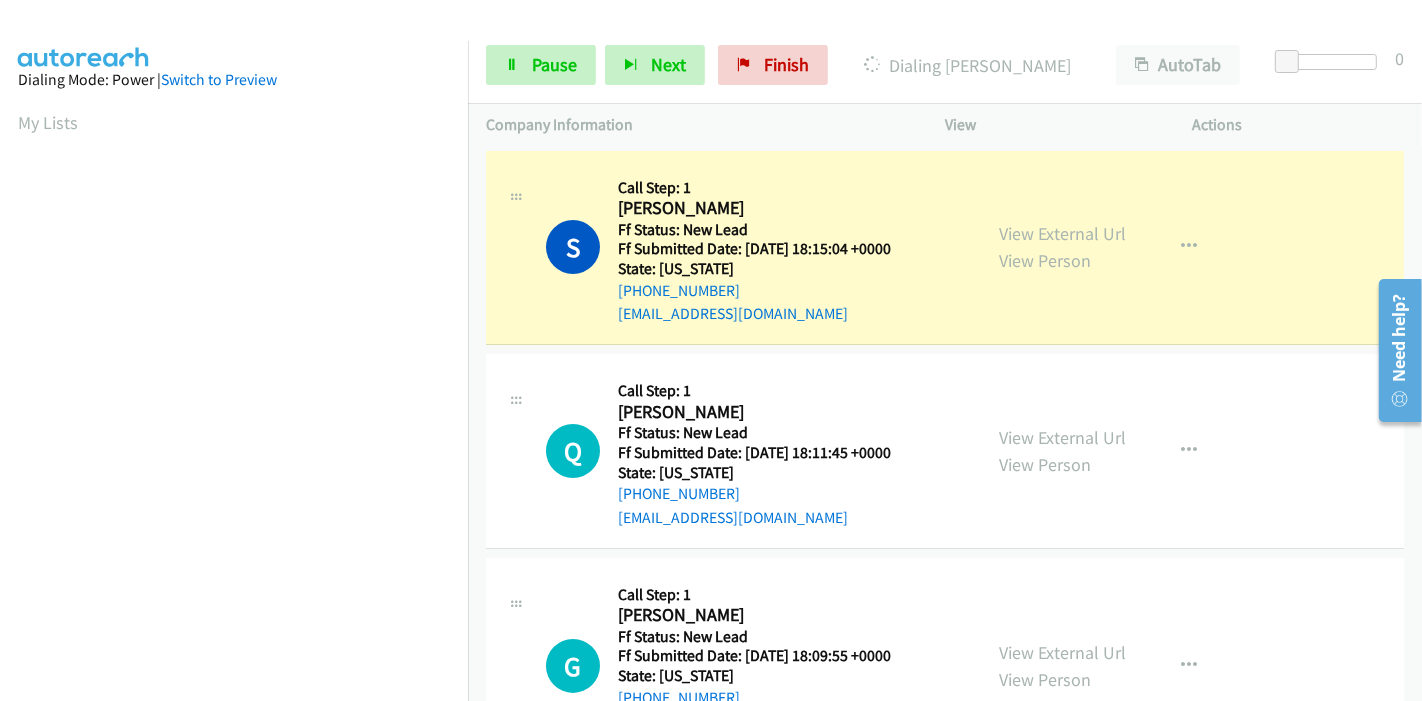 scroll, scrollTop: 422, scrollLeft: 0, axis: vertical 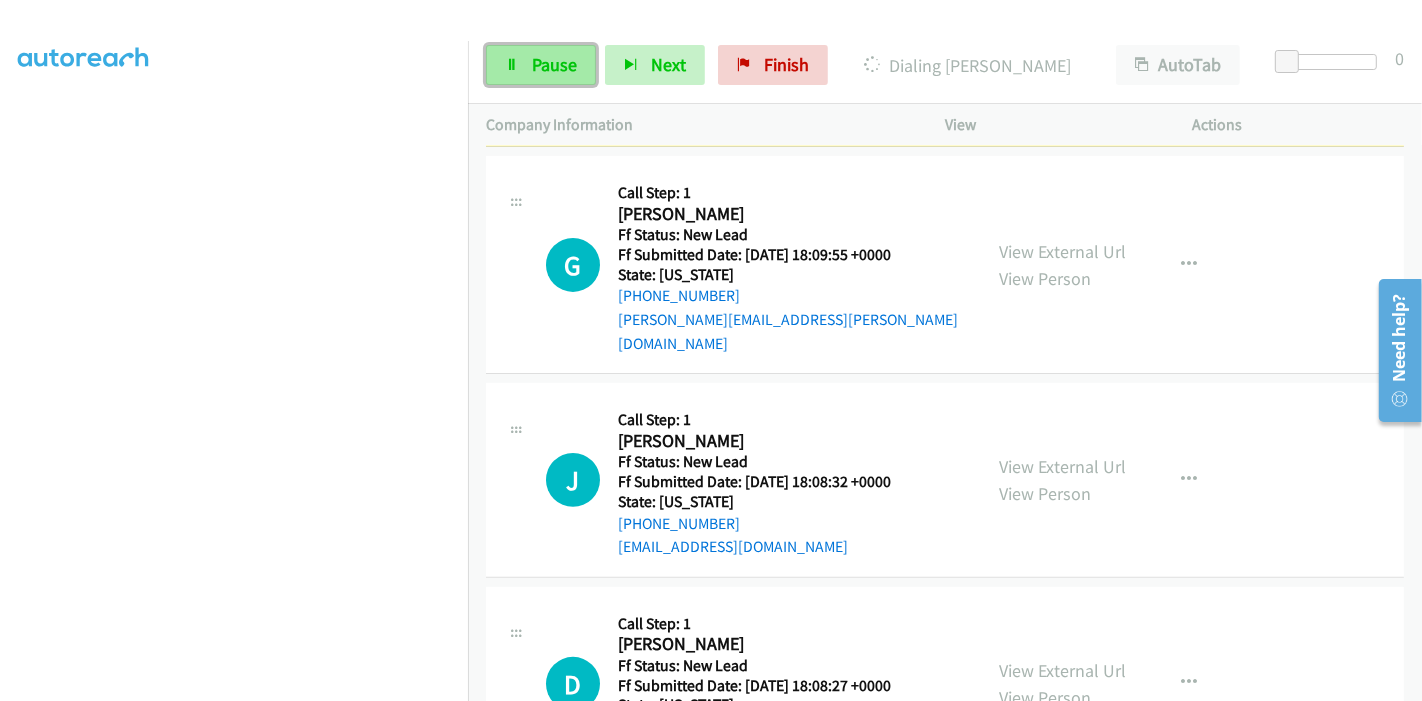 click on "Pause" at bounding box center (541, 65) 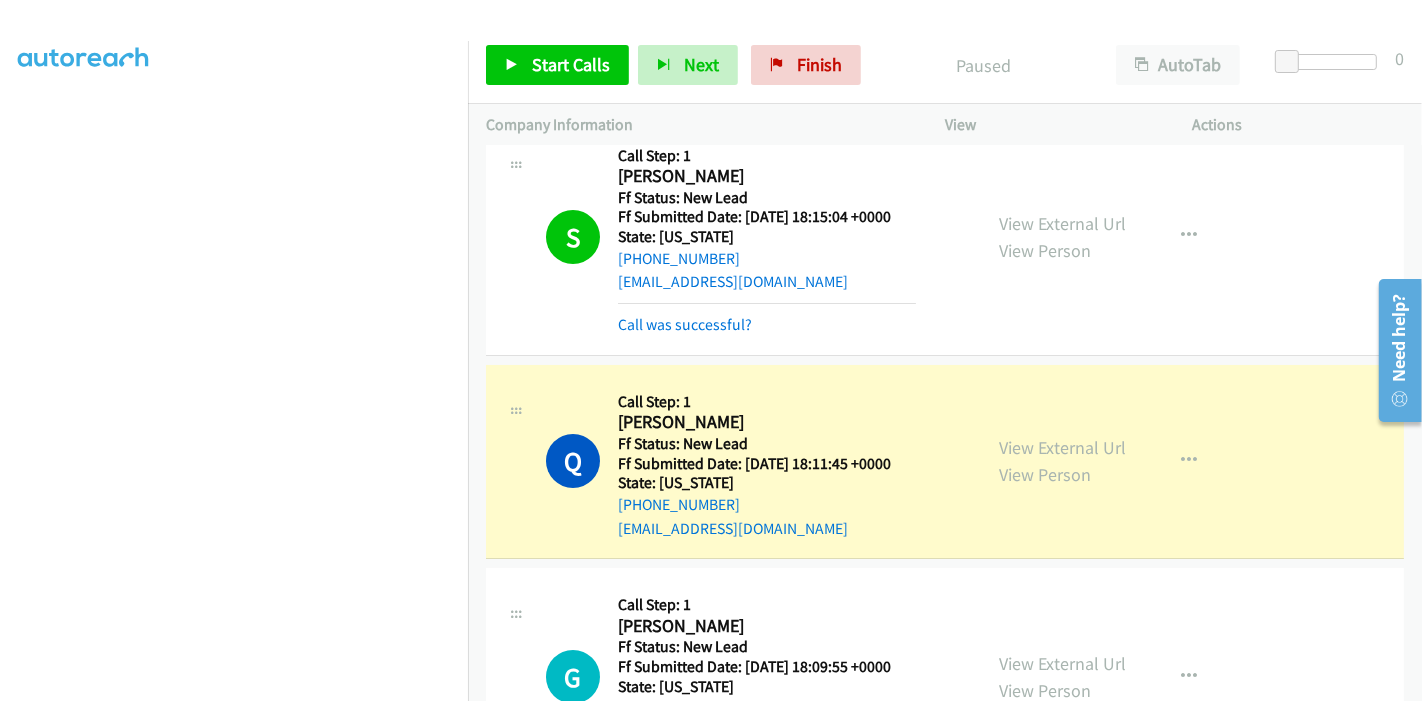 scroll, scrollTop: 0, scrollLeft: 0, axis: both 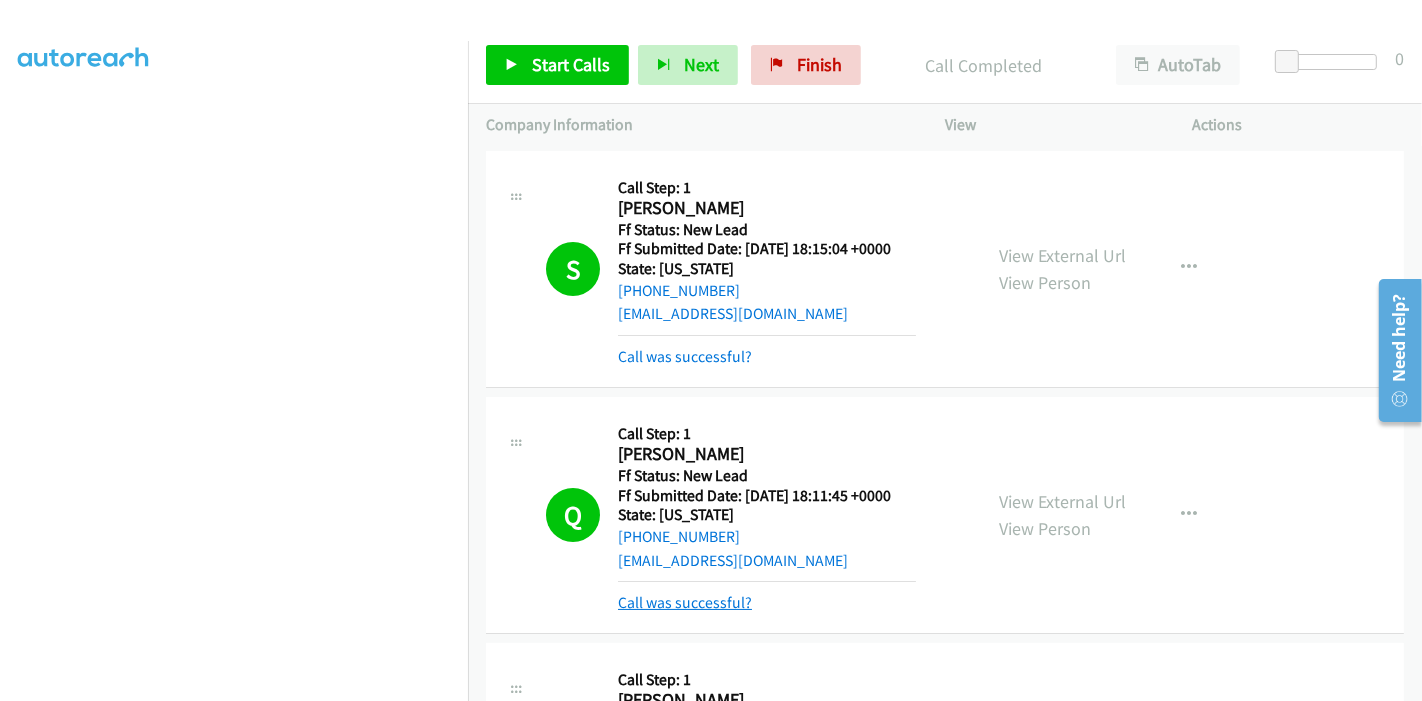 click on "Call was successful?" at bounding box center (685, 602) 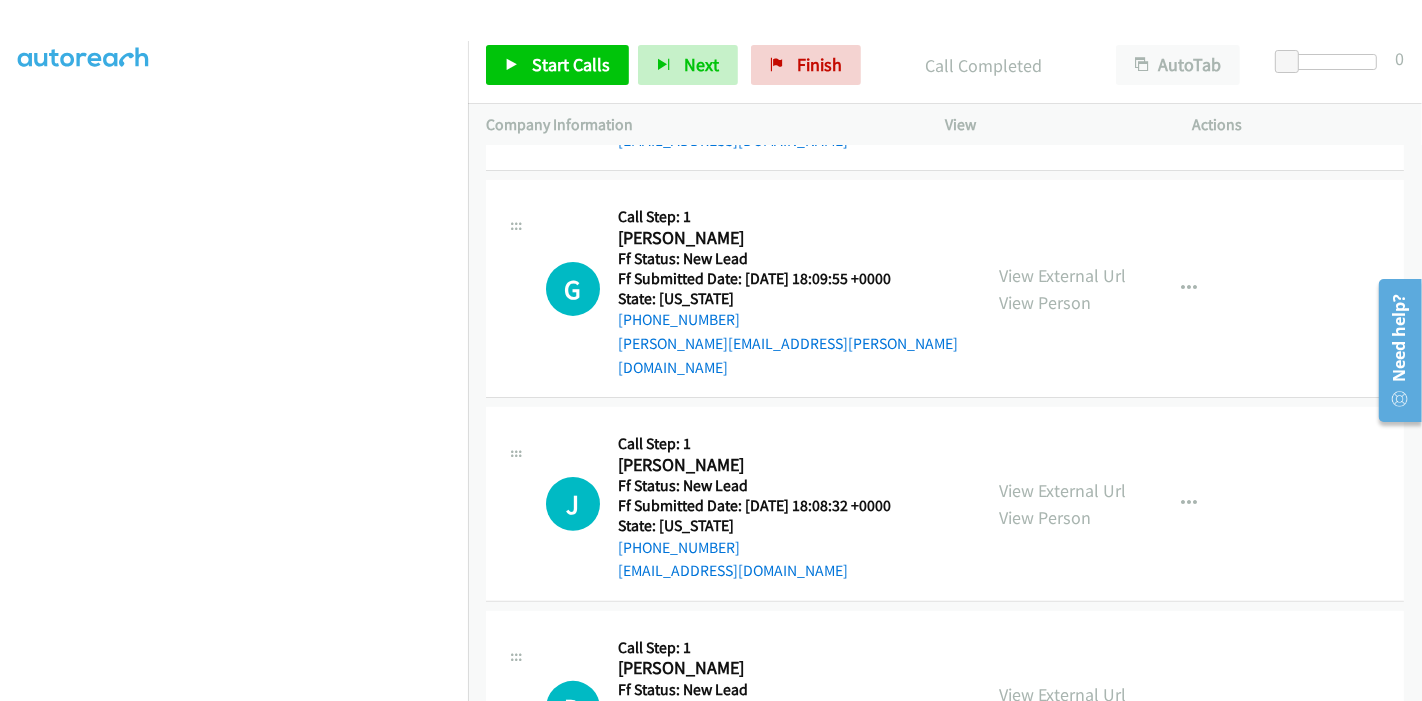scroll, scrollTop: 529, scrollLeft: 0, axis: vertical 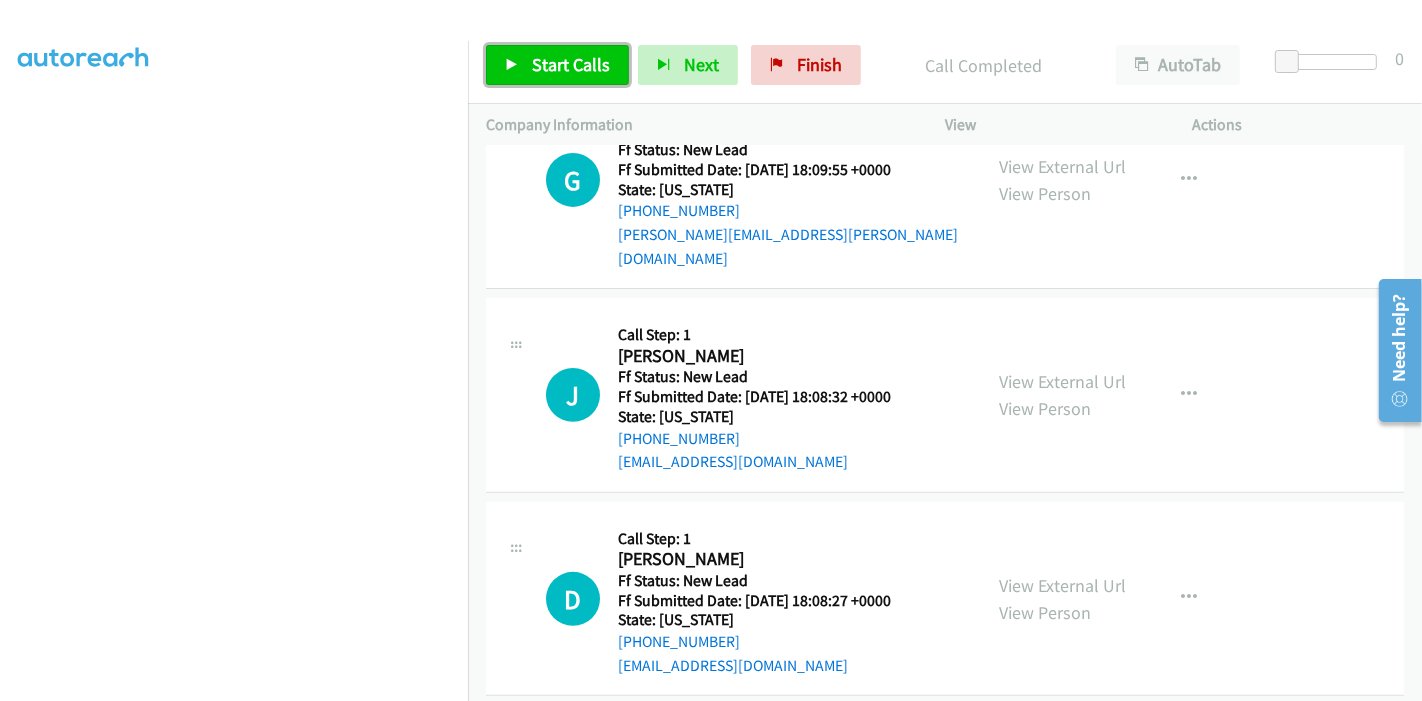 click on "Start Calls" at bounding box center (557, 65) 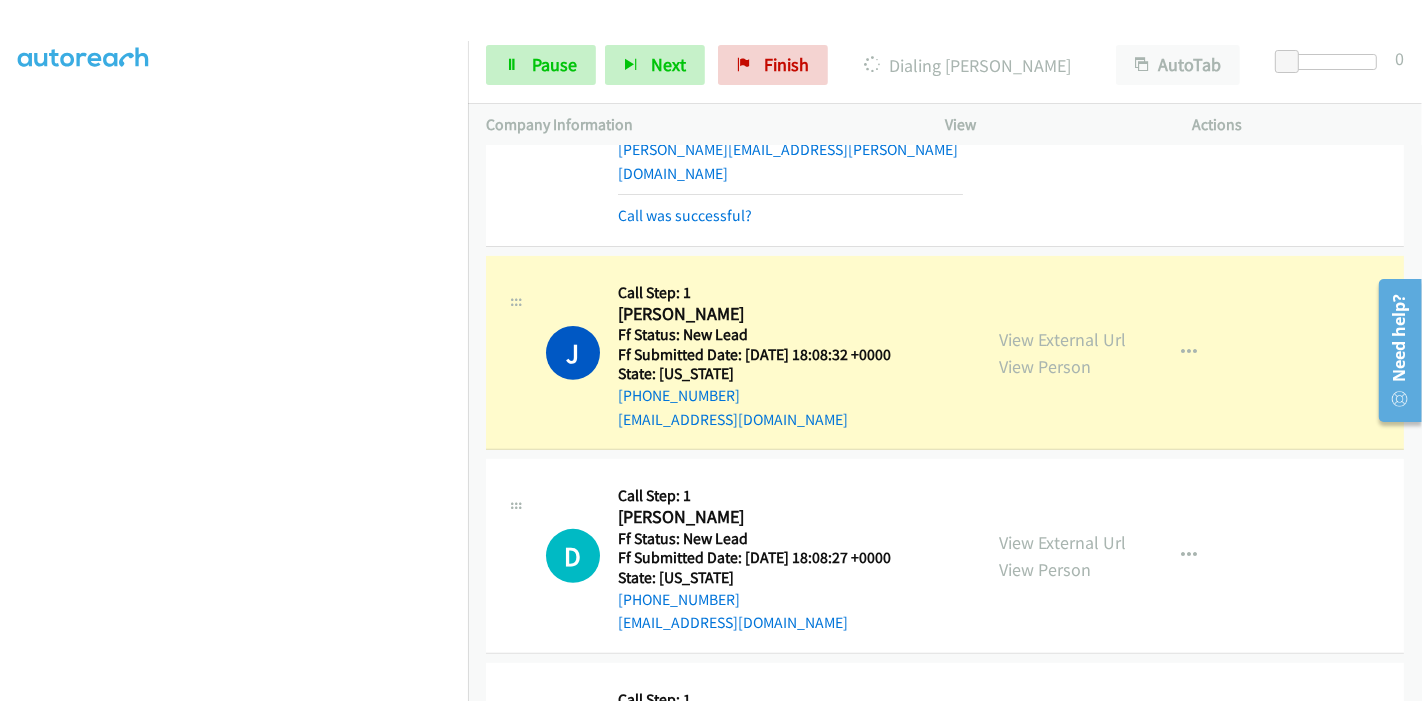 scroll, scrollTop: 662, scrollLeft: 0, axis: vertical 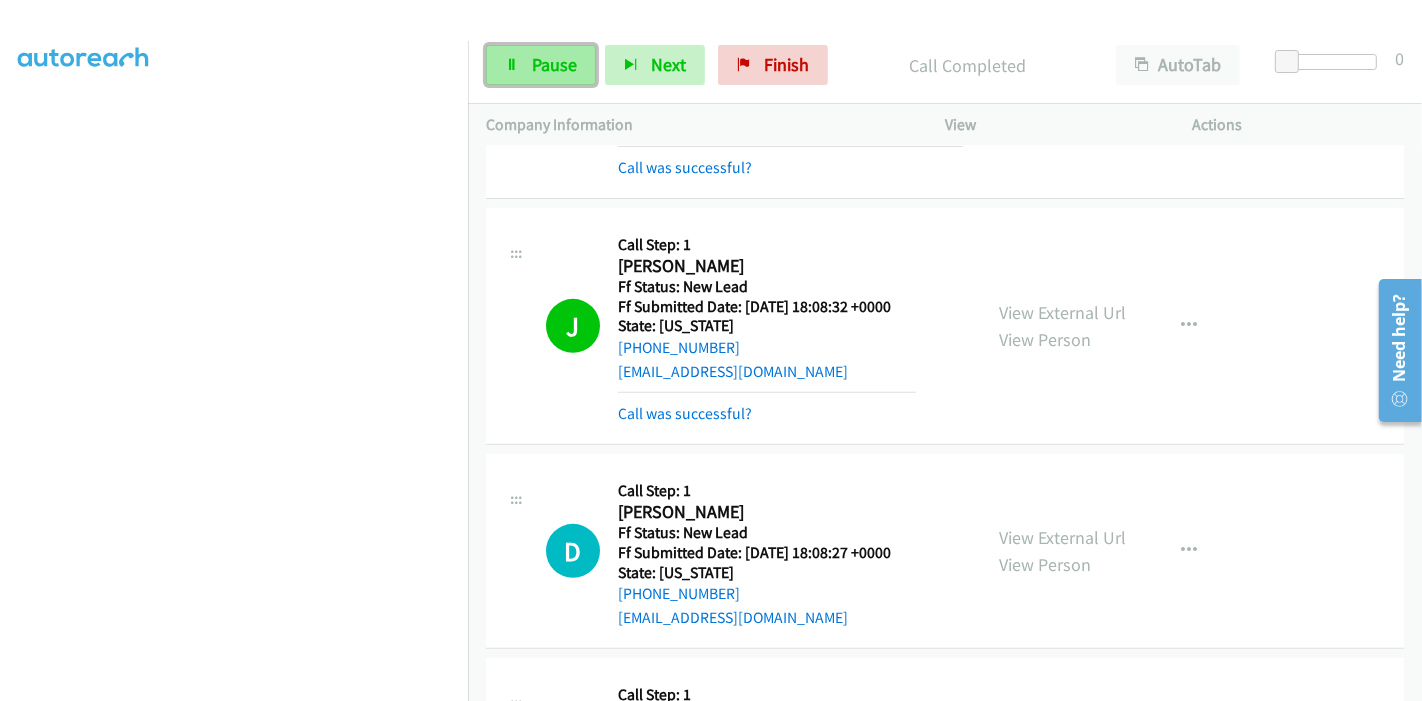 click on "Pause" at bounding box center (554, 64) 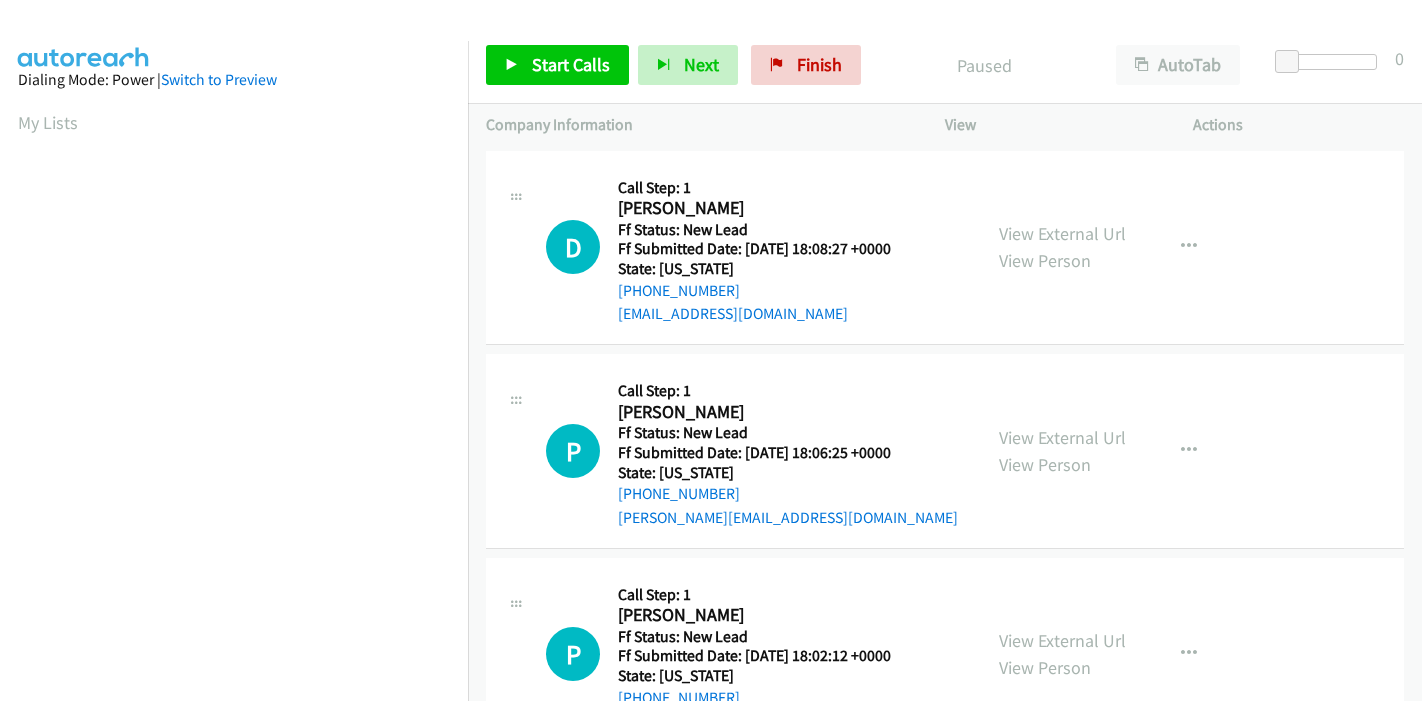 scroll, scrollTop: 0, scrollLeft: 0, axis: both 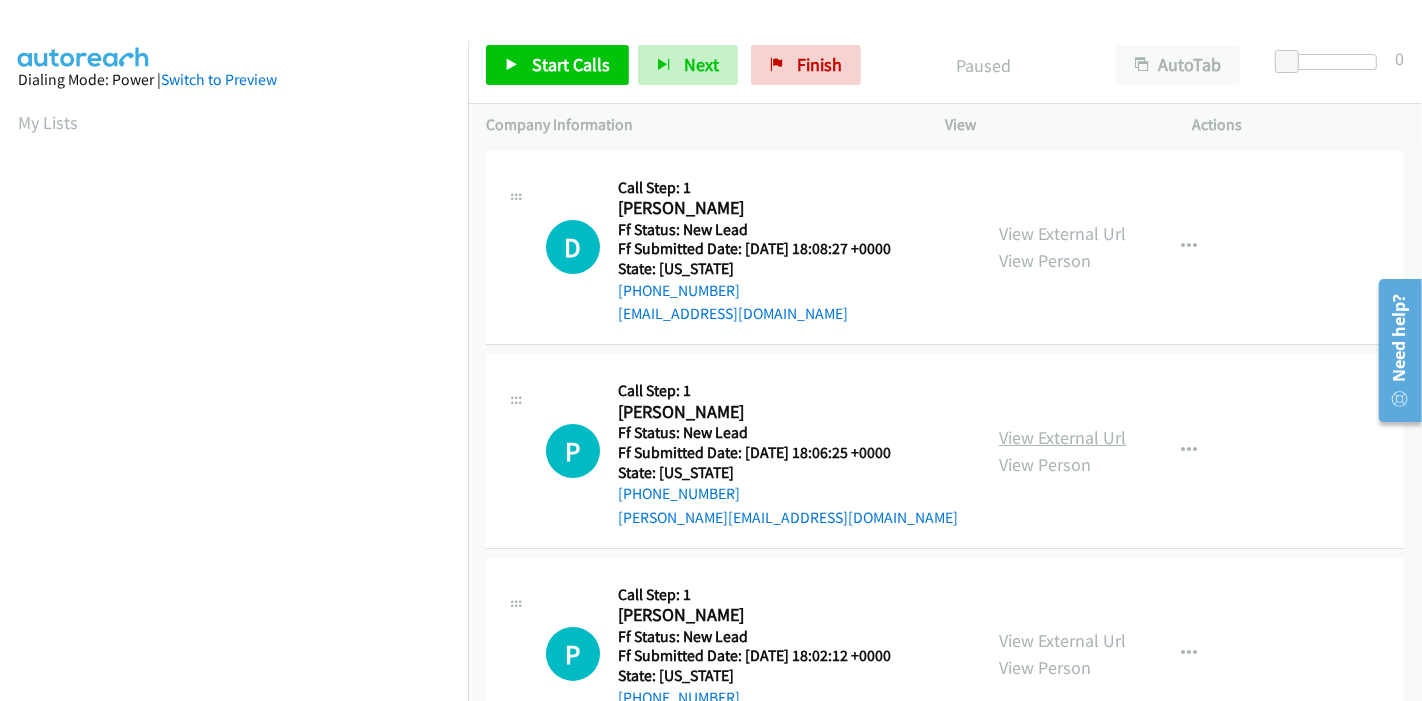 click on "View External Url" at bounding box center [1062, 437] 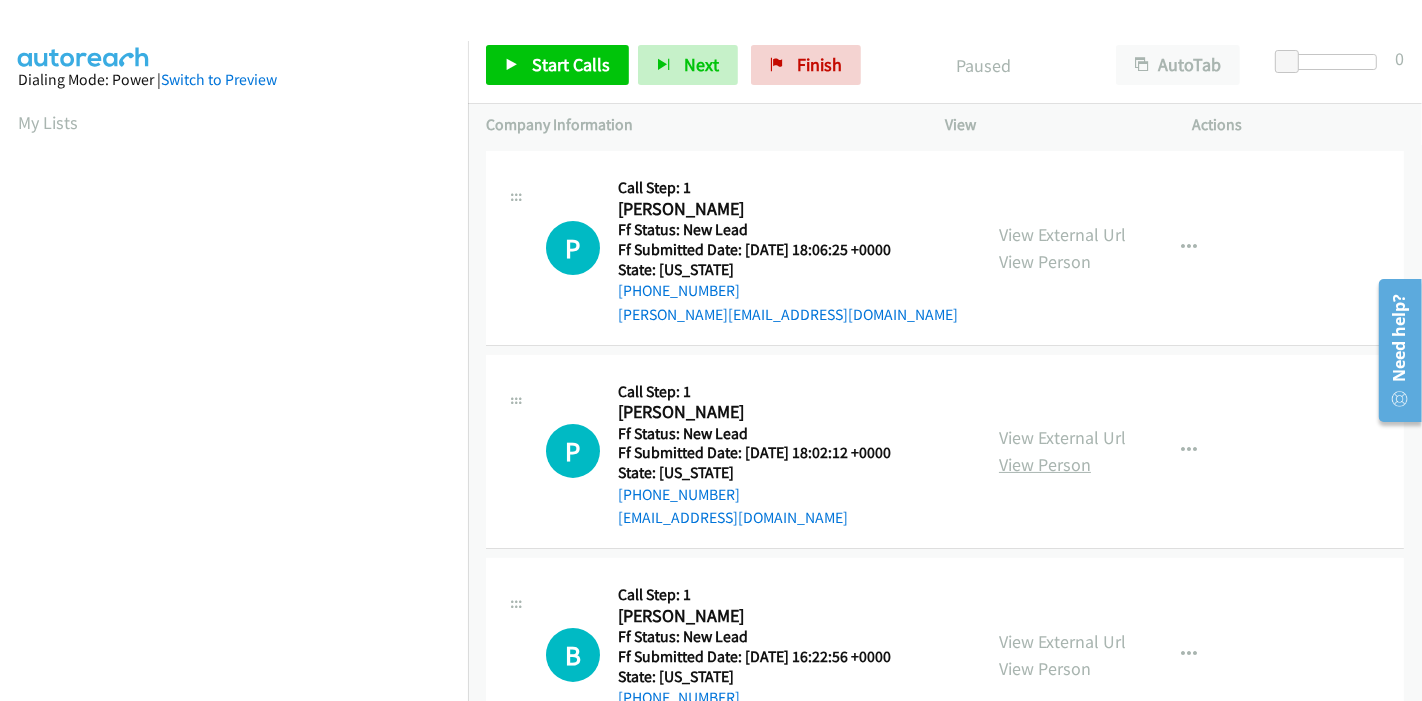 scroll, scrollTop: 222, scrollLeft: 0, axis: vertical 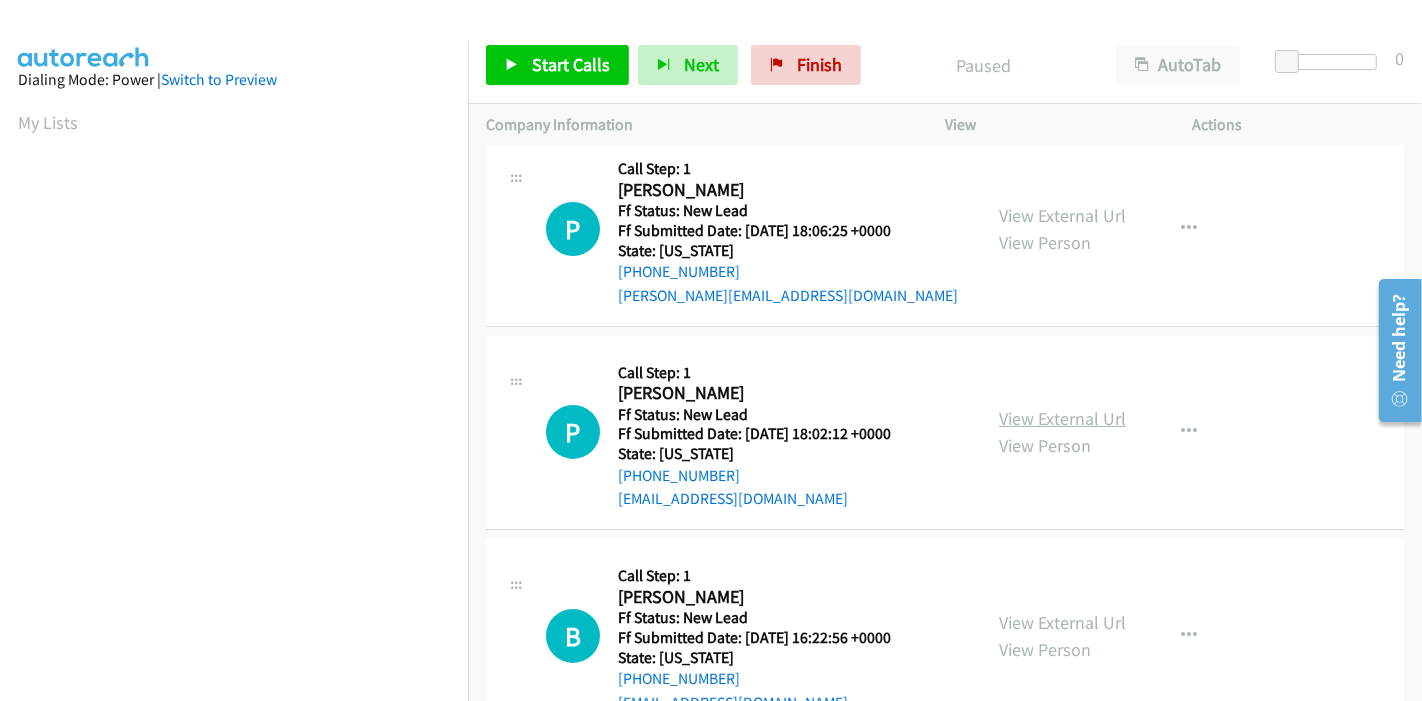 click on "View External Url" at bounding box center (1062, 418) 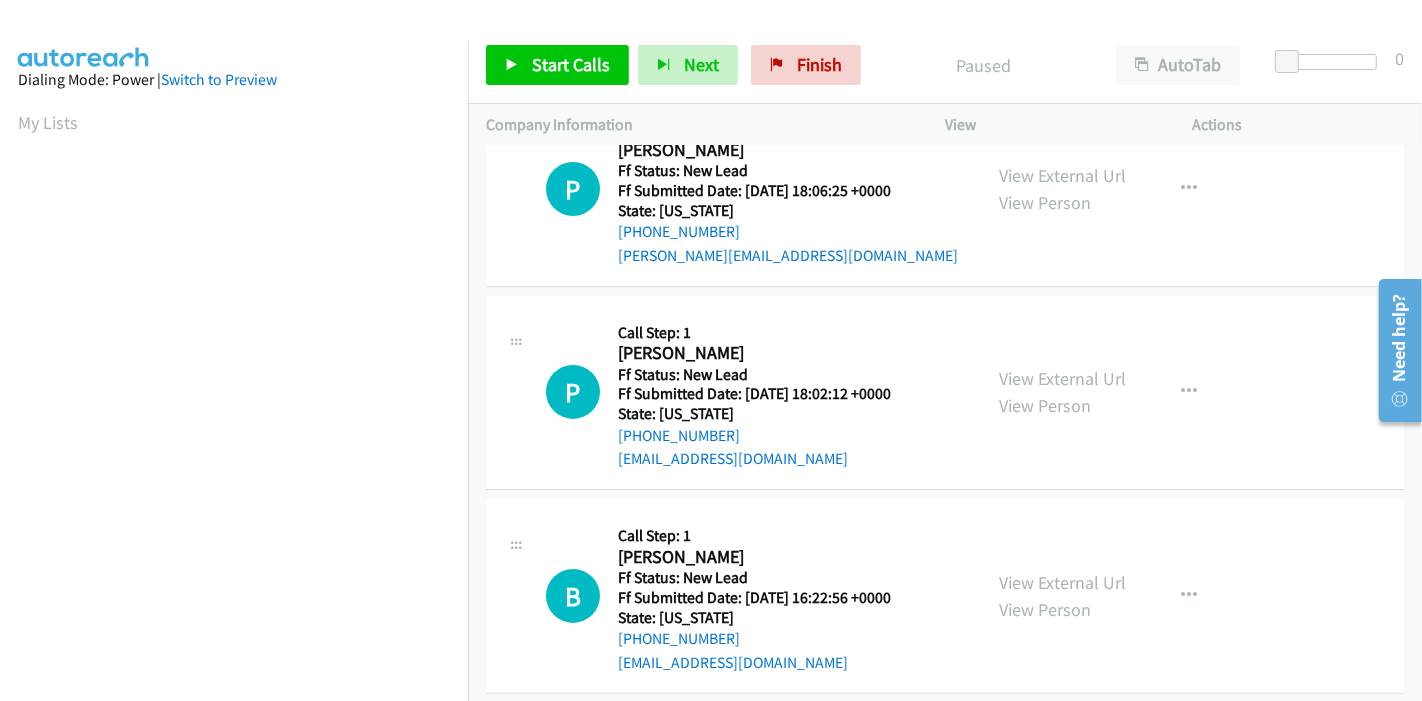 scroll, scrollTop: 284, scrollLeft: 0, axis: vertical 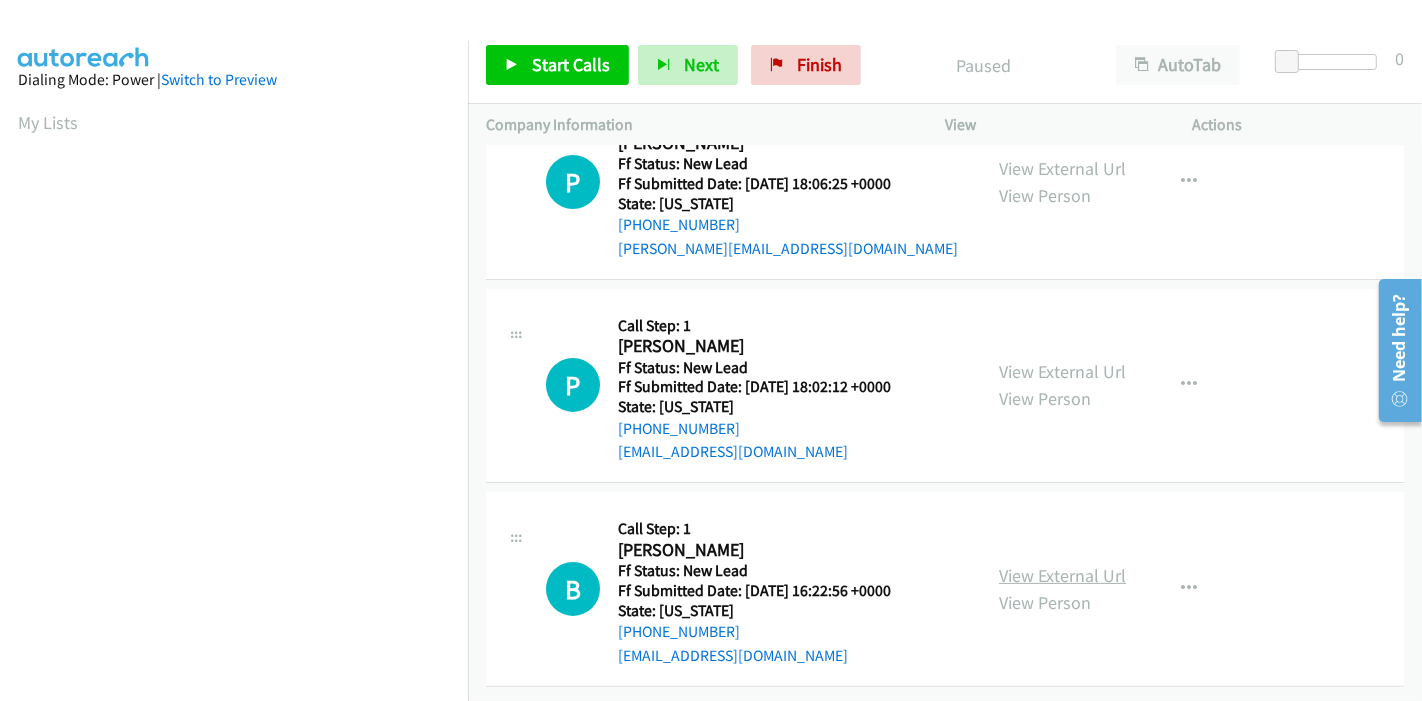 click on "View External Url" at bounding box center (1062, 575) 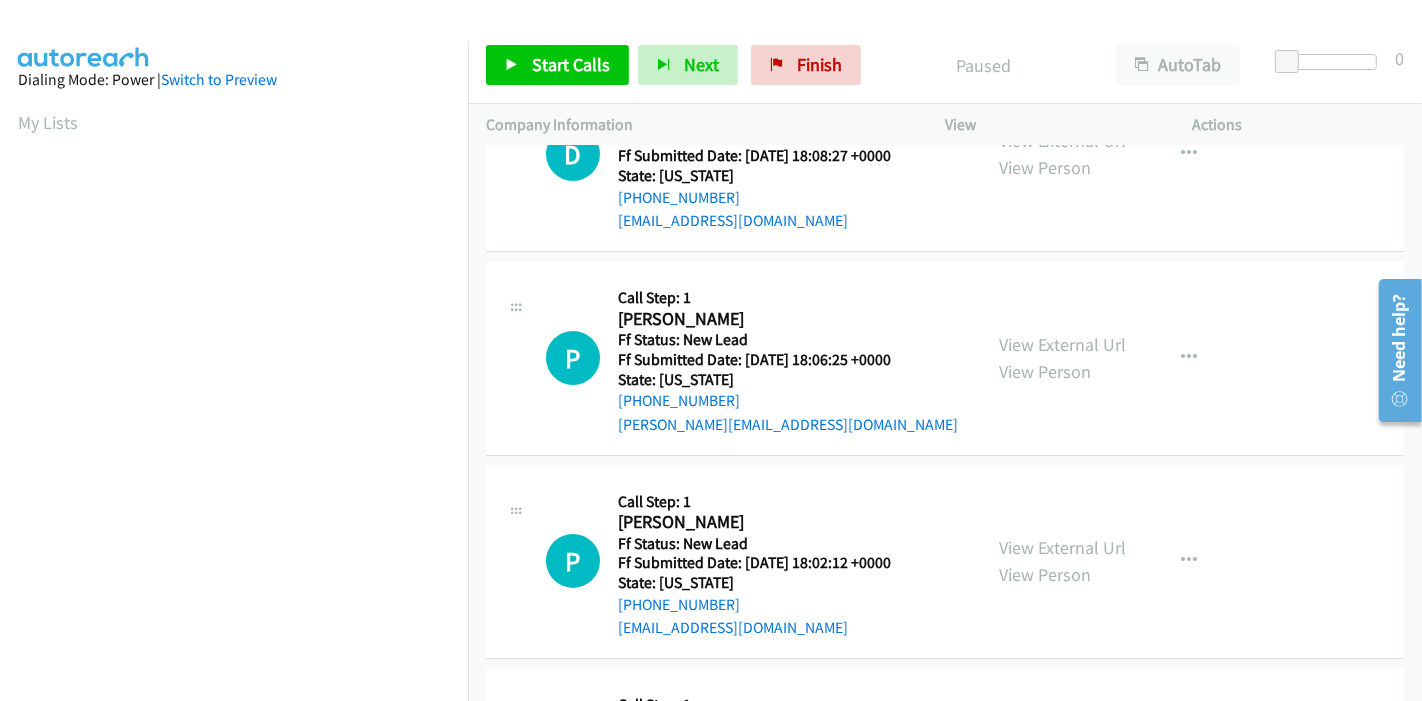 scroll, scrollTop: 0, scrollLeft: 0, axis: both 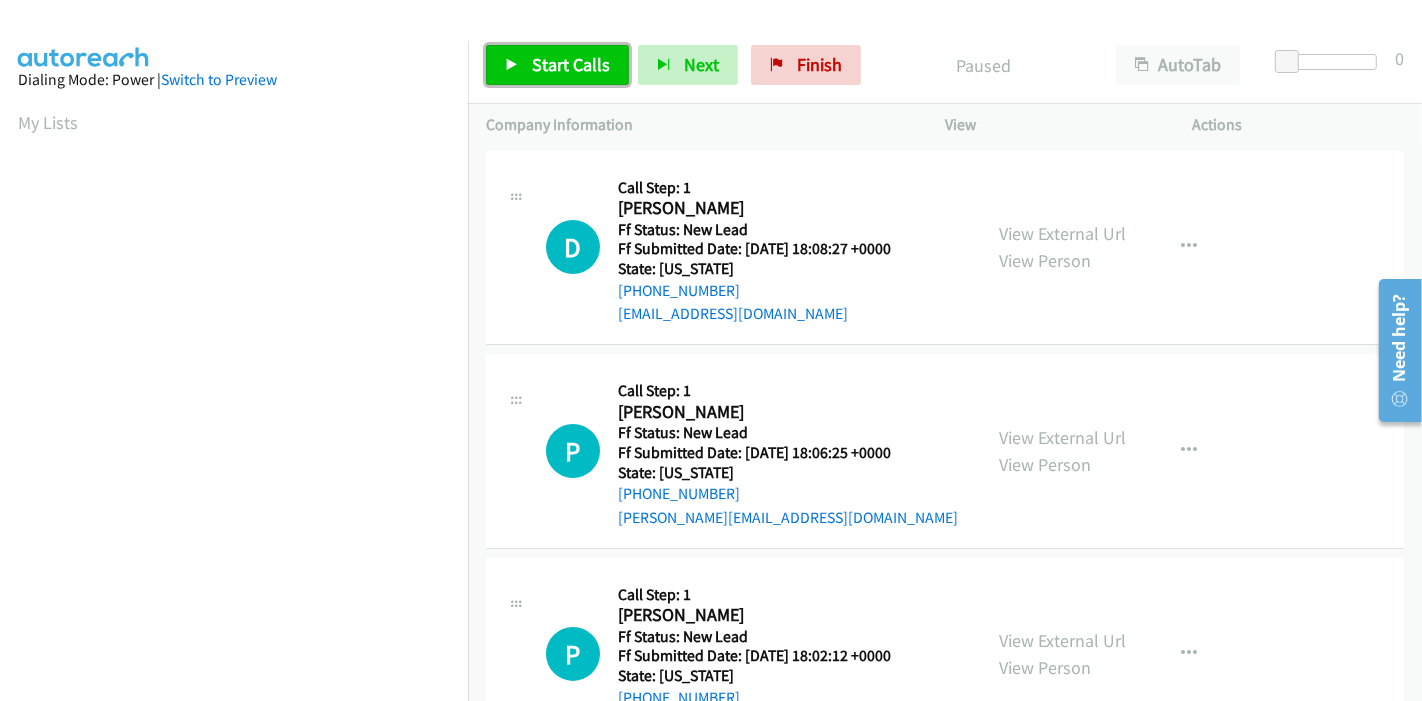 click on "Start Calls" at bounding box center (571, 64) 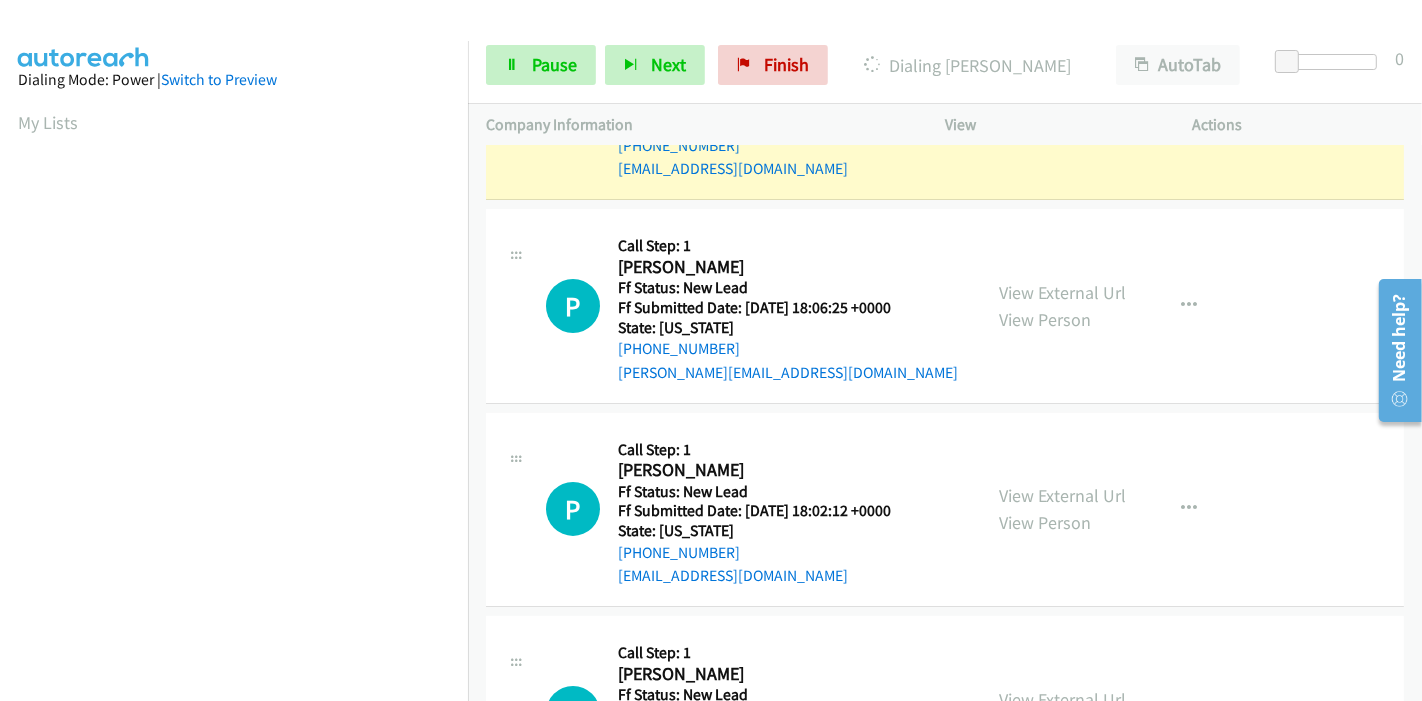 scroll, scrollTop: 222, scrollLeft: 0, axis: vertical 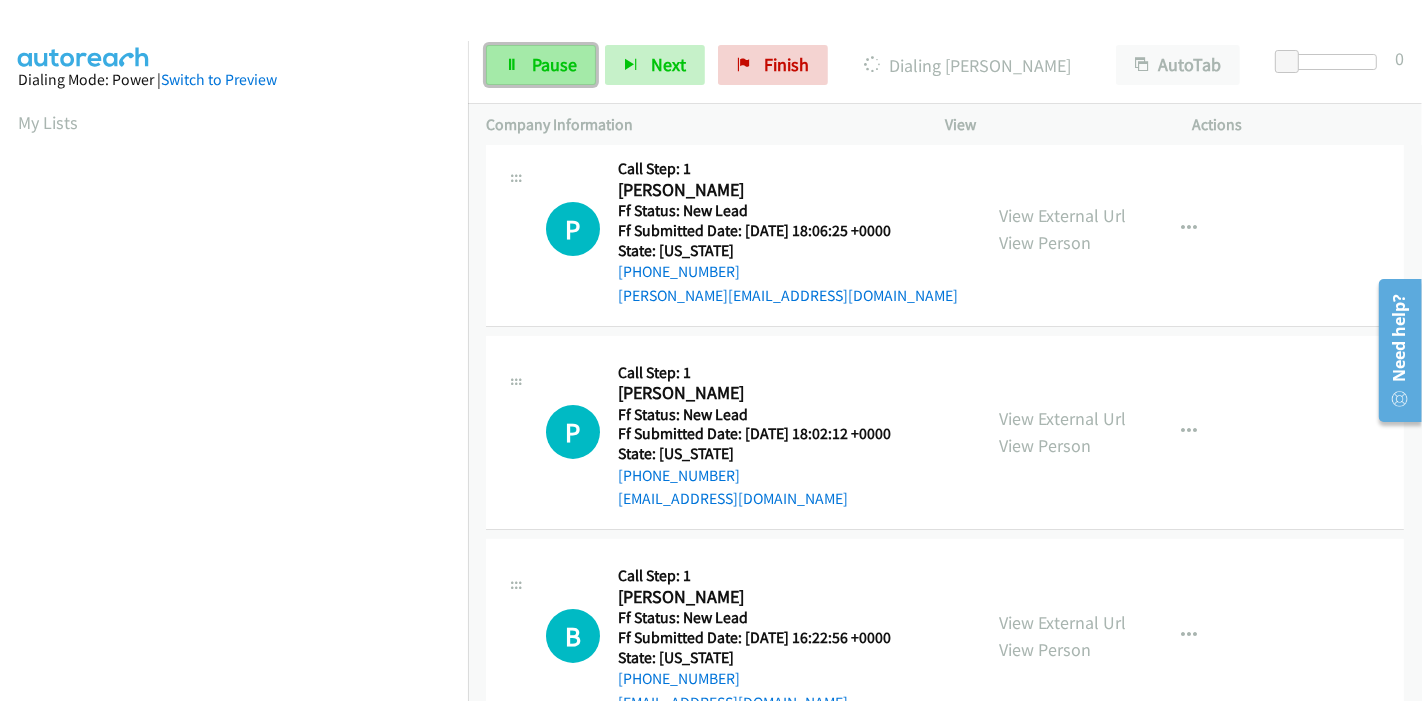 click on "Pause" at bounding box center (554, 64) 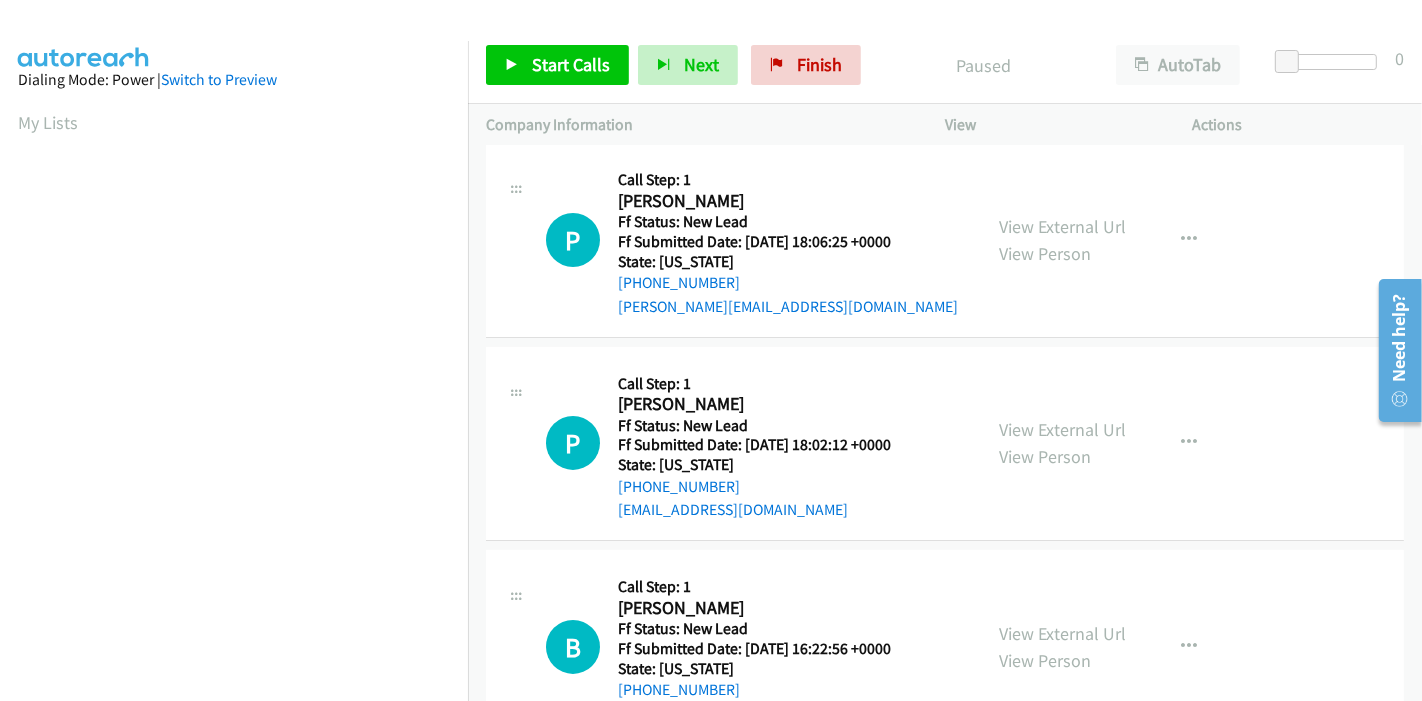scroll, scrollTop: 284, scrollLeft: 0, axis: vertical 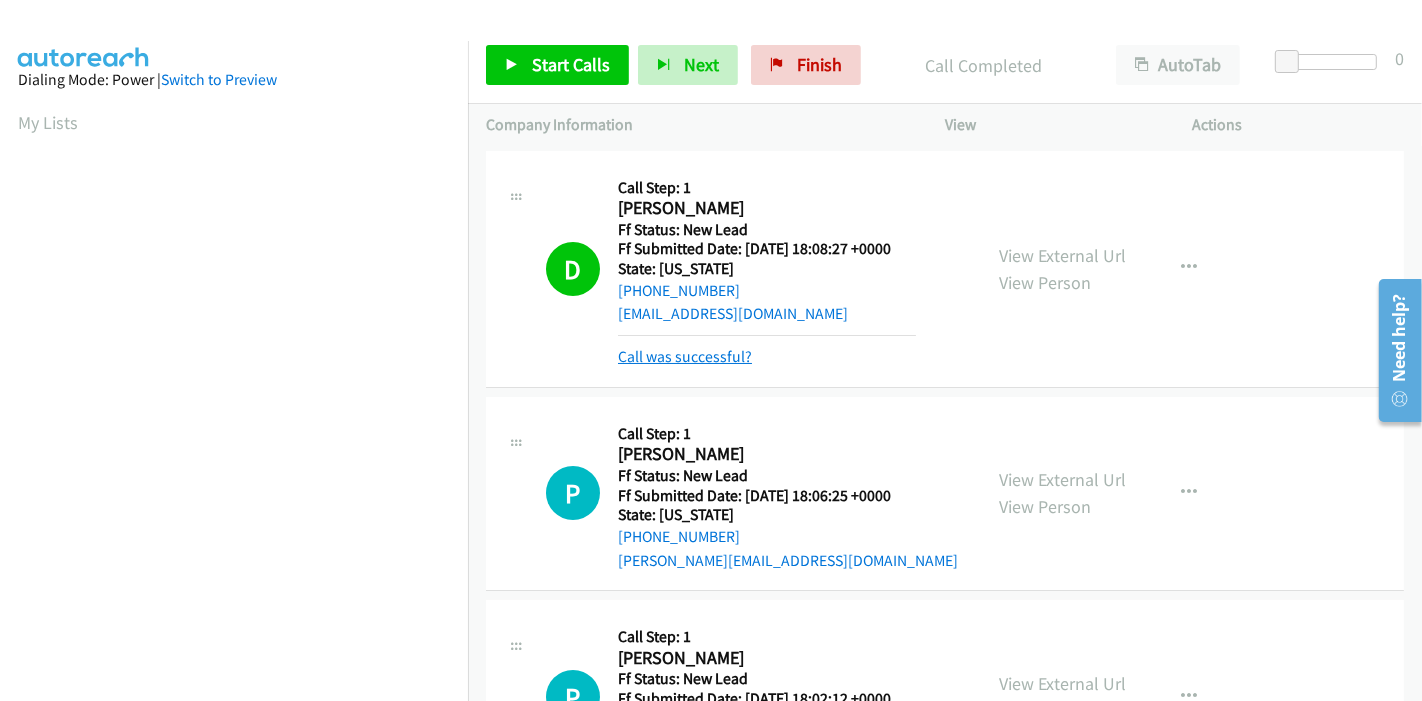 click on "Call was successful?" at bounding box center [685, 356] 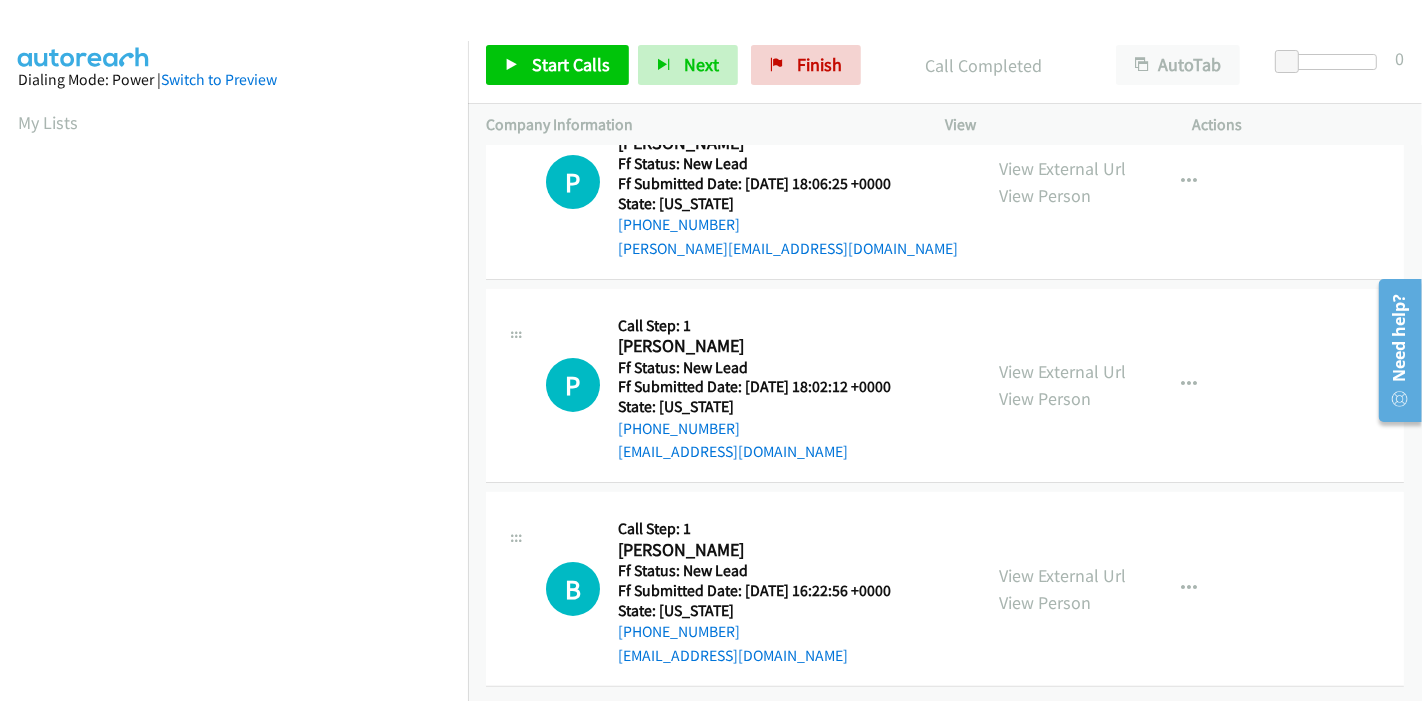 scroll, scrollTop: 62, scrollLeft: 0, axis: vertical 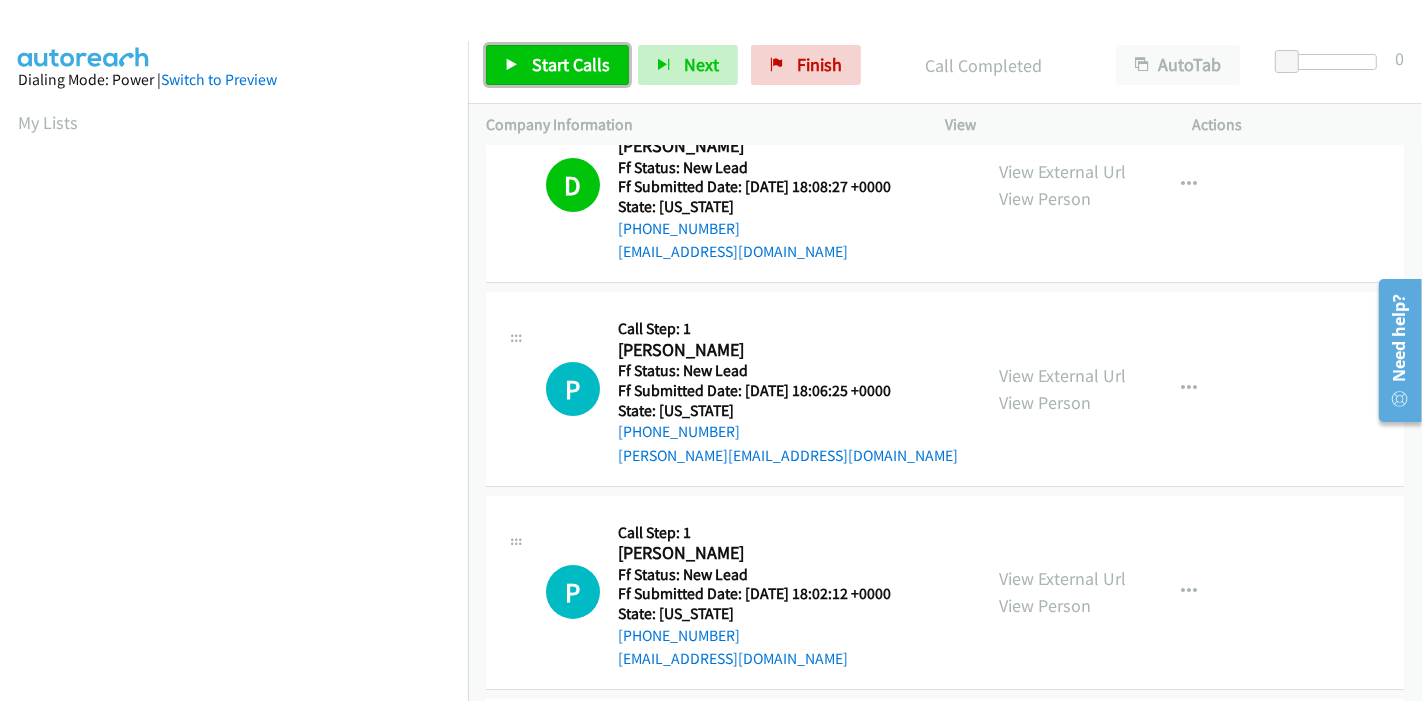 click on "Start Calls" at bounding box center [571, 64] 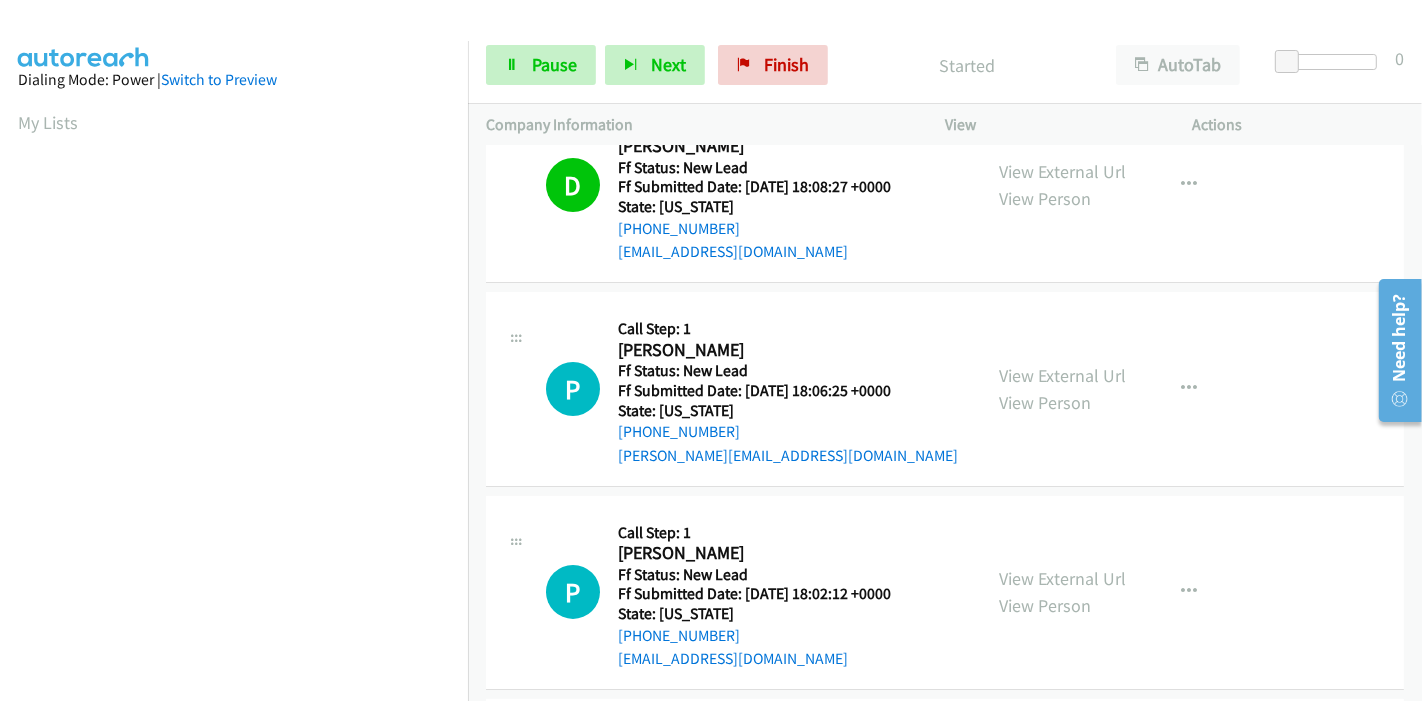 scroll, scrollTop: 173, scrollLeft: 0, axis: vertical 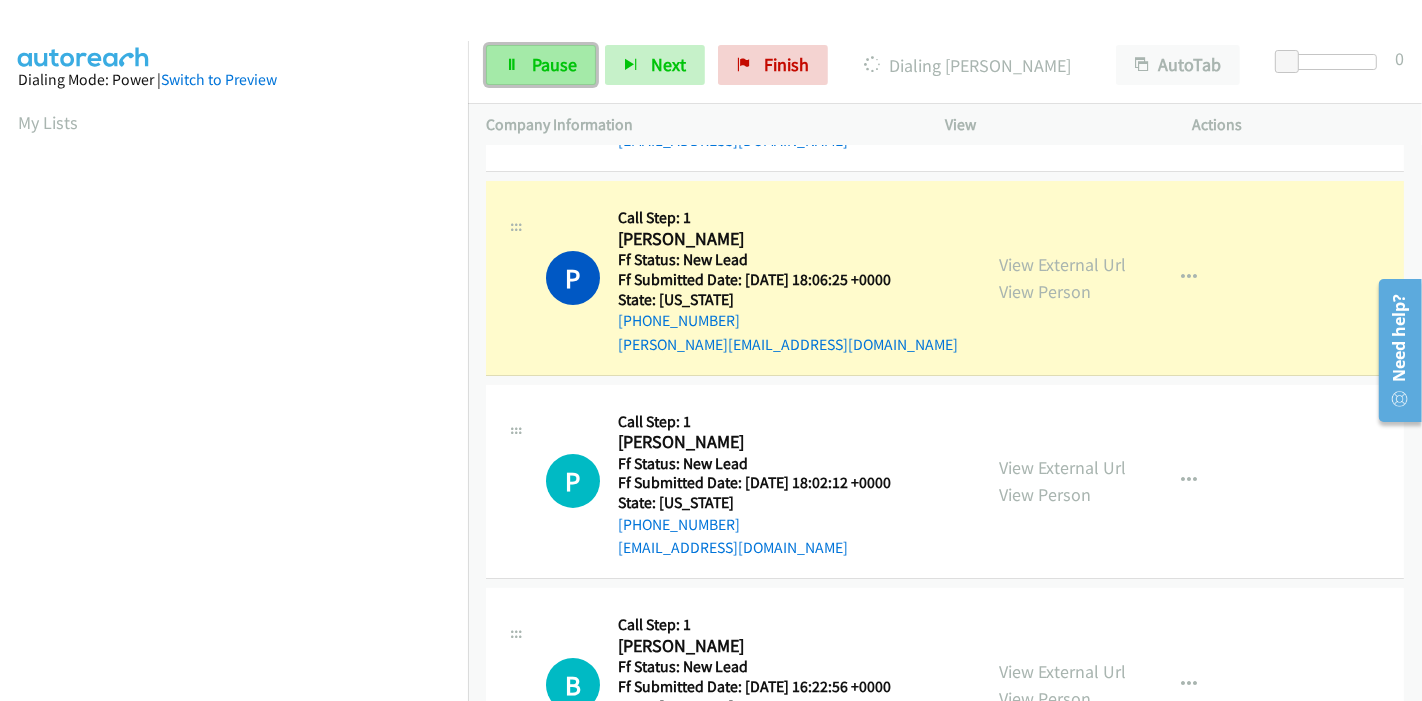 click on "Pause" at bounding box center [541, 65] 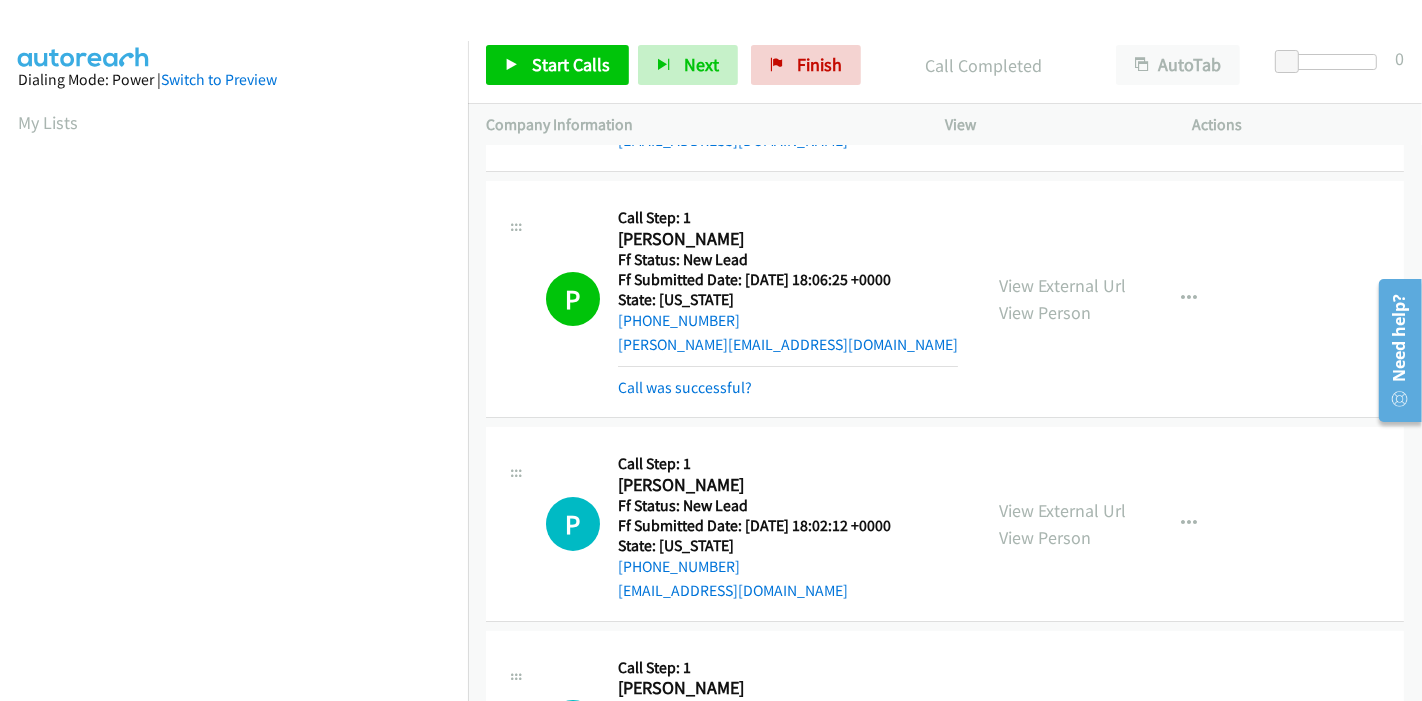 scroll, scrollTop: 422, scrollLeft: 0, axis: vertical 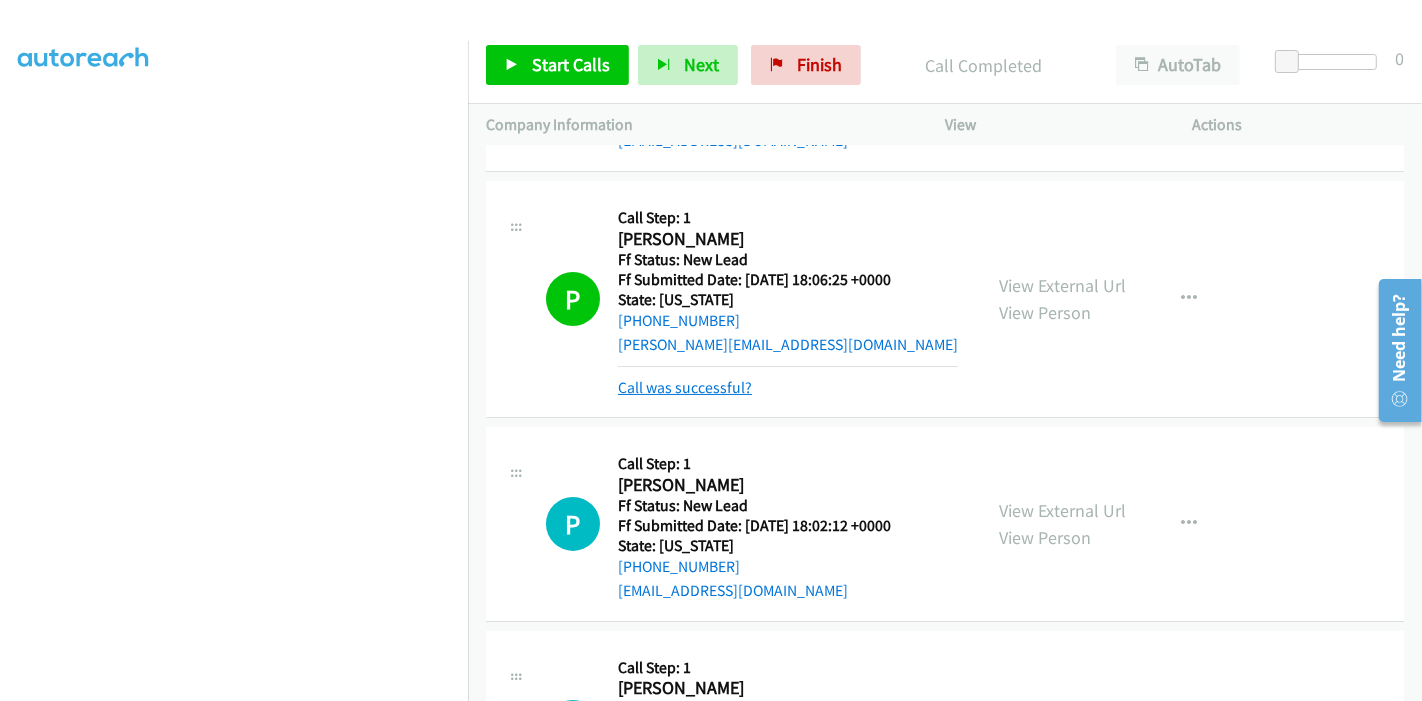 click on "Call was successful?" at bounding box center (685, 387) 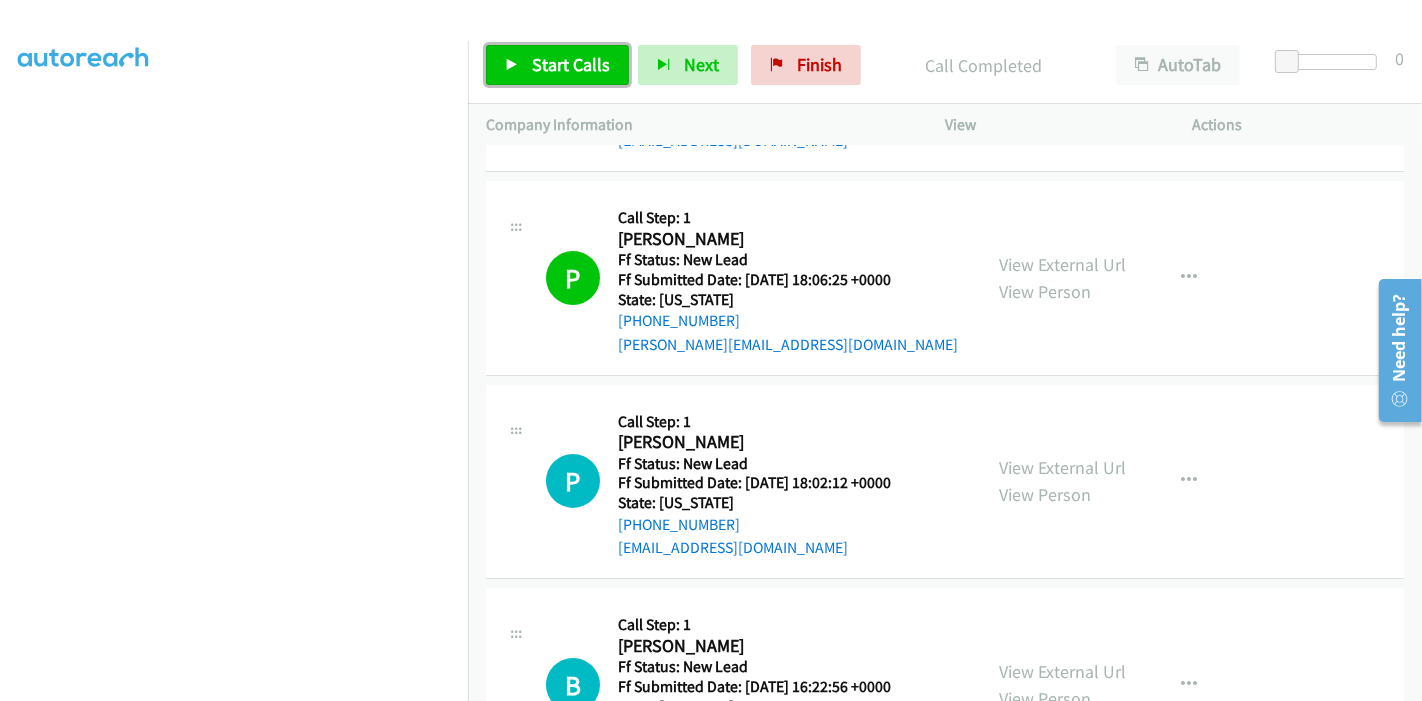 click on "Start Calls" at bounding box center (557, 65) 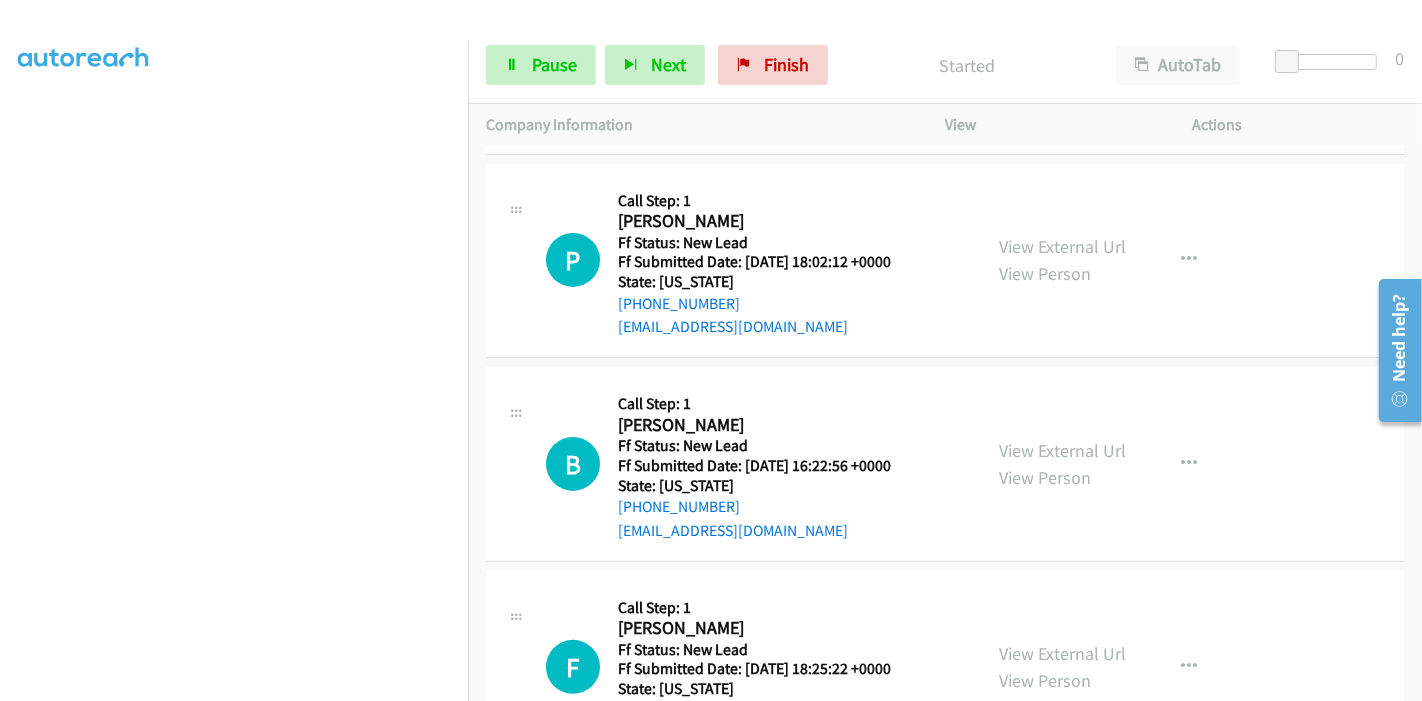 scroll, scrollTop: 284, scrollLeft: 0, axis: vertical 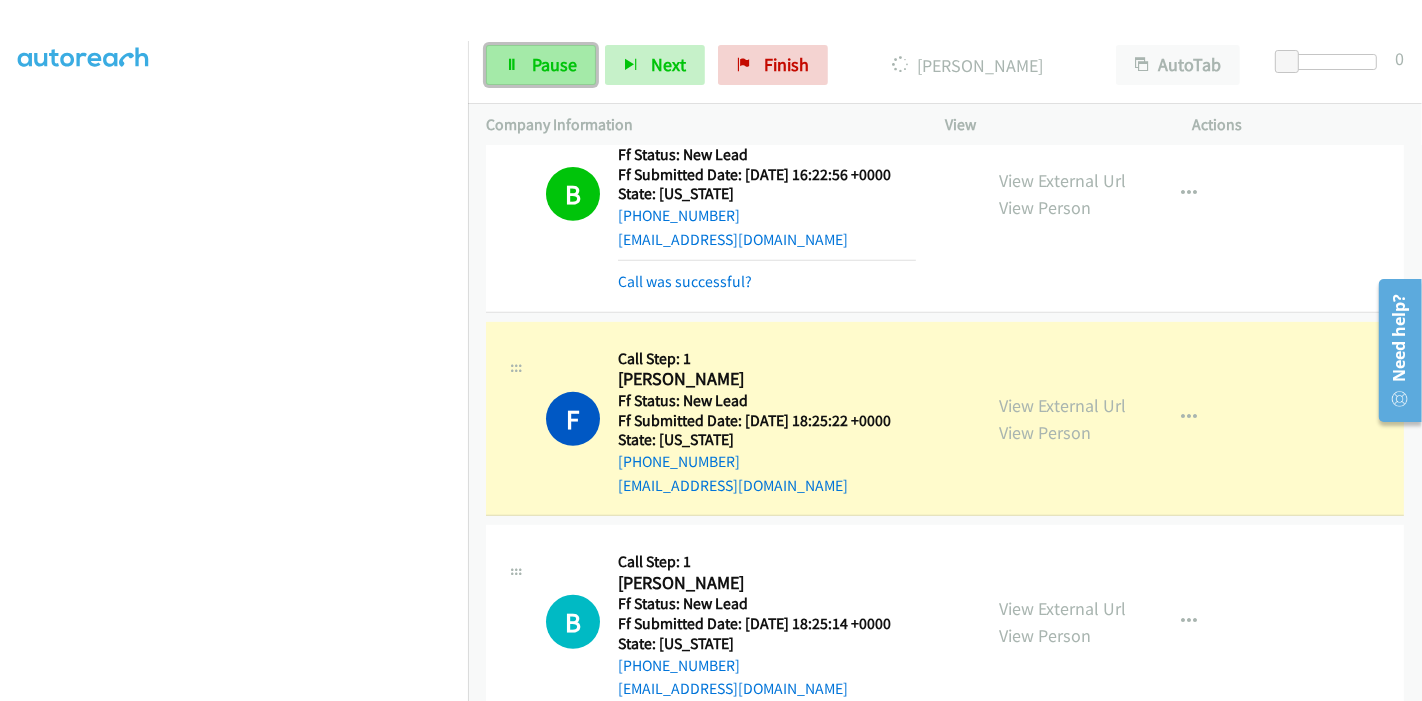 click on "Pause" at bounding box center [541, 65] 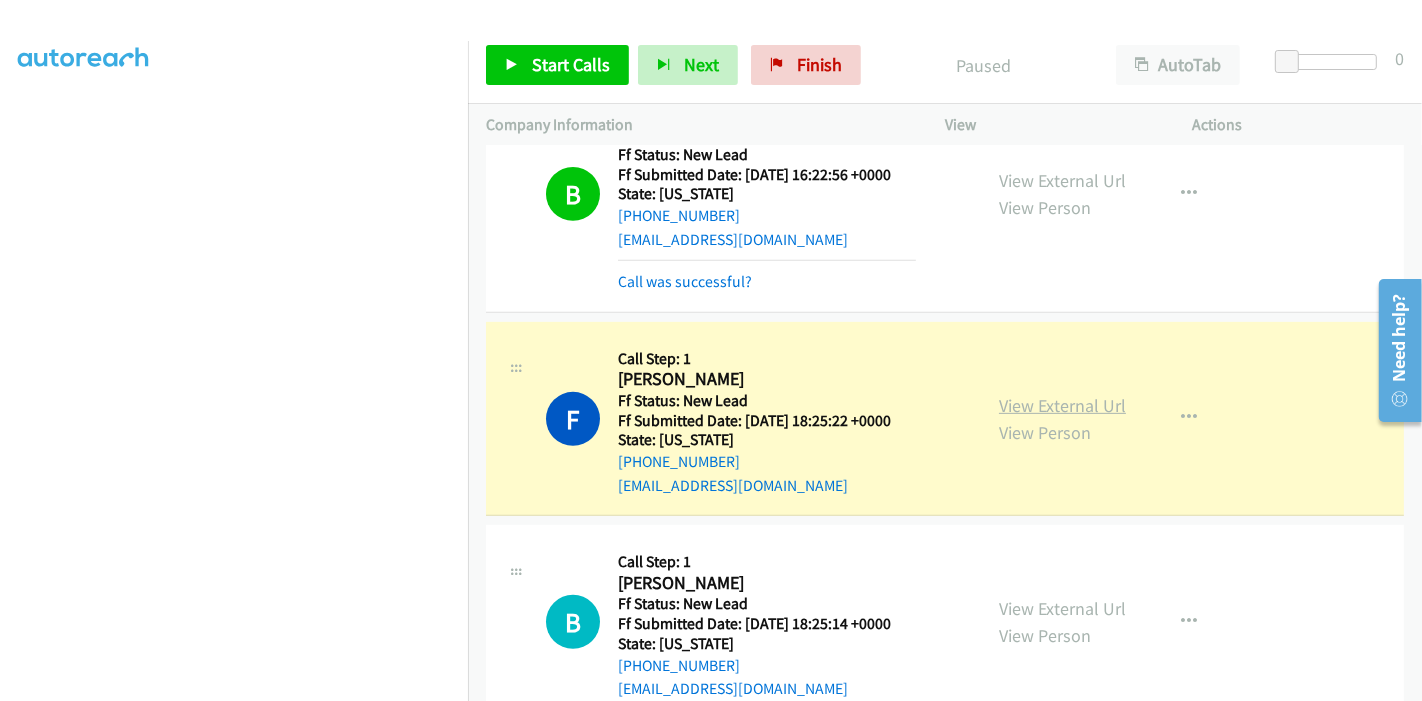 click on "View External Url" at bounding box center [1062, 405] 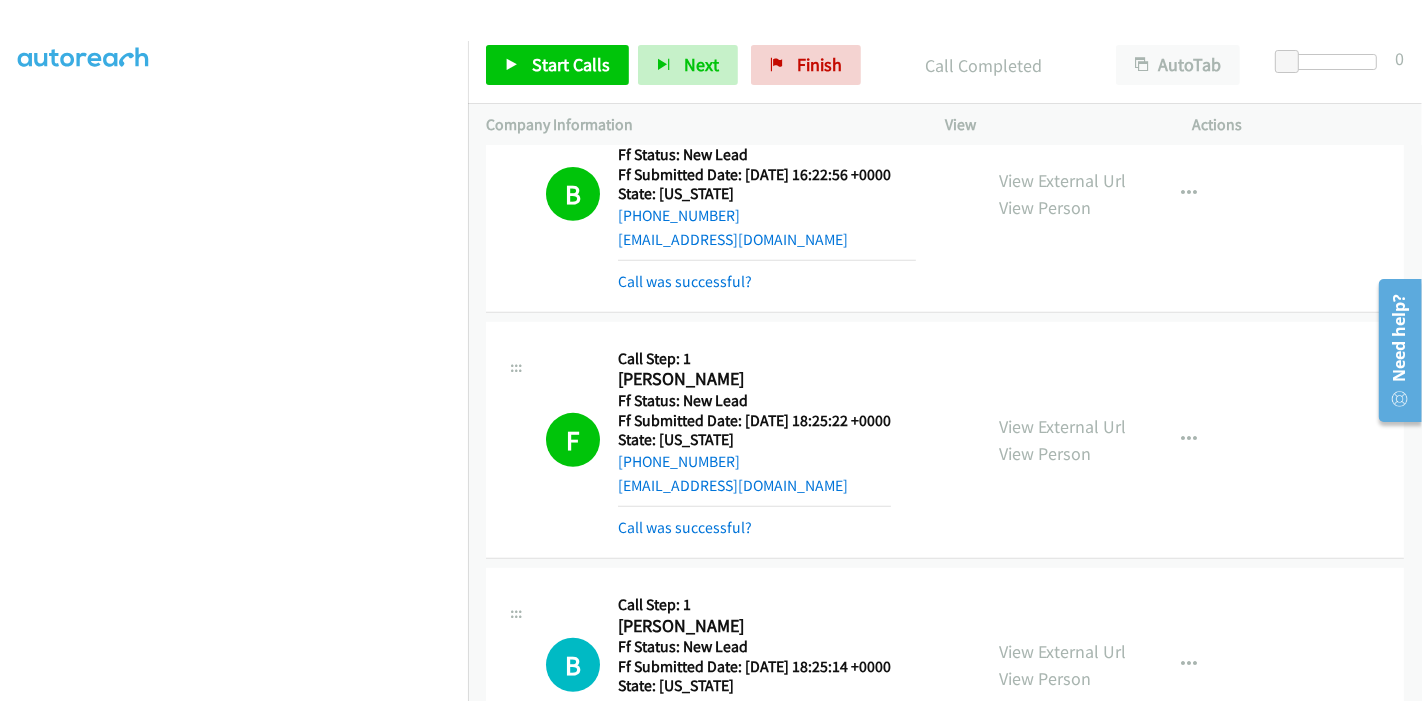 click on "Call was successful?" at bounding box center (754, 528) 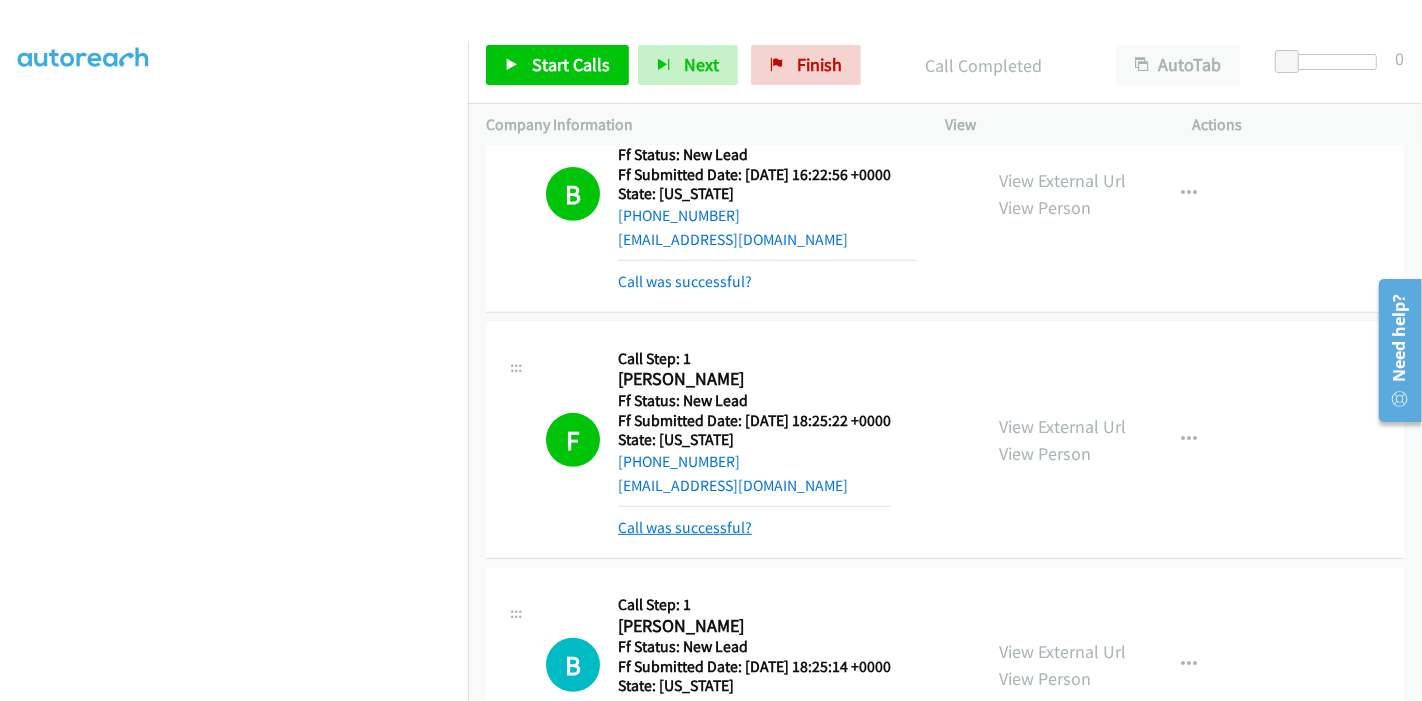 click on "Call was successful?" at bounding box center [685, 527] 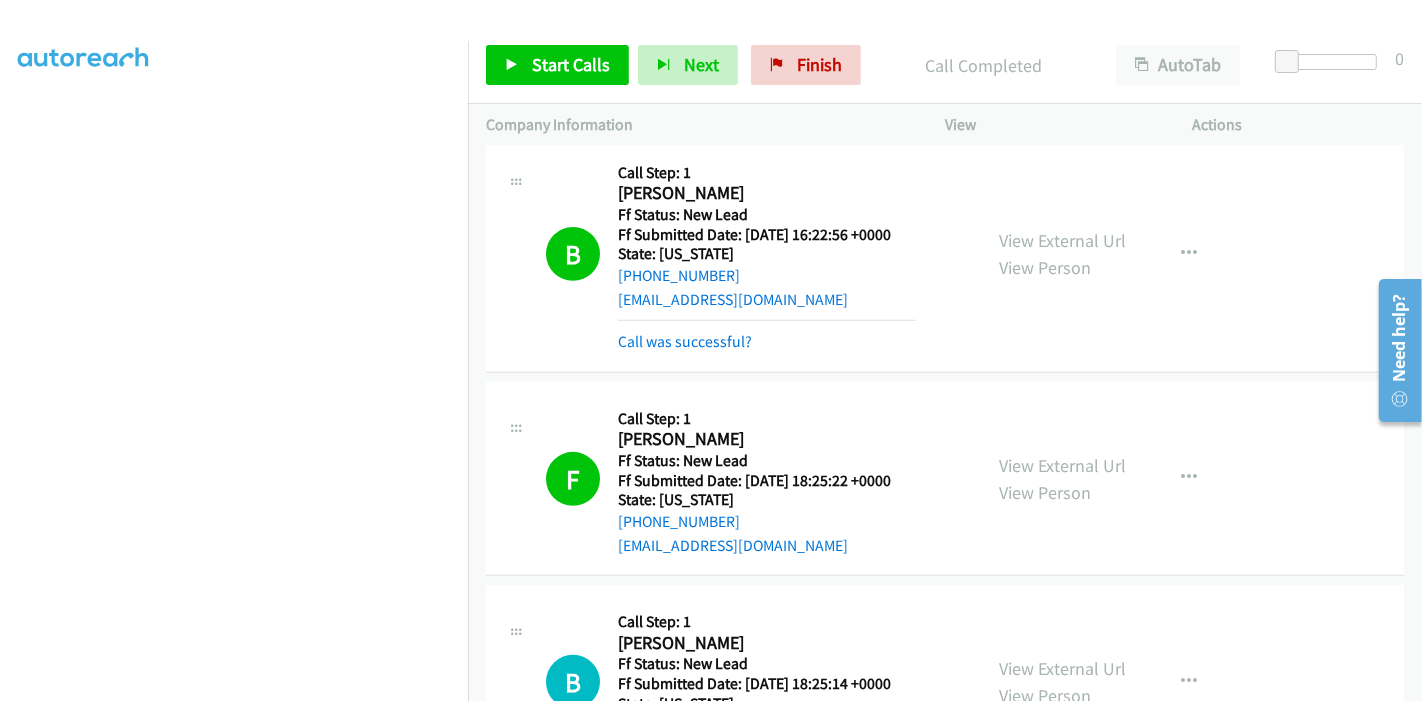 scroll, scrollTop: 617, scrollLeft: 0, axis: vertical 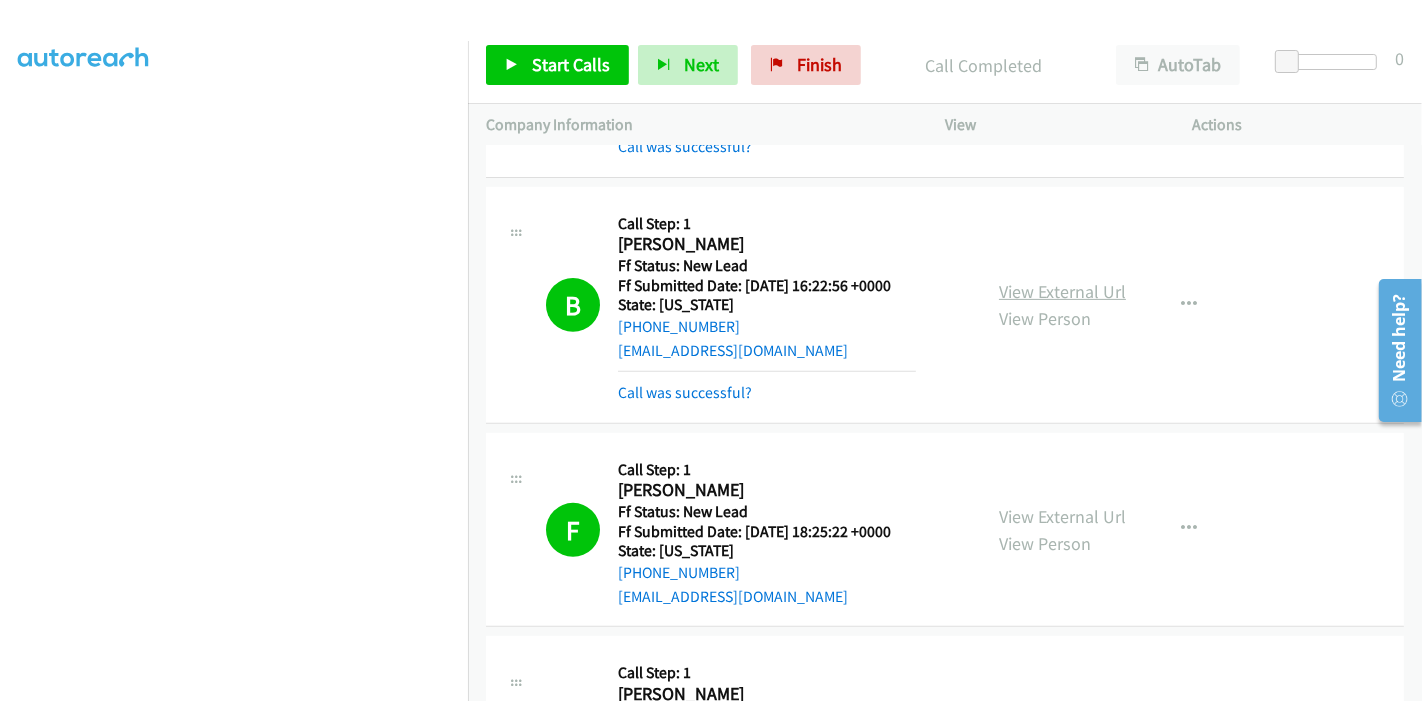 click on "View External Url" at bounding box center [1062, 291] 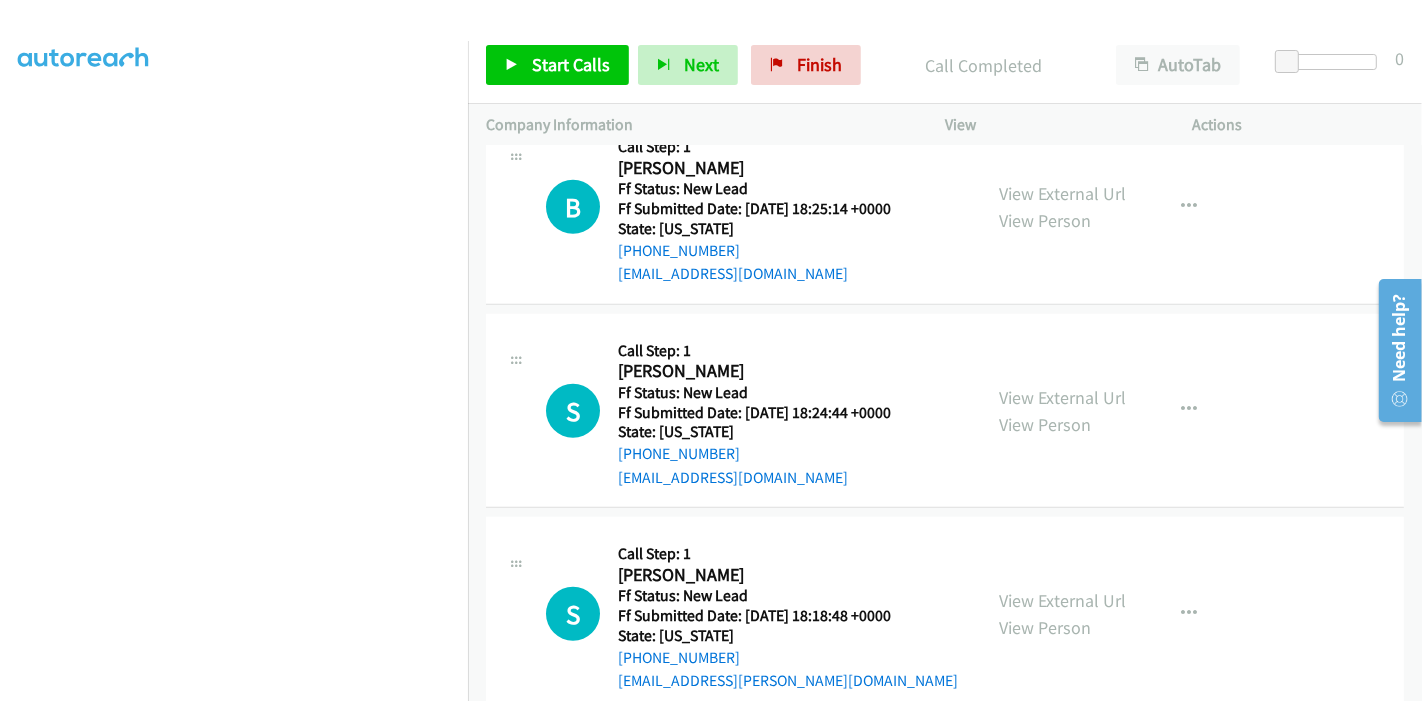 scroll, scrollTop: 810, scrollLeft: 0, axis: vertical 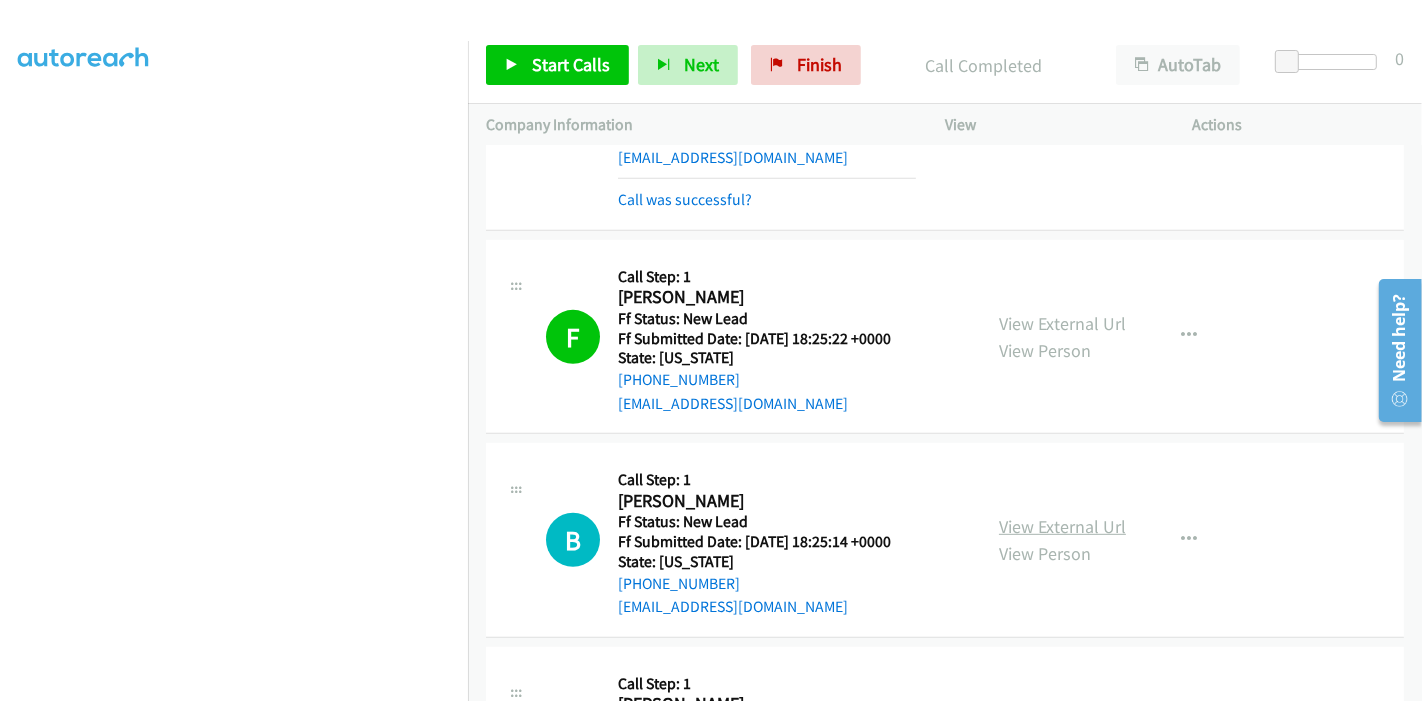 click on "View External Url" at bounding box center (1062, 526) 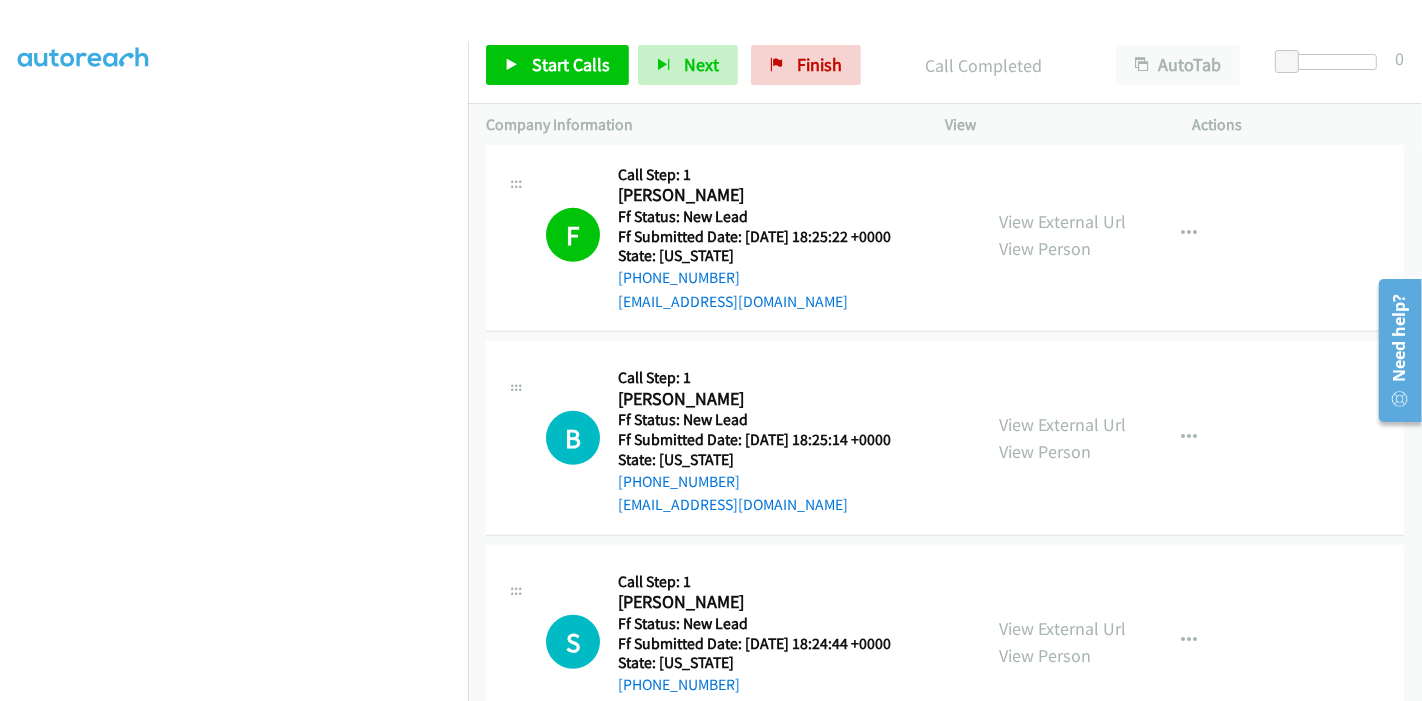 scroll, scrollTop: 1032, scrollLeft: 0, axis: vertical 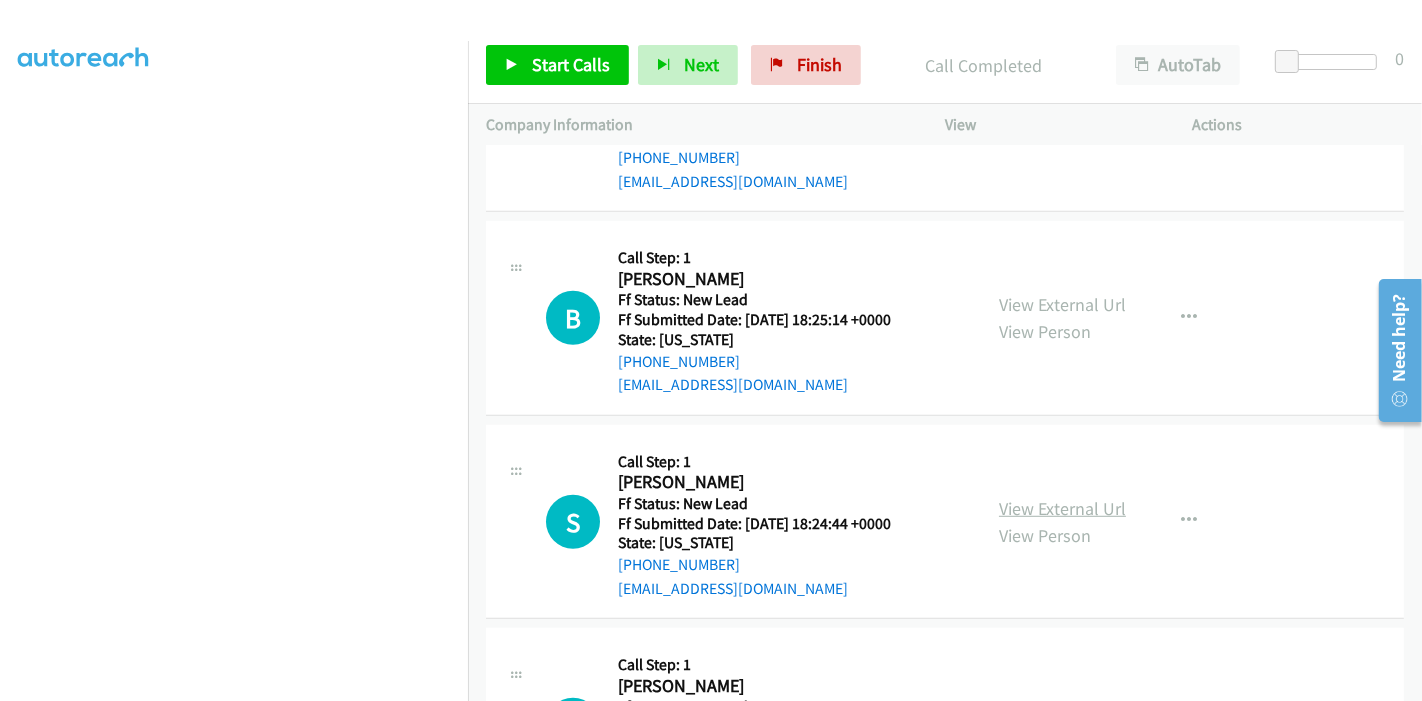 click on "View External Url" at bounding box center (1062, 508) 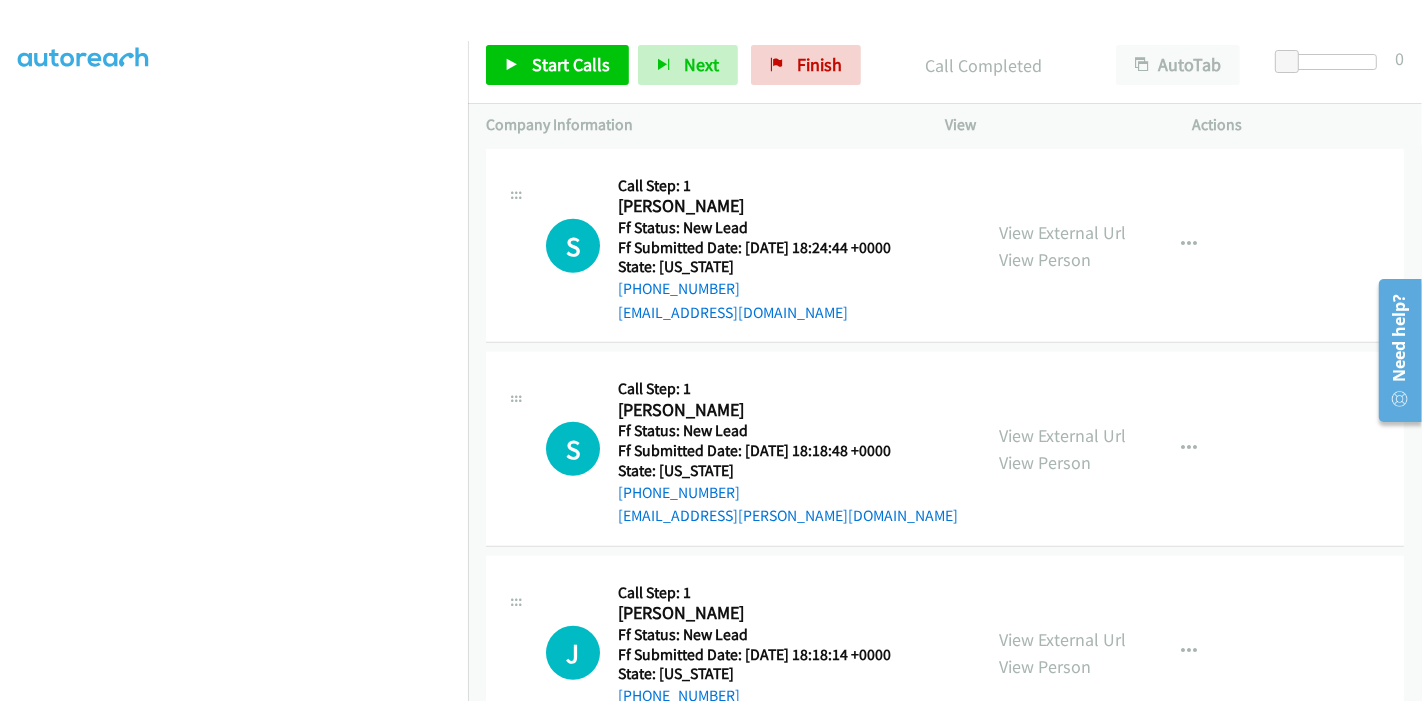 scroll, scrollTop: 1365, scrollLeft: 0, axis: vertical 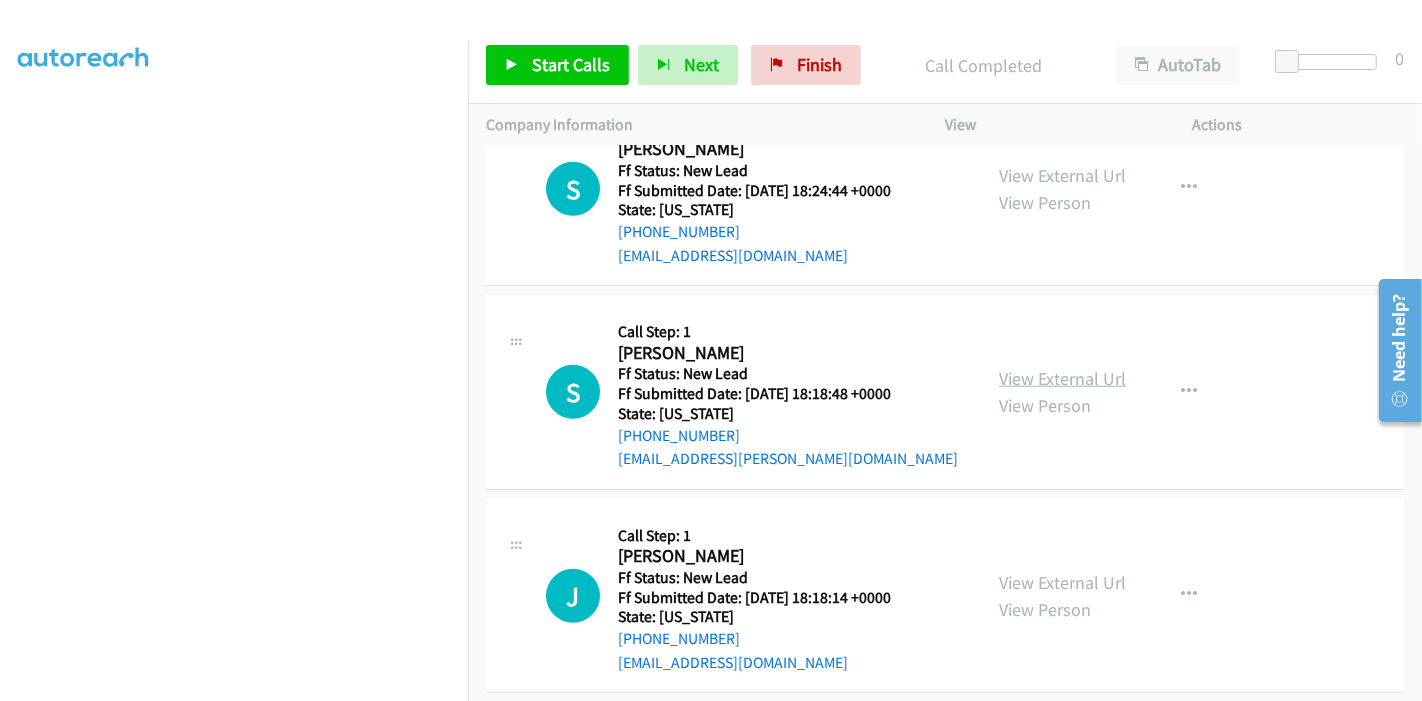 click on "View External Url" at bounding box center [1062, 378] 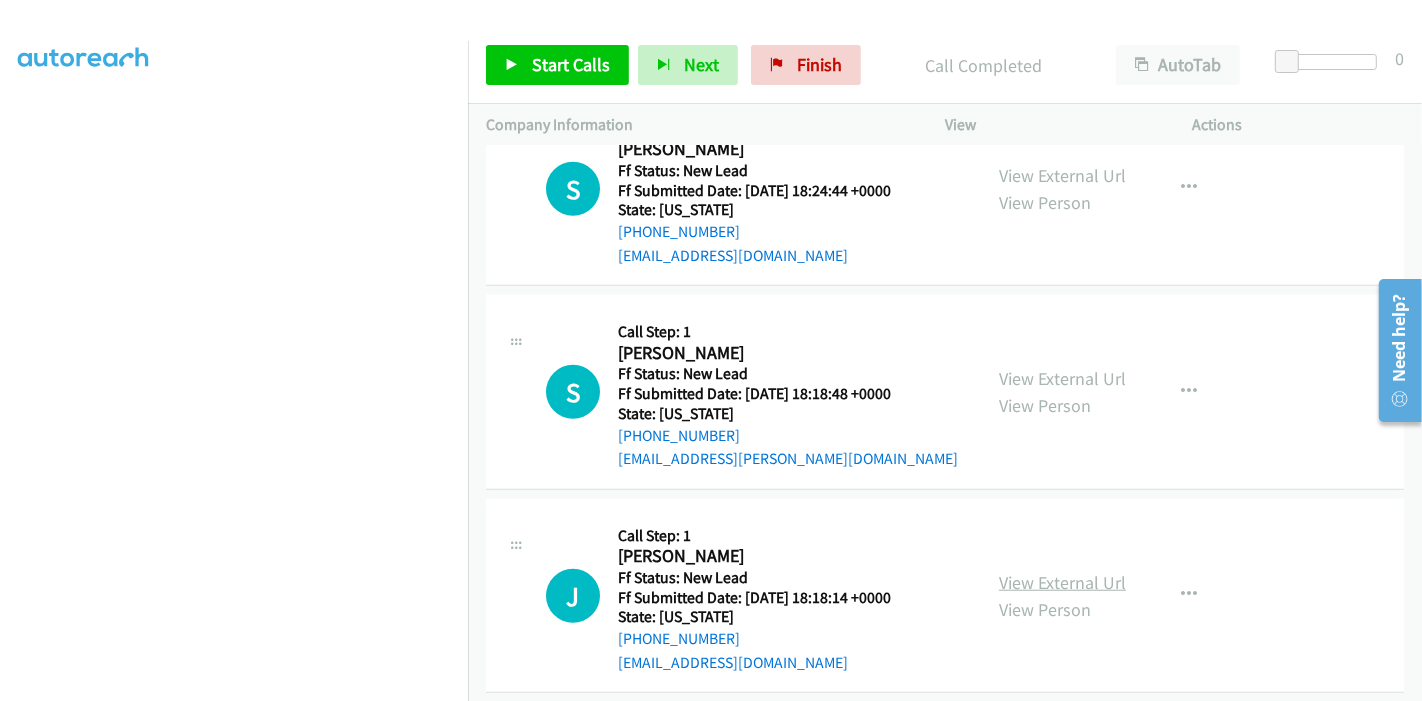 scroll, scrollTop: 1588, scrollLeft: 0, axis: vertical 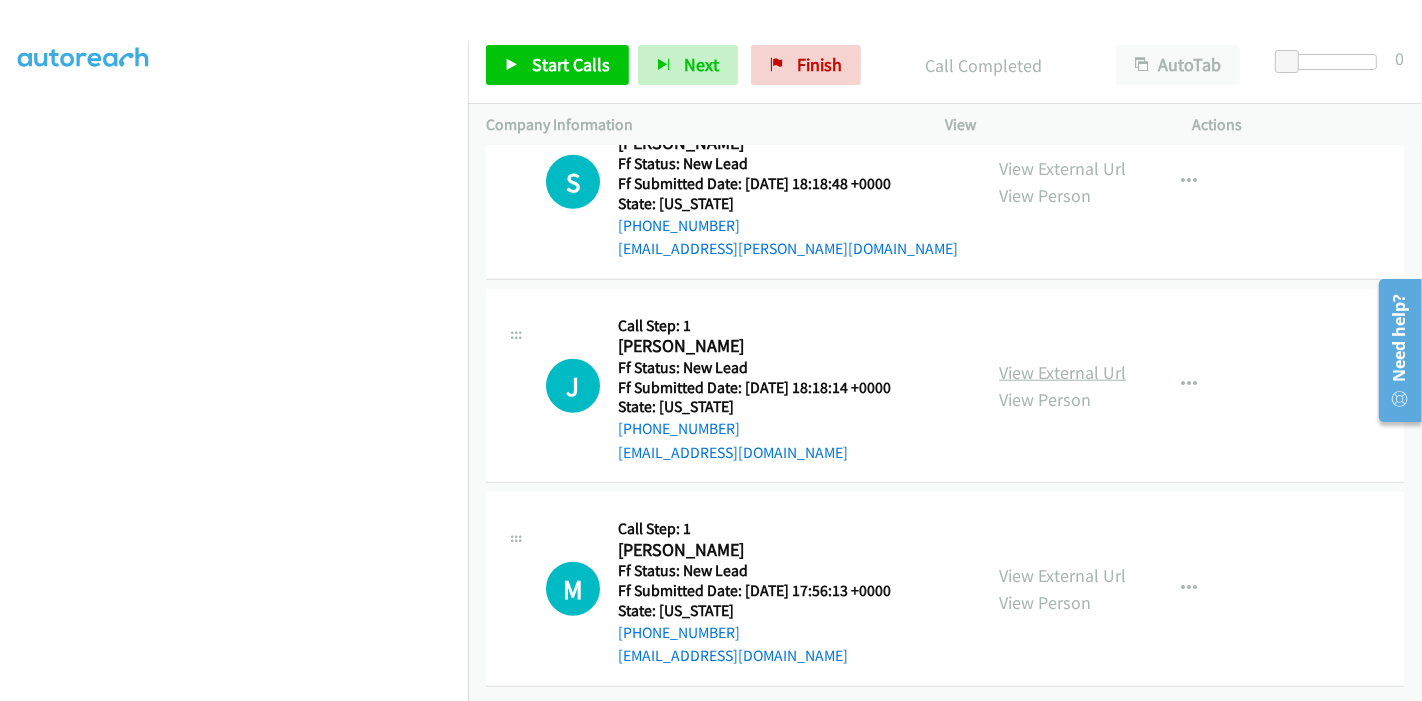 click on "View External Url" at bounding box center [1062, 372] 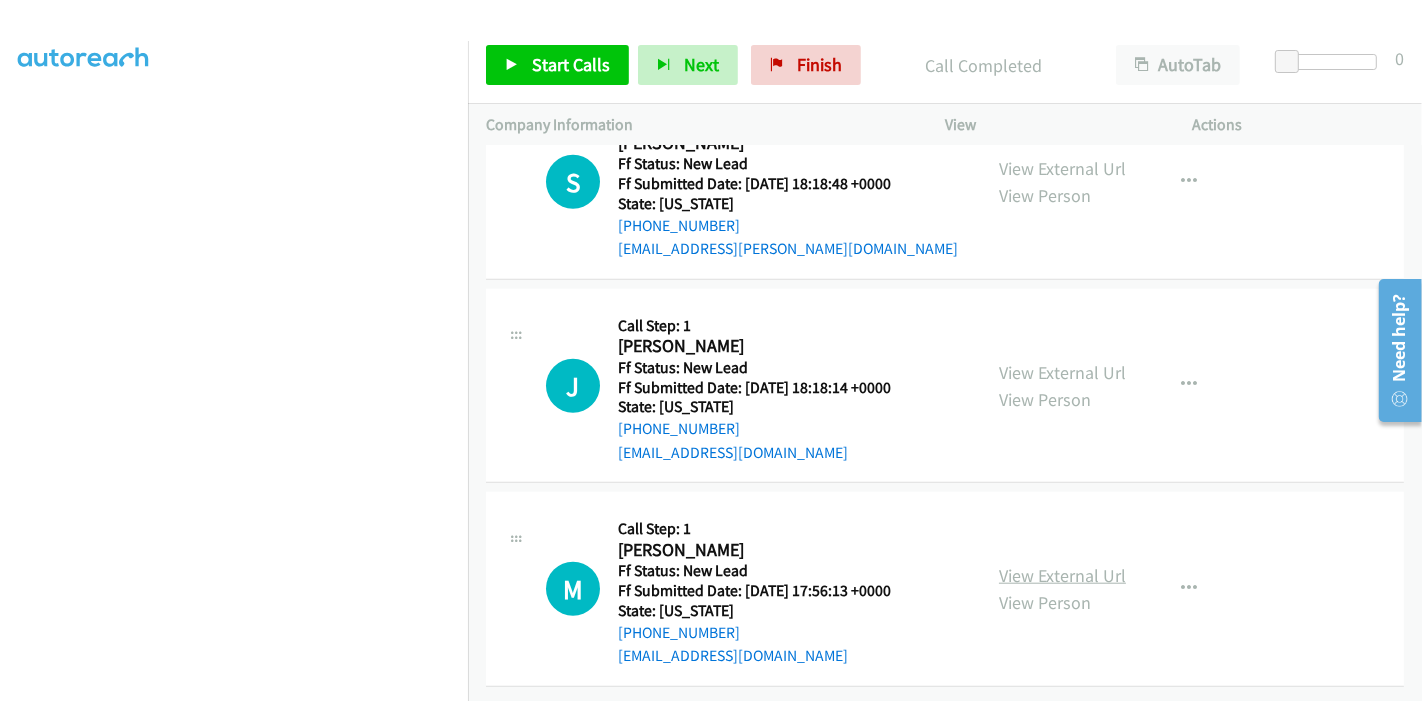 click on "View External Url" at bounding box center [1062, 575] 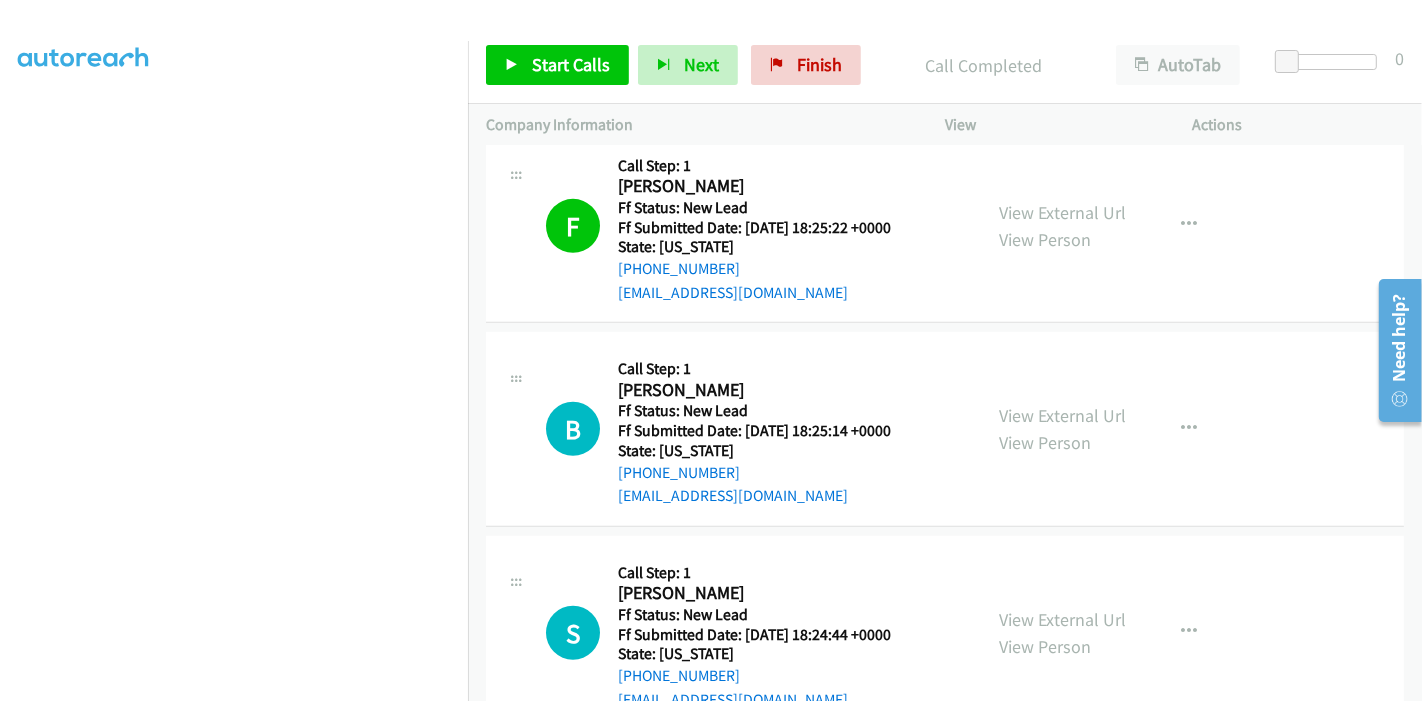 scroll, scrollTop: 1032, scrollLeft: 0, axis: vertical 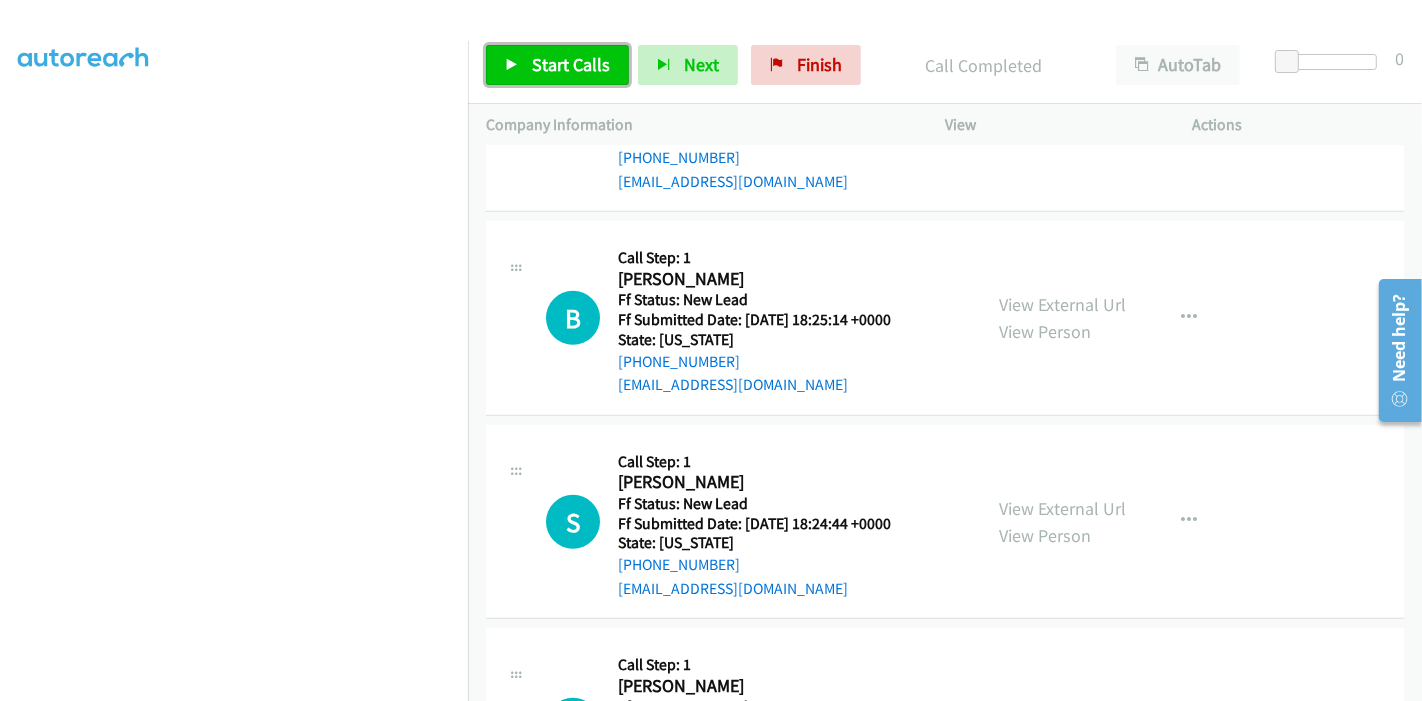 click on "Start Calls" at bounding box center (571, 64) 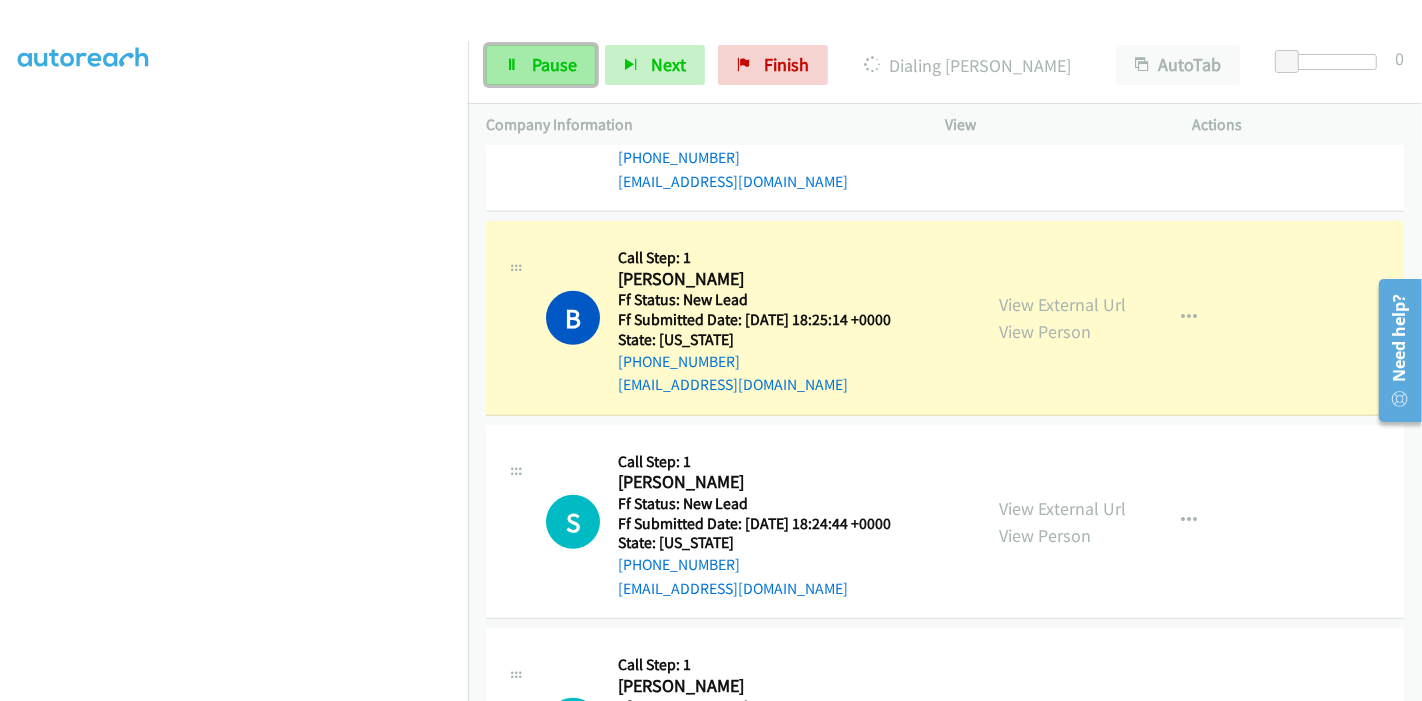 click on "Pause" at bounding box center (541, 65) 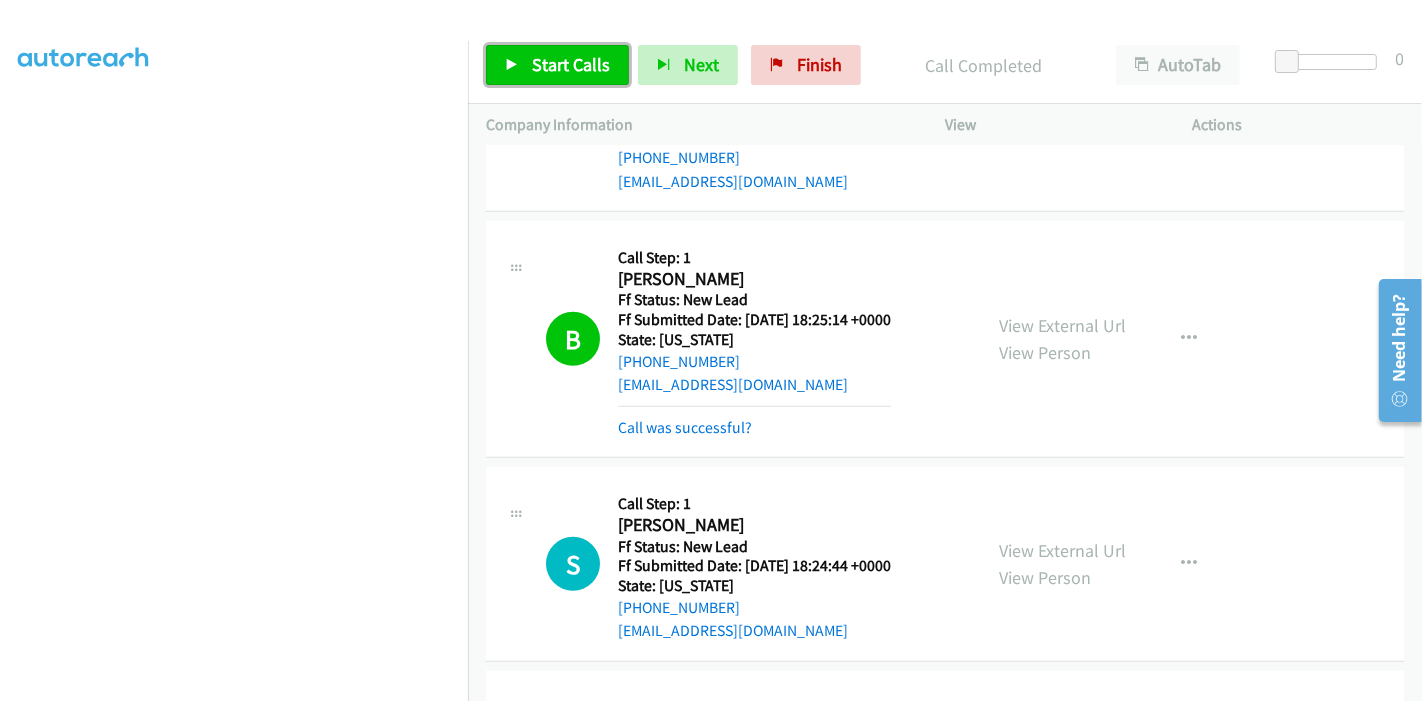 click at bounding box center (512, 66) 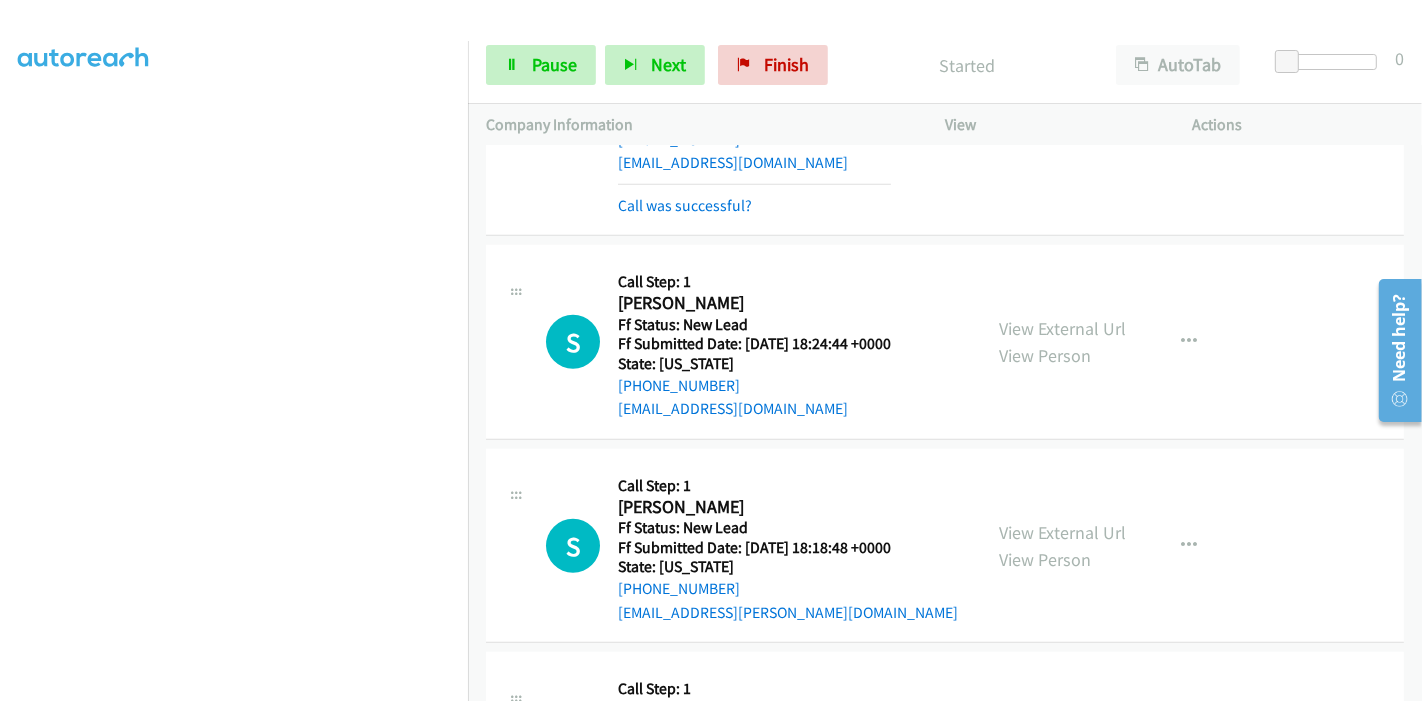 scroll, scrollTop: 1365, scrollLeft: 0, axis: vertical 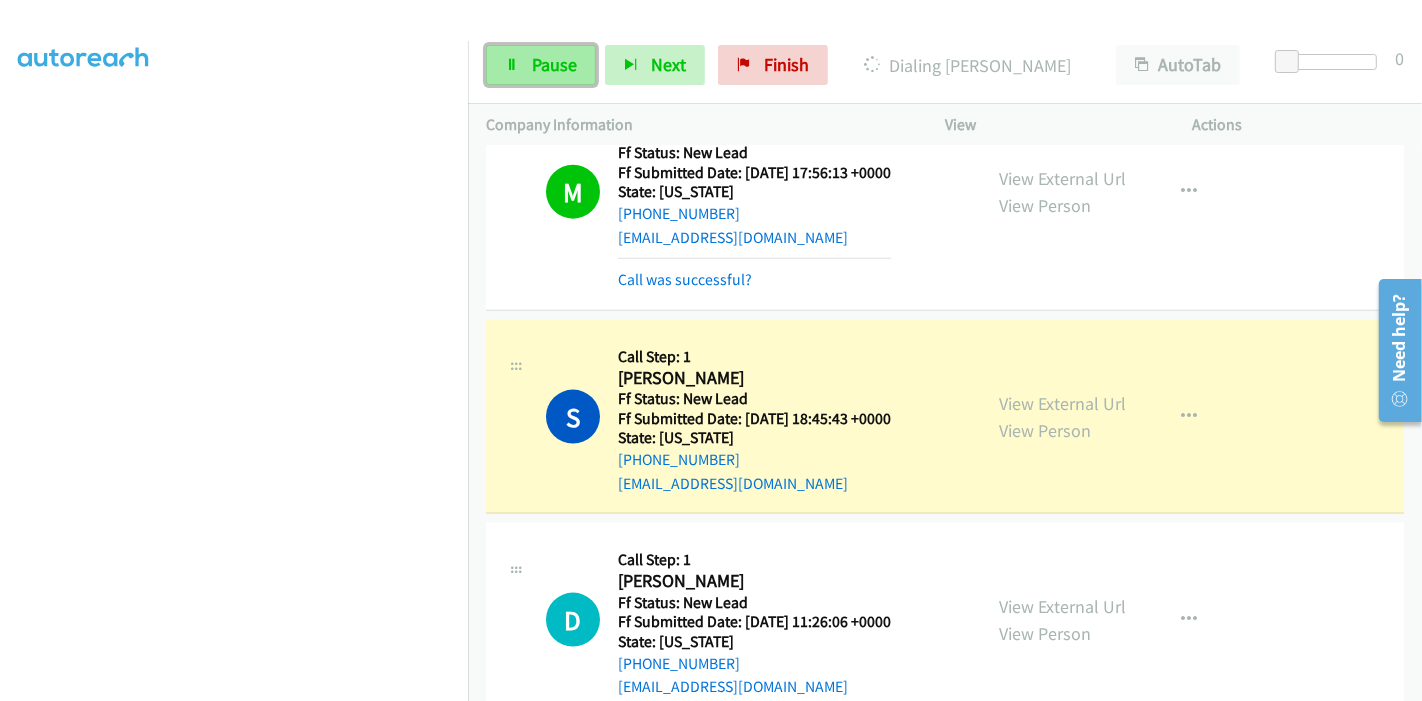 click on "Pause" at bounding box center (554, 64) 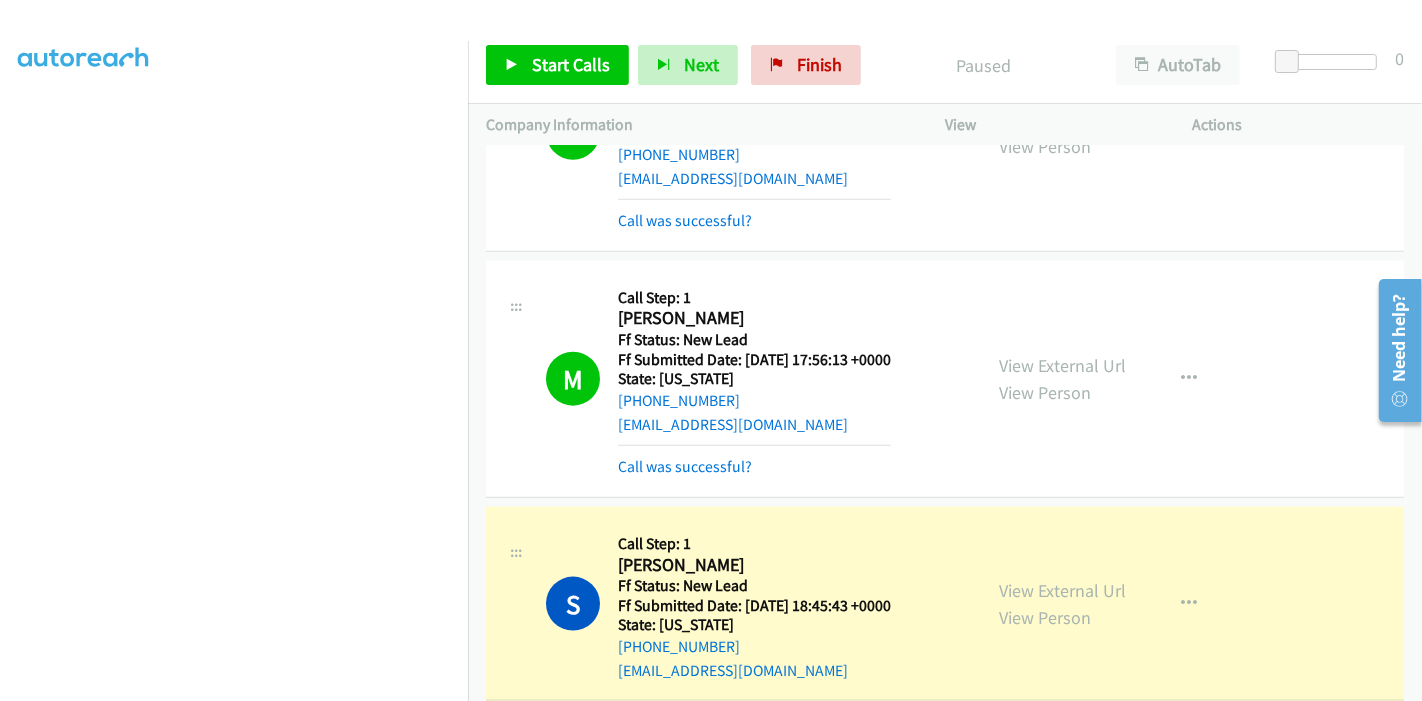 scroll, scrollTop: 1942, scrollLeft: 0, axis: vertical 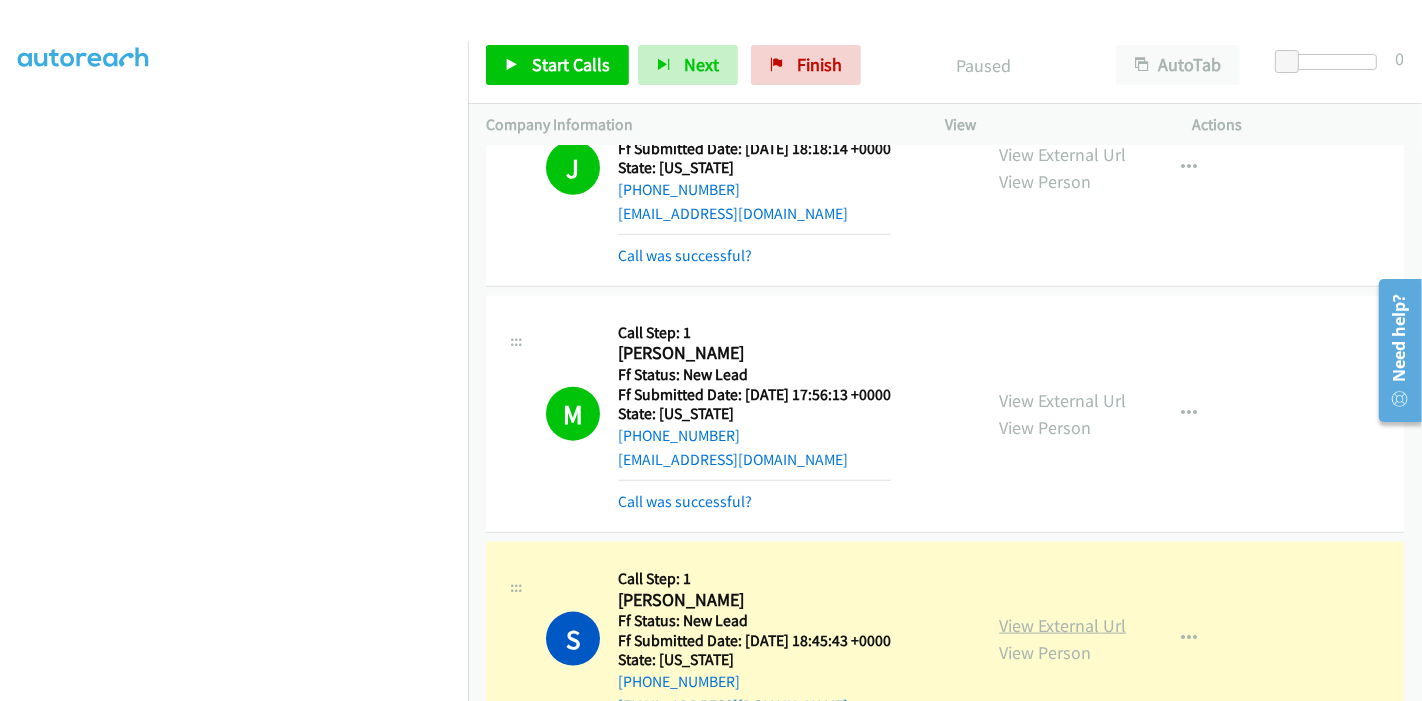 click on "View External Url" at bounding box center [1062, 625] 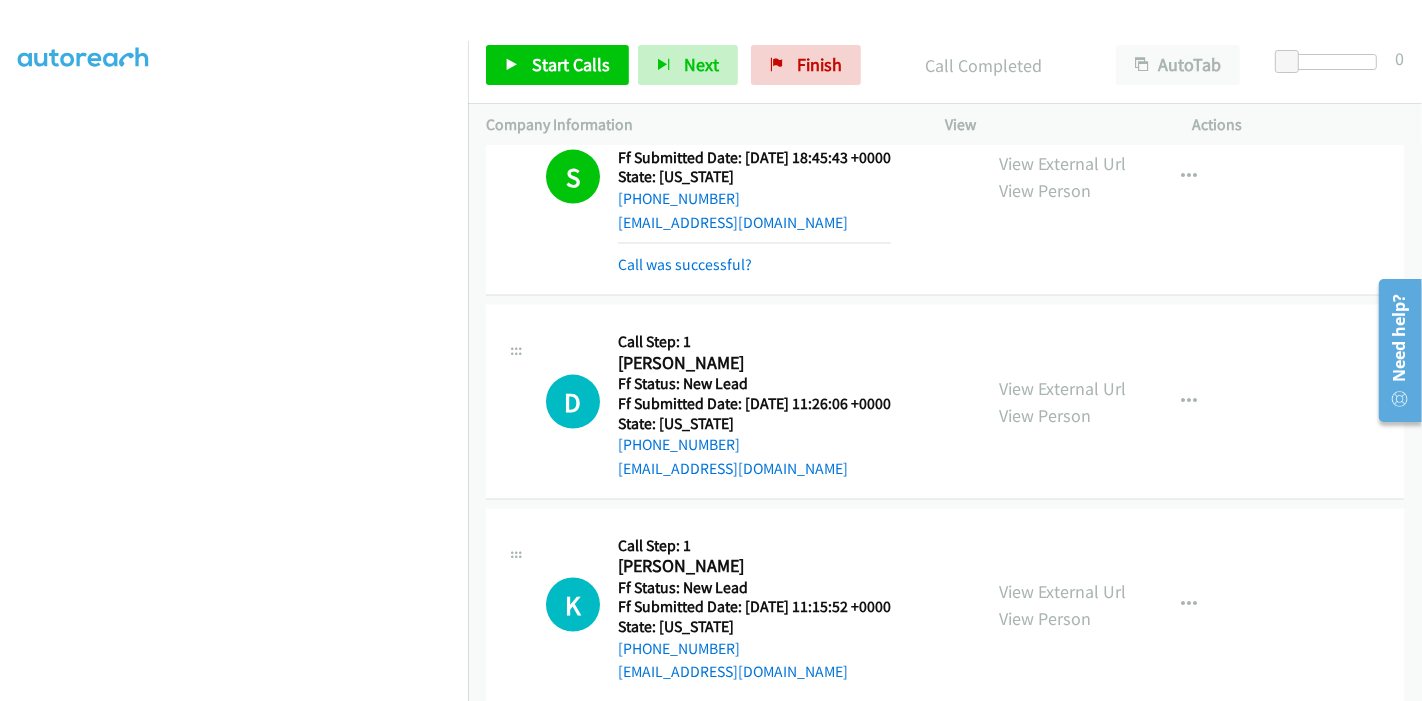 scroll, scrollTop: 2394, scrollLeft: 0, axis: vertical 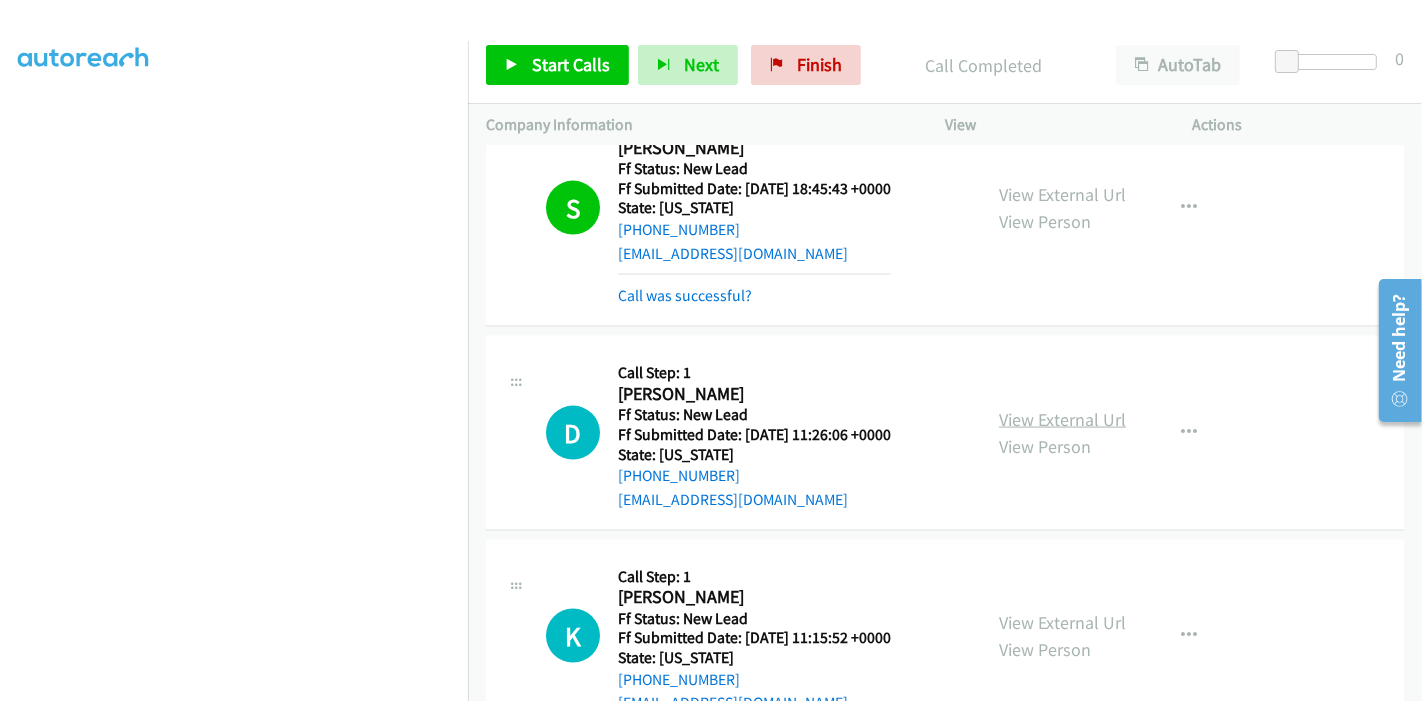 click on "View External Url" at bounding box center (1062, 419) 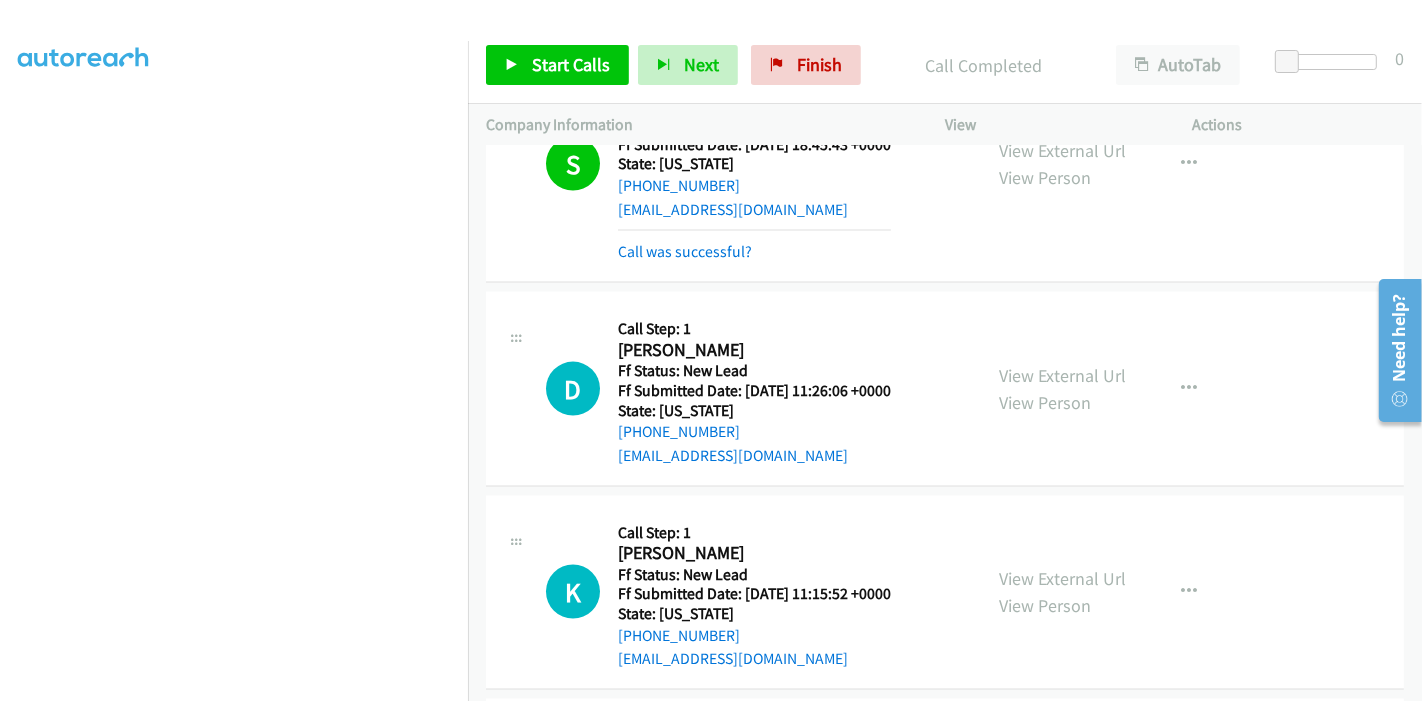 scroll, scrollTop: 2505, scrollLeft: 0, axis: vertical 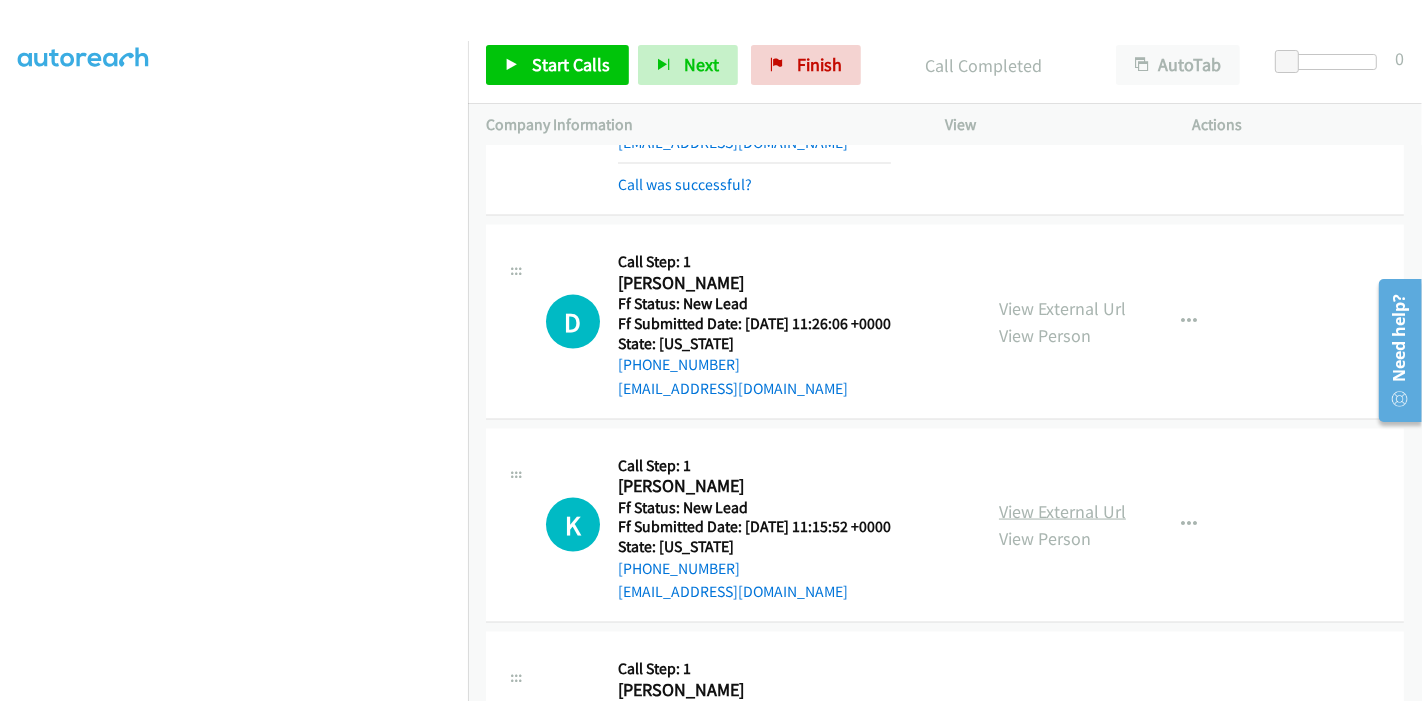 click on "View External Url" at bounding box center (1062, 511) 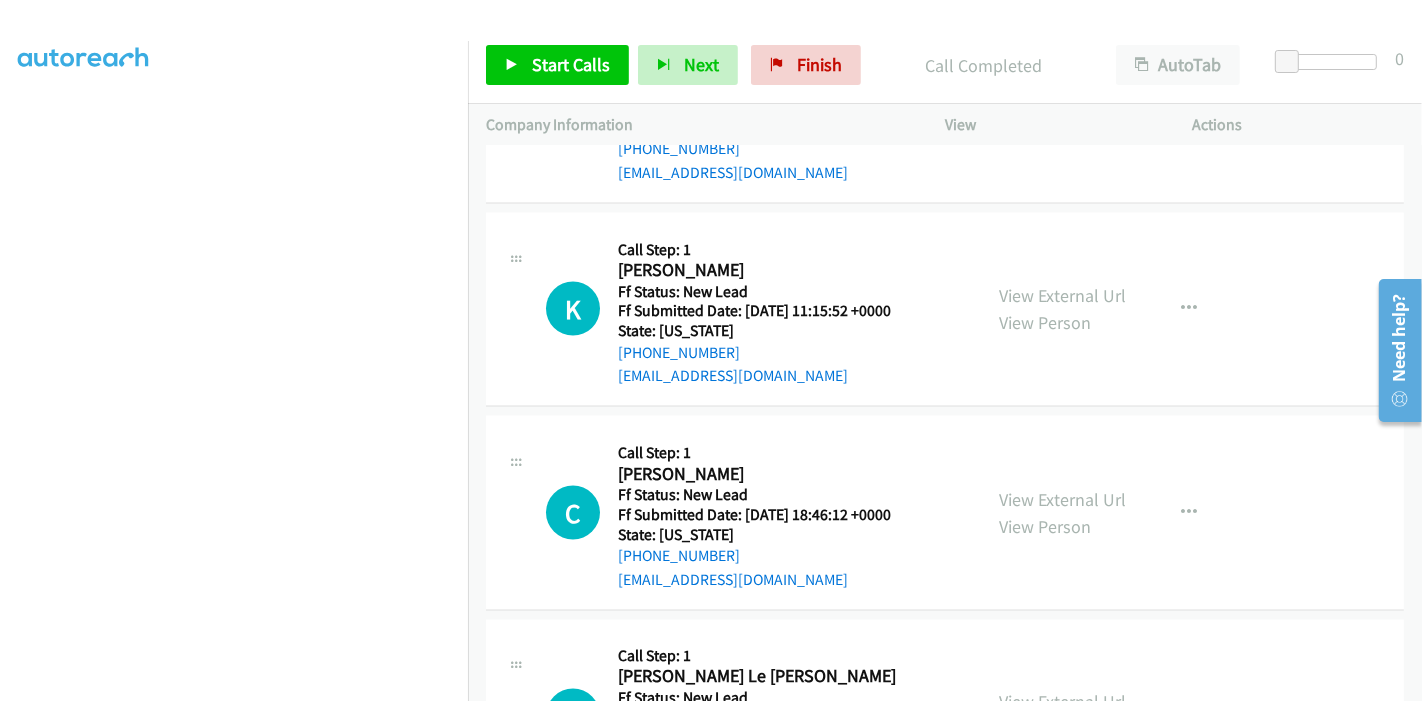 scroll, scrollTop: 2950, scrollLeft: 0, axis: vertical 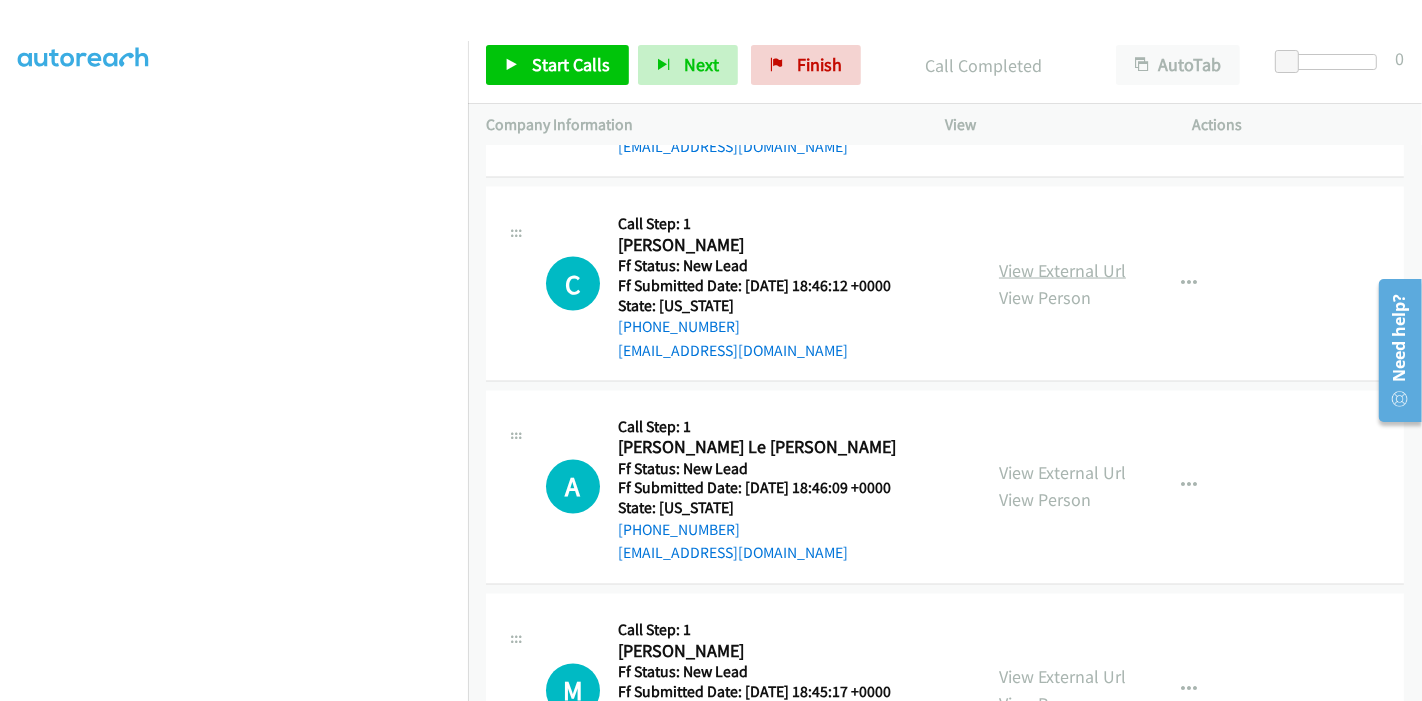 click on "View External Url" at bounding box center (1062, 270) 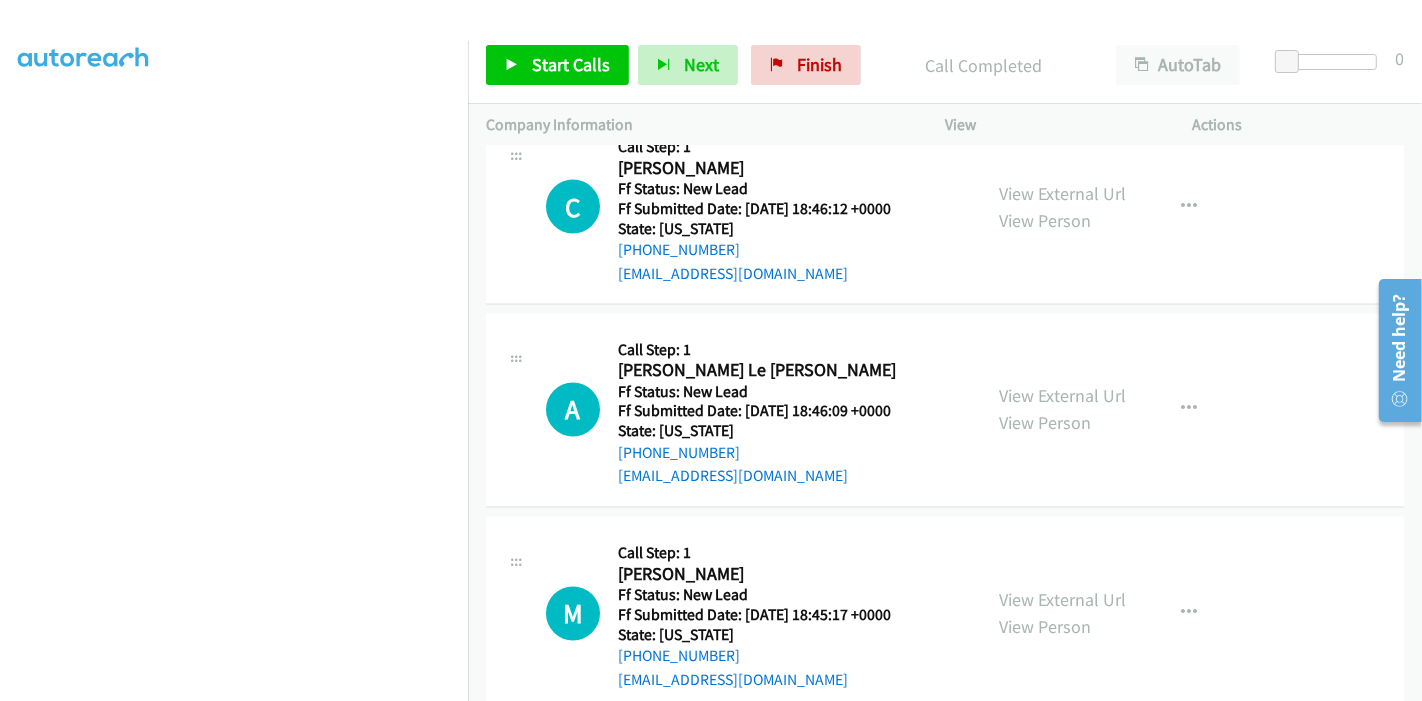 scroll, scrollTop: 3061, scrollLeft: 0, axis: vertical 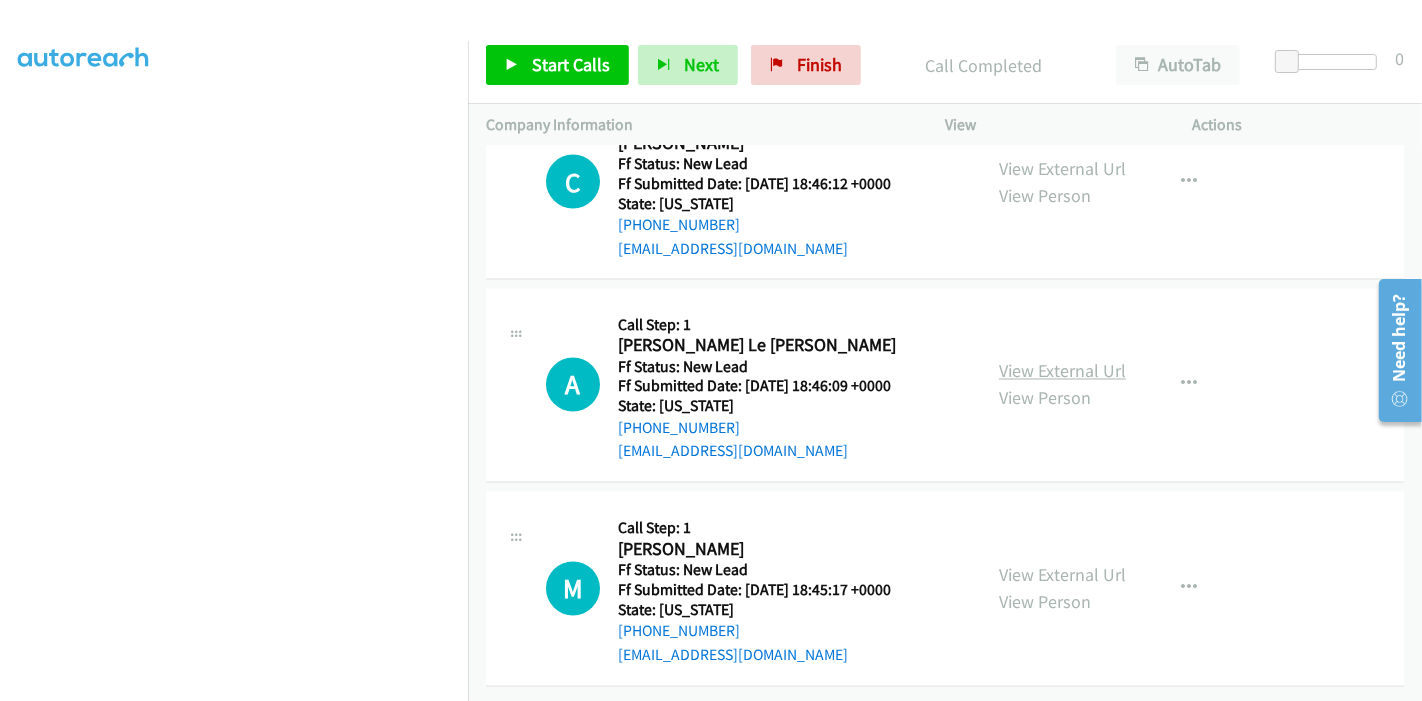 click on "View External Url" at bounding box center [1062, 371] 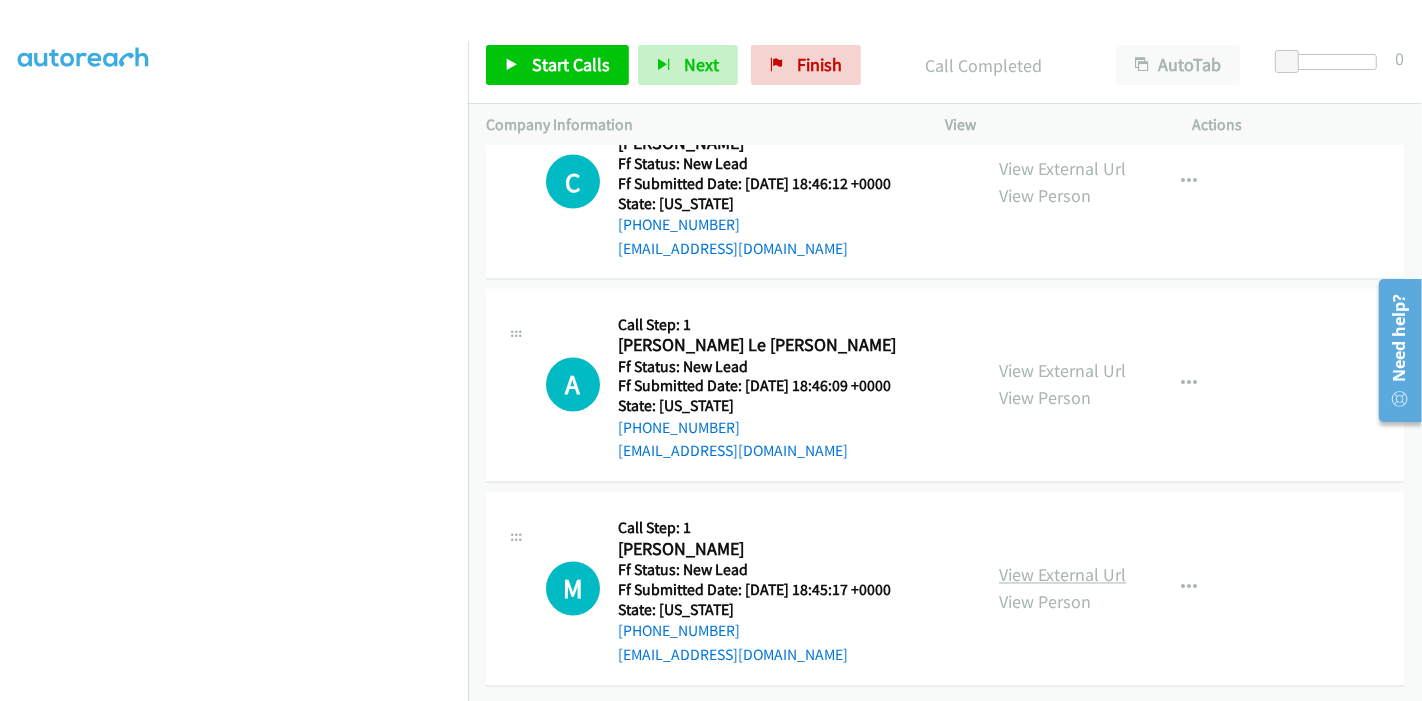 click on "View External Url" at bounding box center [1062, 575] 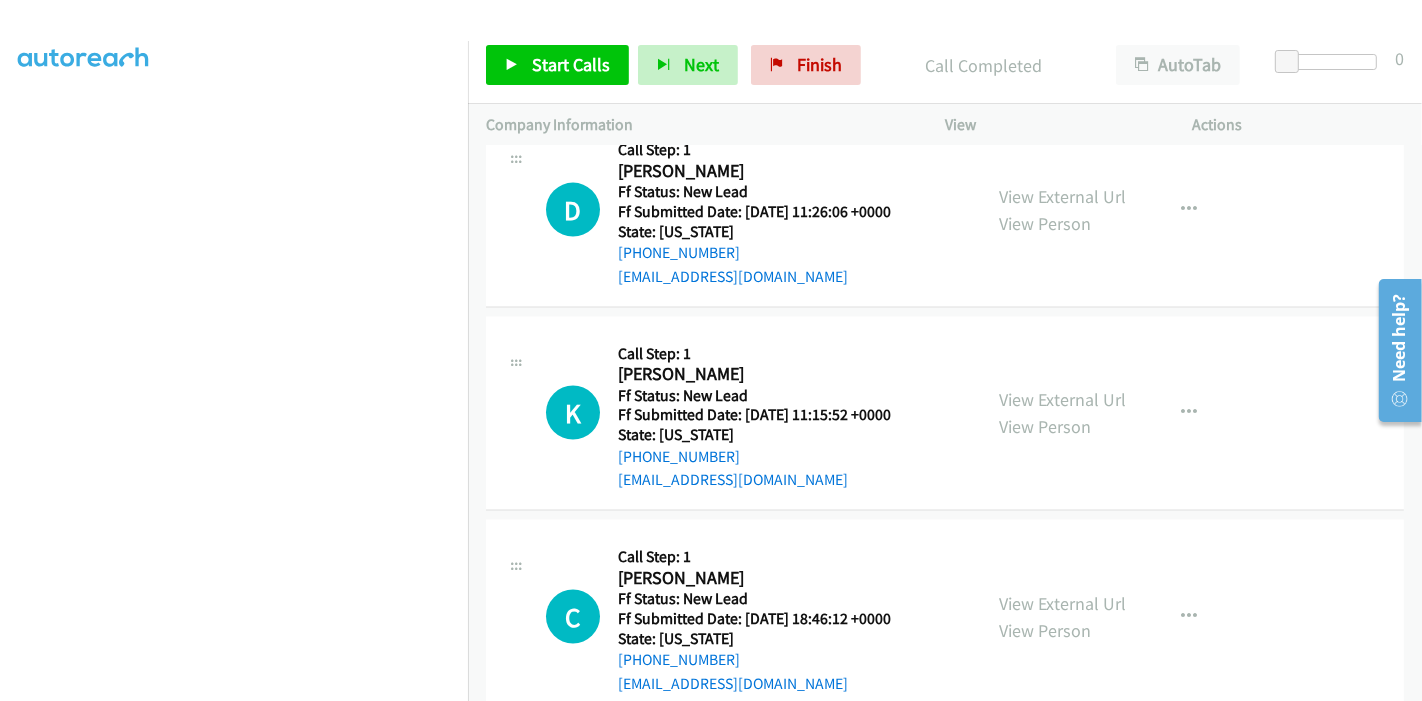 scroll, scrollTop: 2505, scrollLeft: 0, axis: vertical 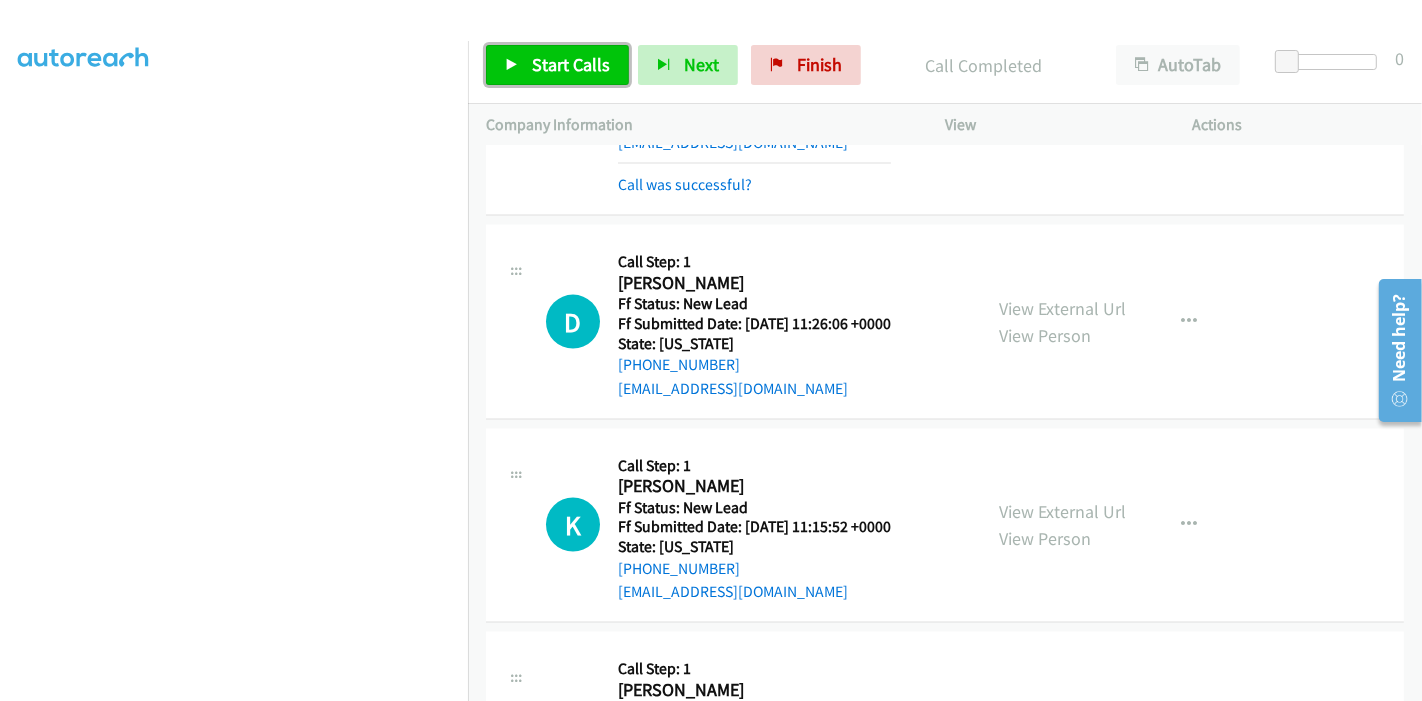 click on "Start Calls" at bounding box center [571, 64] 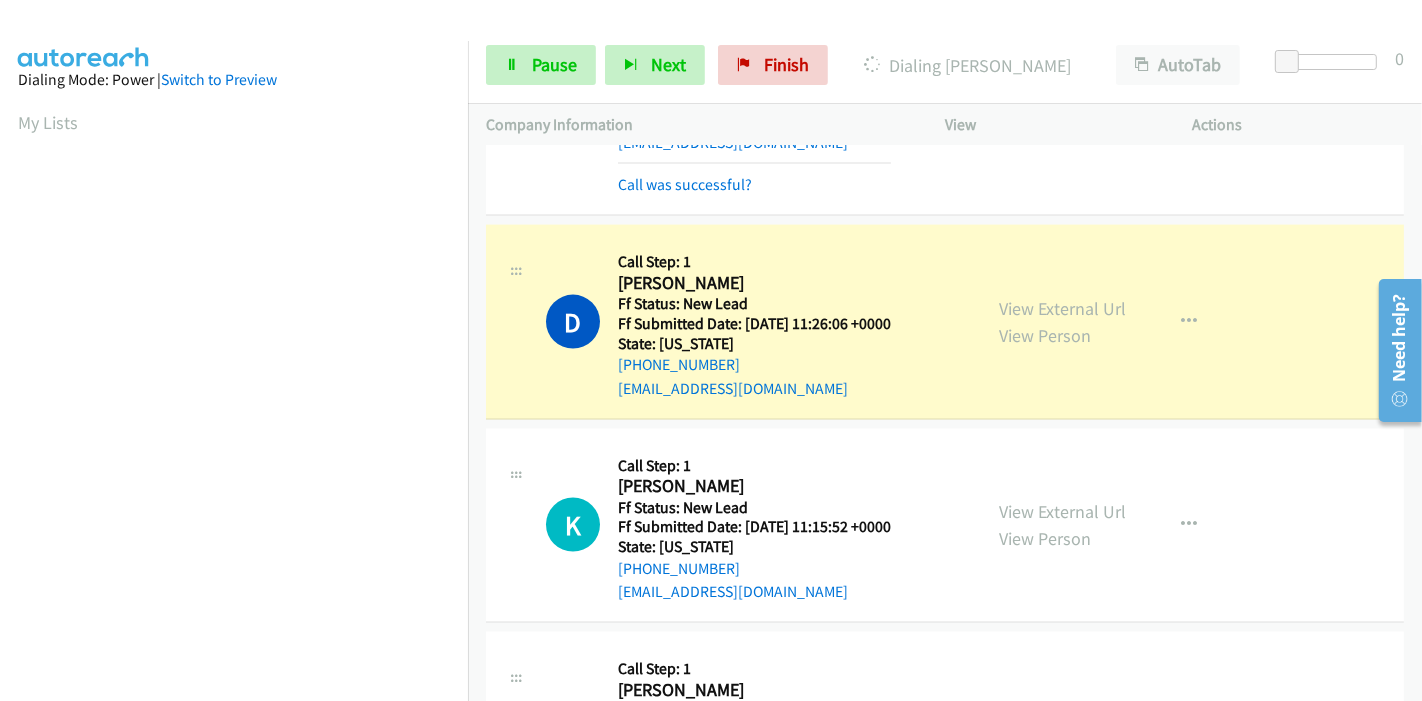 scroll, scrollTop: 422, scrollLeft: 0, axis: vertical 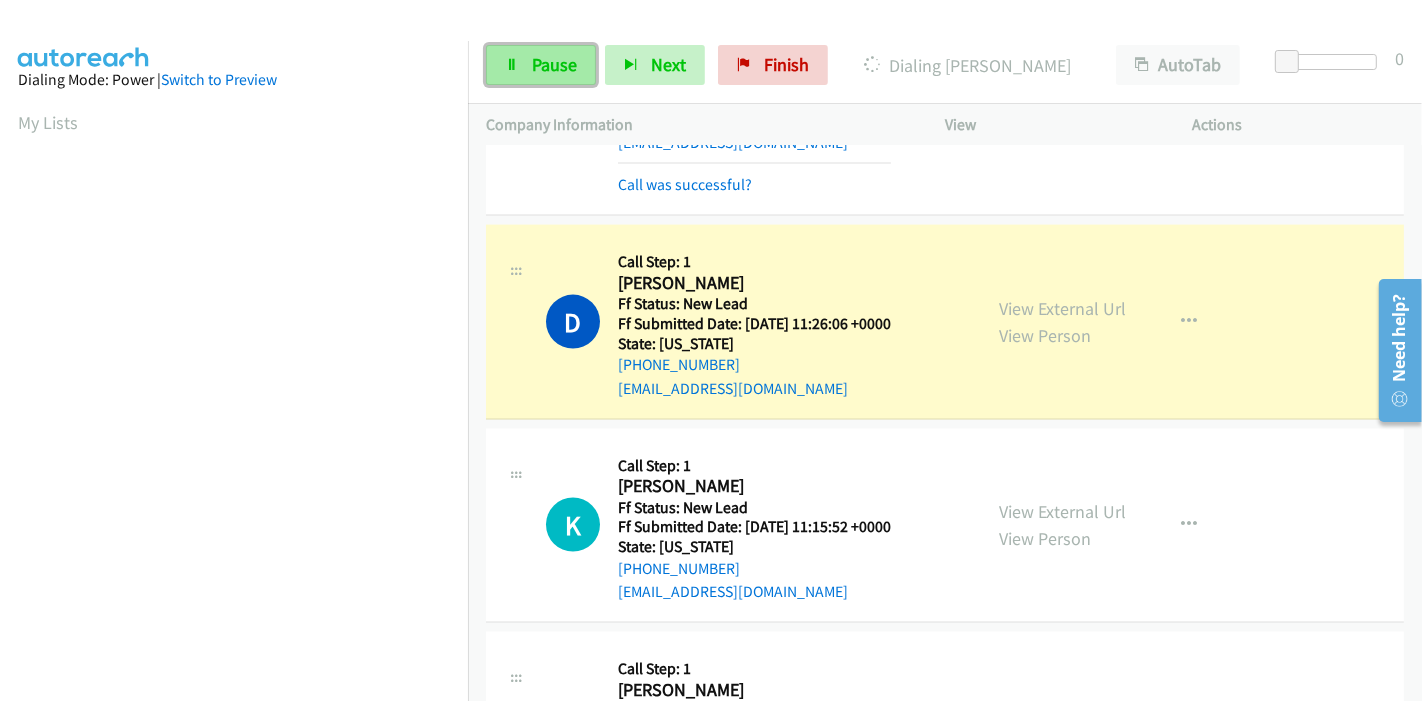click on "Pause" at bounding box center (541, 65) 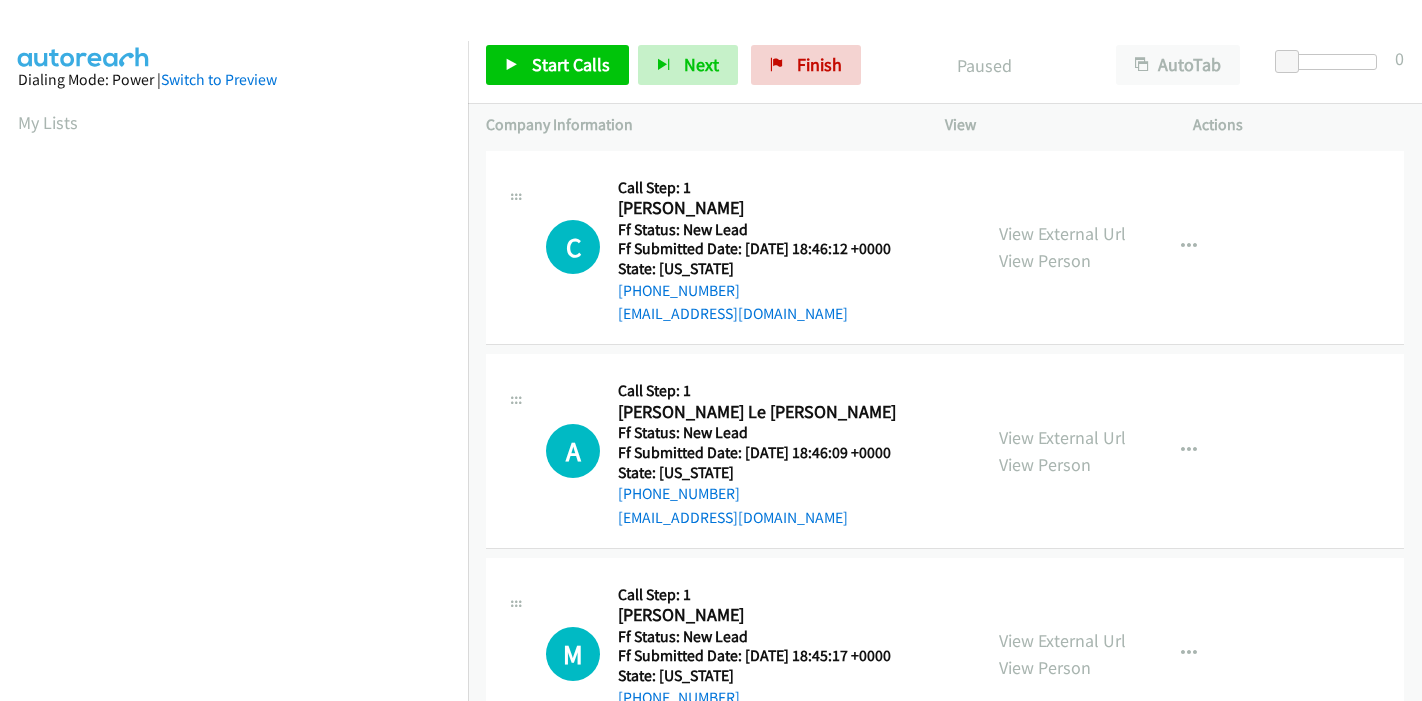 scroll, scrollTop: 0, scrollLeft: 0, axis: both 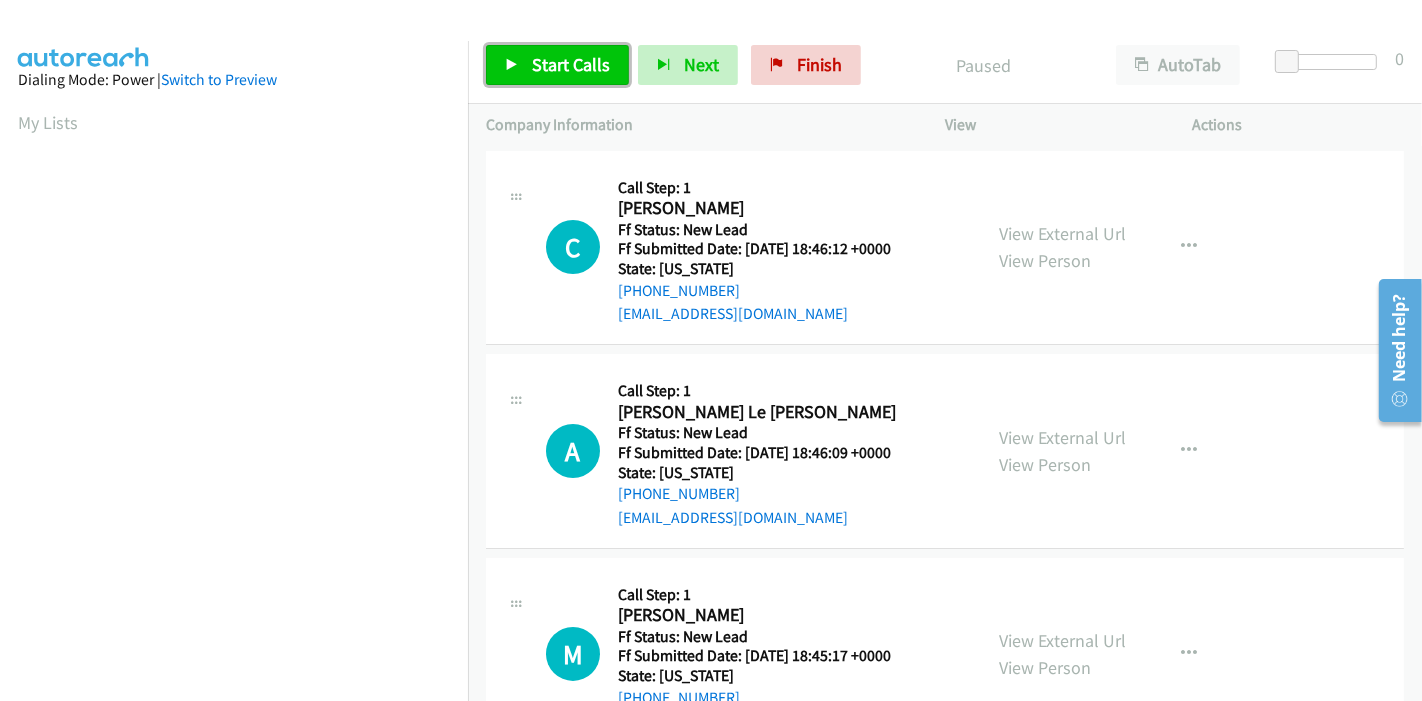 click on "Start Calls" at bounding box center (557, 65) 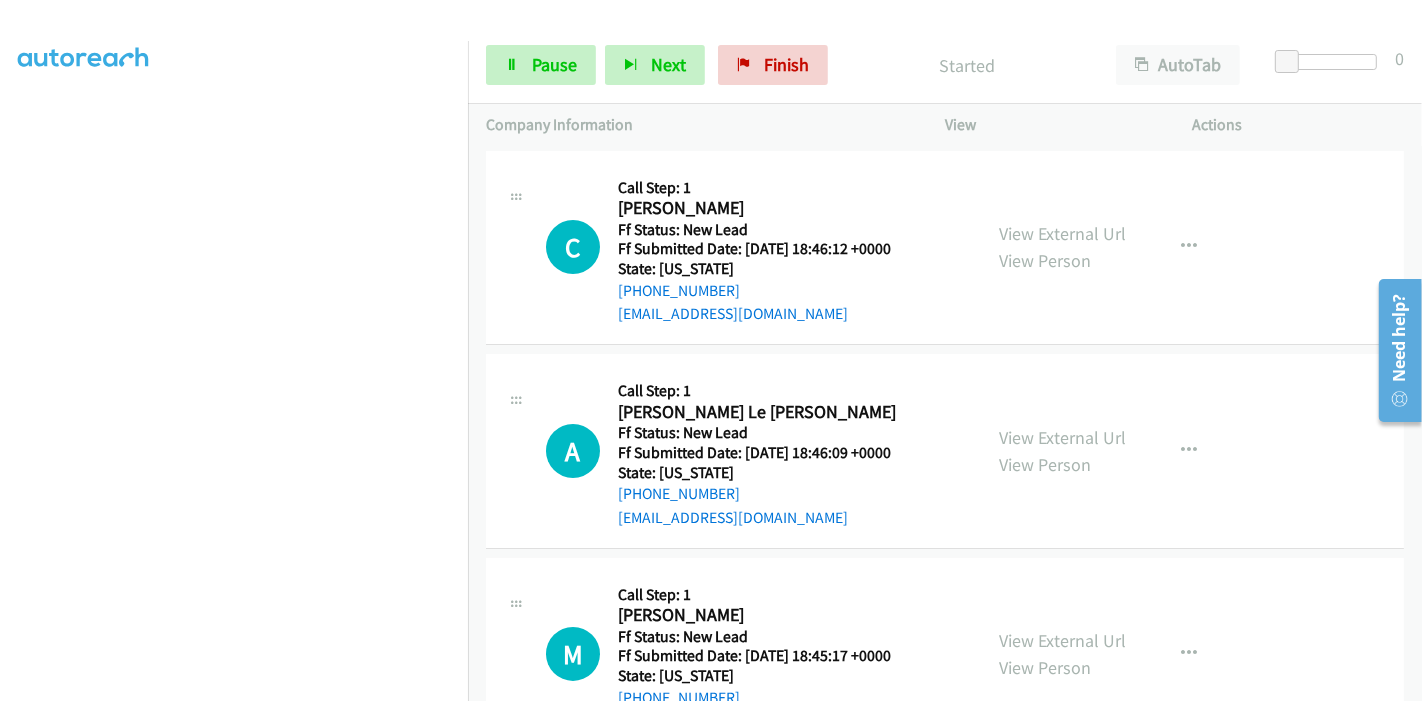 scroll, scrollTop: 422, scrollLeft: 0, axis: vertical 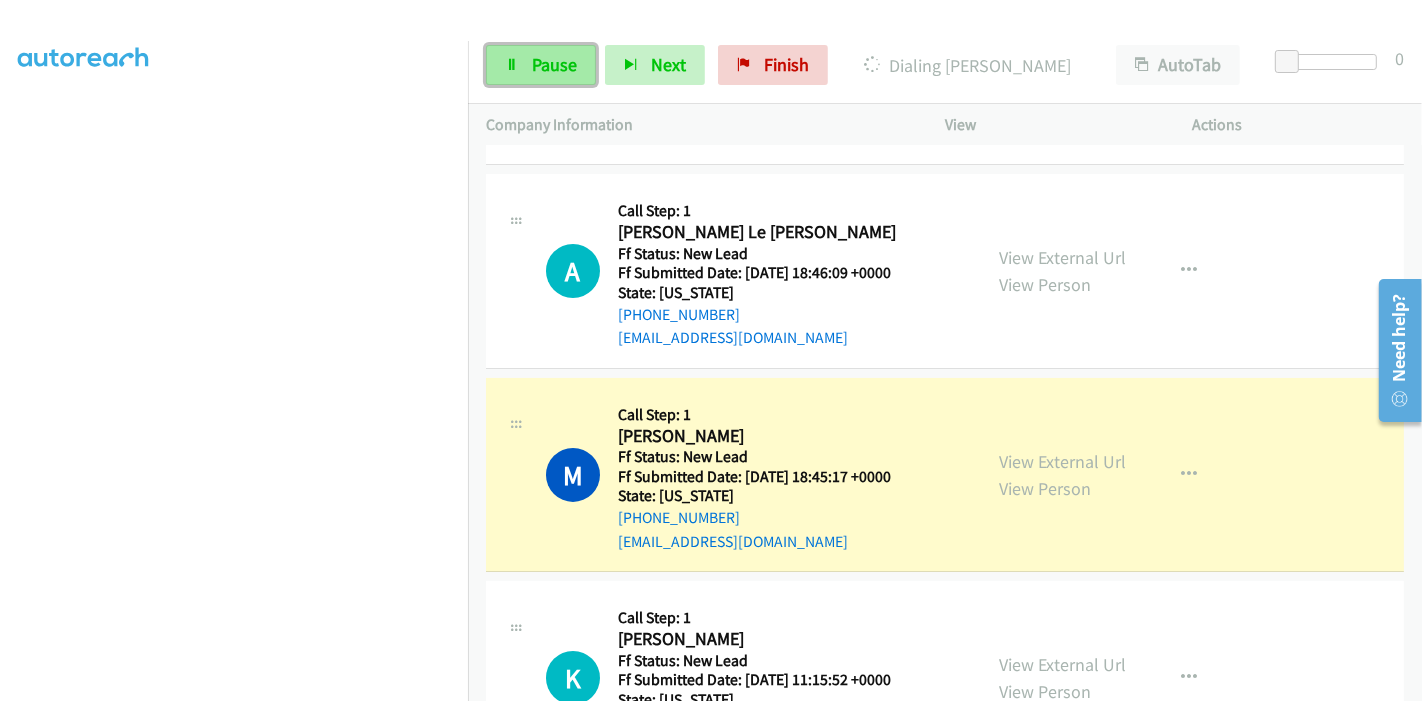 click on "Pause" at bounding box center (541, 65) 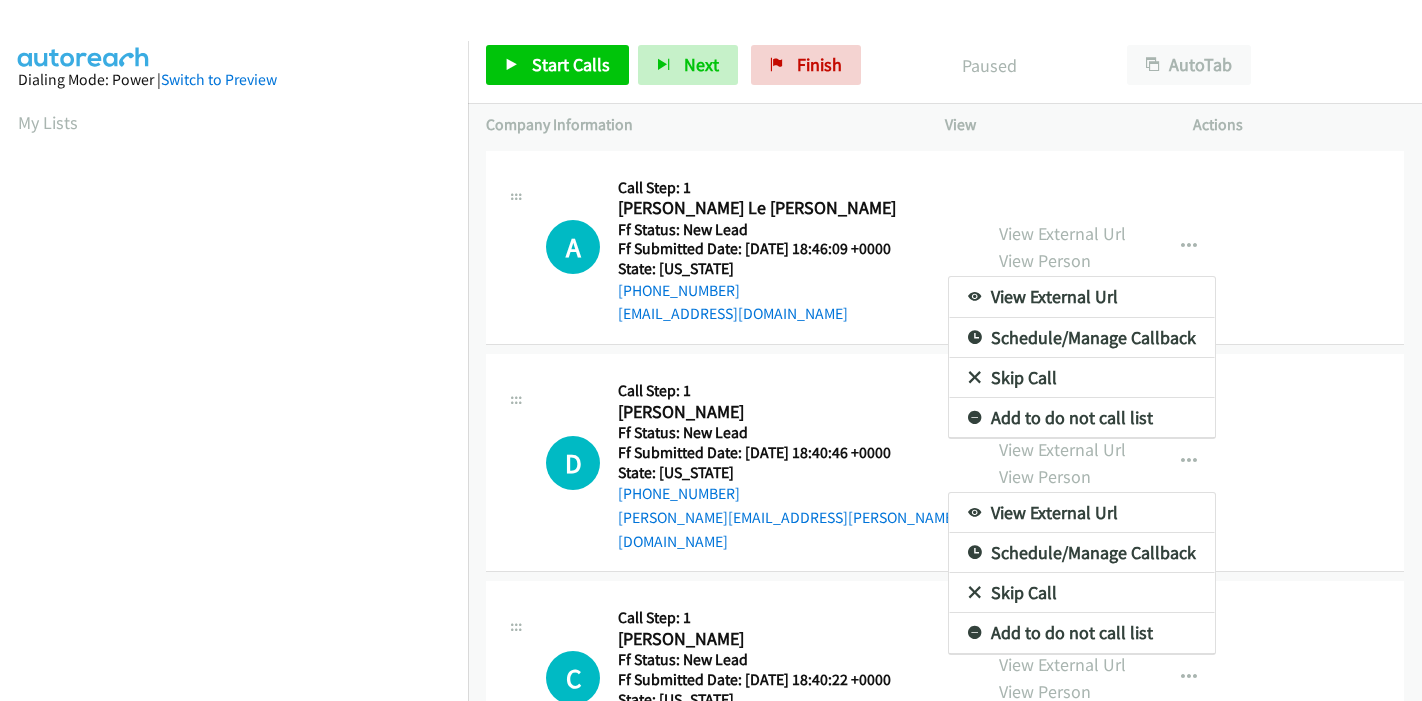 scroll, scrollTop: 0, scrollLeft: 0, axis: both 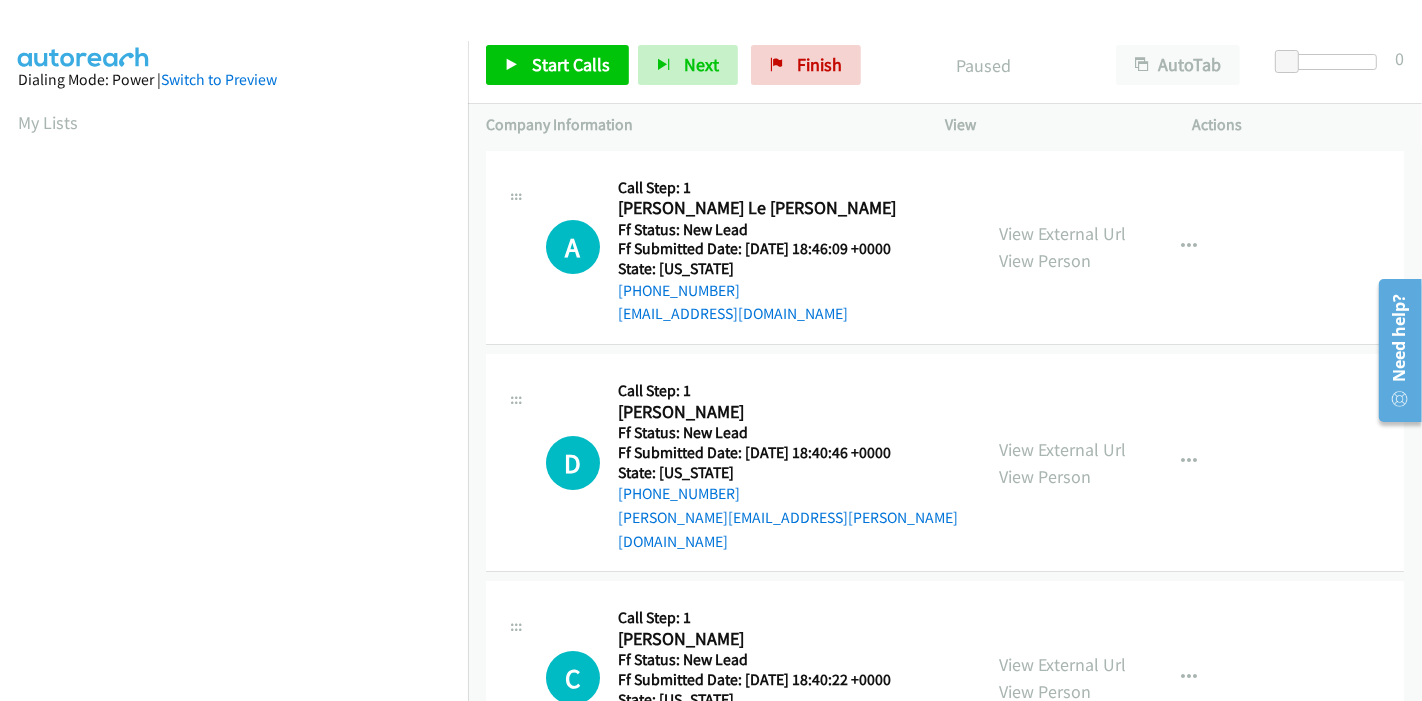 click on "View External Url
View Person
View External Url
Email
Schedule/Manage Callback
Skip Call
Add to do not call list" at bounding box center (1114, 248) 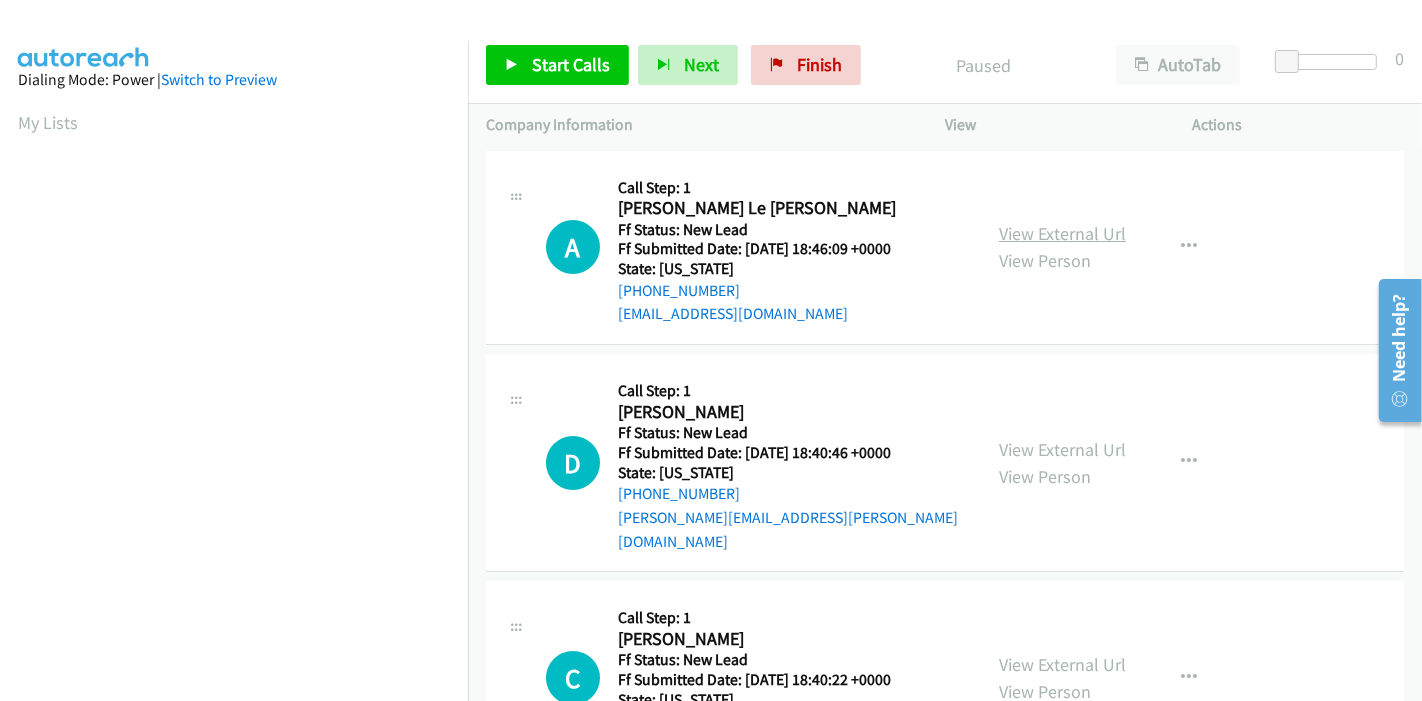 click on "View External Url" at bounding box center (1062, 233) 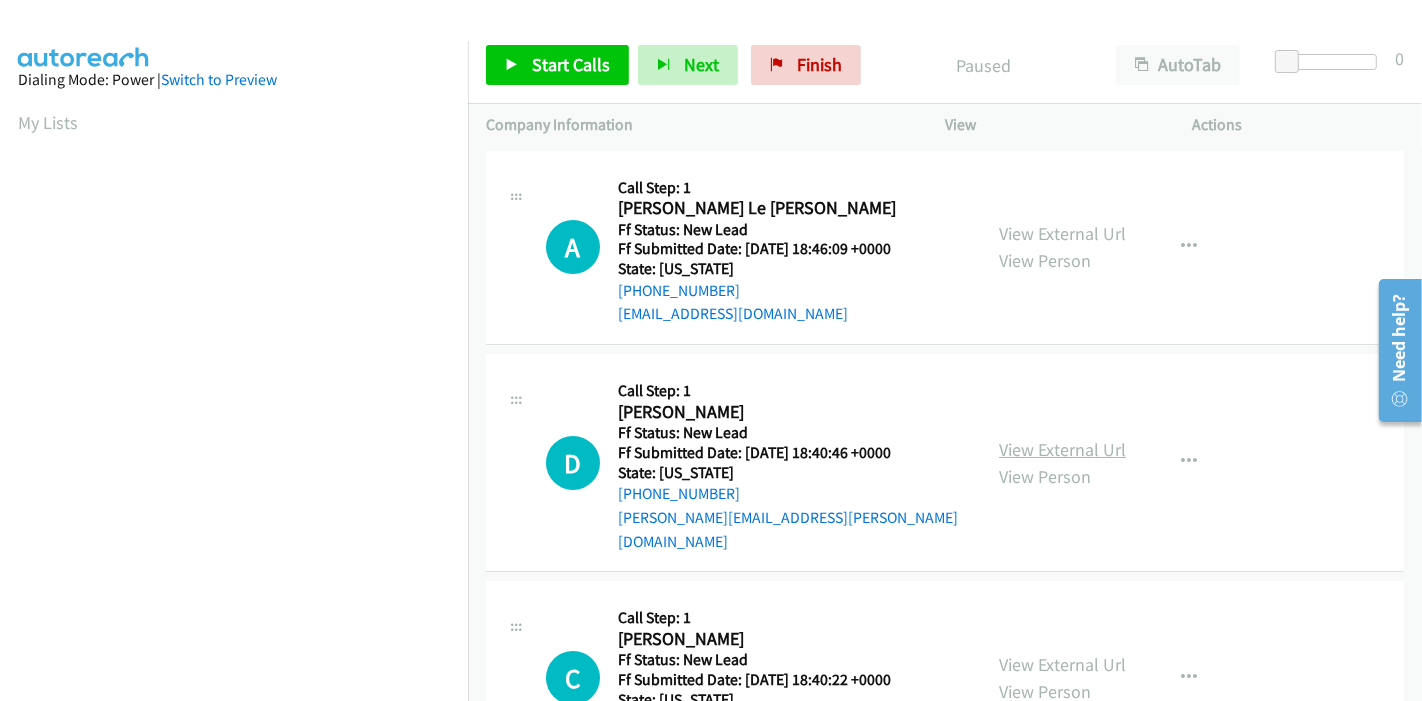 click on "View External Url" at bounding box center (1062, 449) 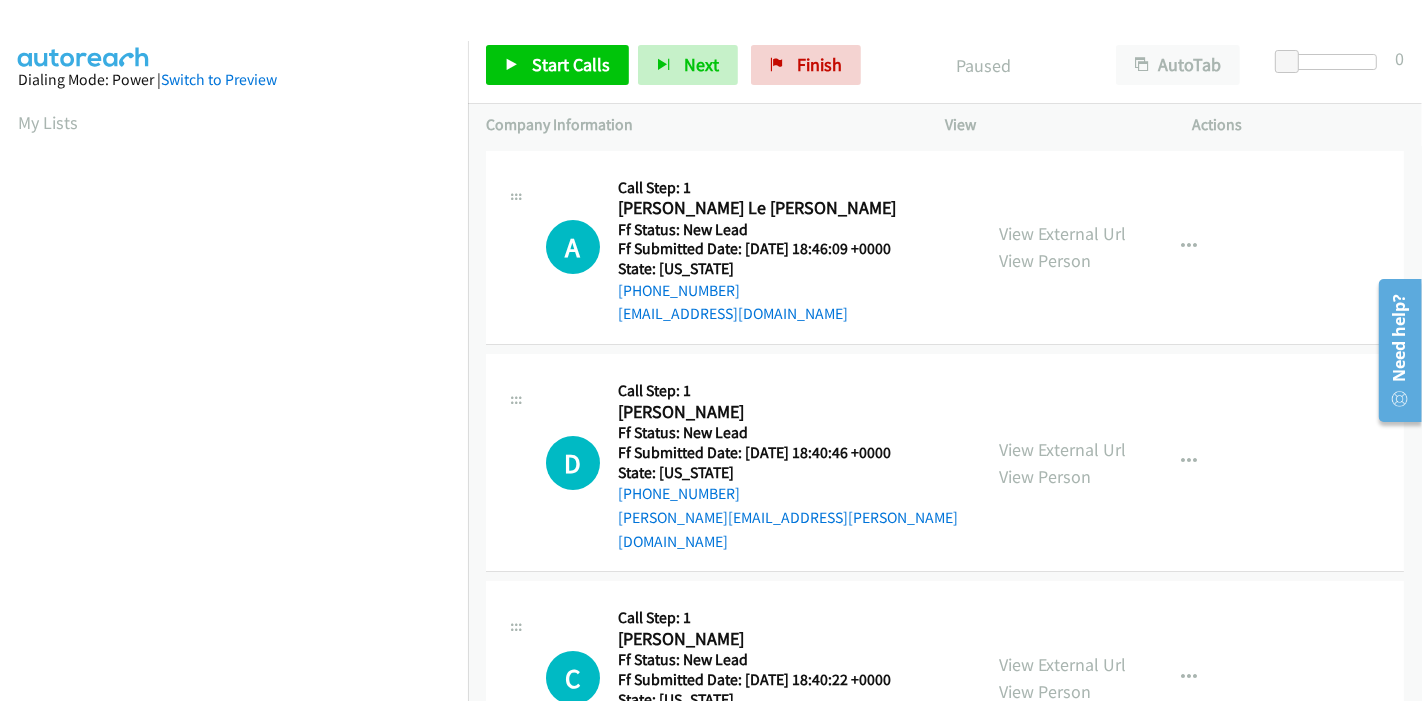 scroll, scrollTop: 111, scrollLeft: 0, axis: vertical 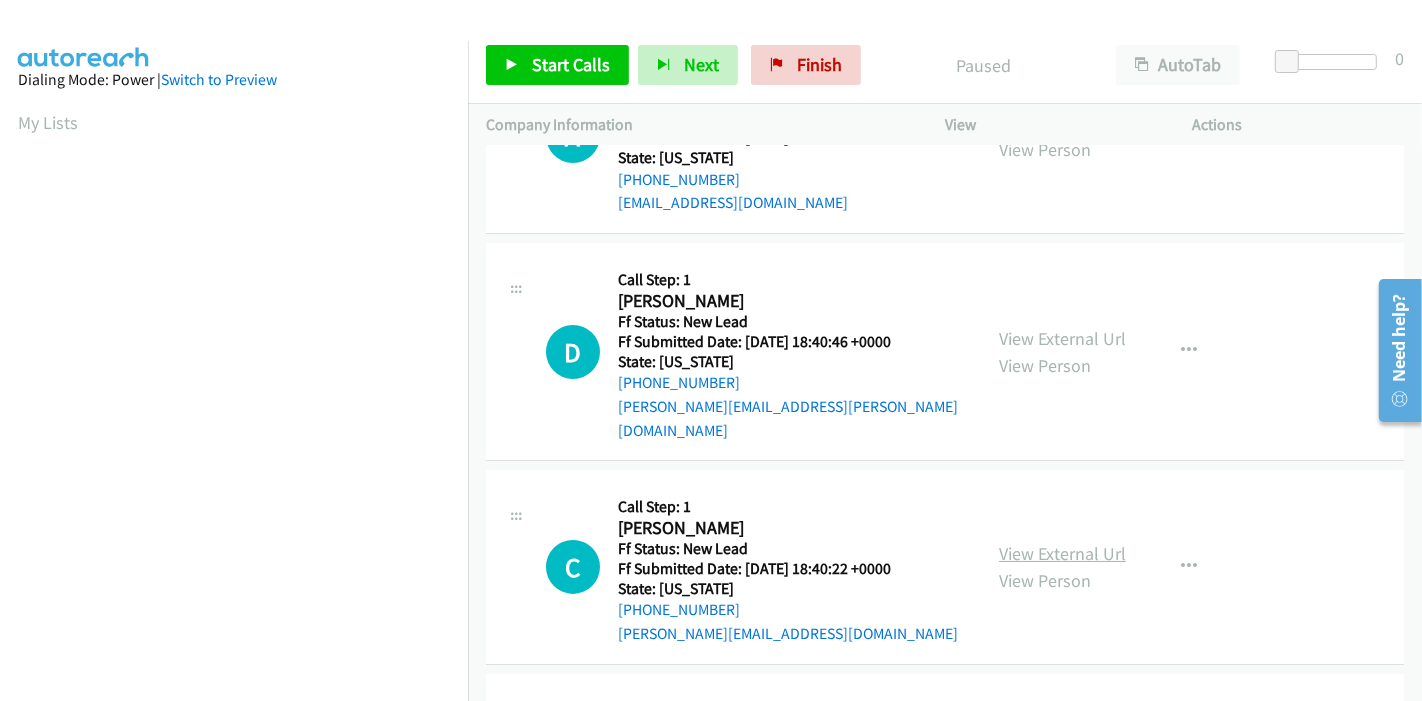 click on "View External Url" at bounding box center (1062, 553) 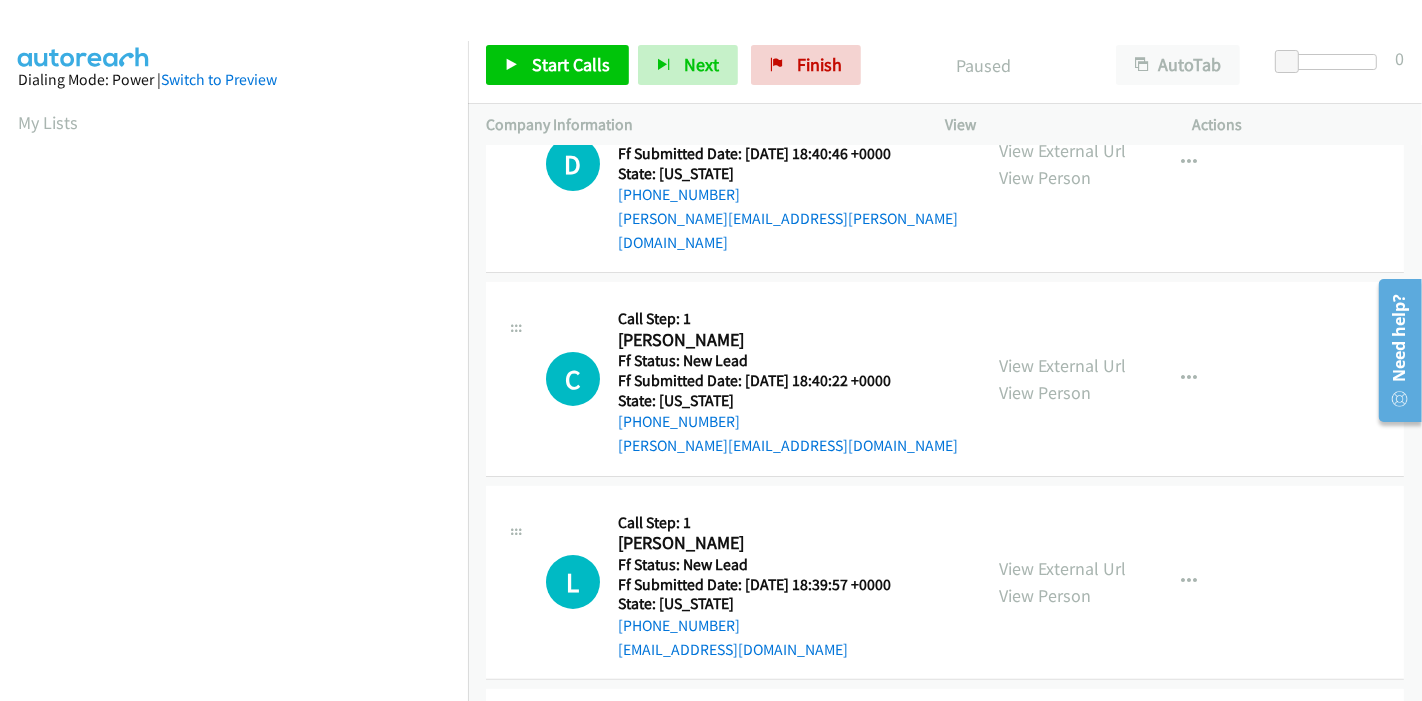 scroll, scrollTop: 333, scrollLeft: 0, axis: vertical 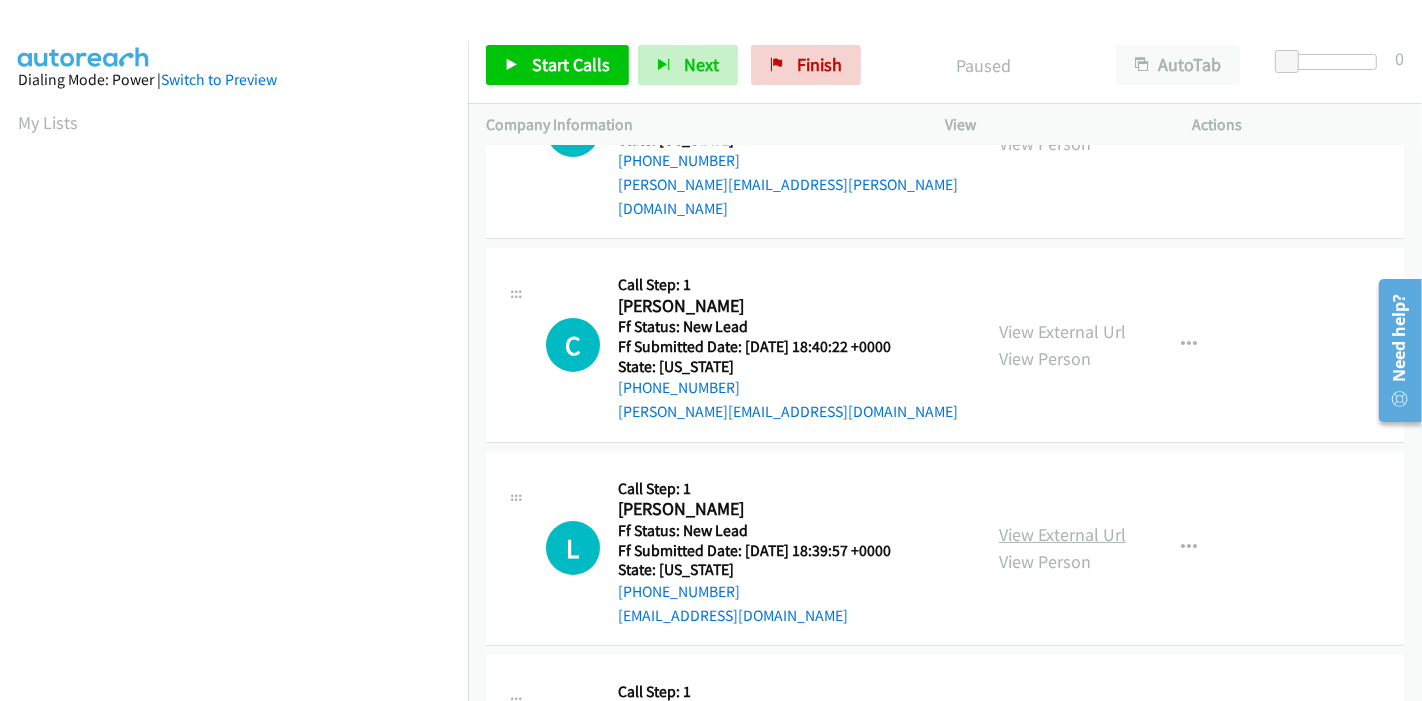 click on "View External Url" at bounding box center [1062, 534] 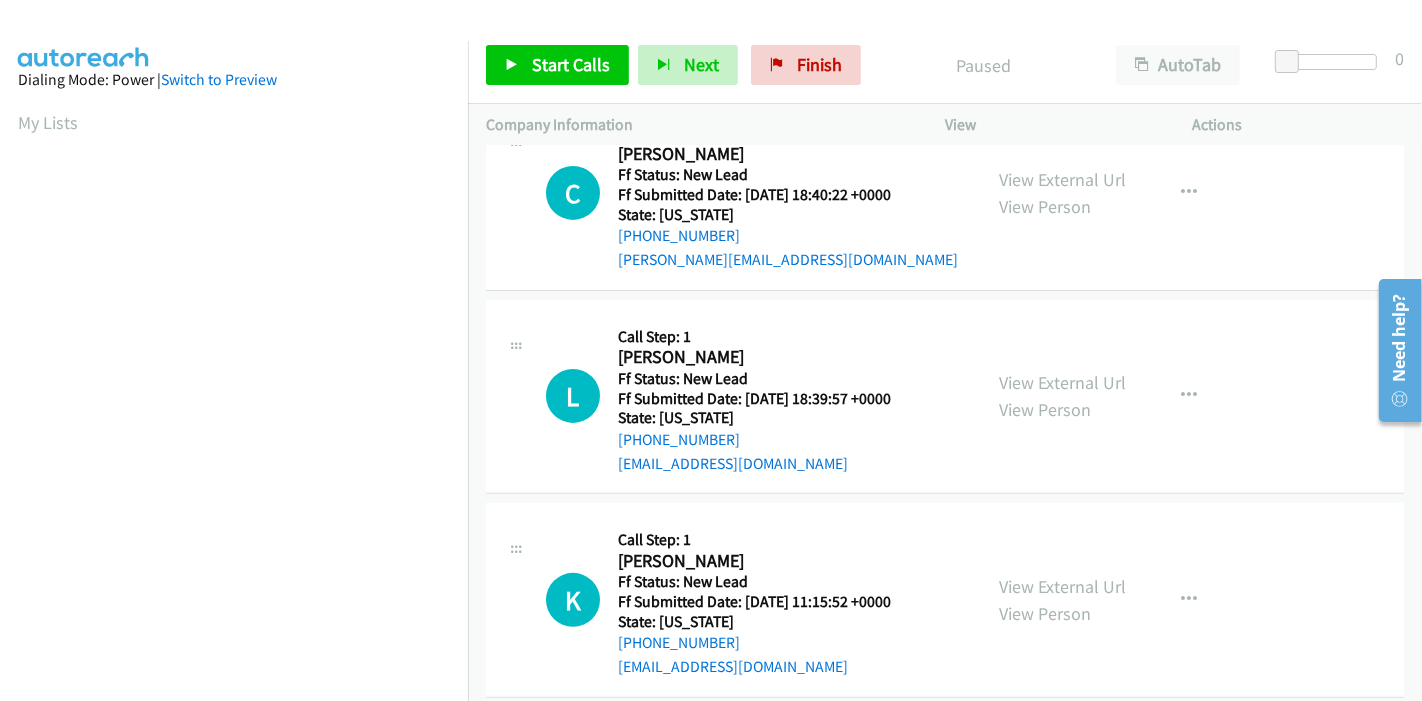 scroll, scrollTop: 487, scrollLeft: 0, axis: vertical 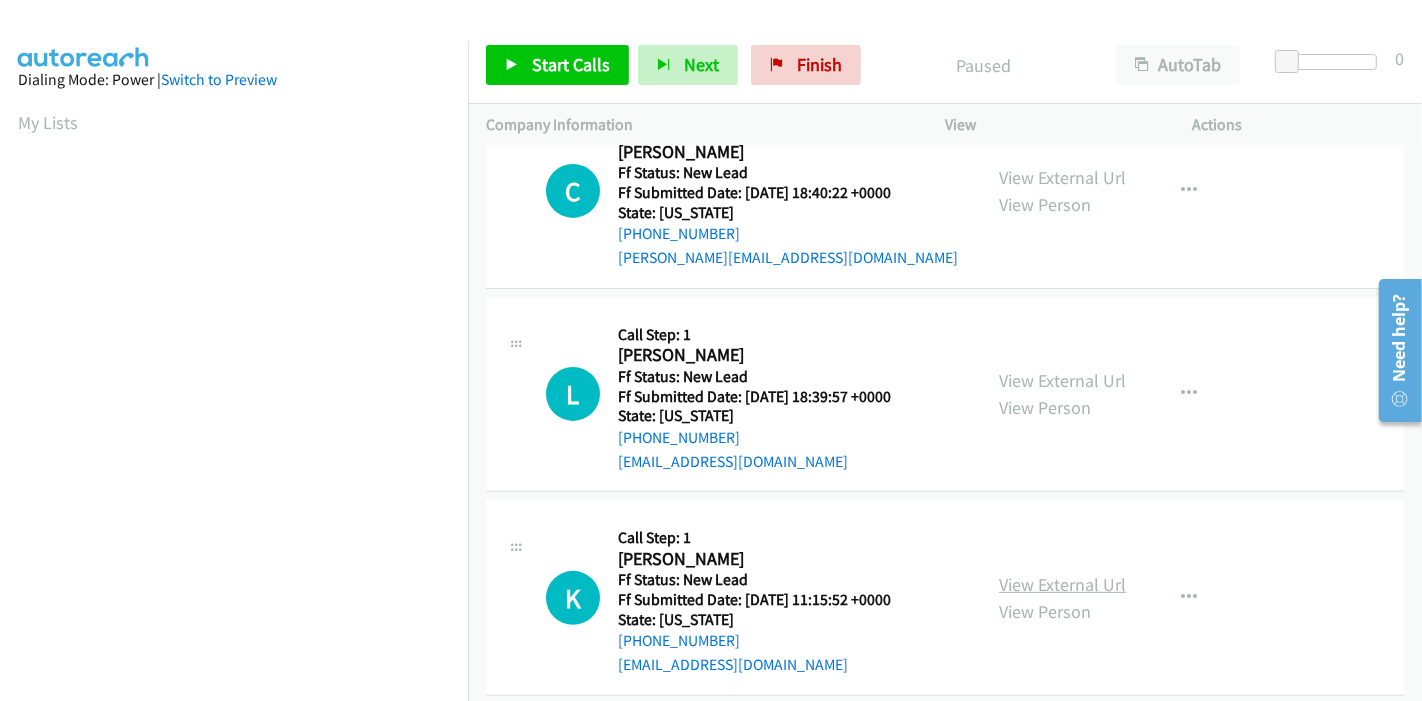 click on "View External Url" at bounding box center (1062, 584) 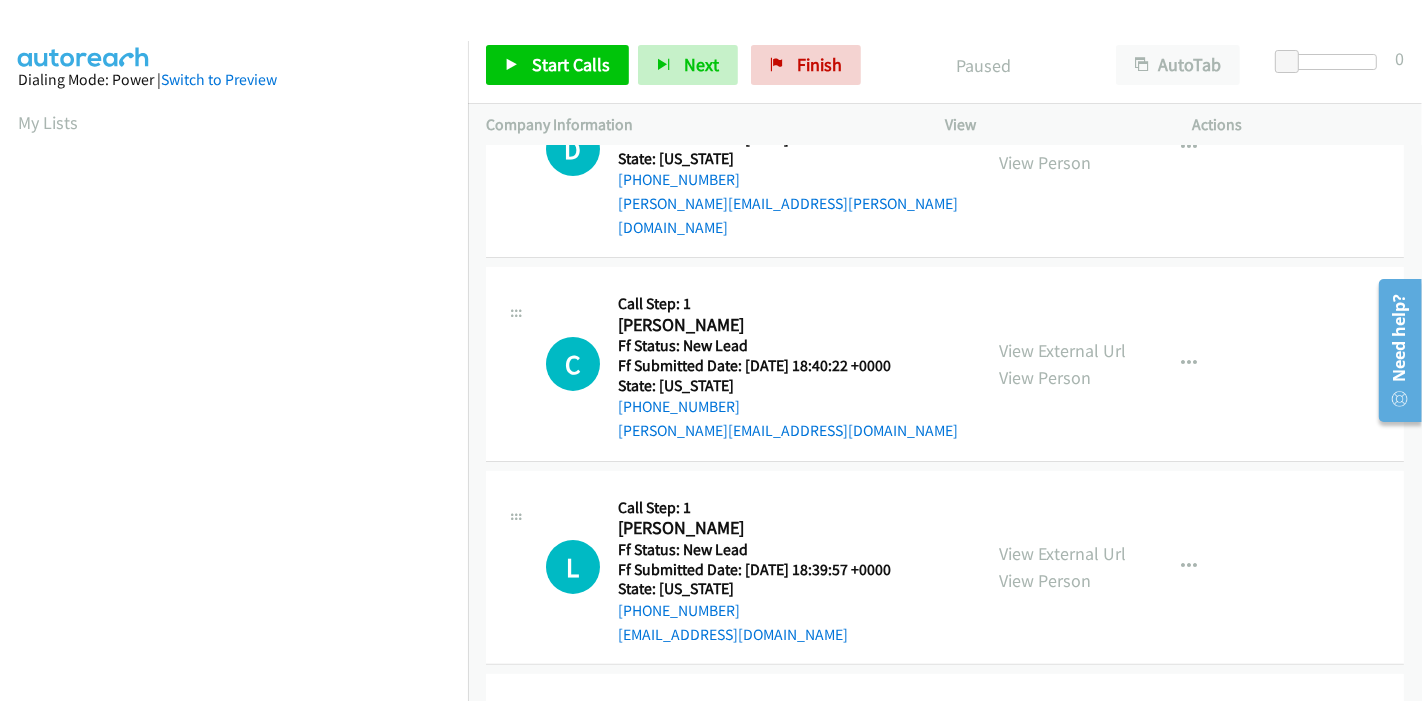 scroll, scrollTop: 0, scrollLeft: 0, axis: both 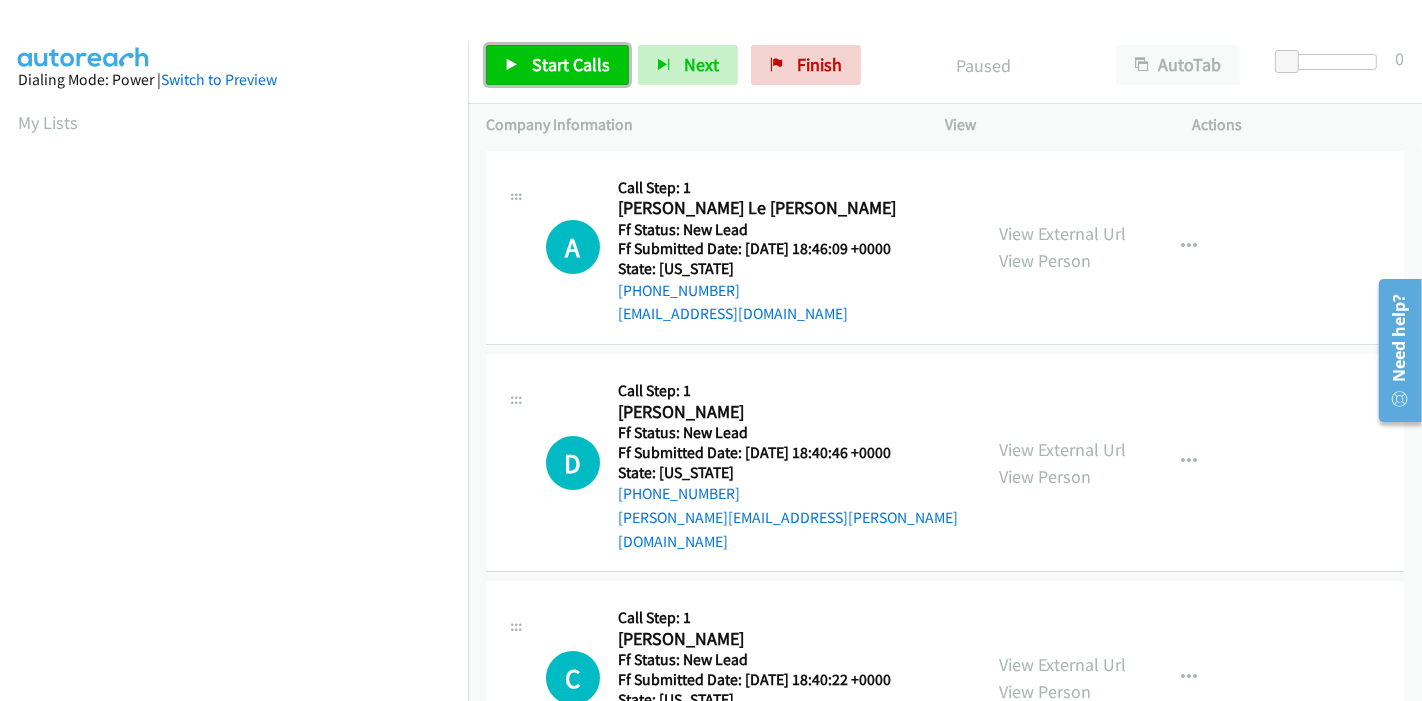 click on "Start Calls" at bounding box center [557, 65] 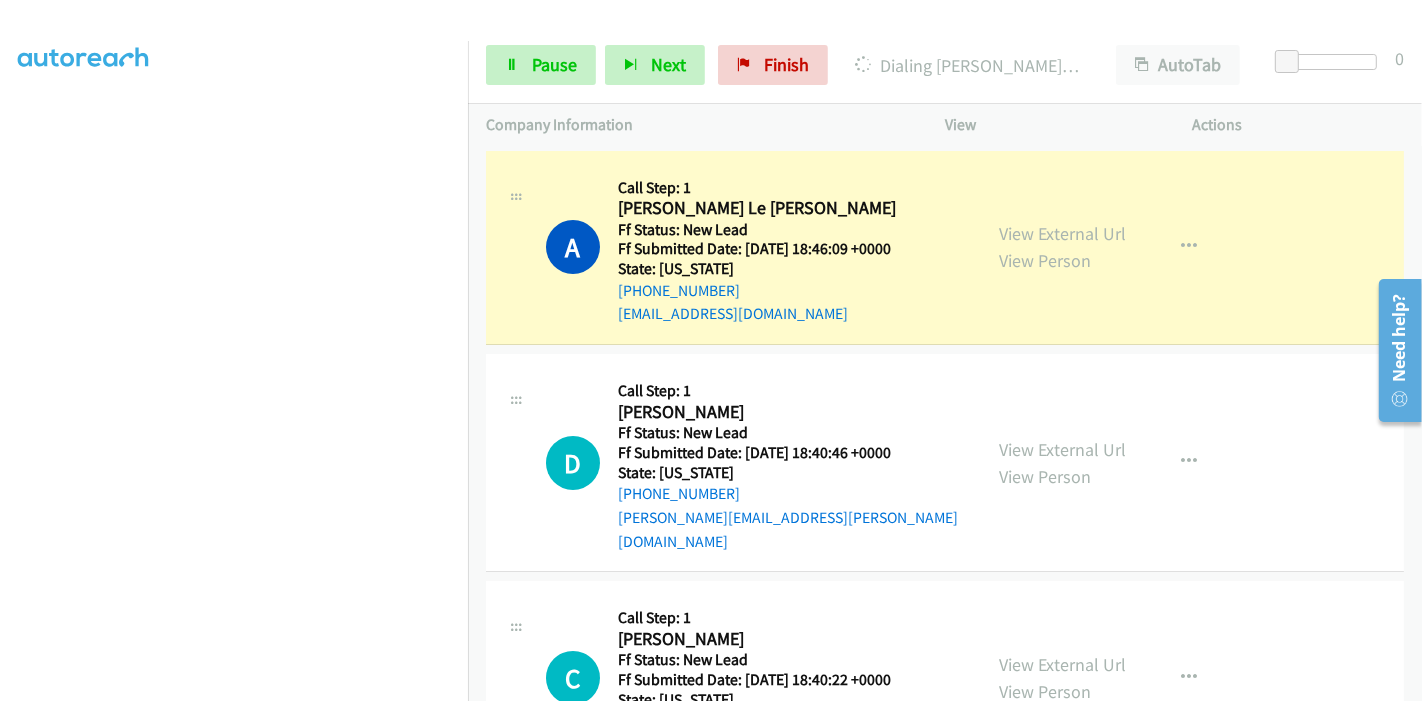 scroll, scrollTop: 422, scrollLeft: 0, axis: vertical 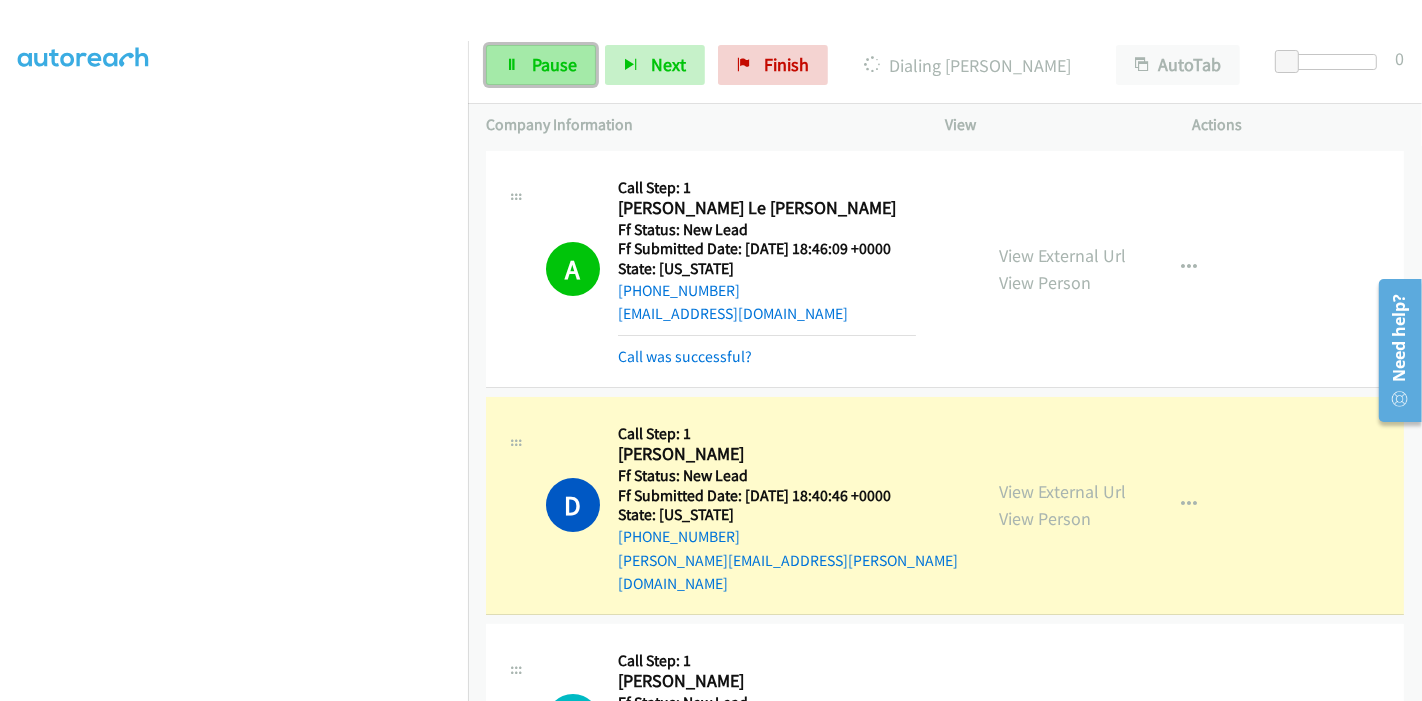 click on "Pause" at bounding box center (554, 64) 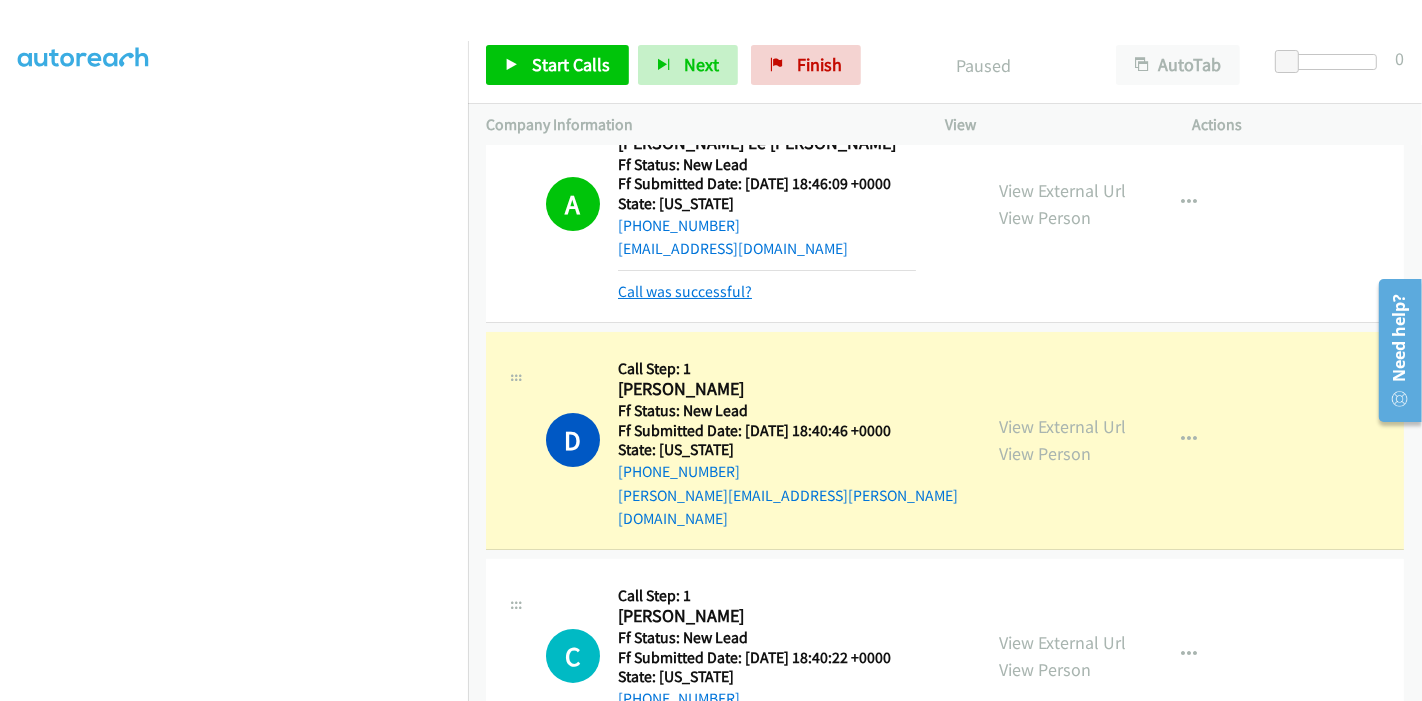scroll, scrollTop: 111, scrollLeft: 0, axis: vertical 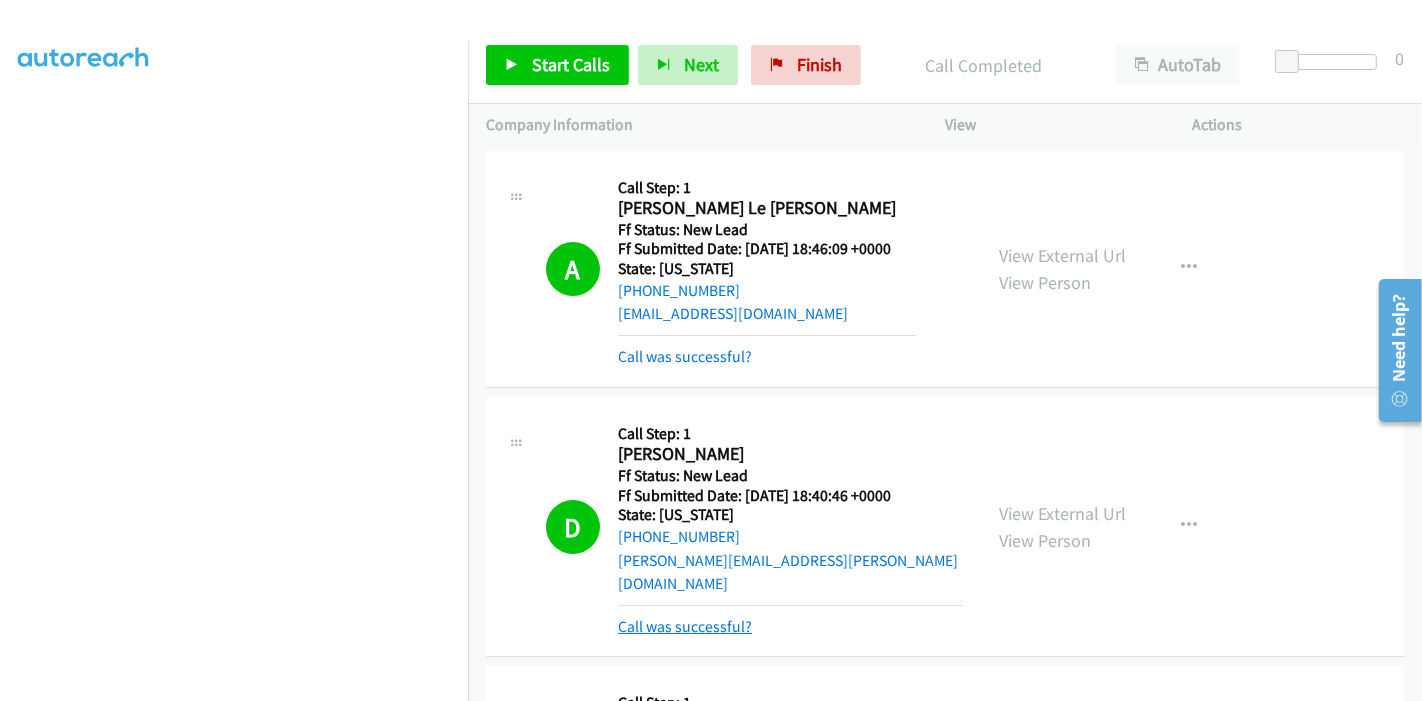 click on "Call was successful?" at bounding box center [685, 626] 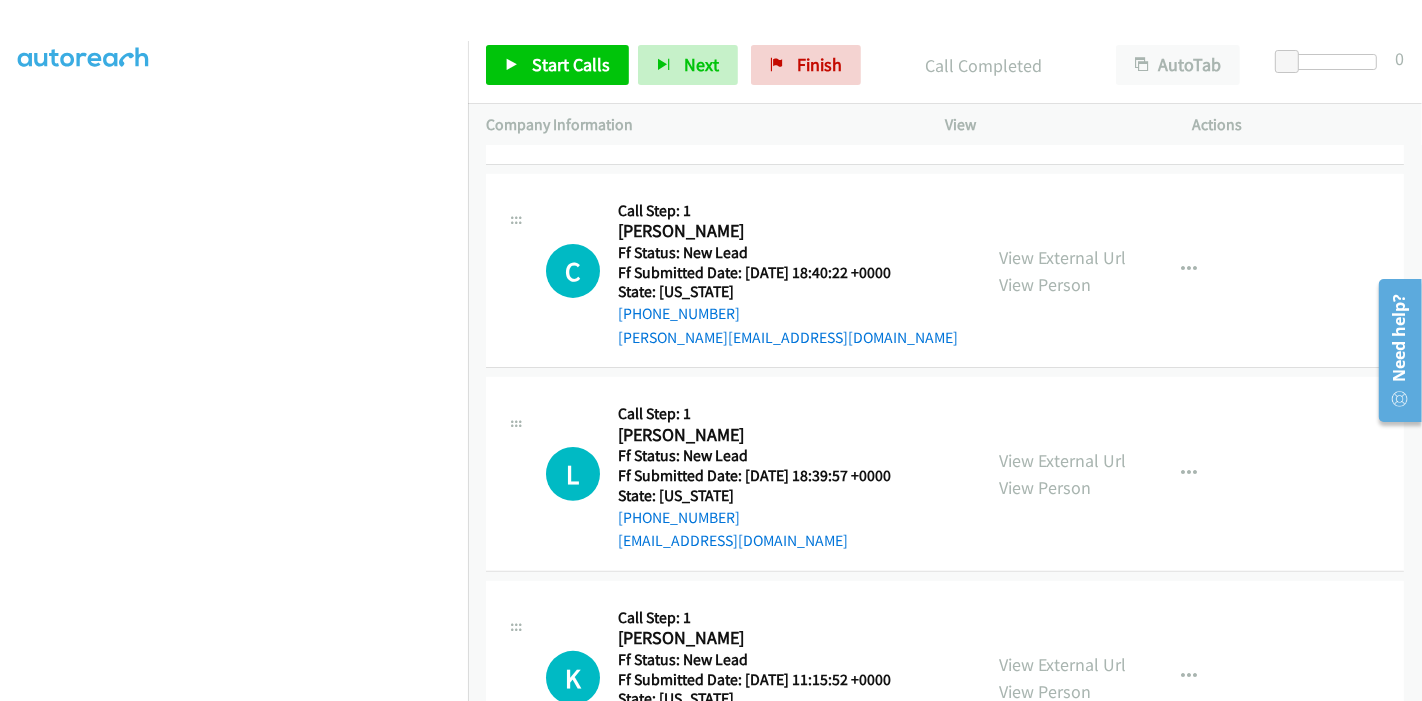 scroll, scrollTop: 418, scrollLeft: 0, axis: vertical 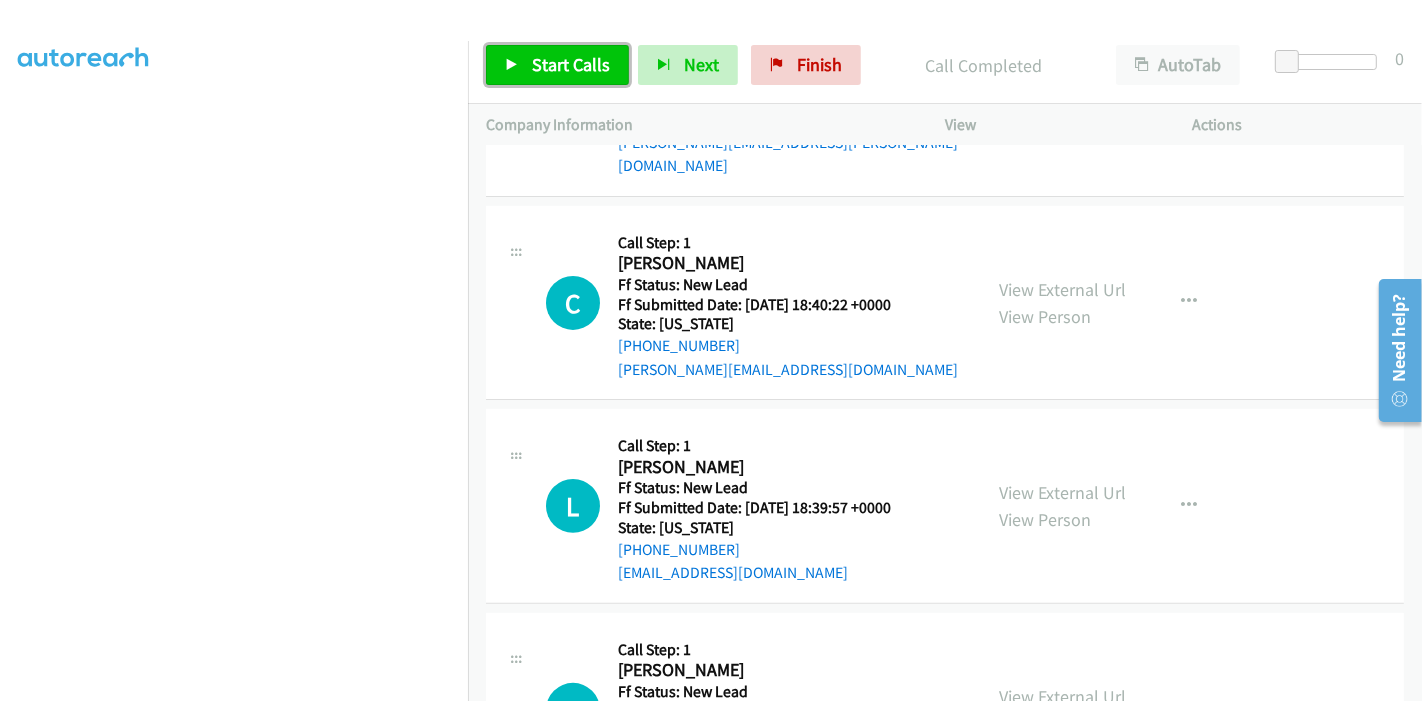 click on "Start Calls" at bounding box center [571, 64] 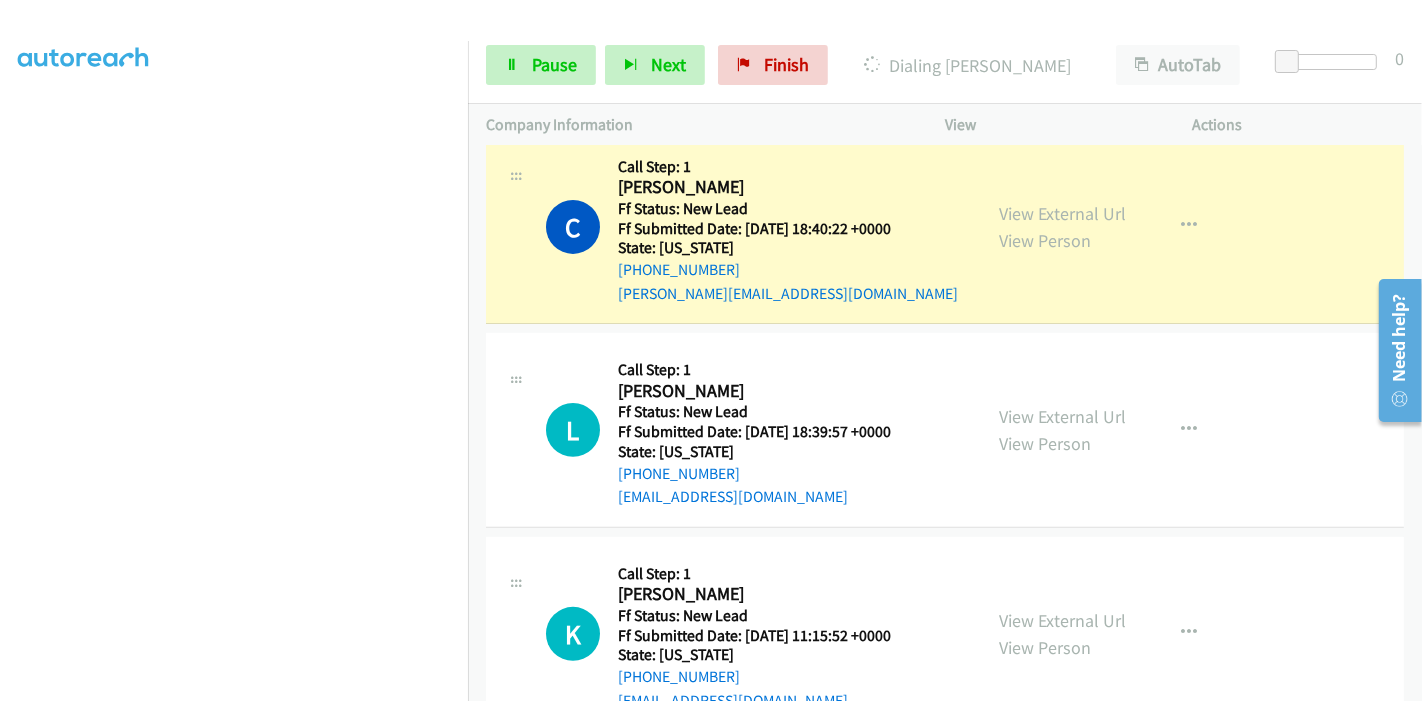 scroll, scrollTop: 529, scrollLeft: 0, axis: vertical 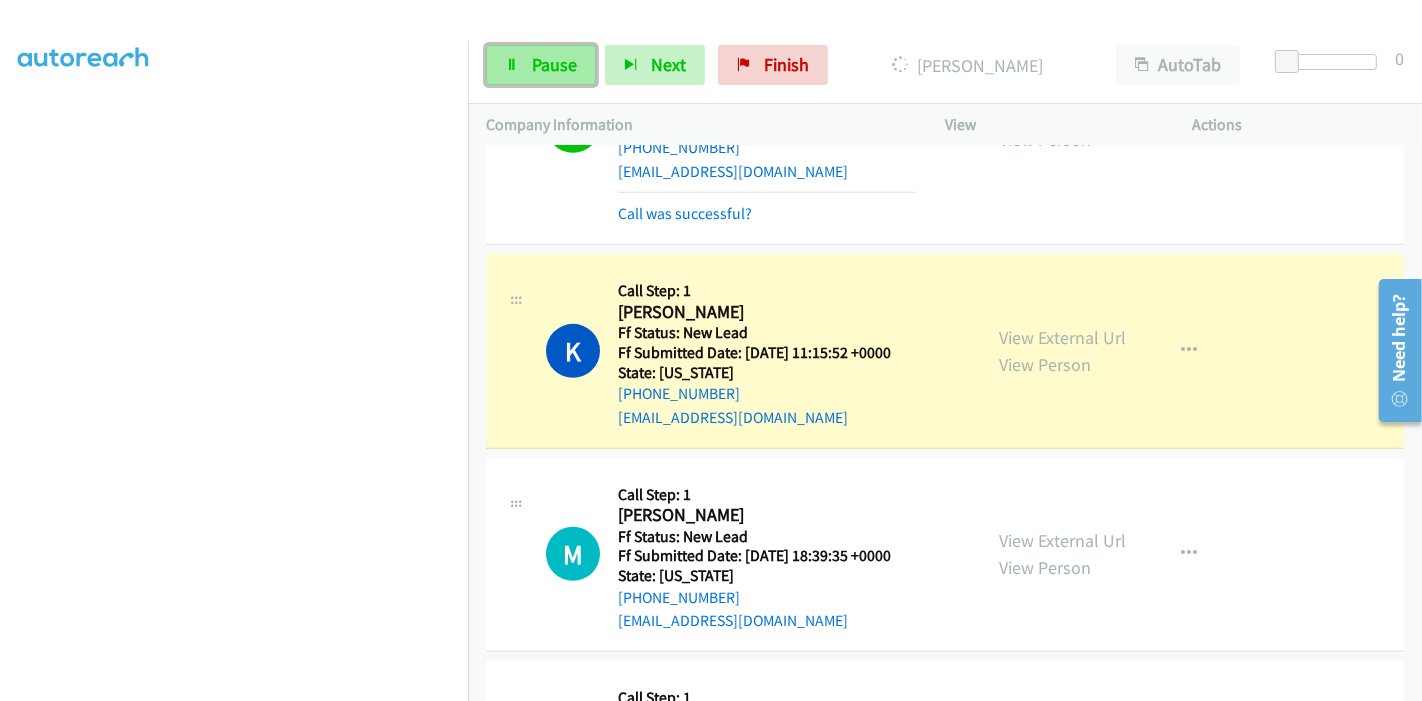 click on "Pause" at bounding box center (554, 64) 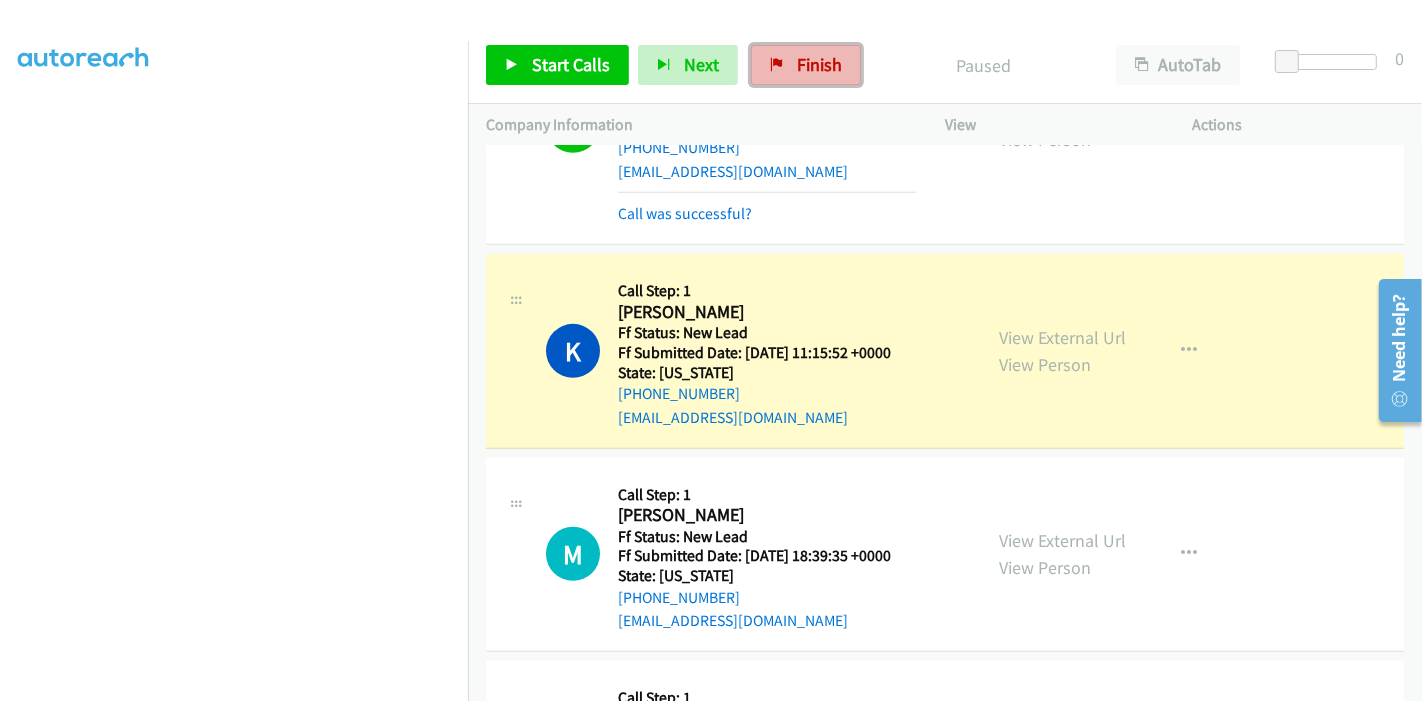 click on "Finish" at bounding box center (819, 64) 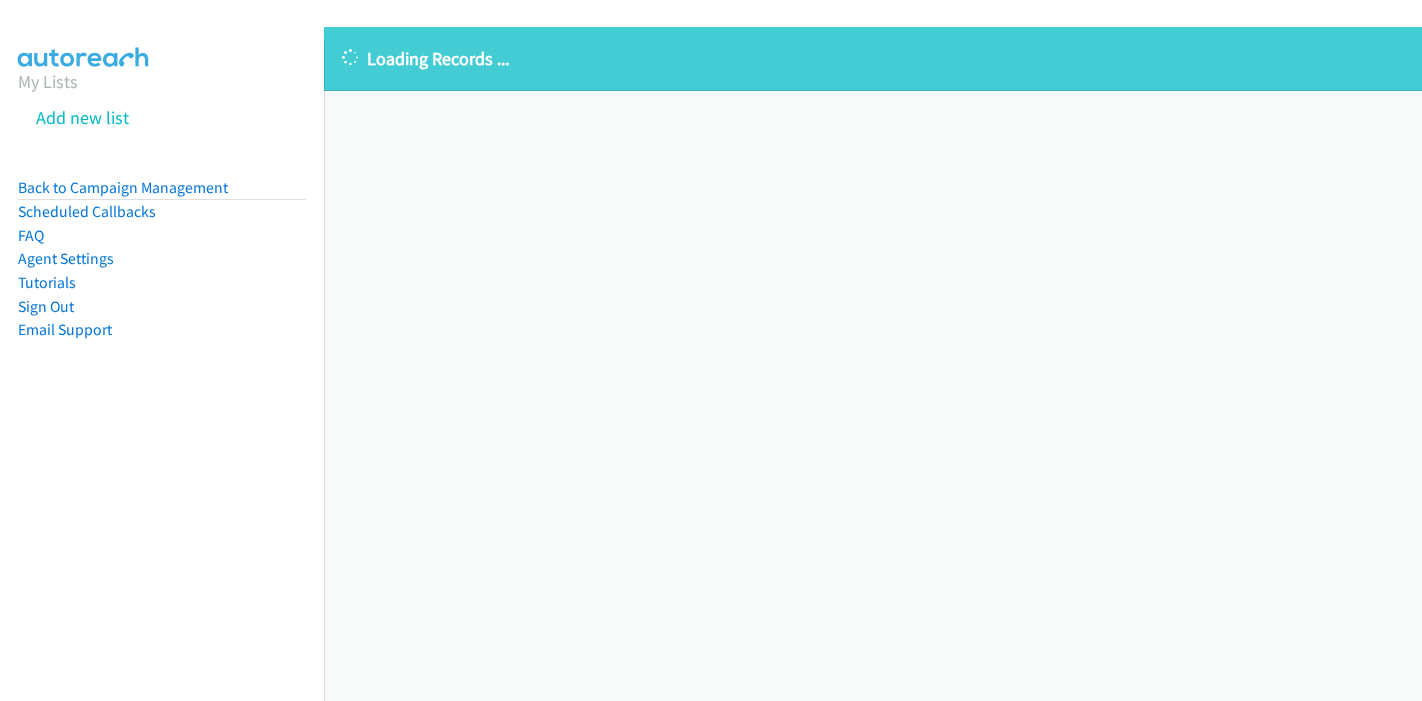 scroll, scrollTop: 0, scrollLeft: 0, axis: both 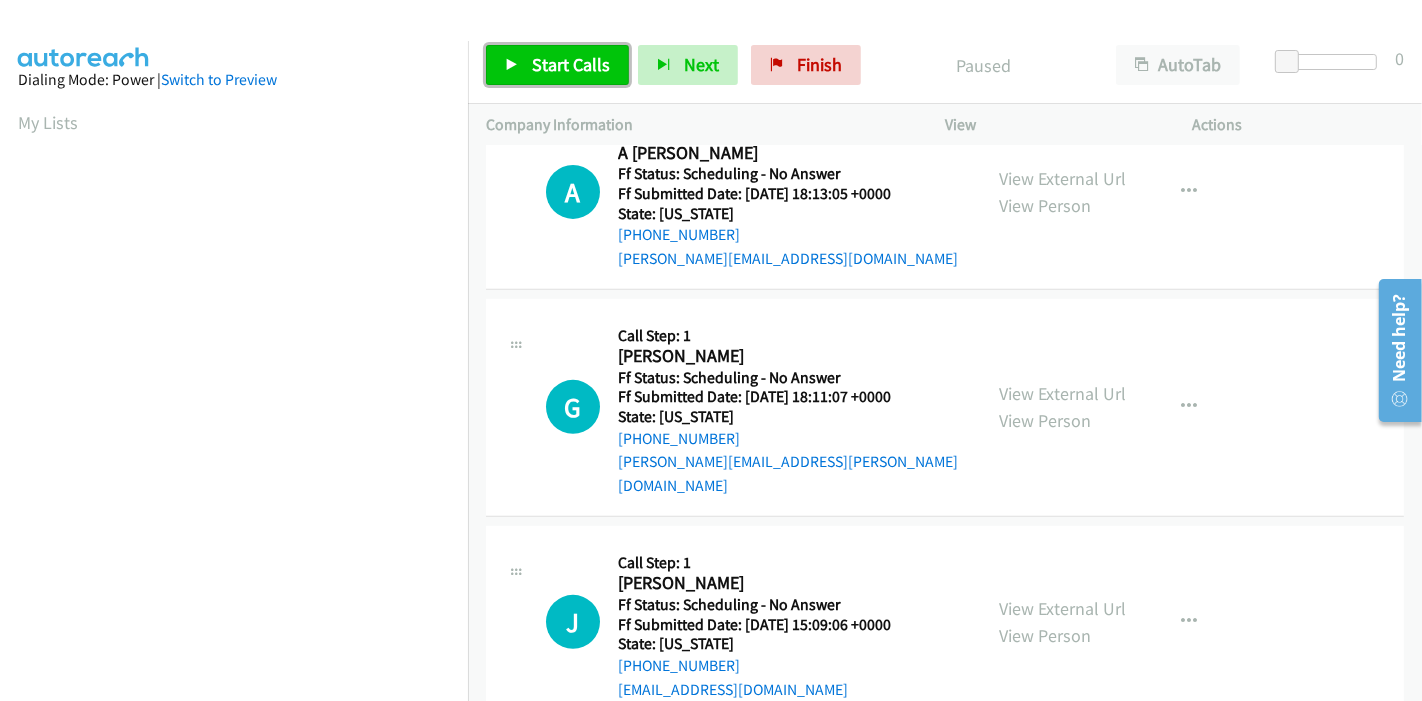 click on "Start Calls" at bounding box center (571, 64) 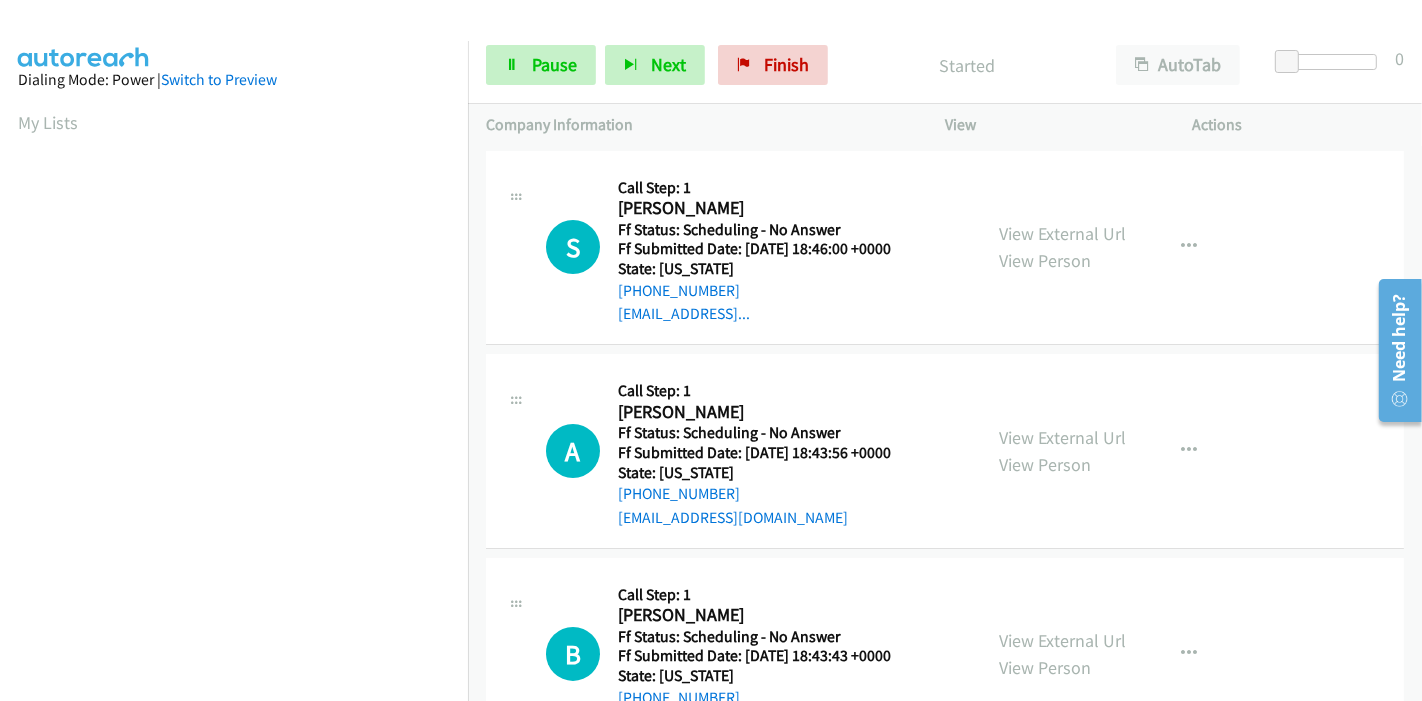 scroll, scrollTop: 0, scrollLeft: 0, axis: both 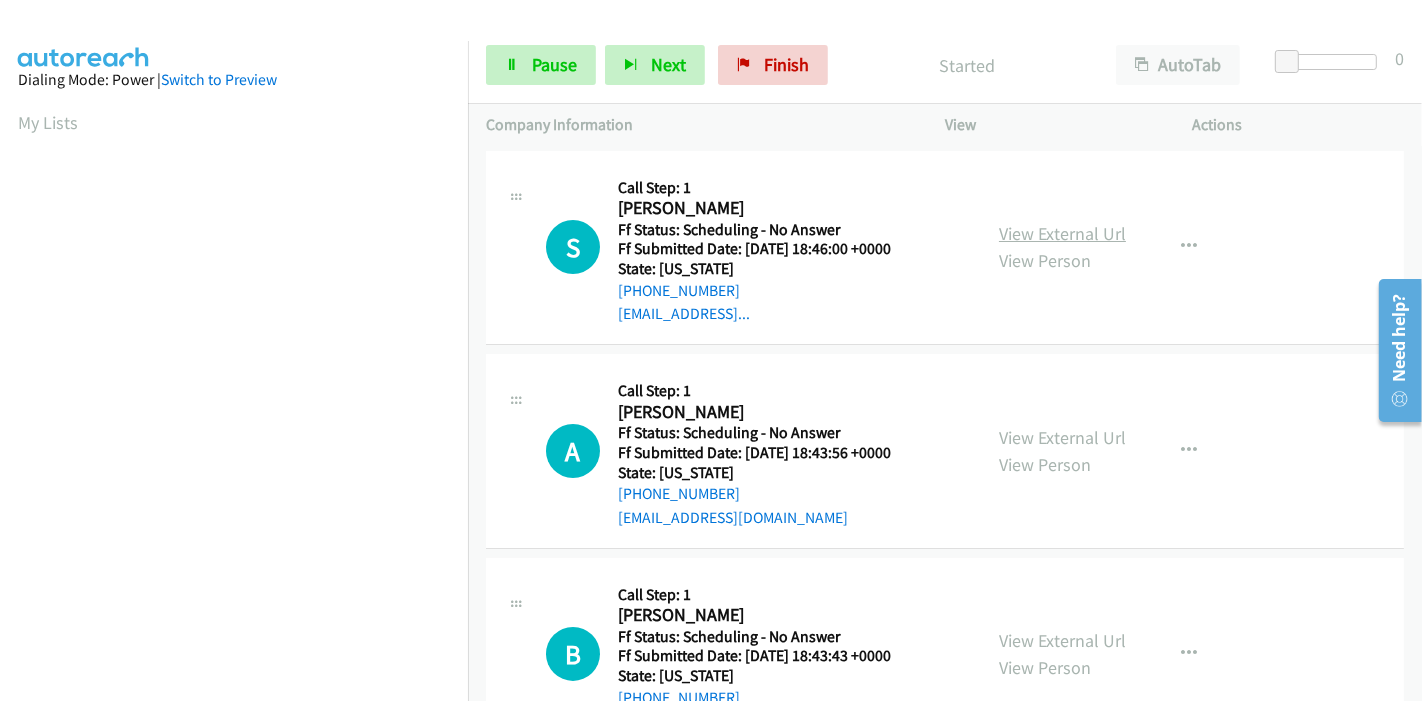 click on "View External Url" at bounding box center (1062, 233) 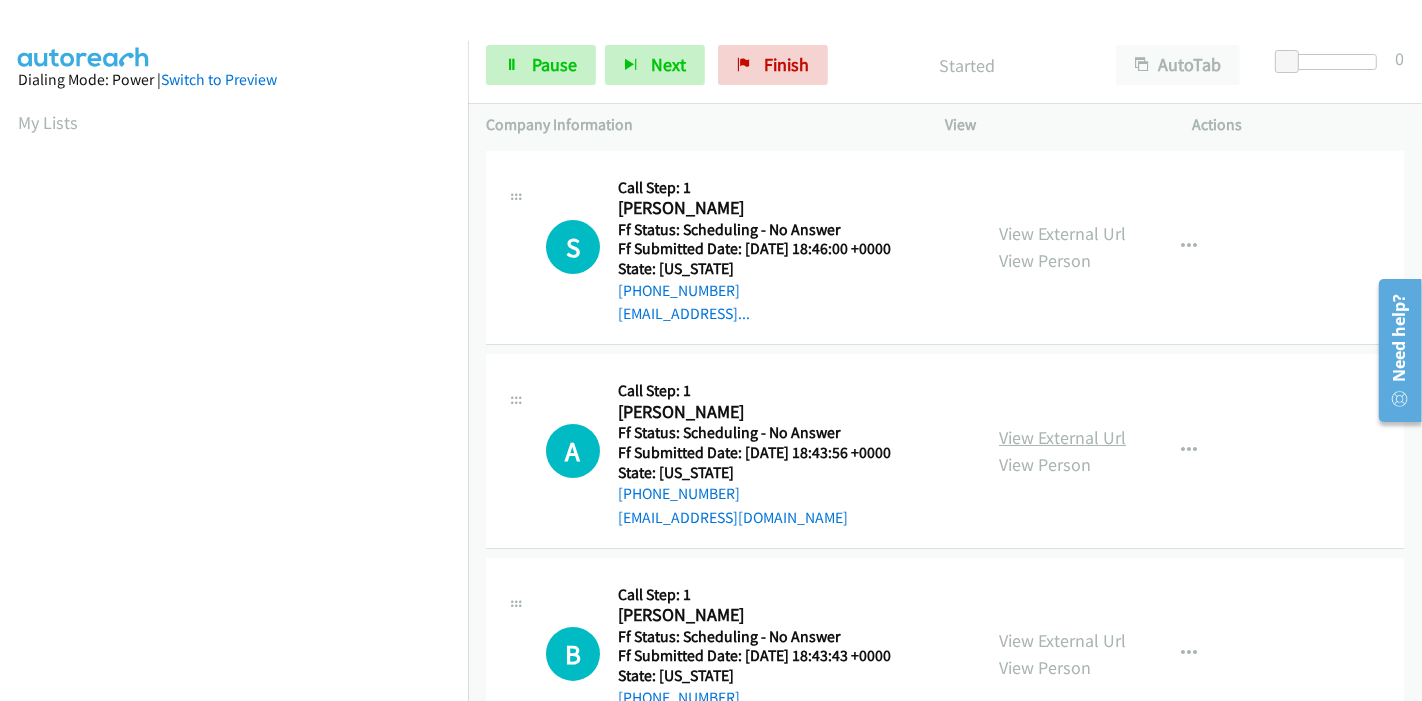 click on "View External Url" at bounding box center [1062, 437] 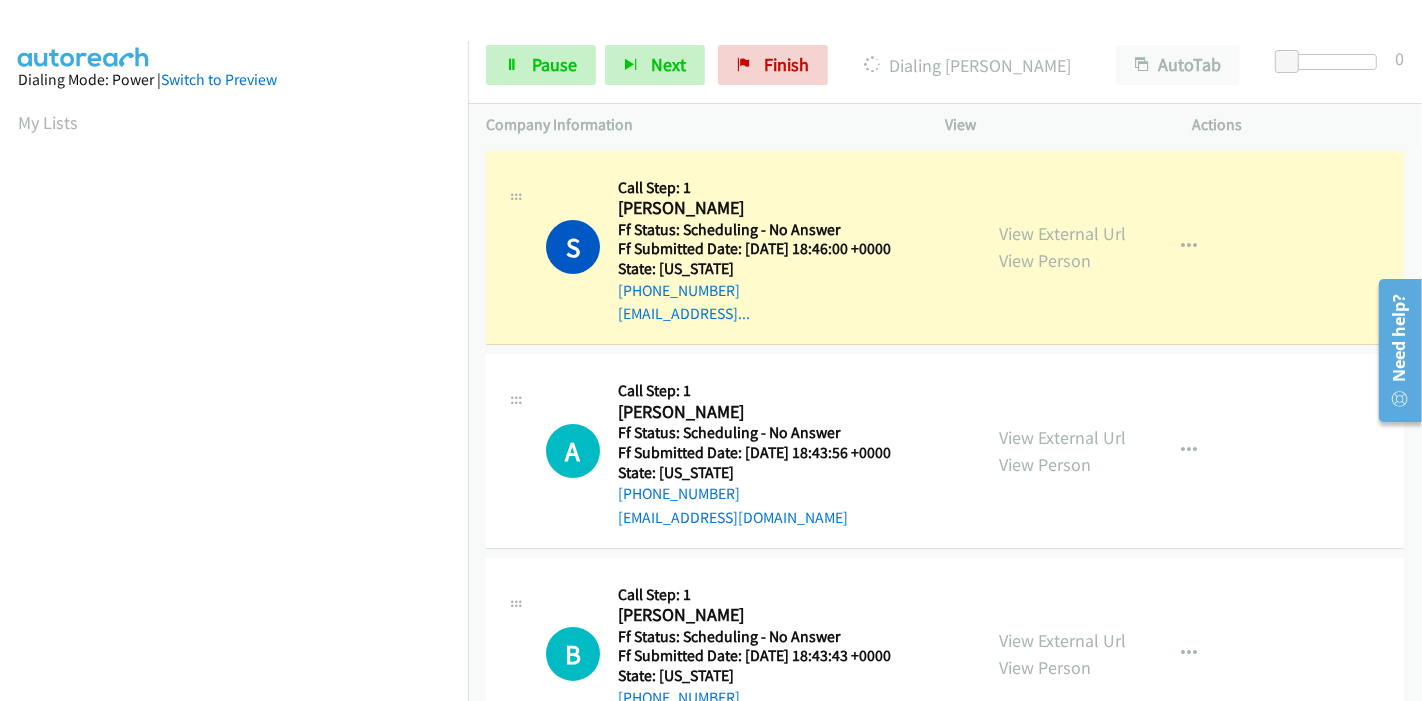 scroll, scrollTop: 111, scrollLeft: 0, axis: vertical 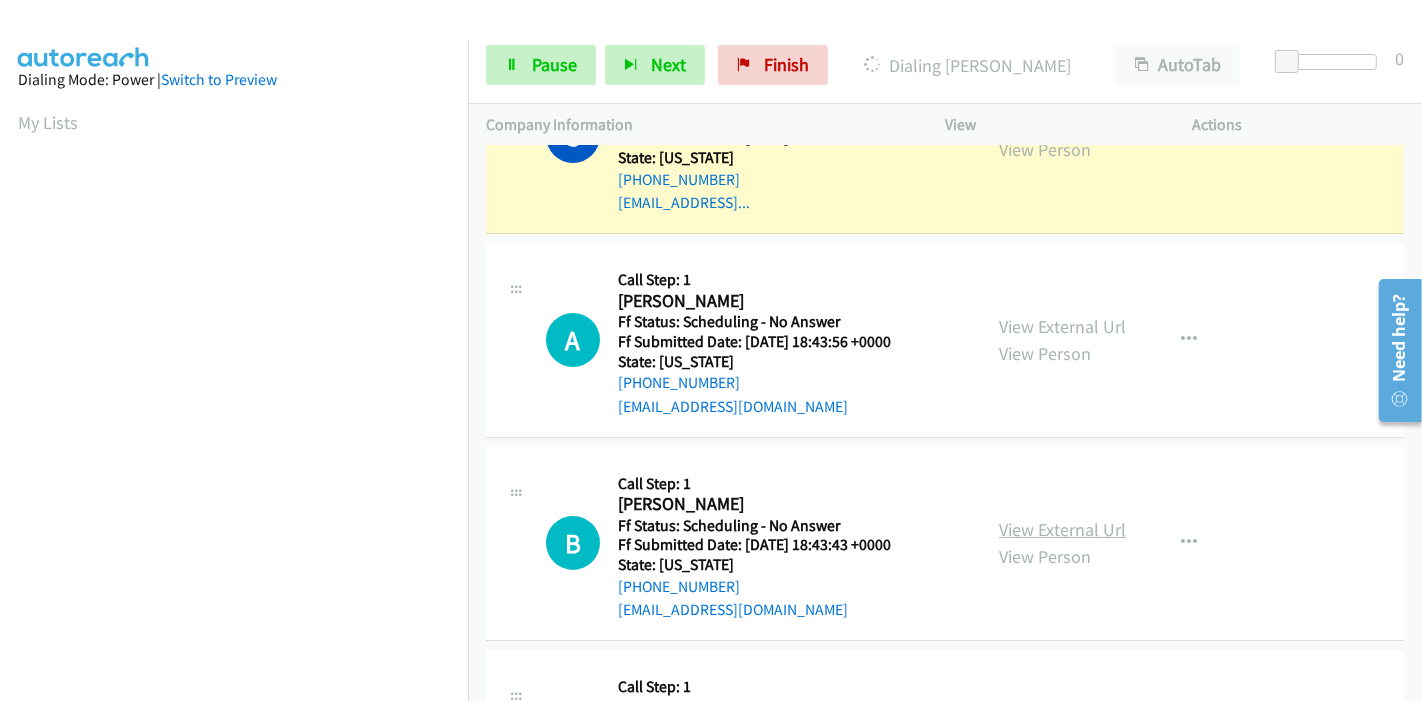 click on "View External Url" at bounding box center [1062, 529] 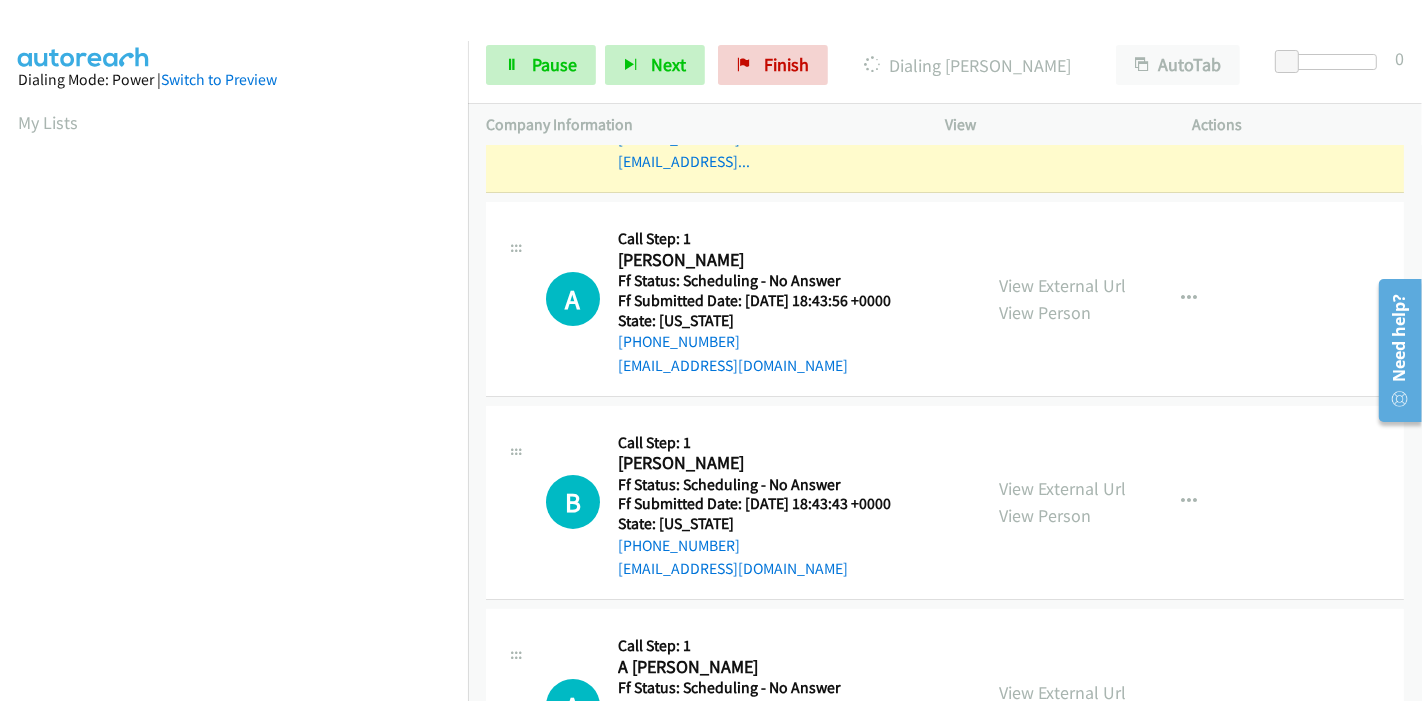 scroll, scrollTop: 0, scrollLeft: 0, axis: both 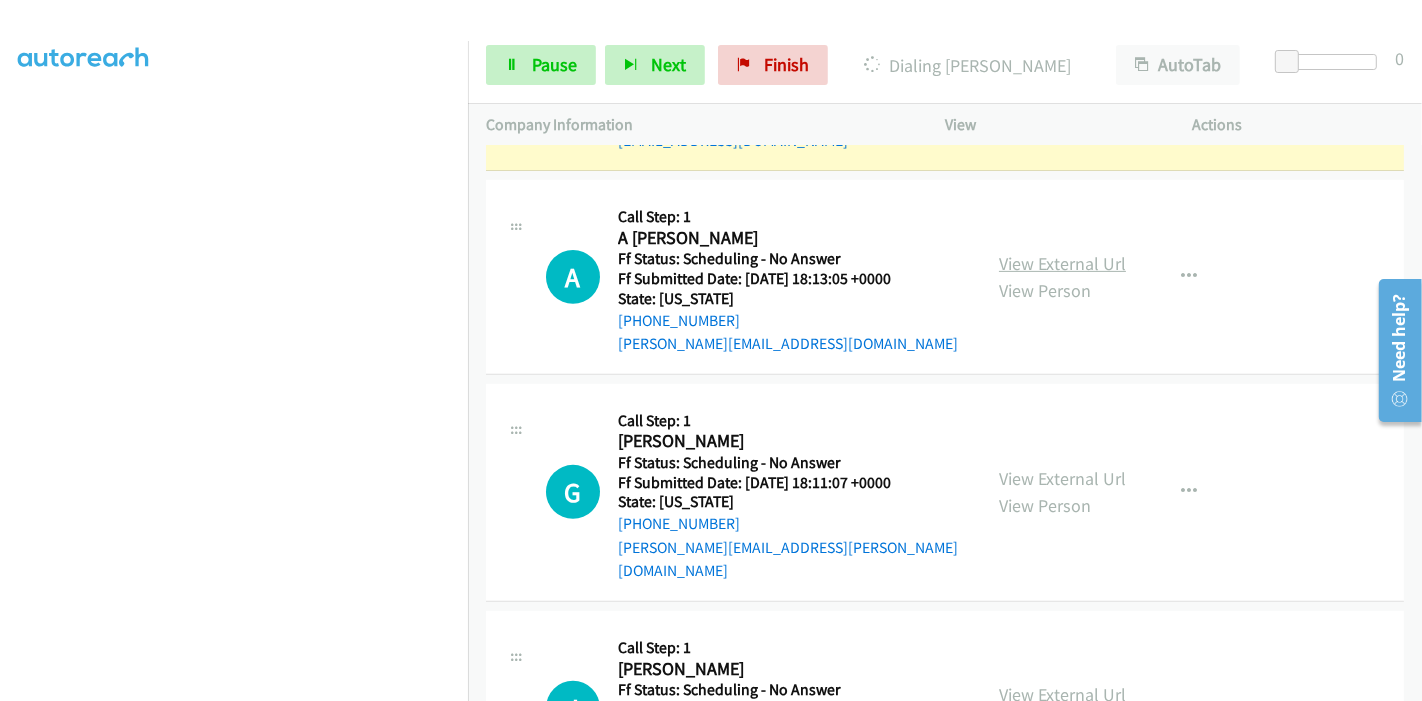 click on "View External Url" at bounding box center [1062, 263] 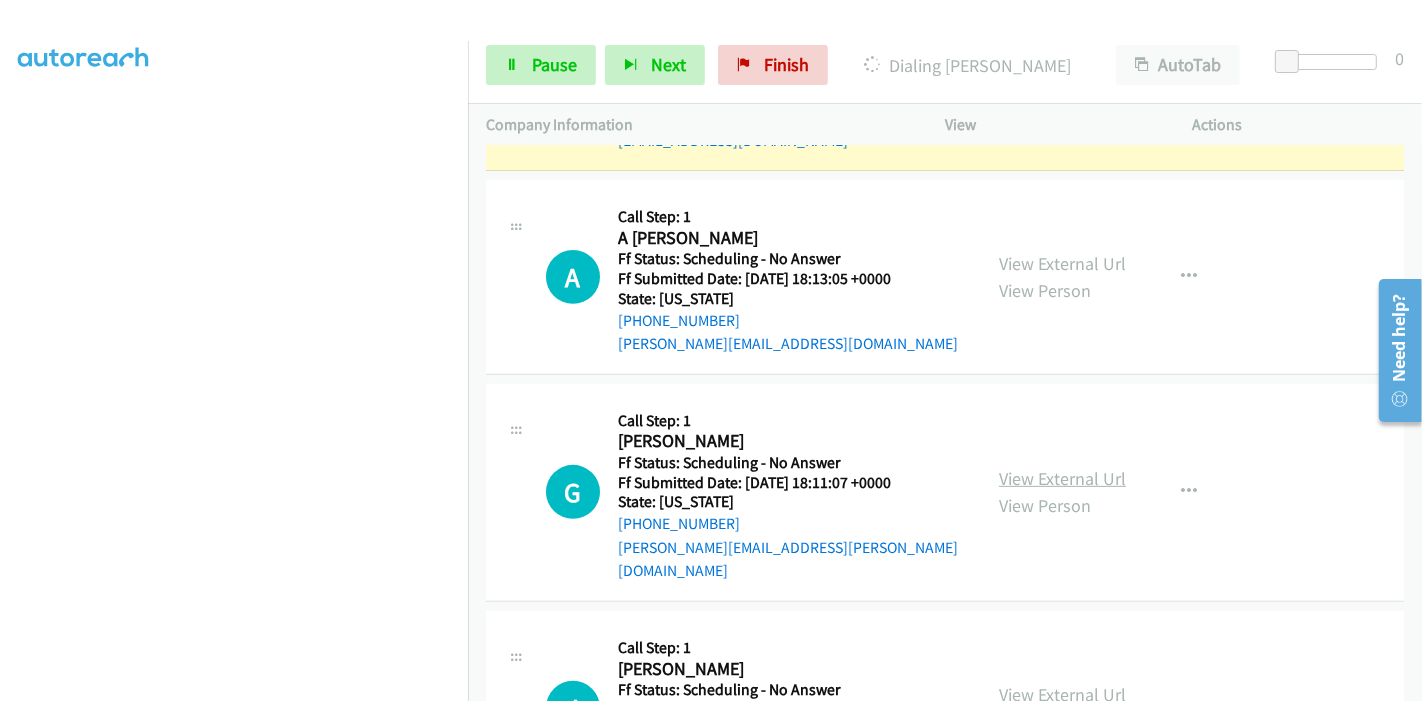 click on "View External Url" at bounding box center (1062, 478) 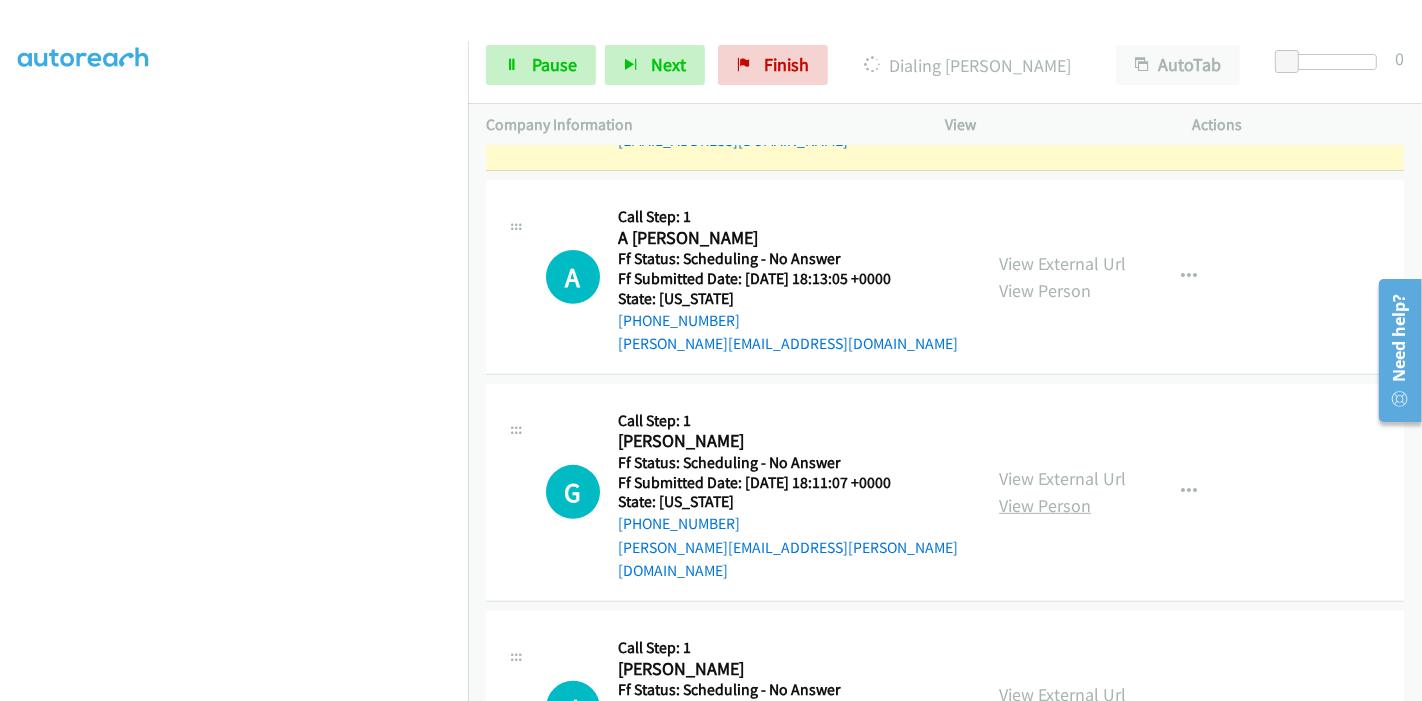scroll, scrollTop: 888, scrollLeft: 0, axis: vertical 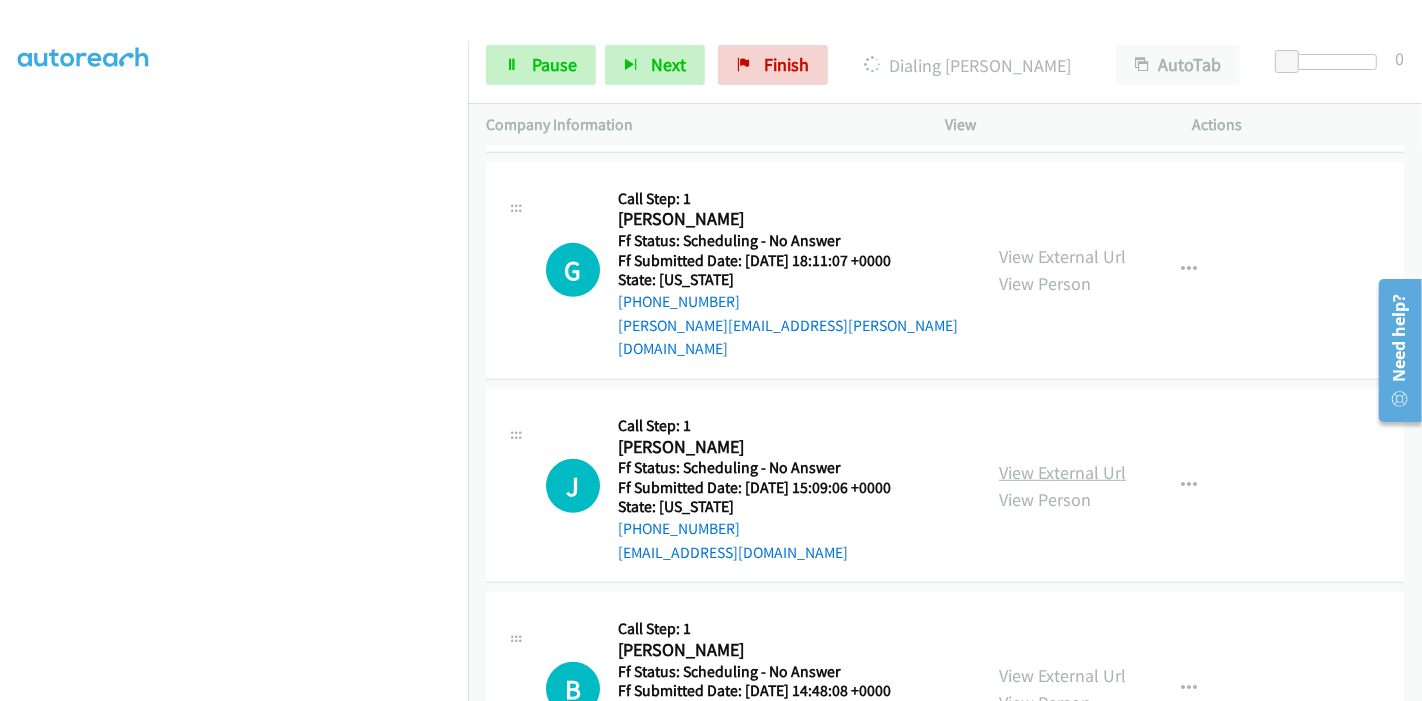 click on "View External Url" at bounding box center (1062, 472) 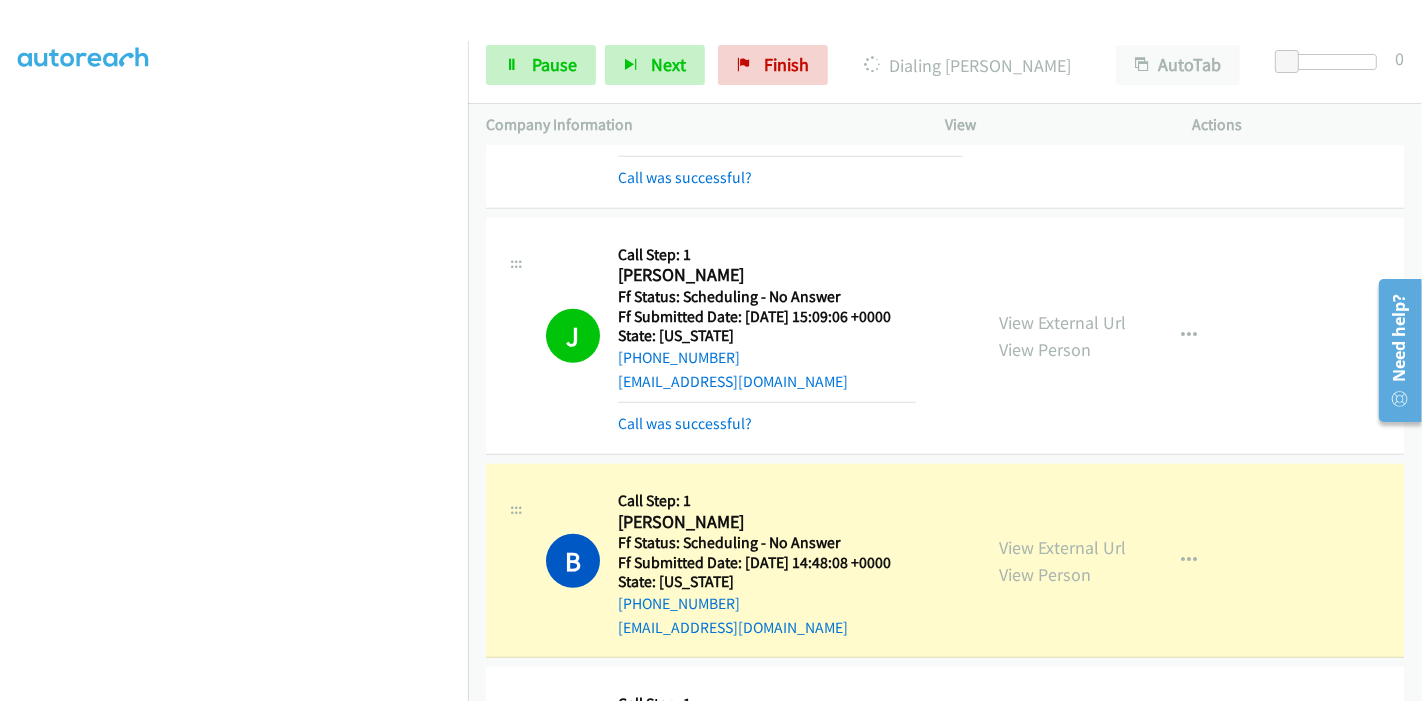 scroll, scrollTop: 1222, scrollLeft: 0, axis: vertical 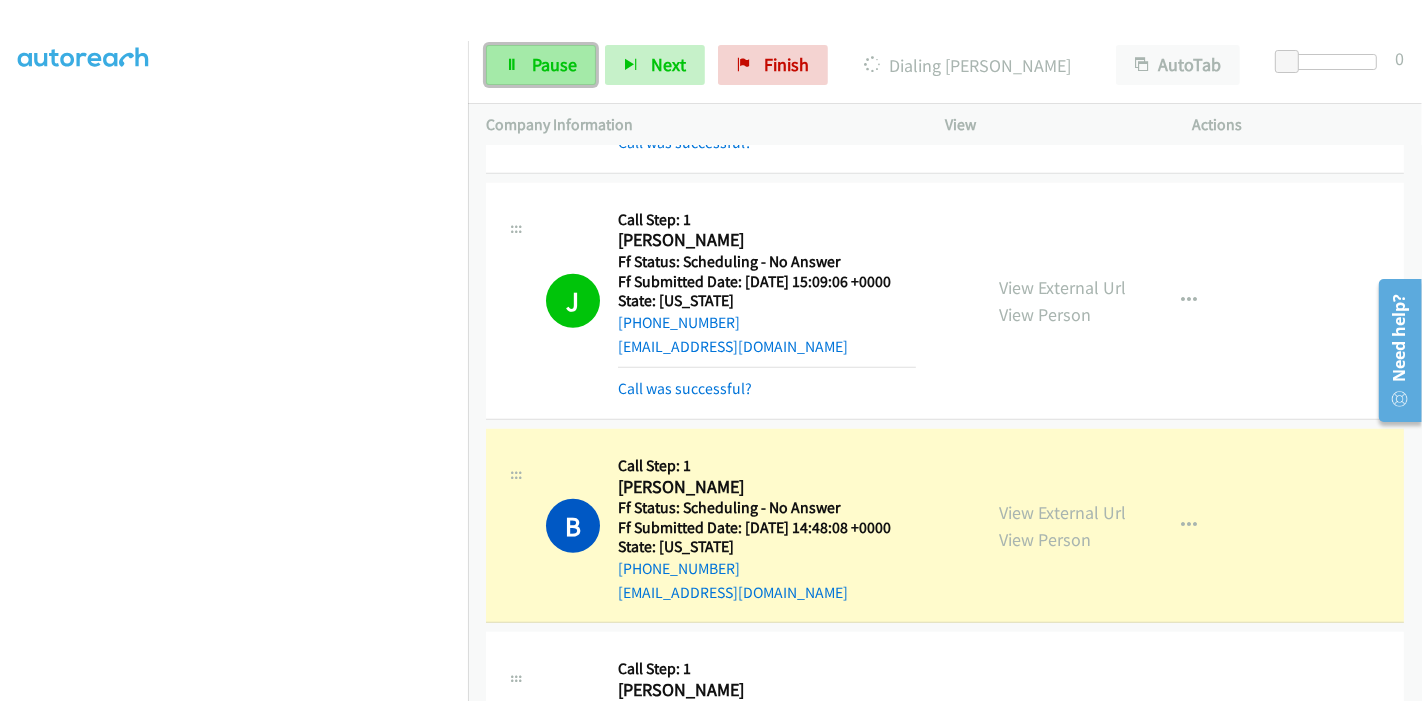 click on "Pause" at bounding box center [554, 64] 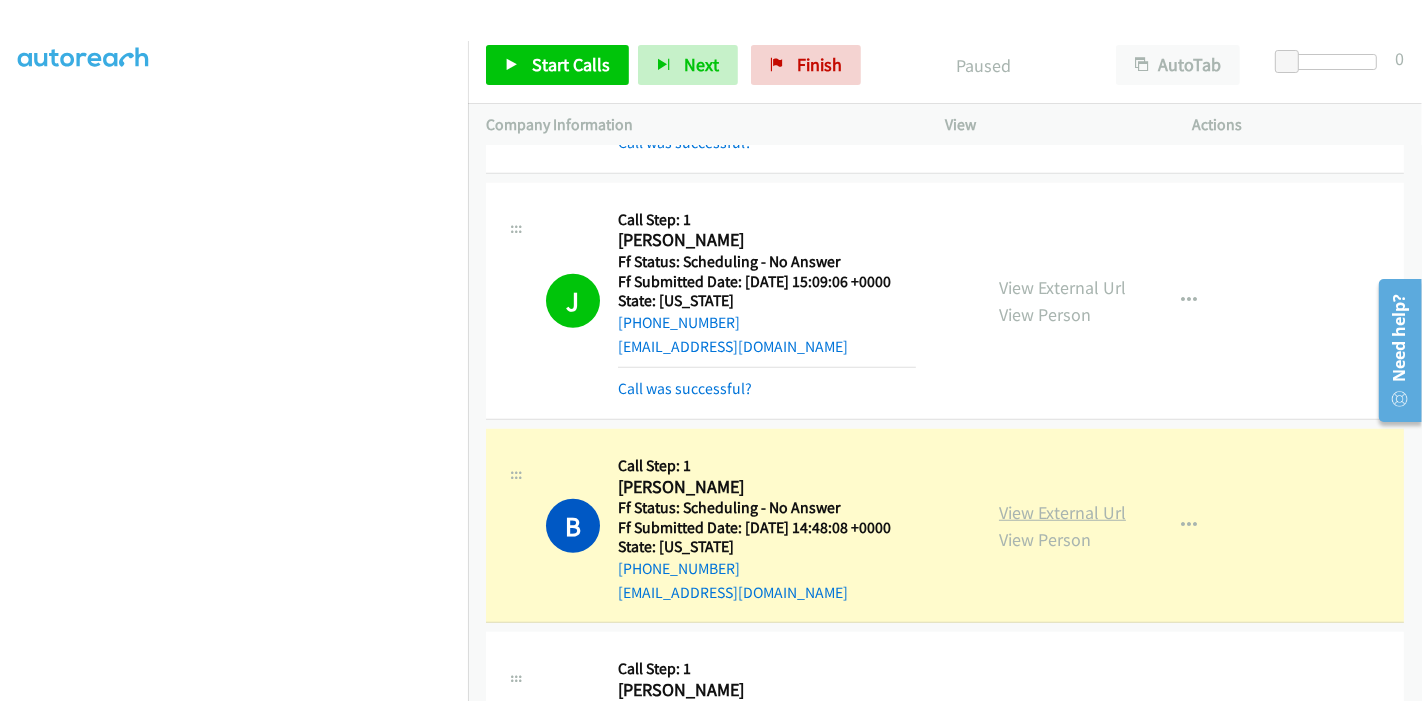 click on "View External Url" at bounding box center [1062, 512] 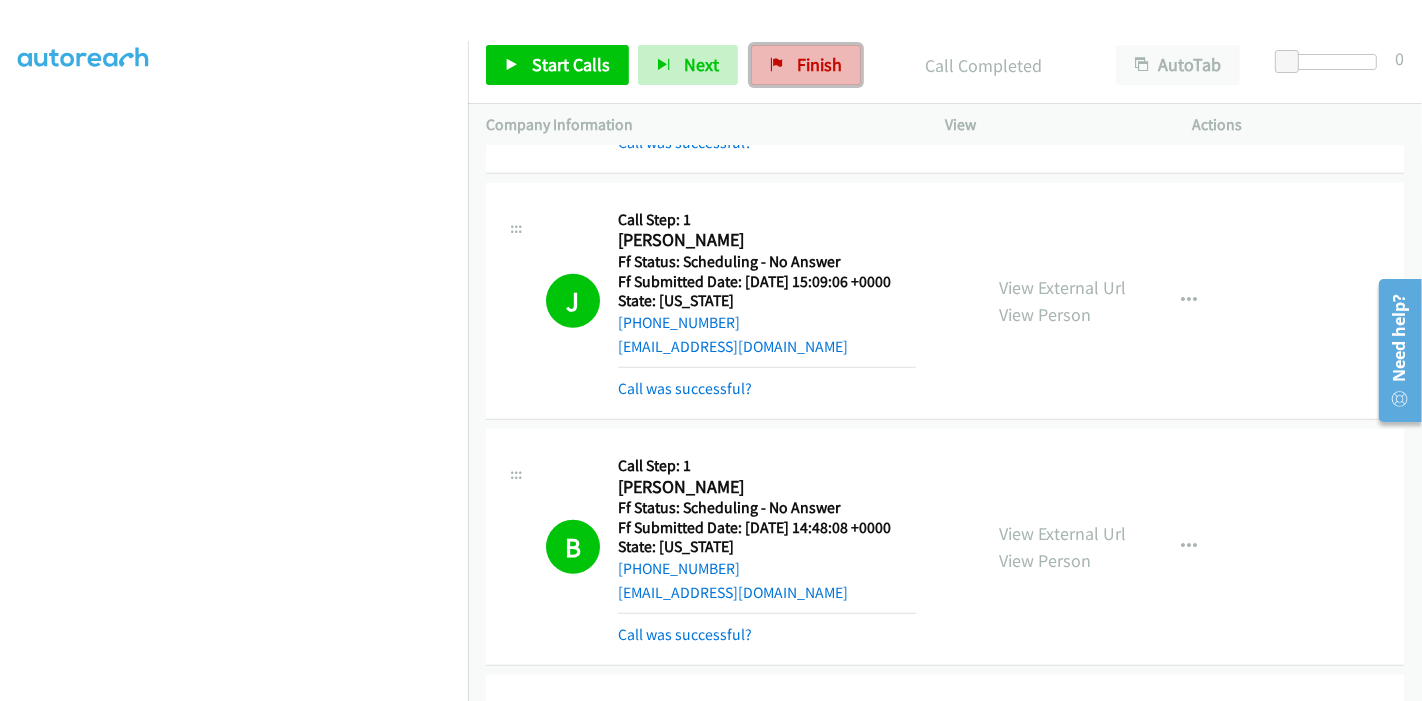 click on "Finish" at bounding box center (819, 64) 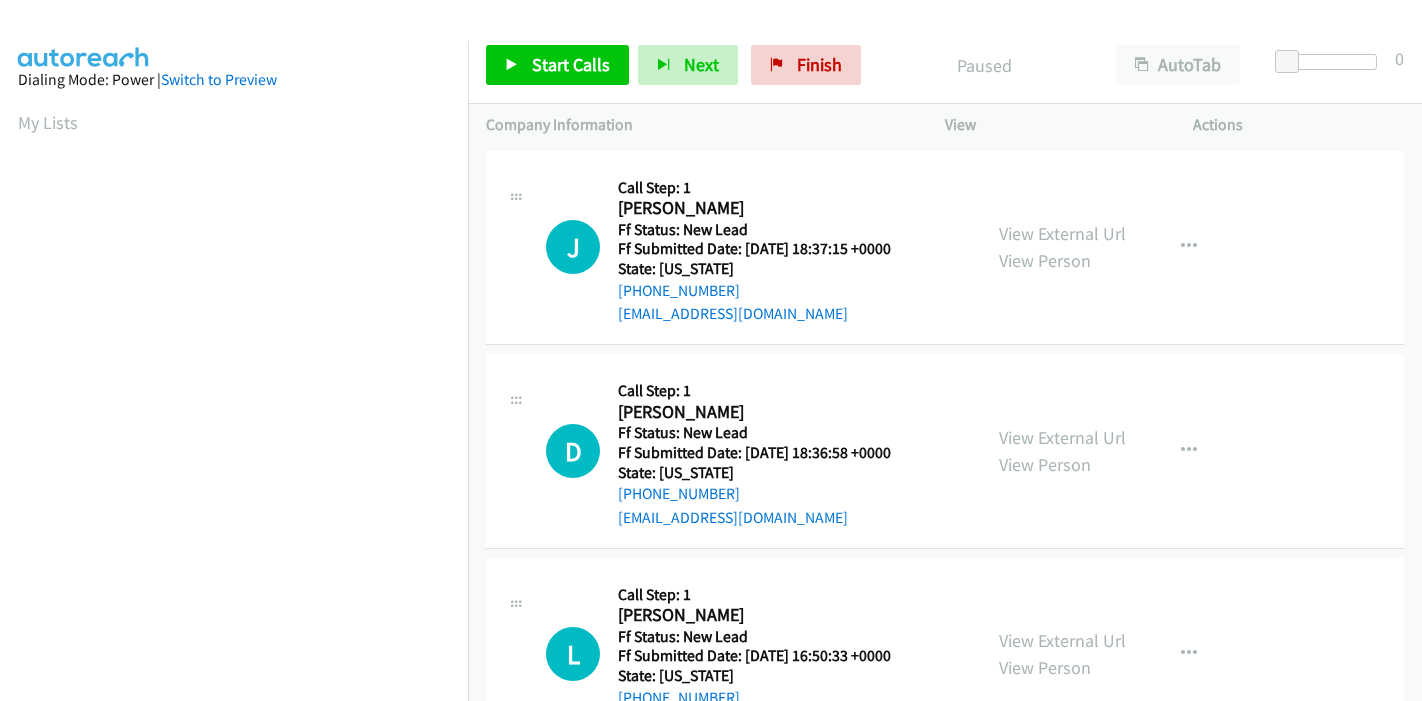 scroll, scrollTop: 0, scrollLeft: 0, axis: both 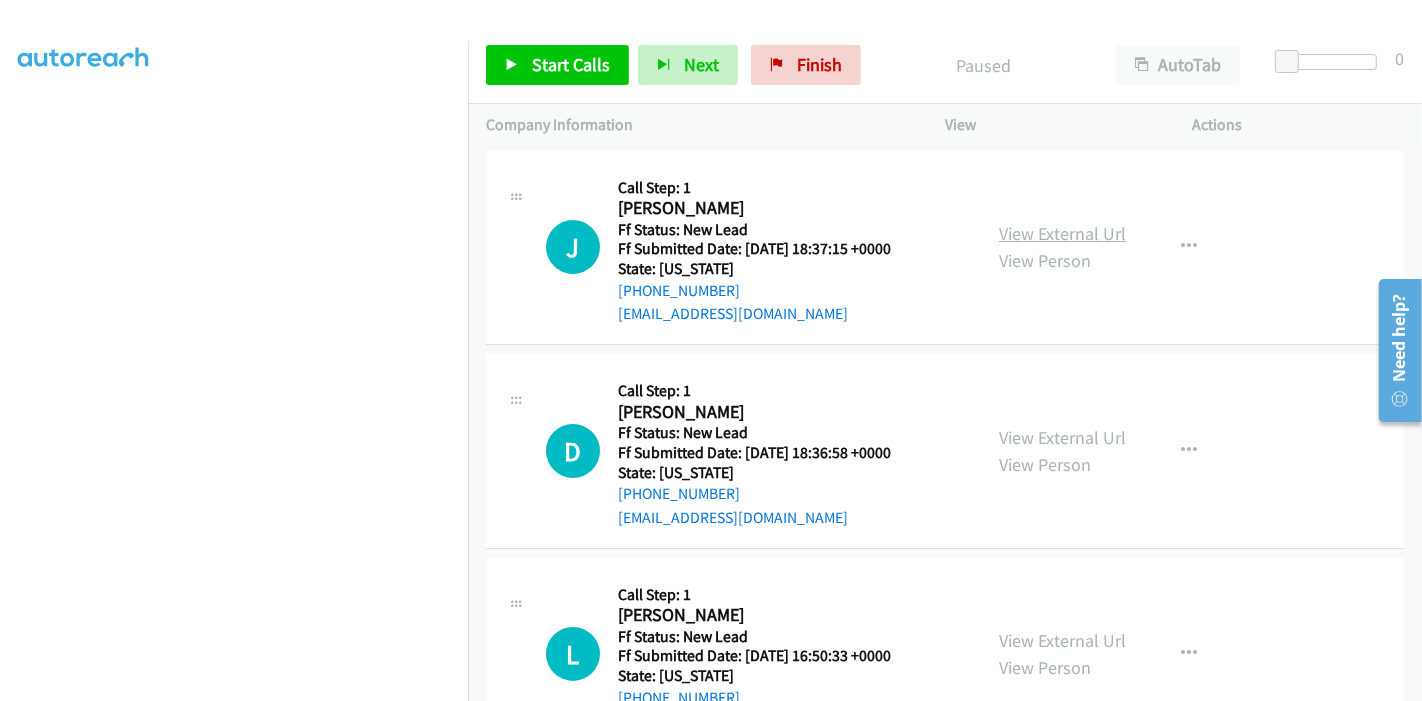 click on "View External Url" at bounding box center [1062, 233] 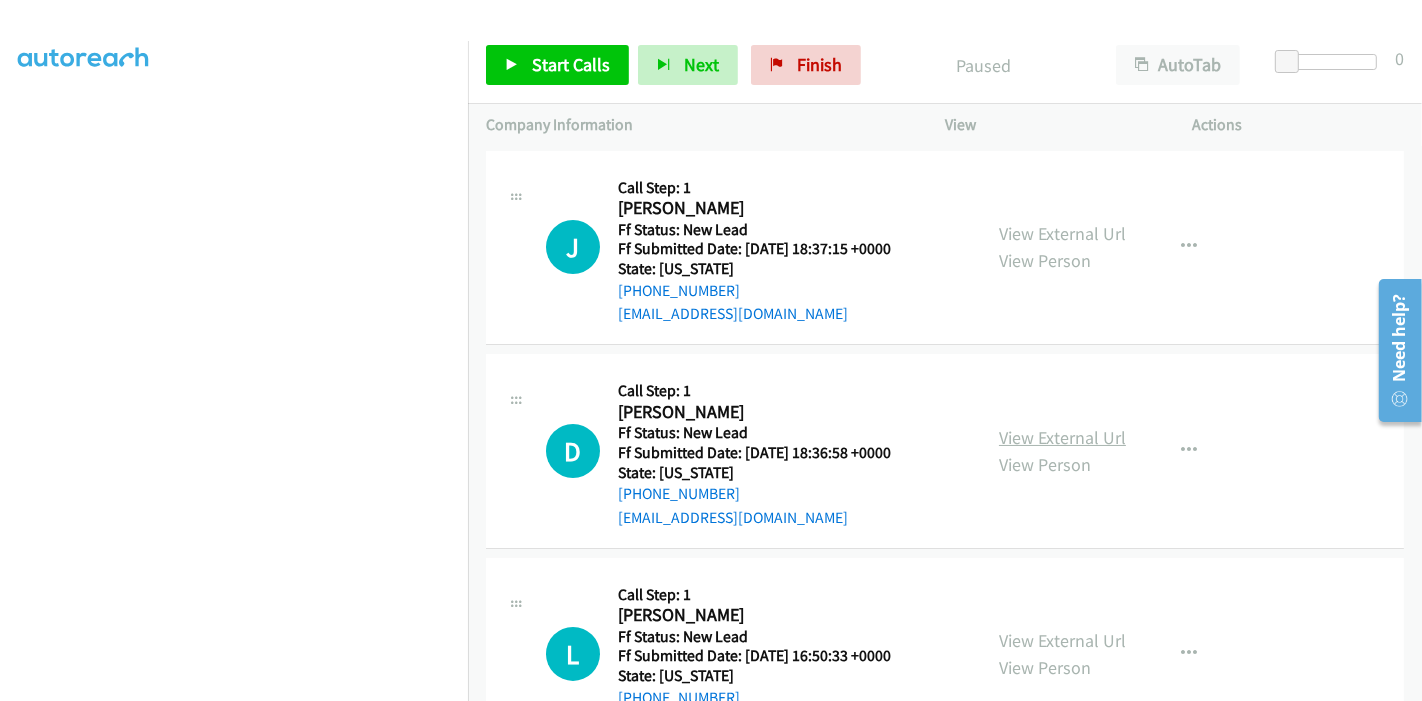 click on "View External Url" at bounding box center (1062, 437) 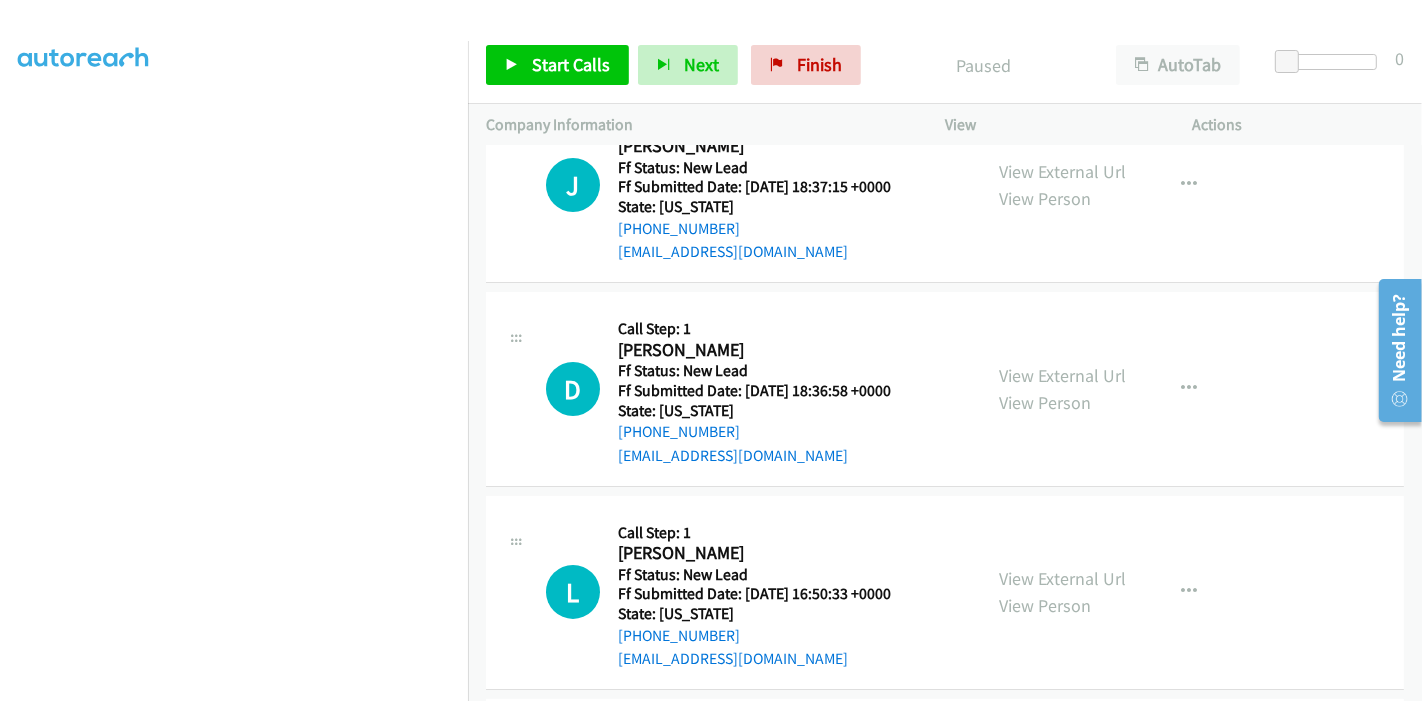 scroll, scrollTop: 111, scrollLeft: 0, axis: vertical 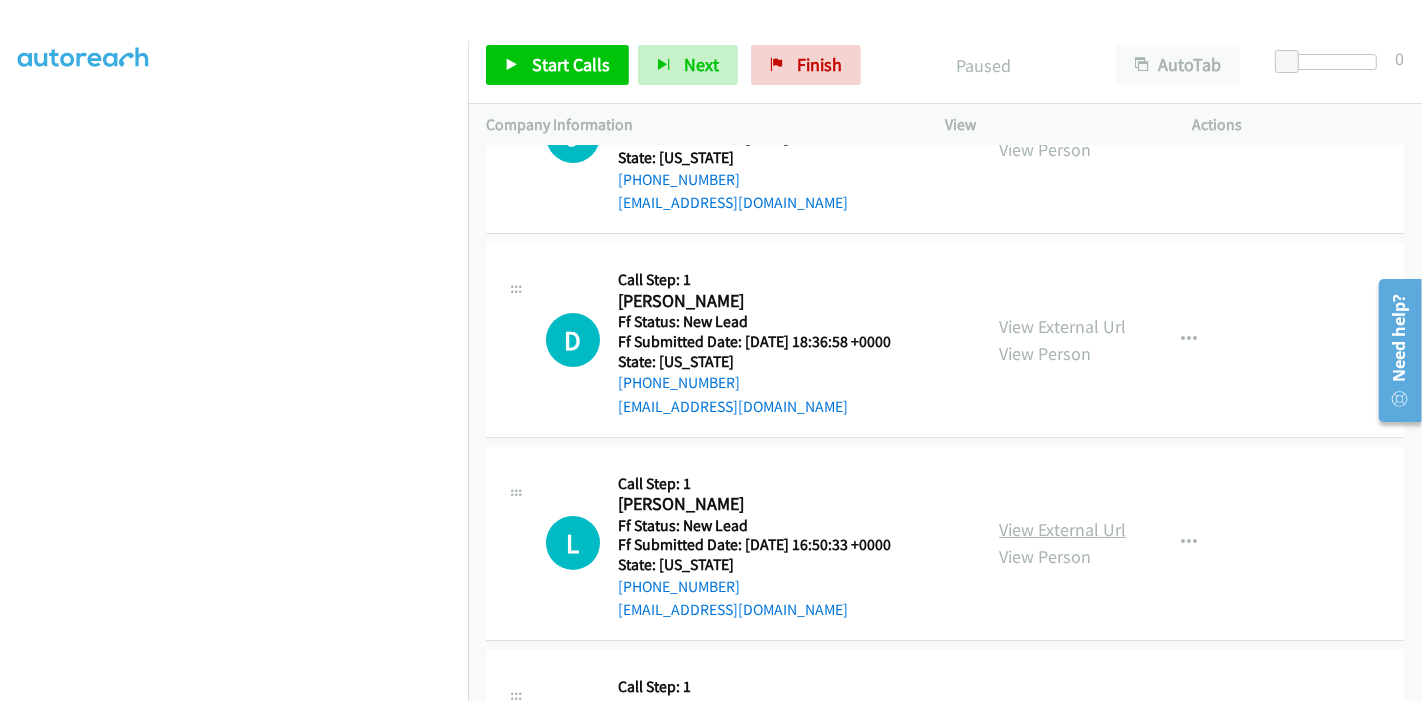 click on "View External Url" at bounding box center [1062, 529] 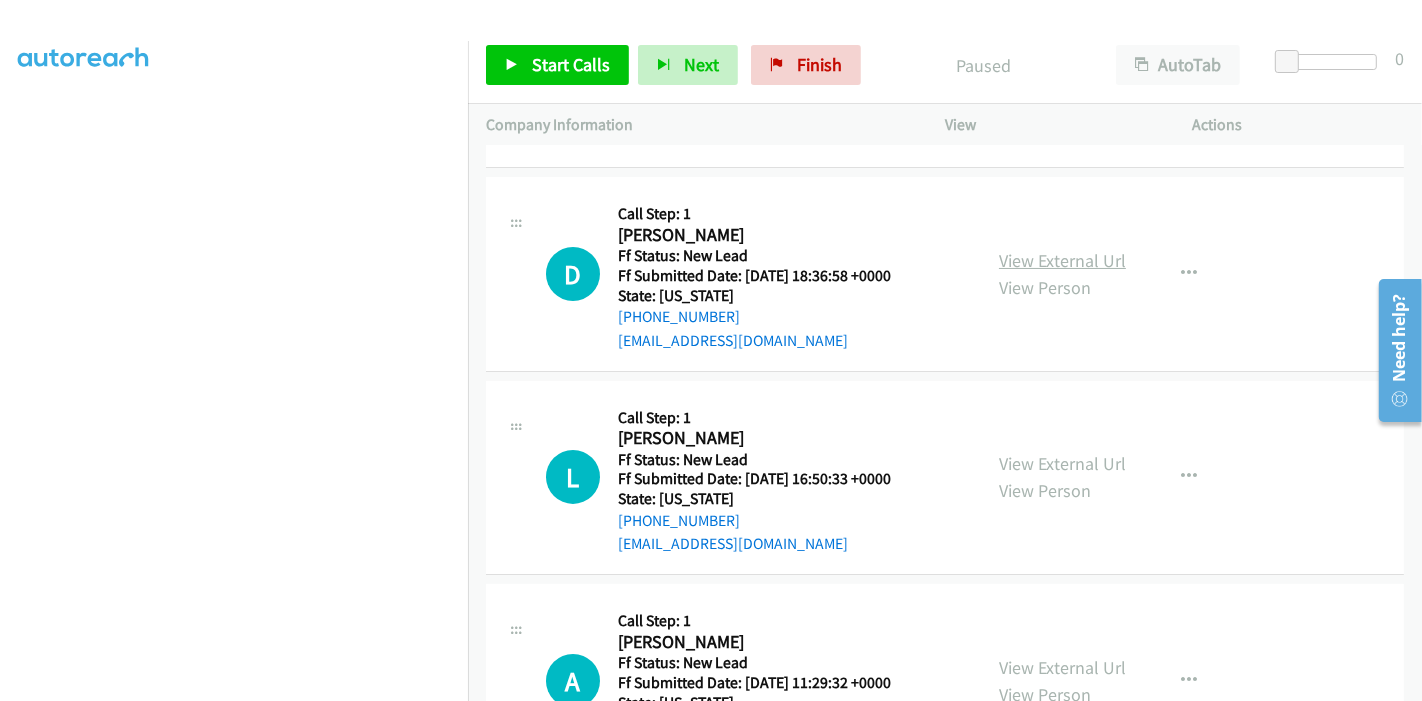 scroll, scrollTop: 333, scrollLeft: 0, axis: vertical 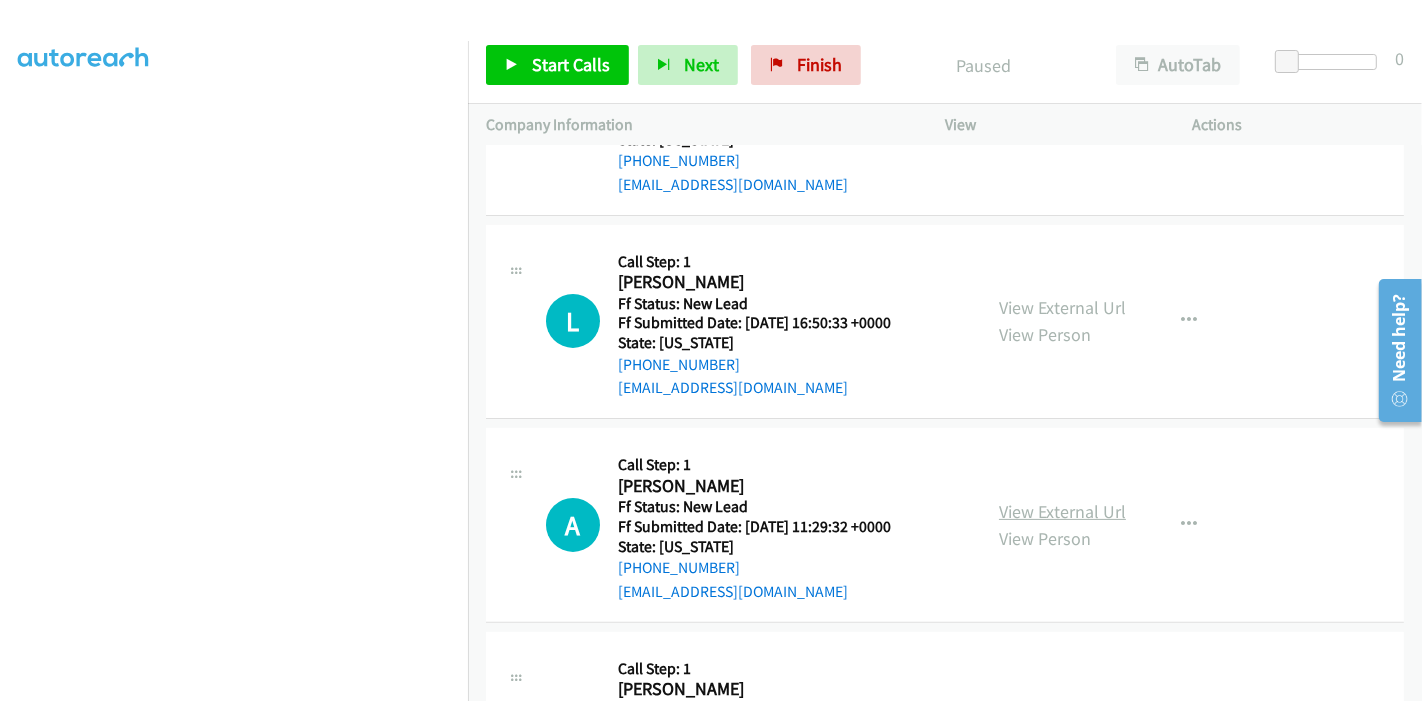 click on "View External Url" at bounding box center [1062, 511] 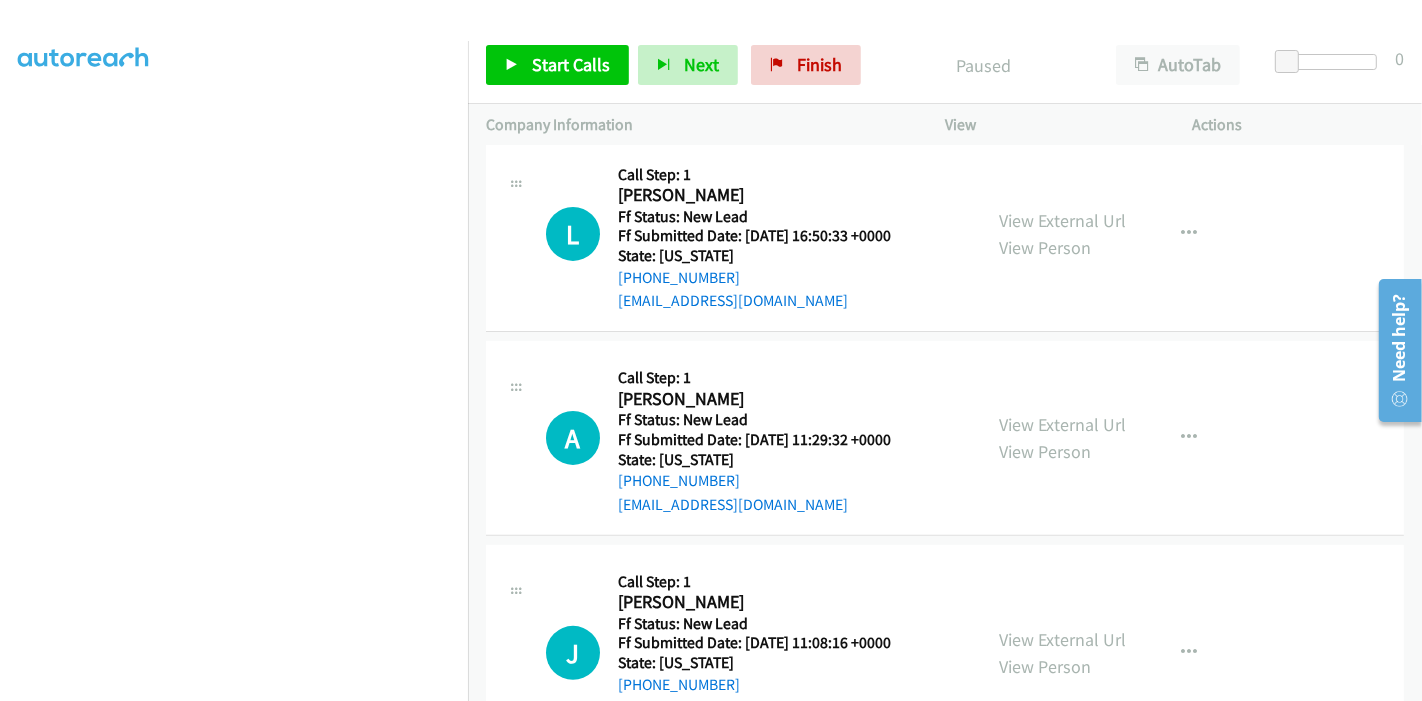 scroll, scrollTop: 487, scrollLeft: 0, axis: vertical 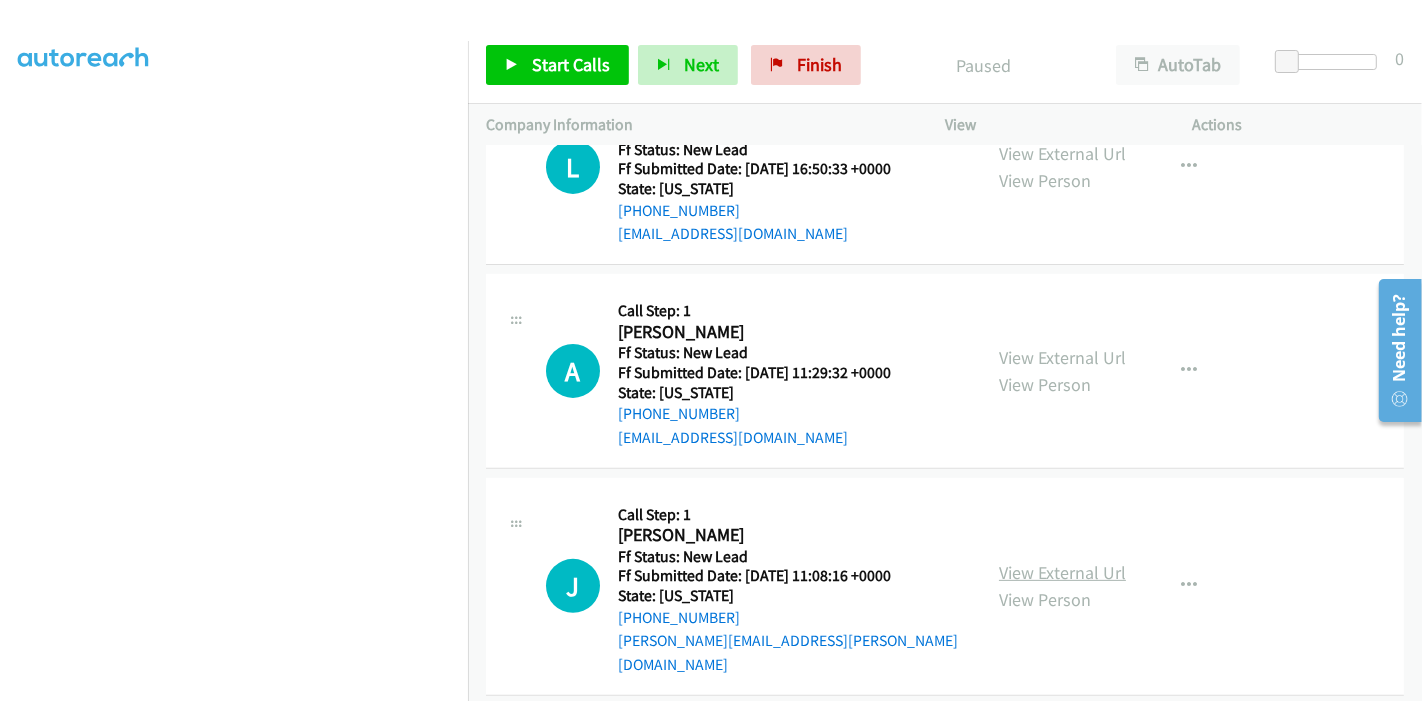 click on "View External Url" at bounding box center [1062, 572] 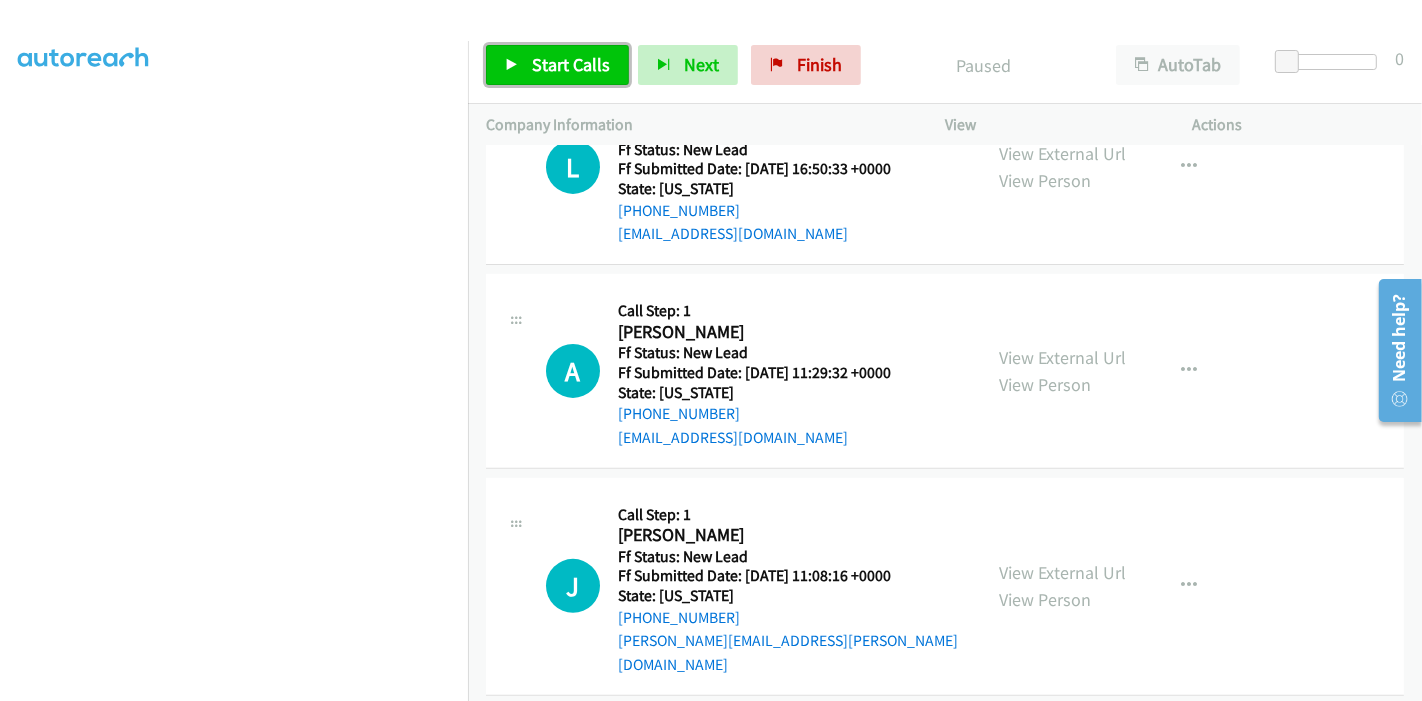 click on "Start Calls" at bounding box center (571, 64) 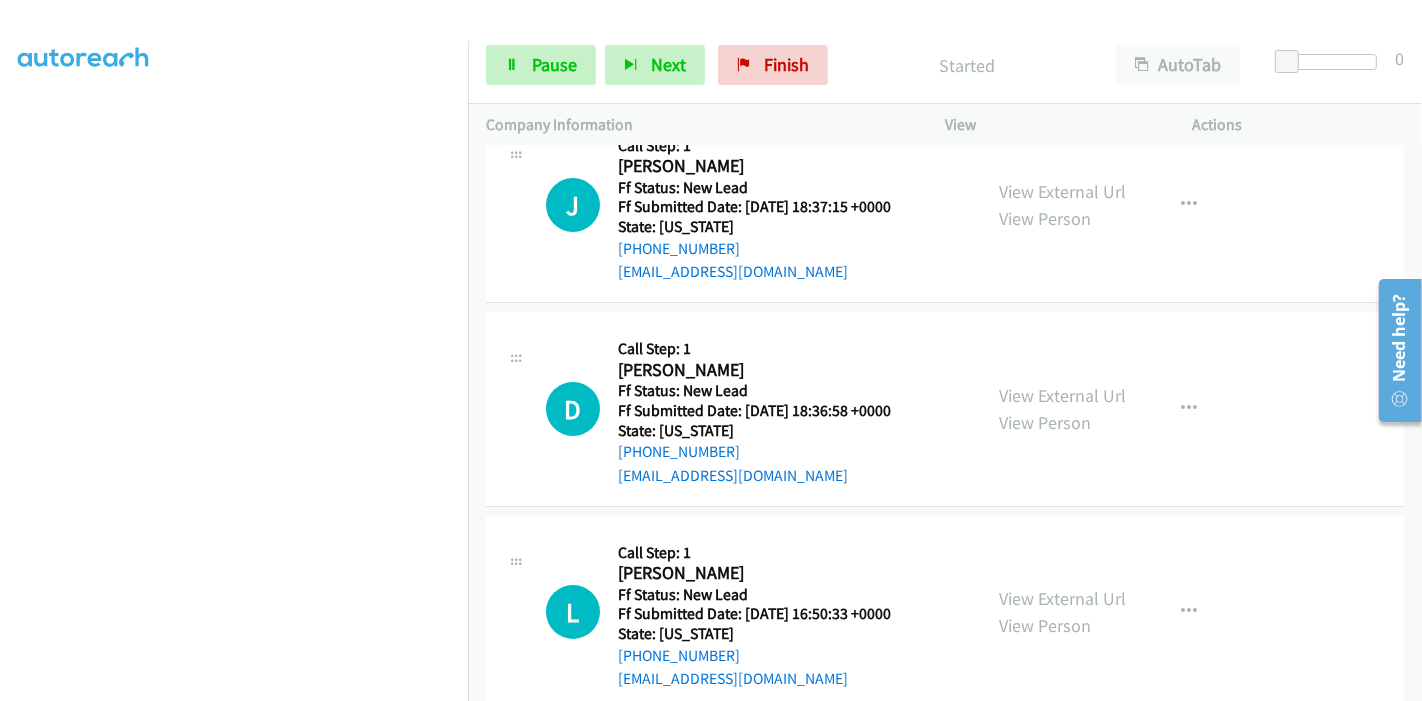 scroll, scrollTop: 0, scrollLeft: 0, axis: both 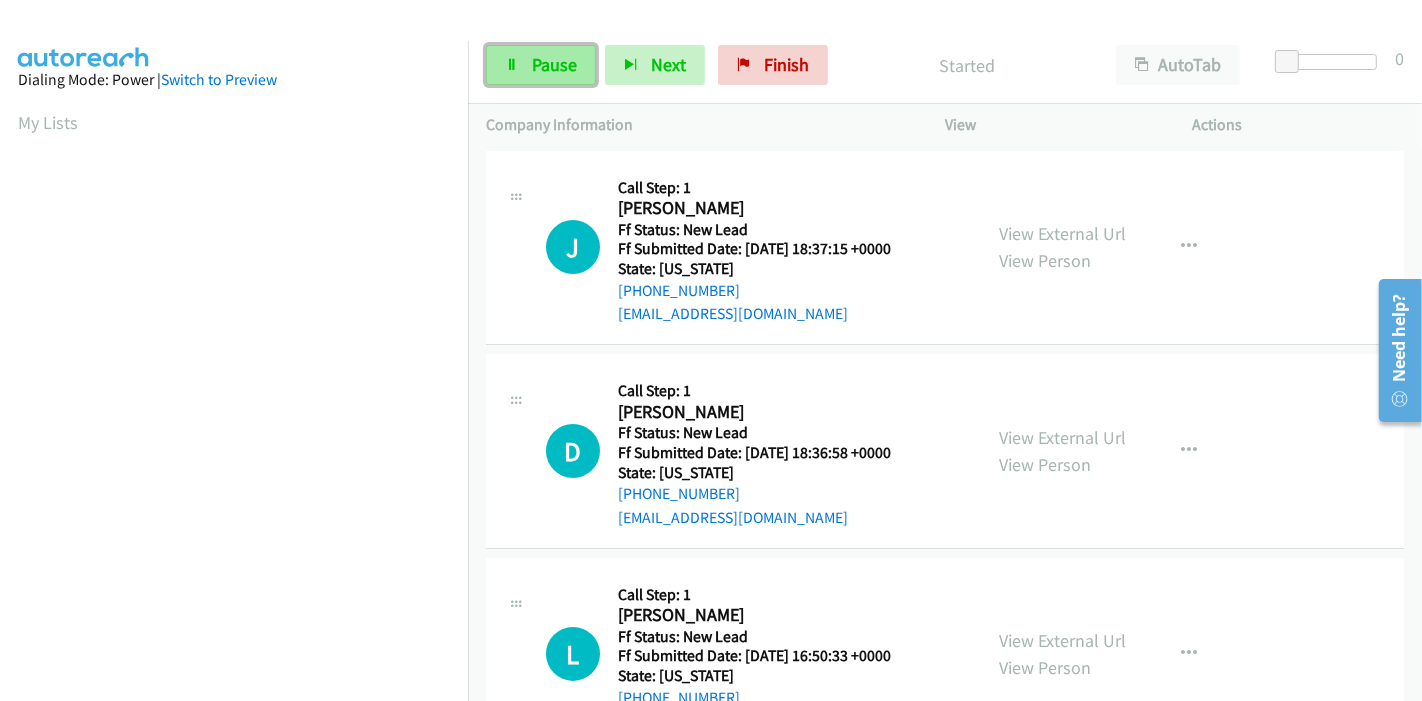 click on "Pause" at bounding box center [541, 65] 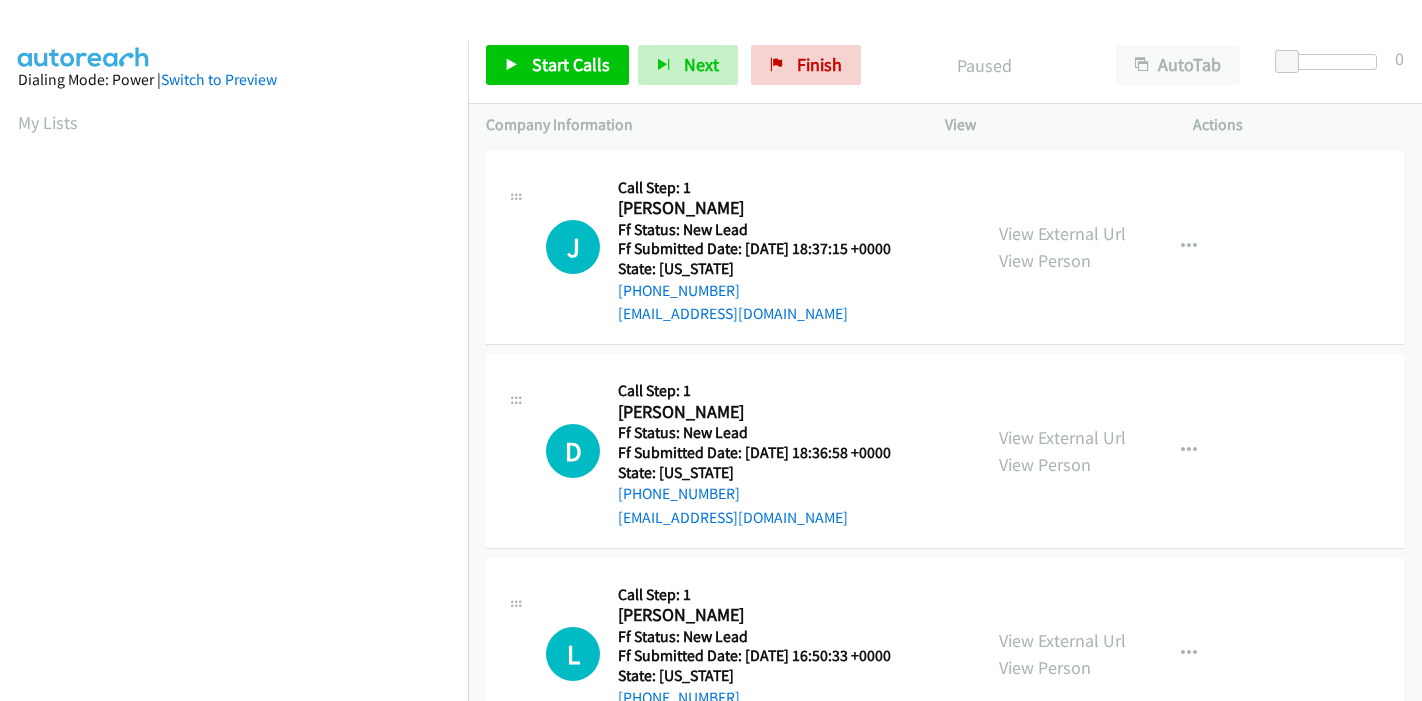 scroll, scrollTop: 0, scrollLeft: 0, axis: both 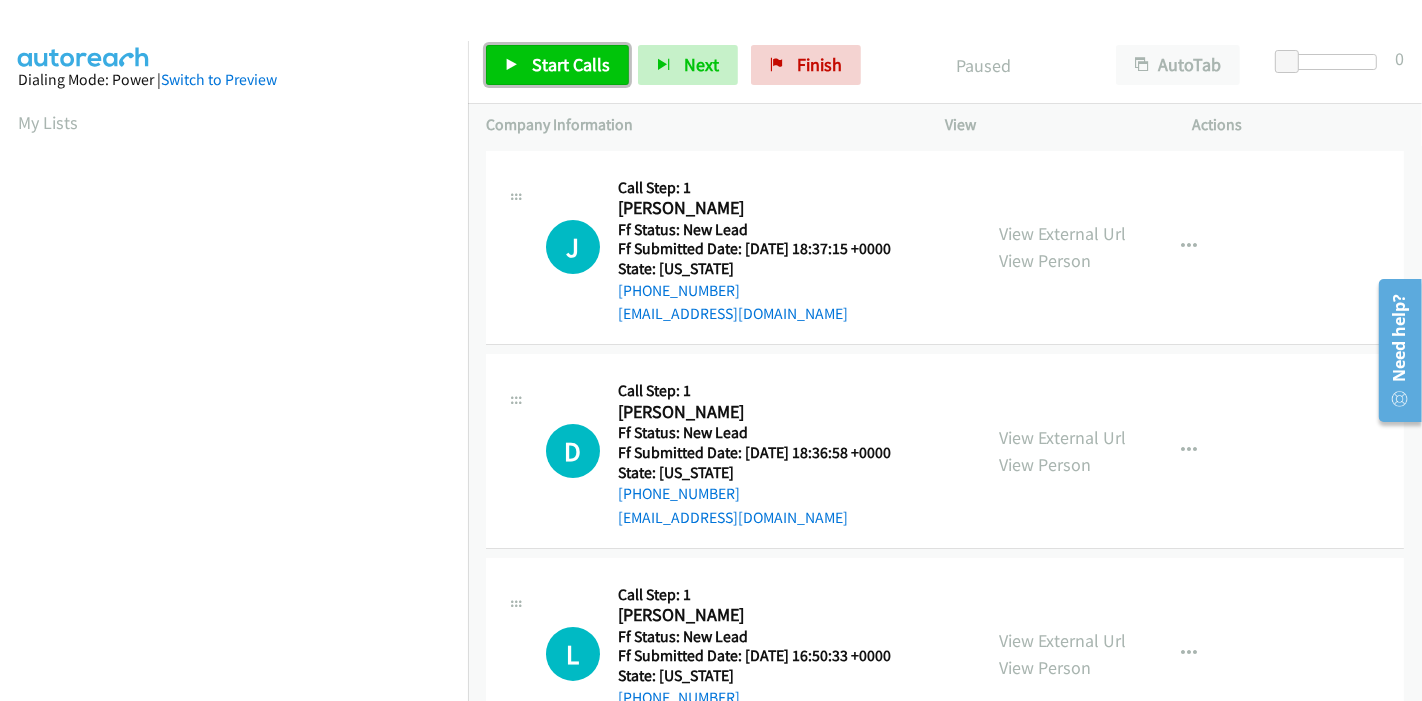 click on "Start Calls" at bounding box center (571, 64) 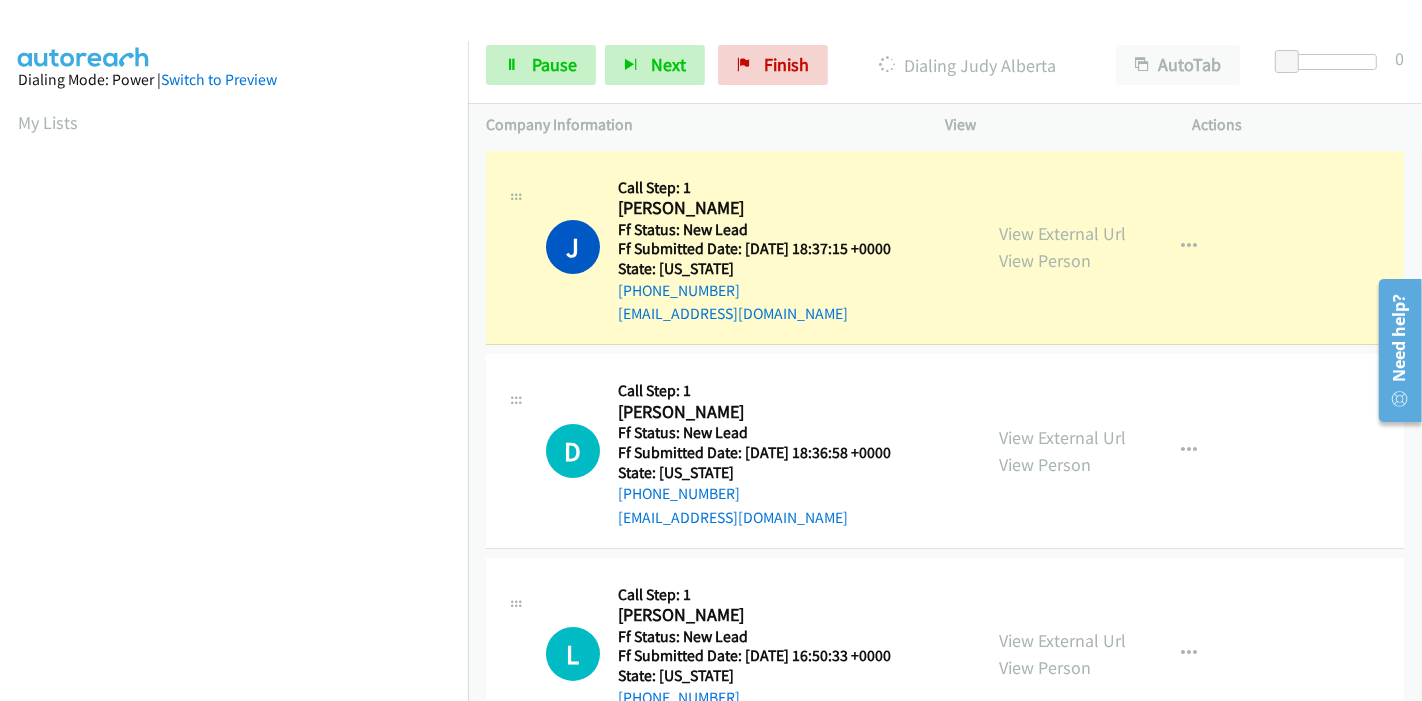 scroll, scrollTop: 422, scrollLeft: 0, axis: vertical 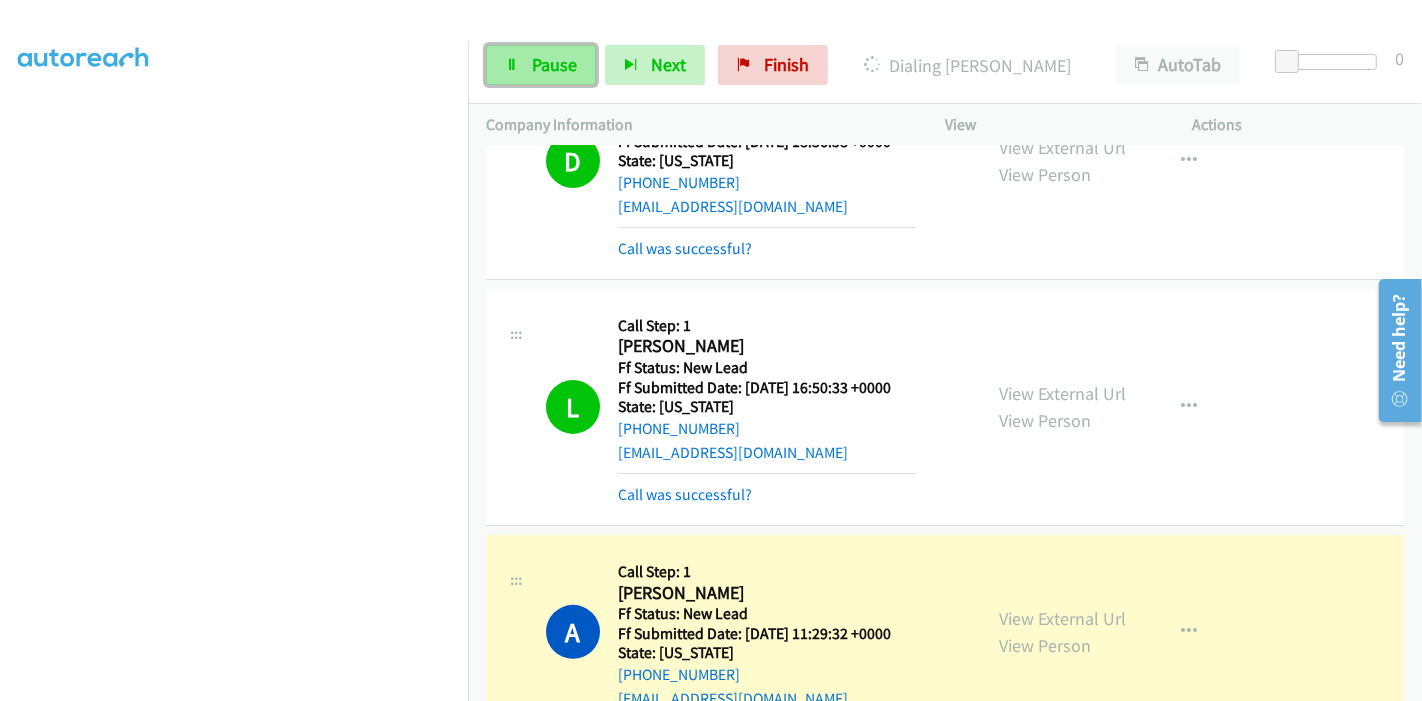 click on "Pause" at bounding box center [554, 64] 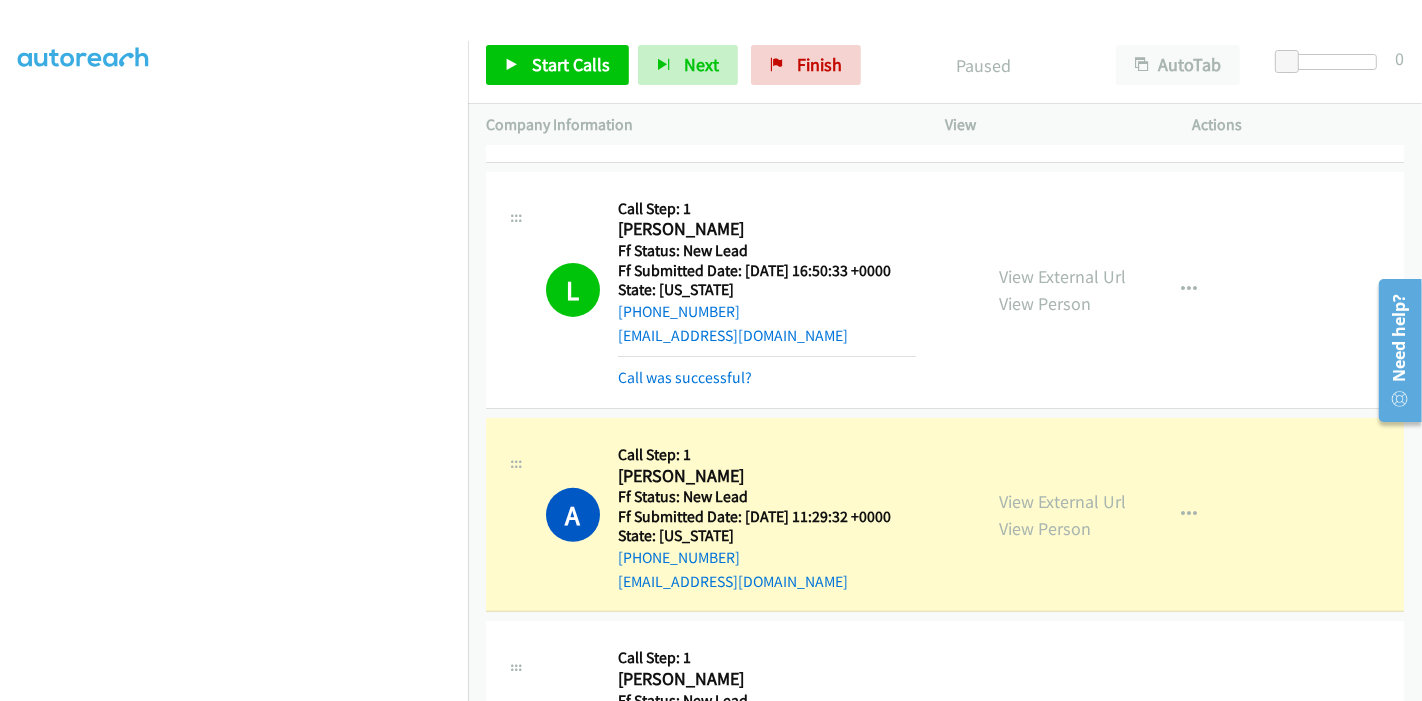 scroll, scrollTop: 576, scrollLeft: 0, axis: vertical 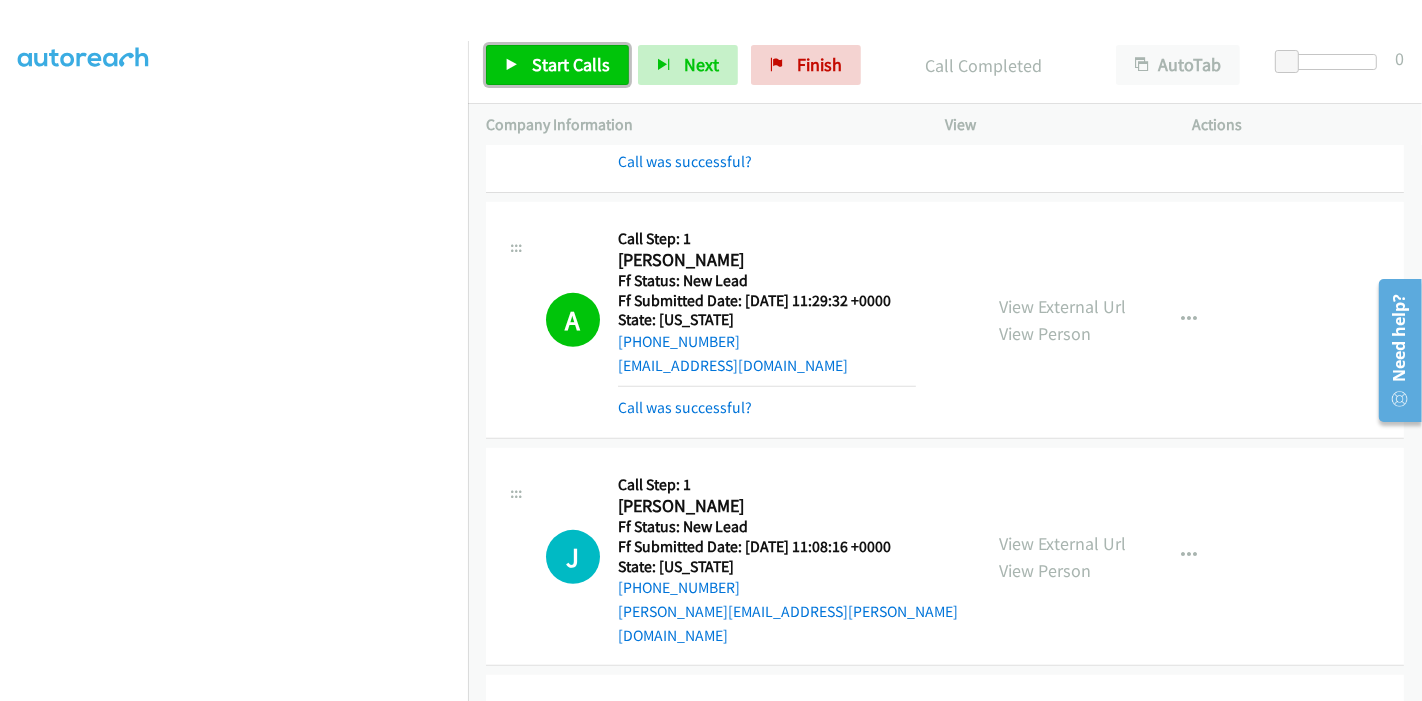 click on "Start Calls" at bounding box center [571, 64] 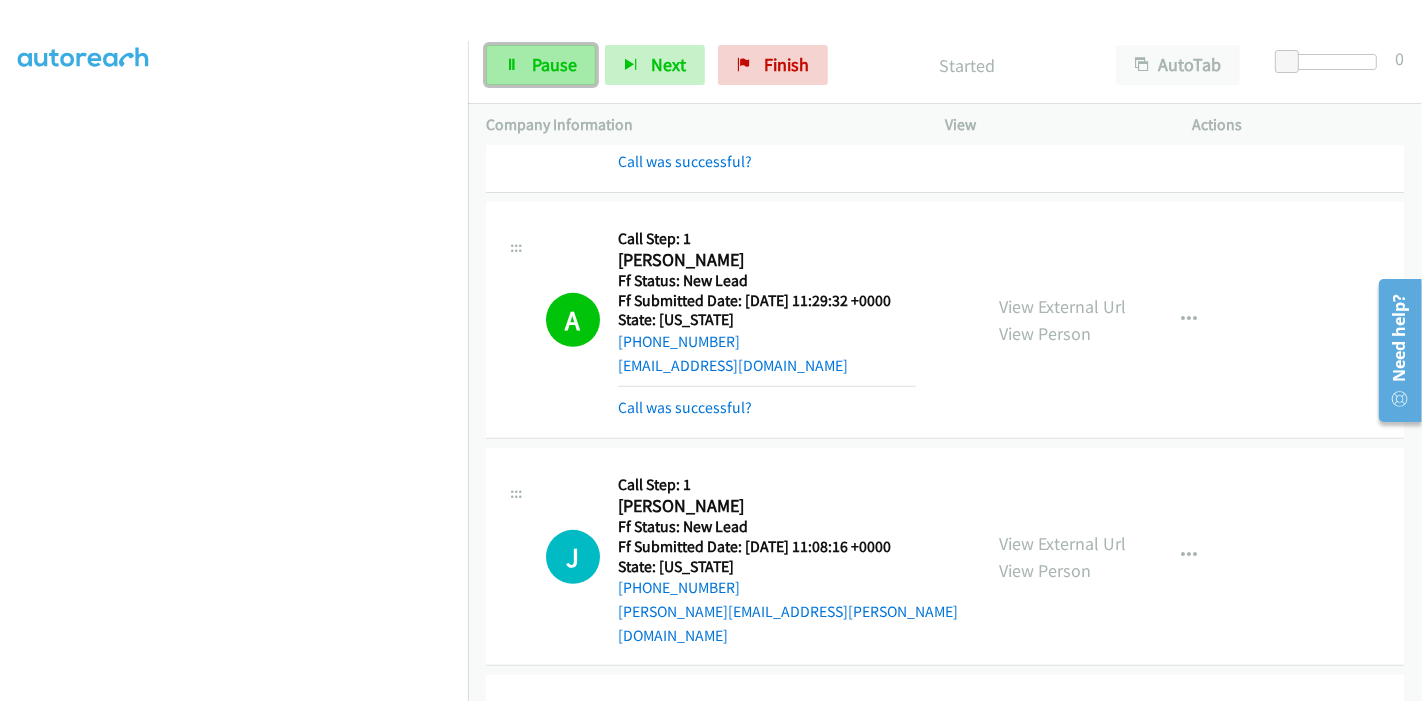 click on "Pause" at bounding box center (554, 64) 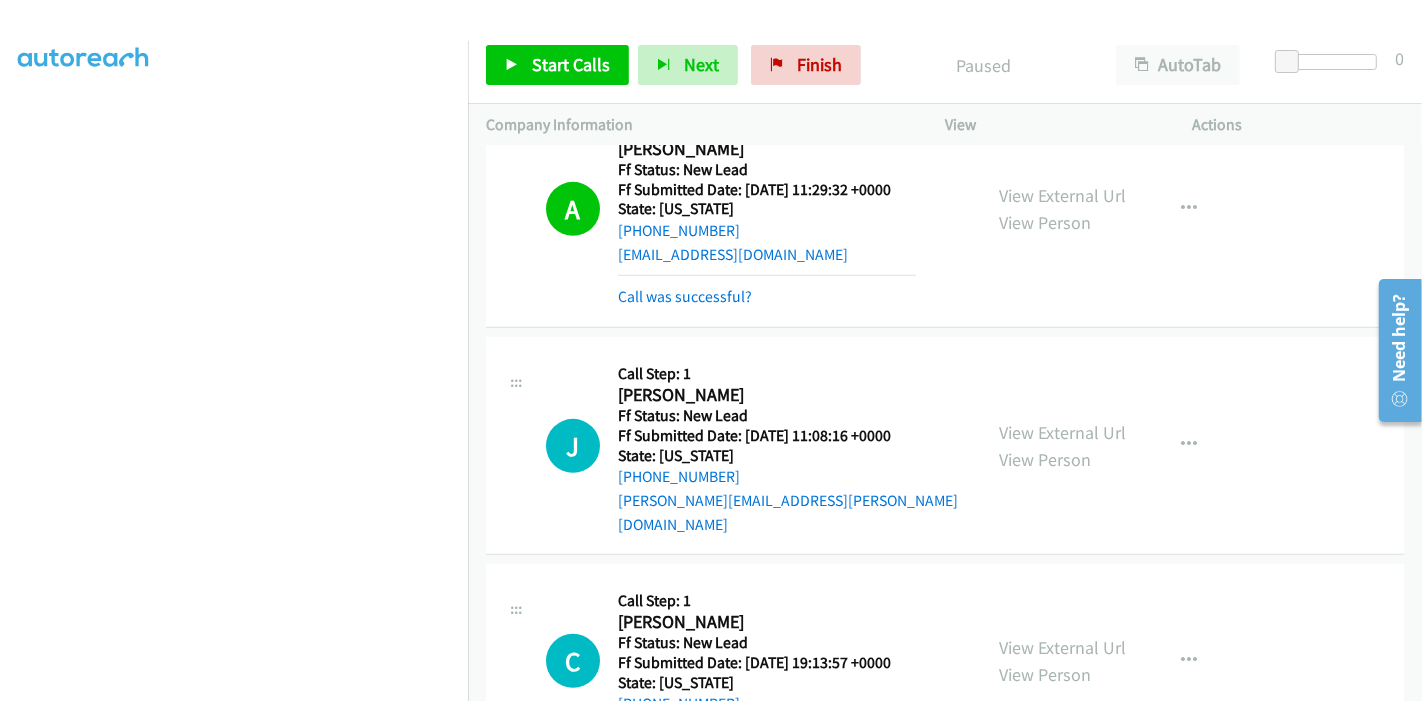 scroll, scrollTop: 909, scrollLeft: 0, axis: vertical 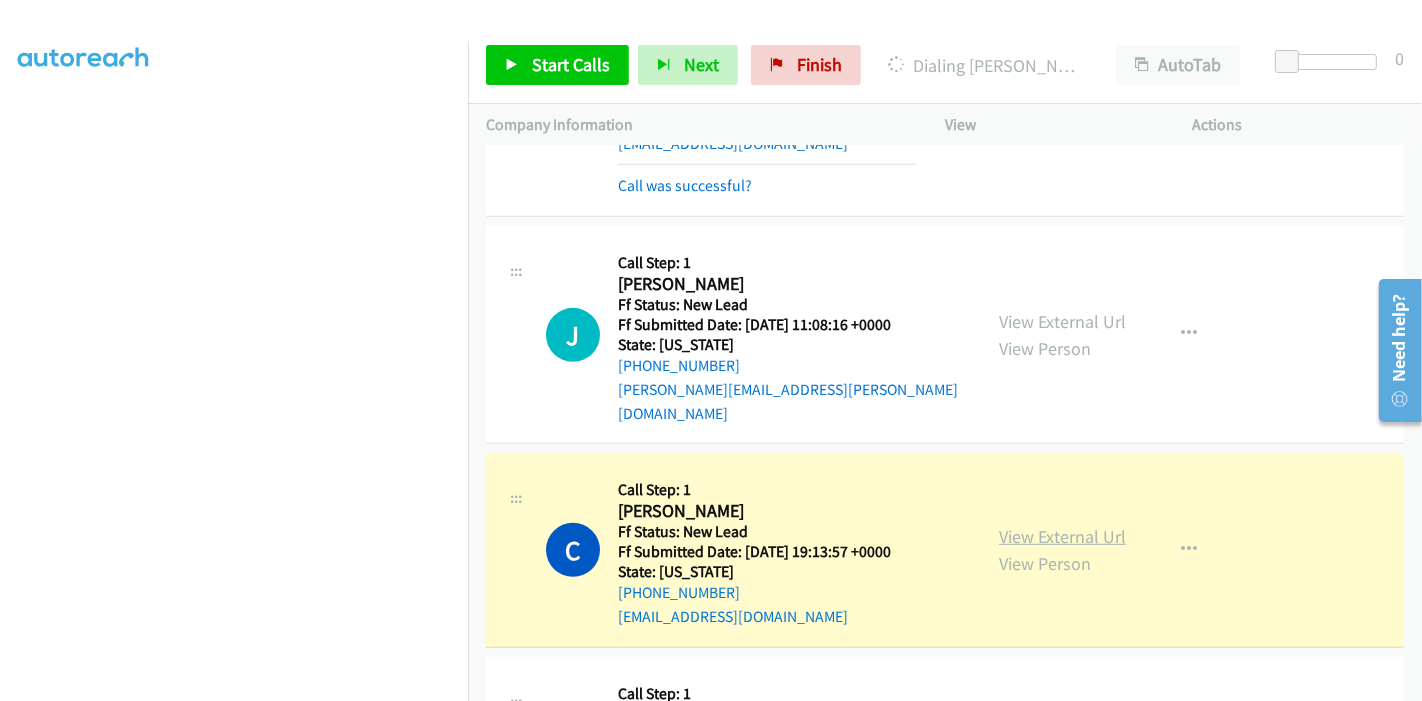 click on "View External Url" at bounding box center (1062, 536) 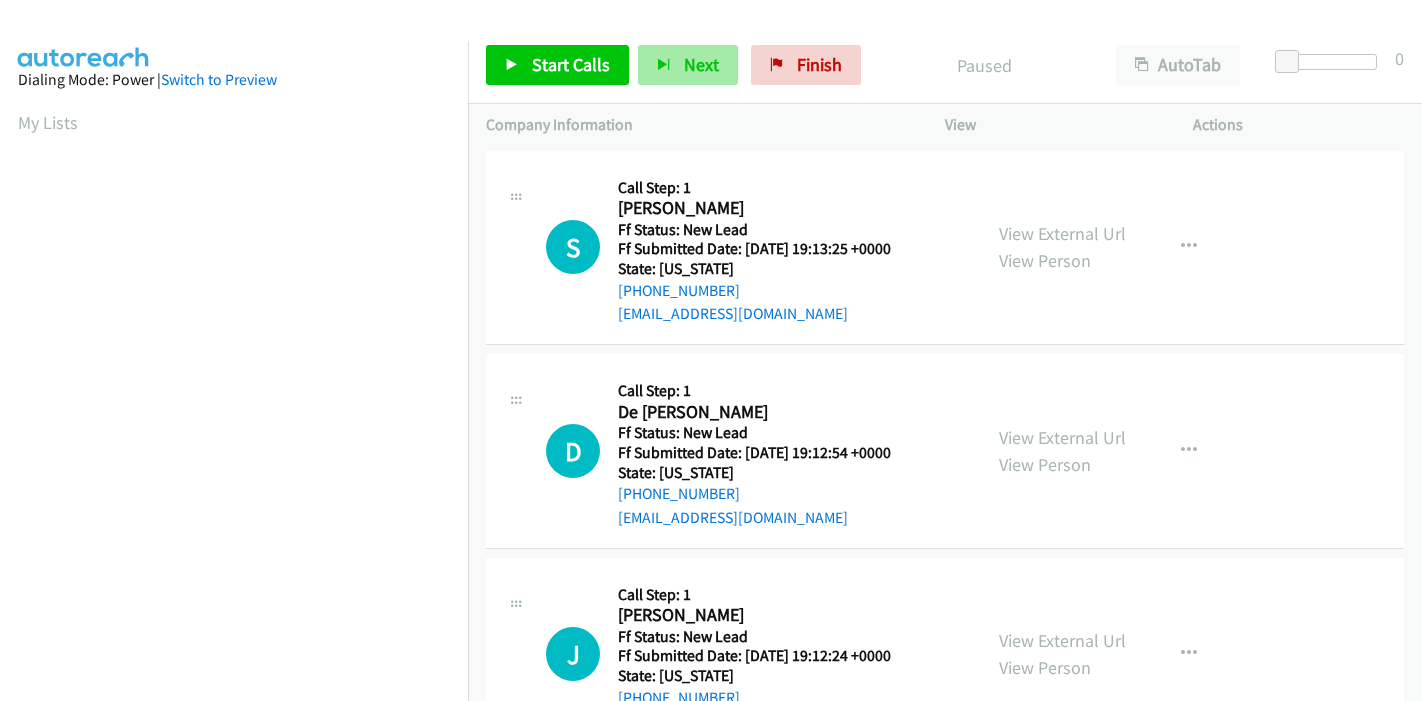 scroll, scrollTop: 0, scrollLeft: 0, axis: both 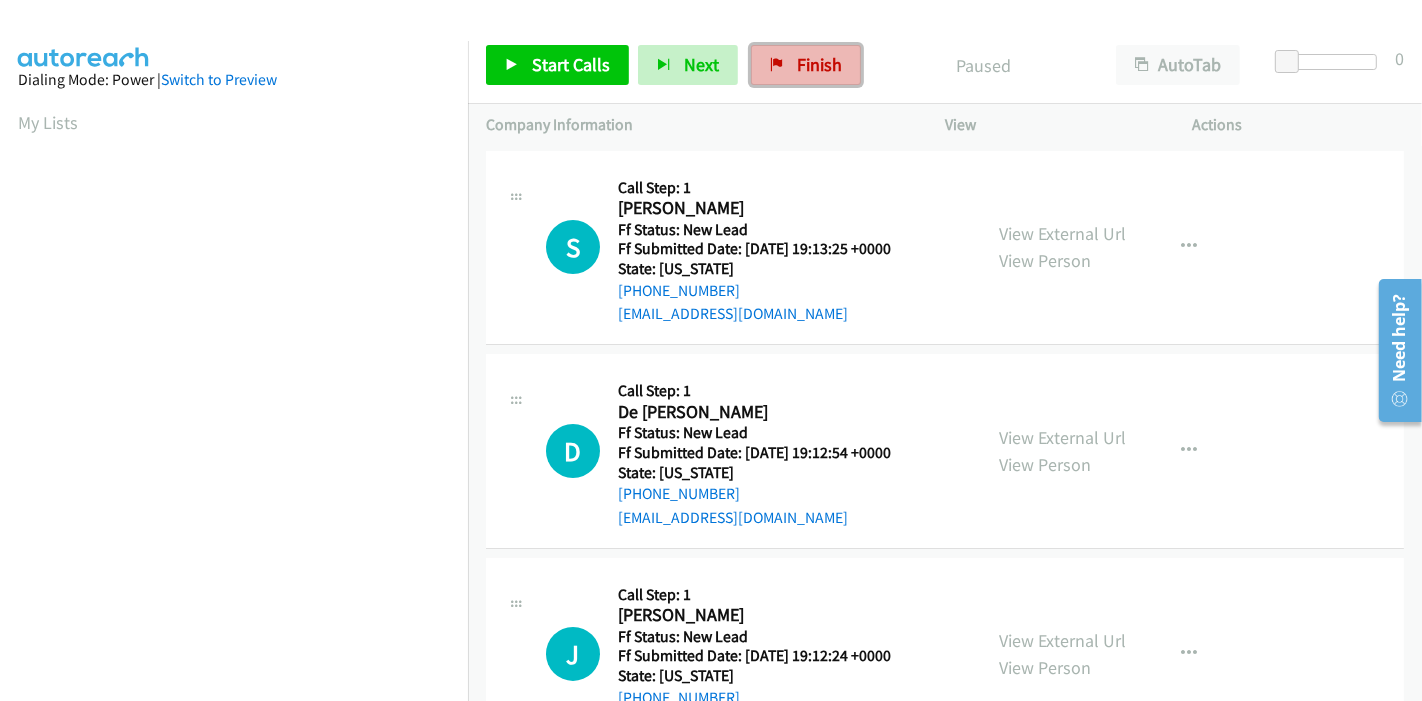 click on "Finish" at bounding box center [819, 64] 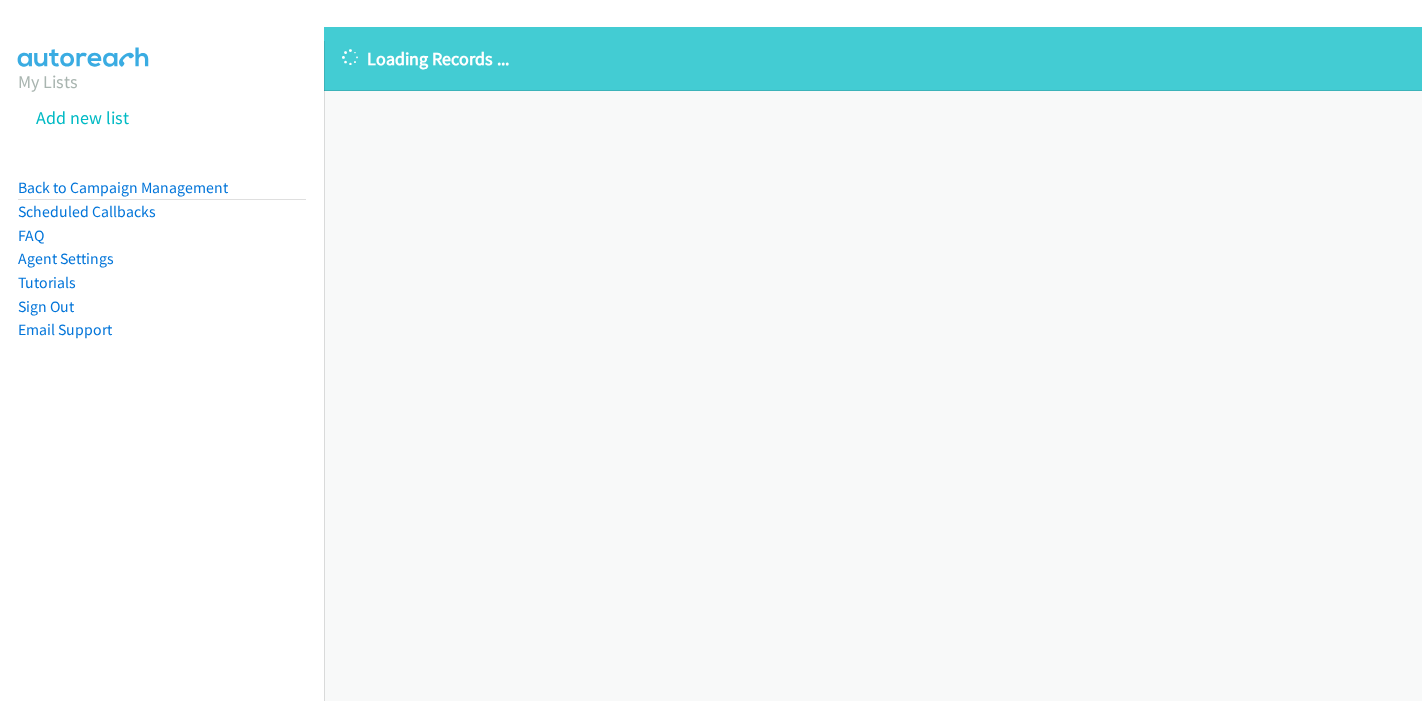 scroll, scrollTop: 0, scrollLeft: 0, axis: both 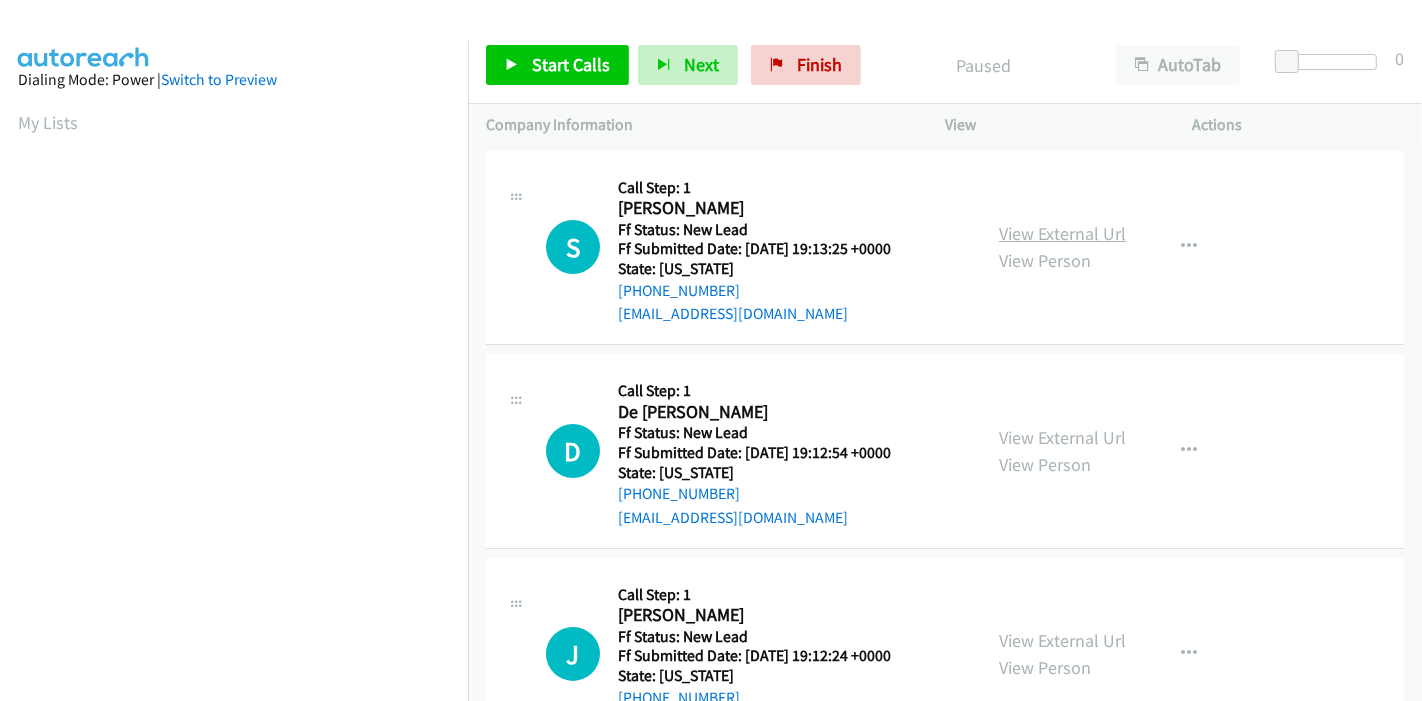 click on "View External Url" at bounding box center (1062, 233) 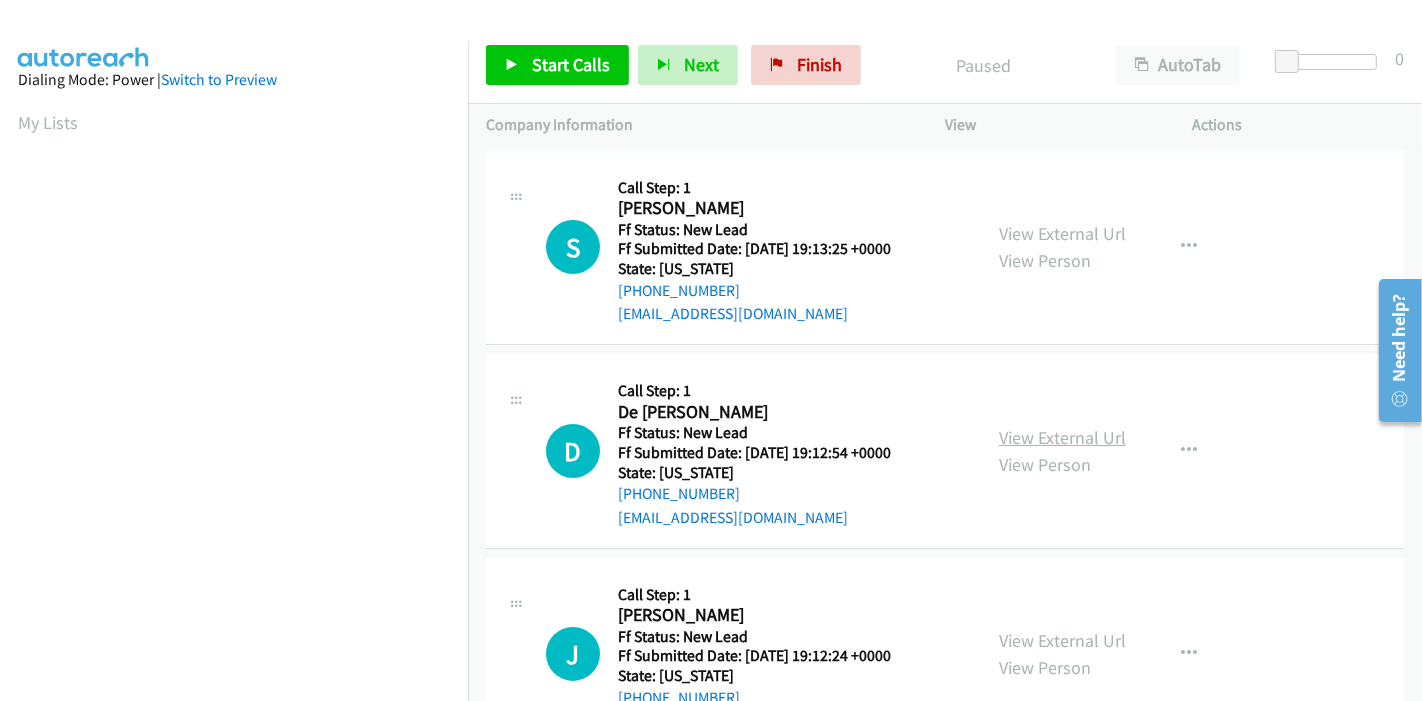 click on "View External Url" at bounding box center [1062, 437] 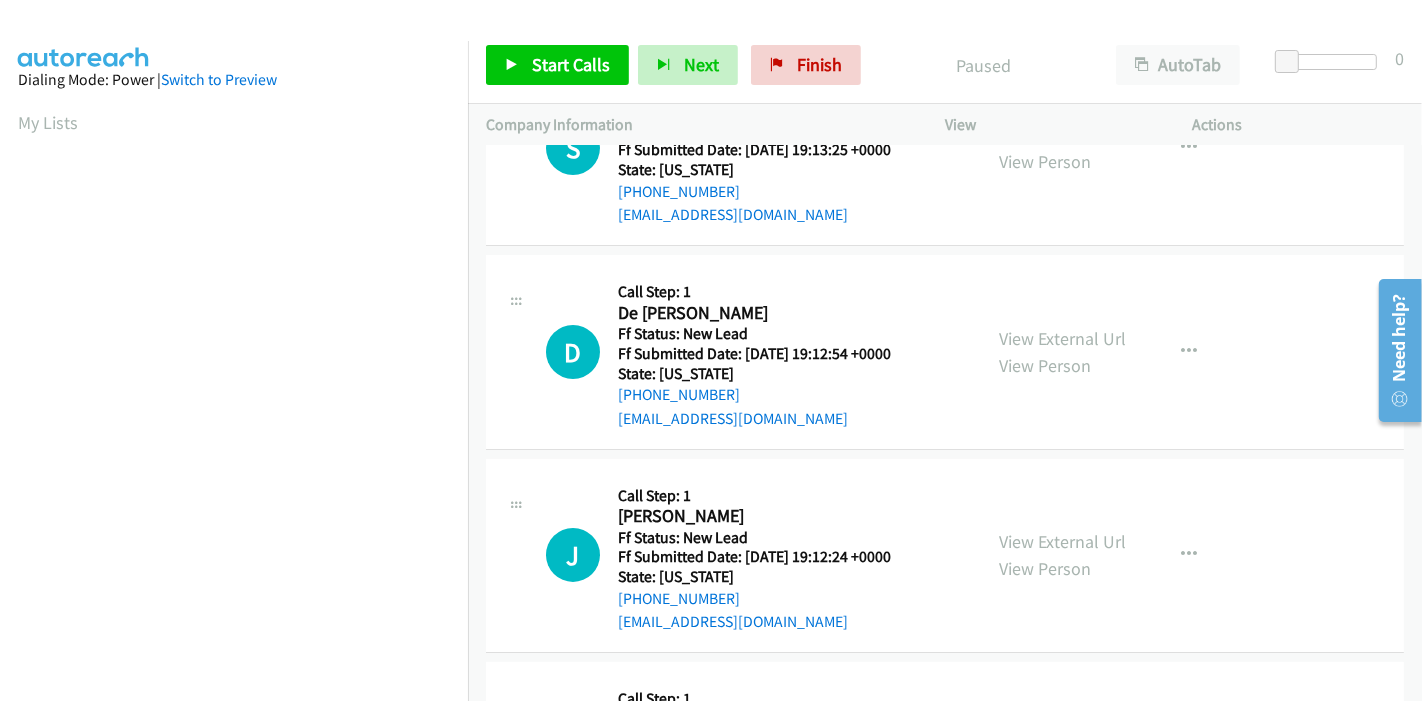 scroll, scrollTop: 222, scrollLeft: 0, axis: vertical 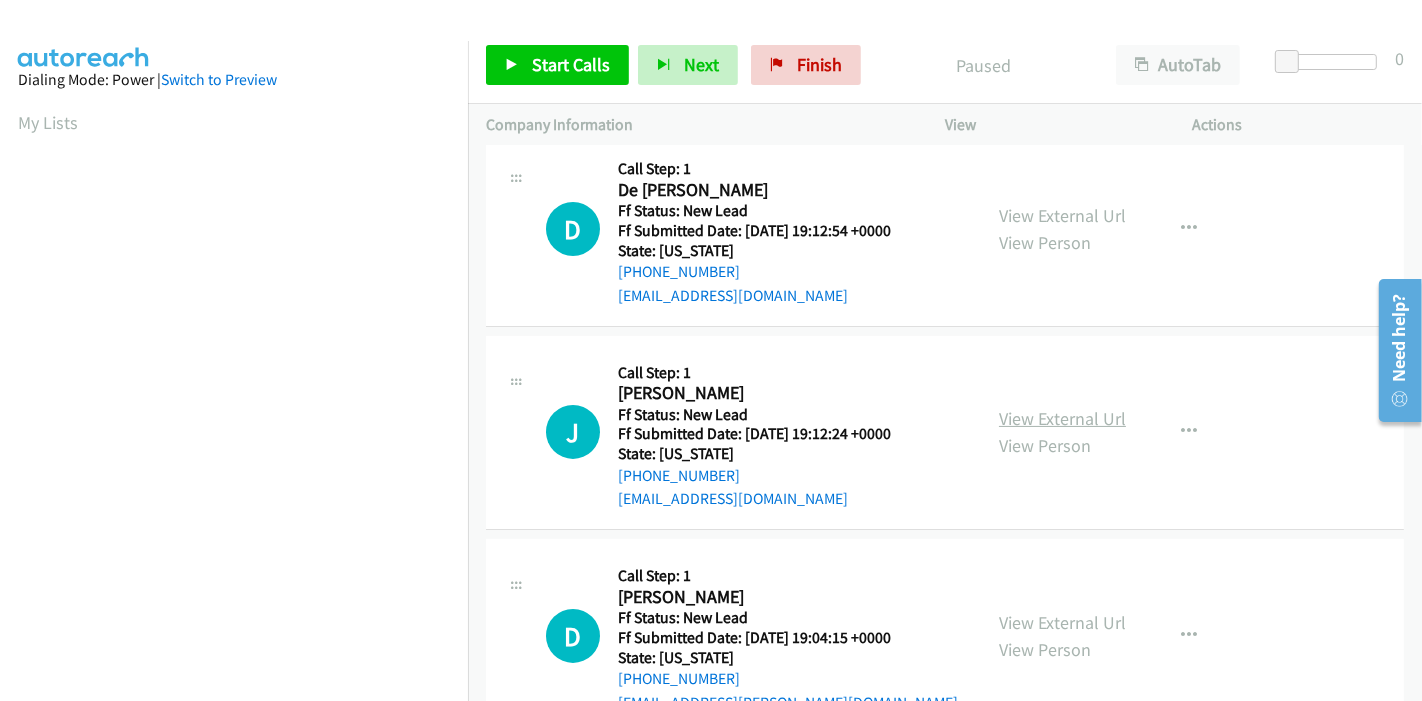 click on "View External Url" at bounding box center [1062, 418] 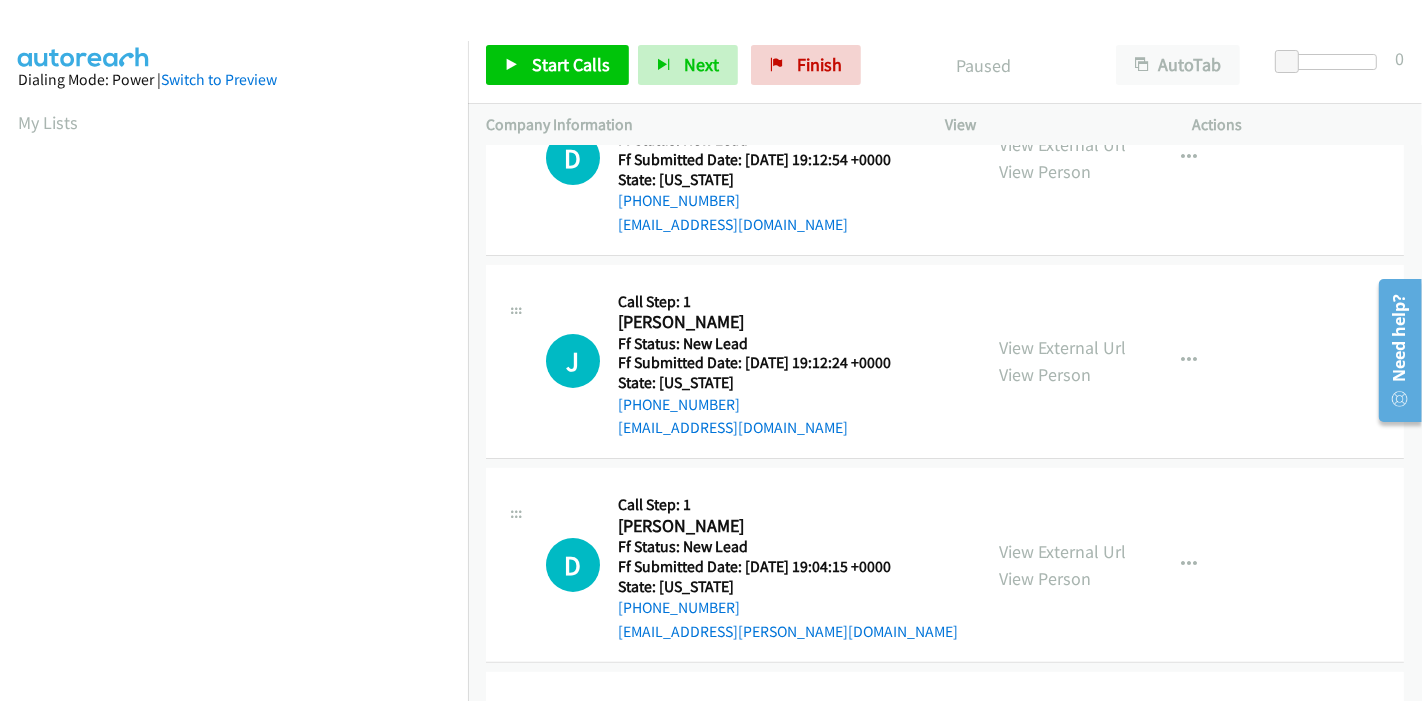 scroll, scrollTop: 444, scrollLeft: 0, axis: vertical 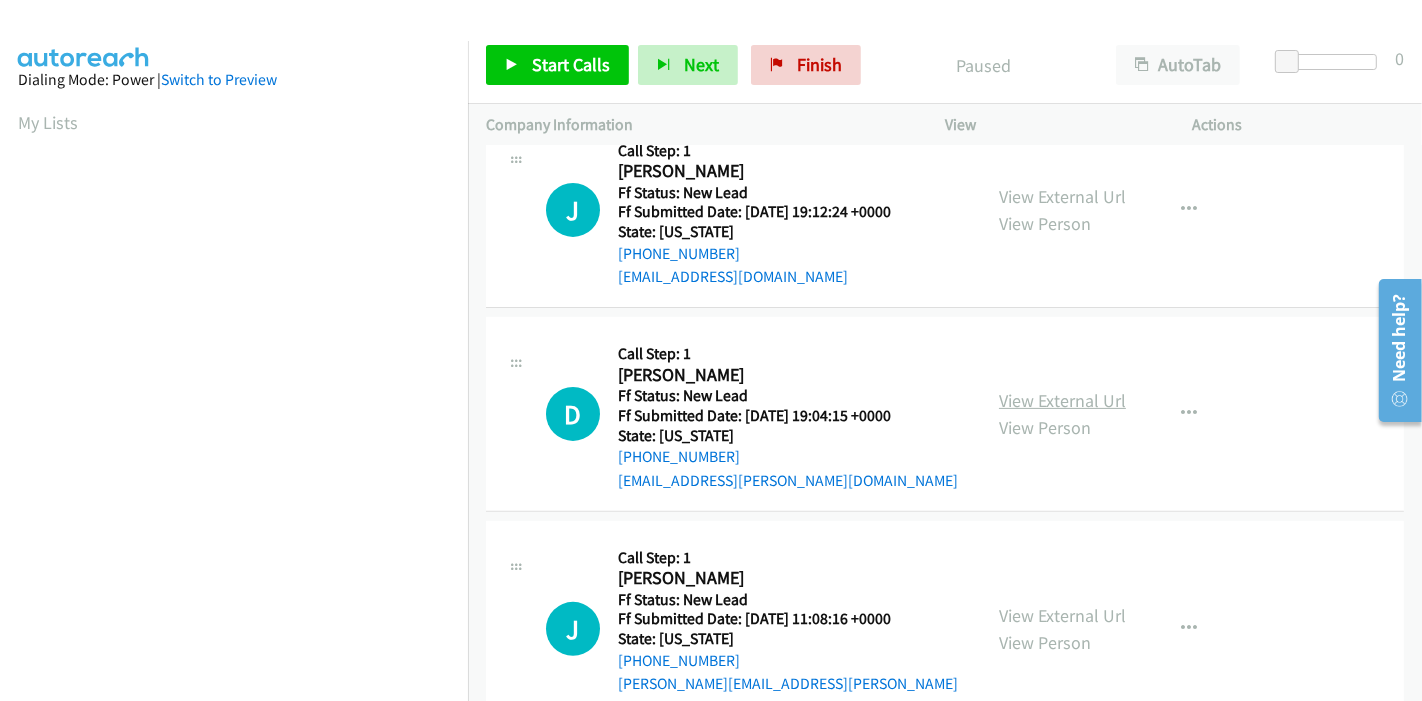 click on "View External Url" at bounding box center (1062, 400) 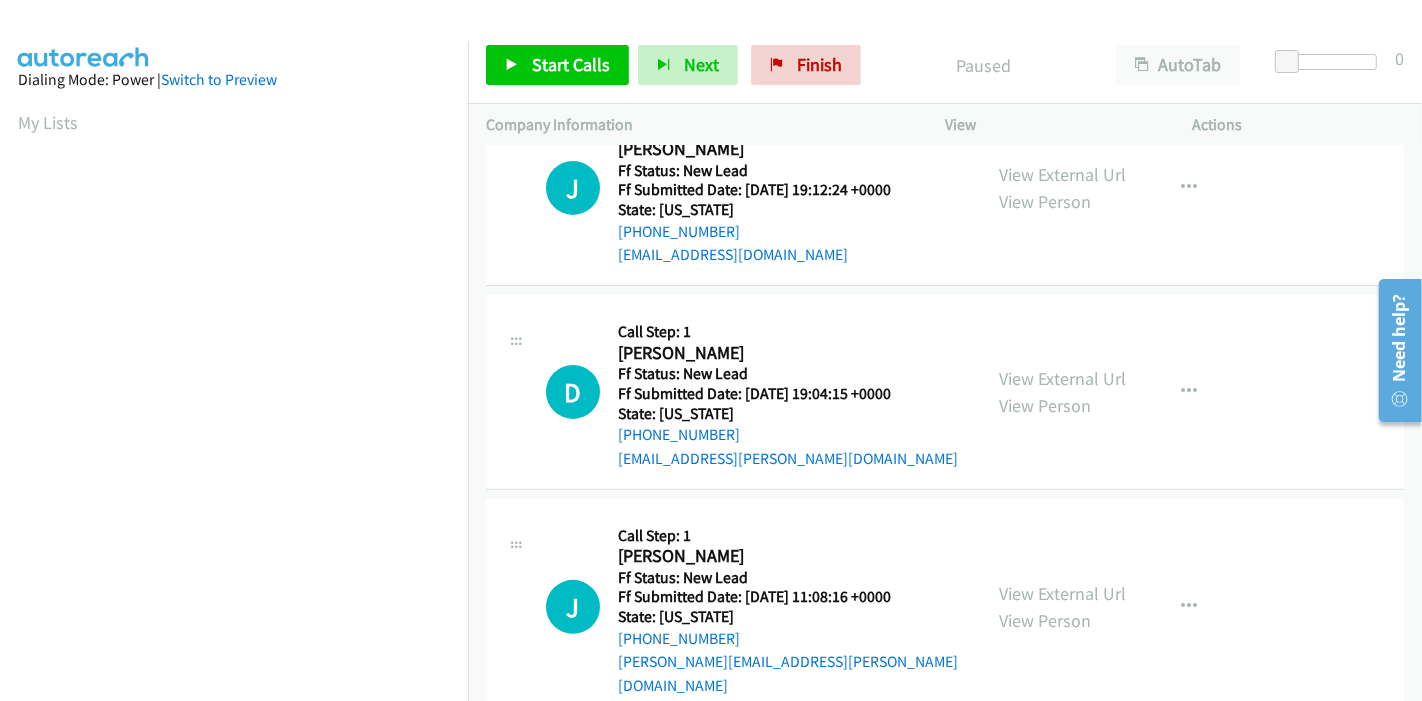scroll, scrollTop: 487, scrollLeft: 0, axis: vertical 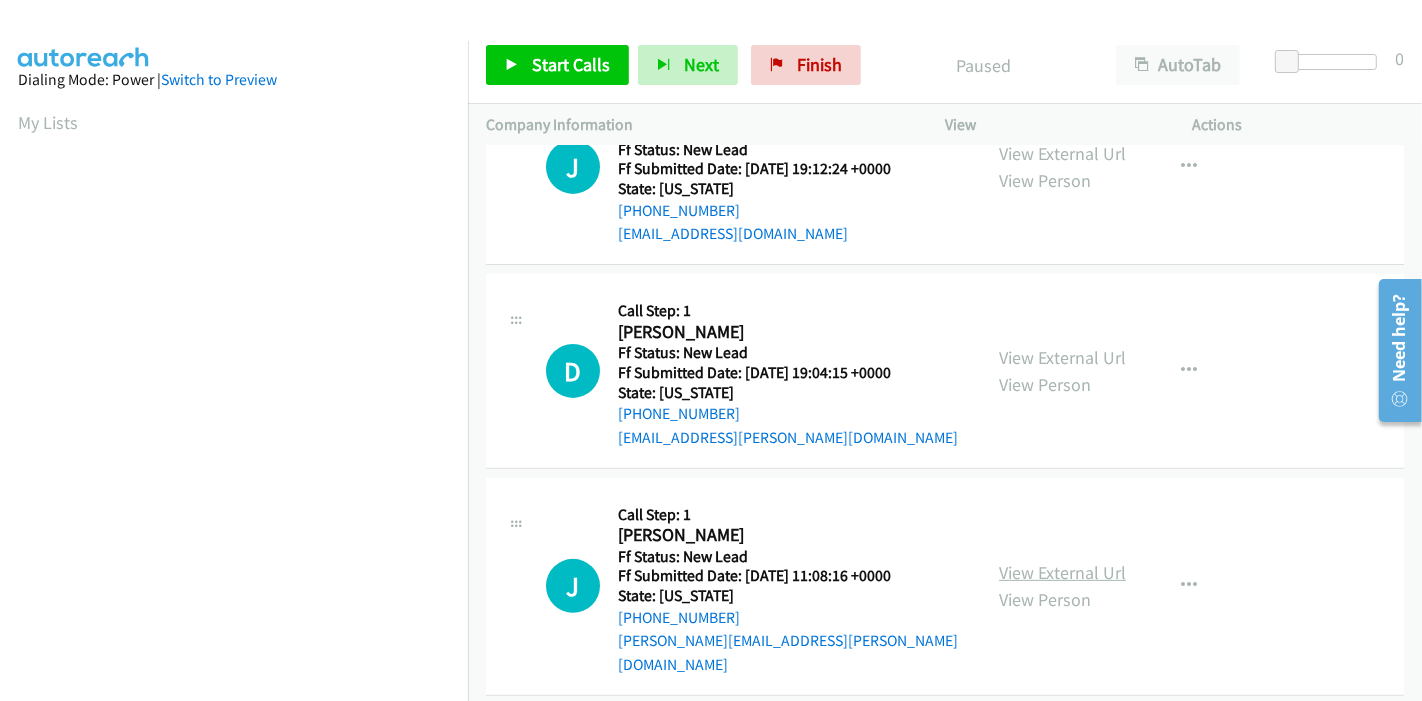 click on "View External Url" at bounding box center [1062, 572] 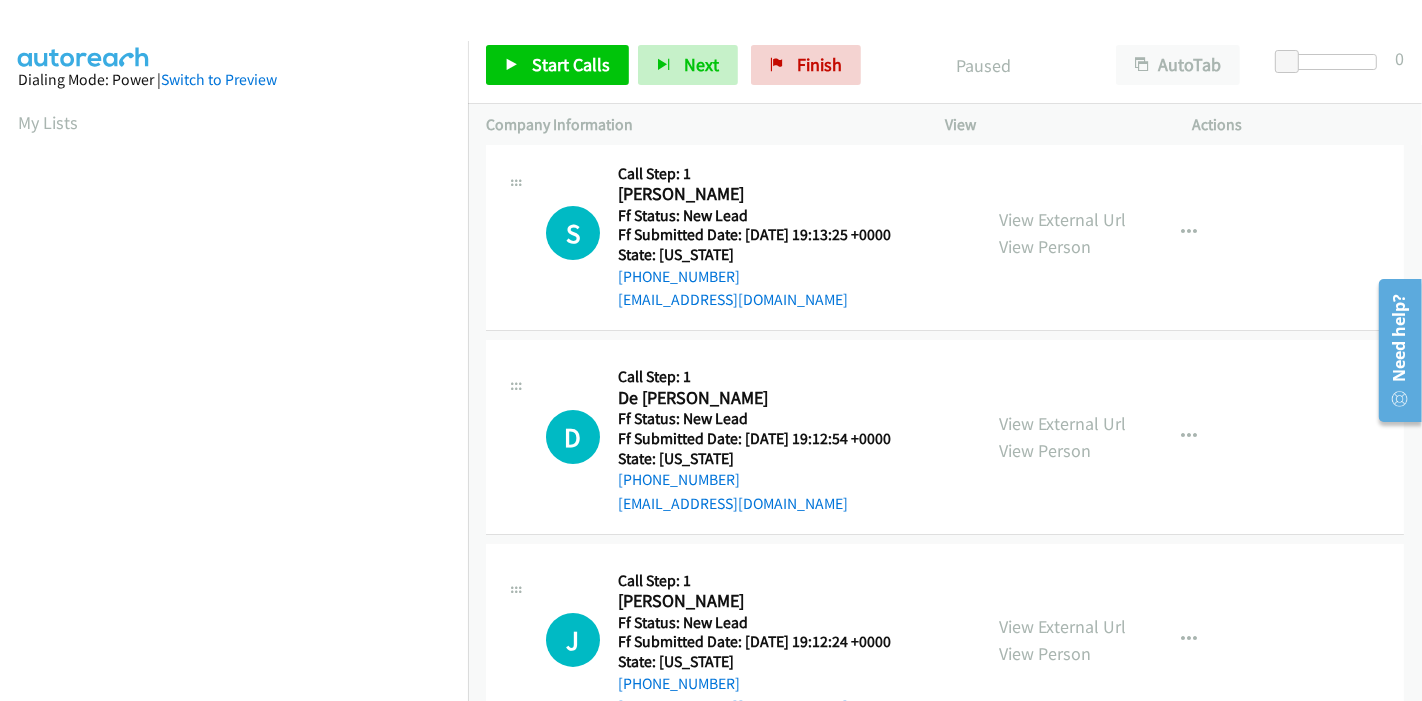 scroll, scrollTop: 0, scrollLeft: 0, axis: both 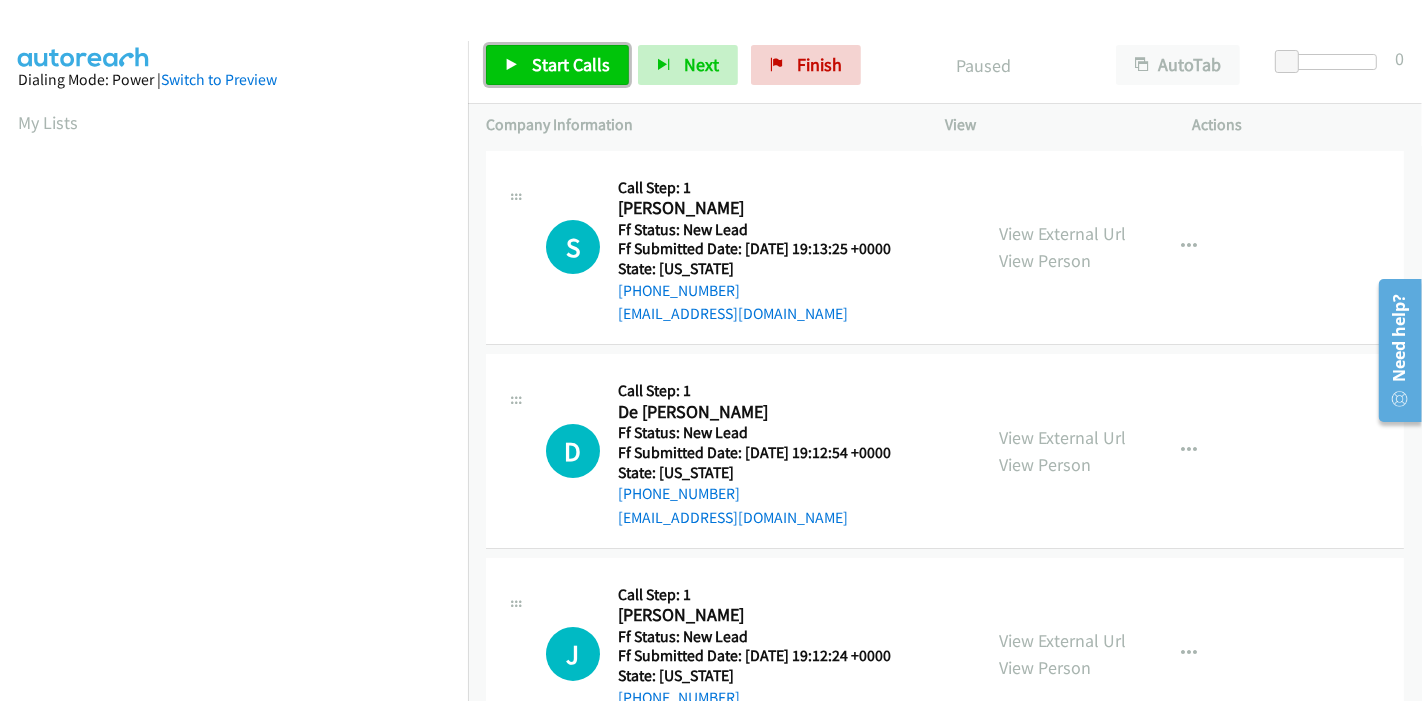 click on "Start Calls" at bounding box center [571, 64] 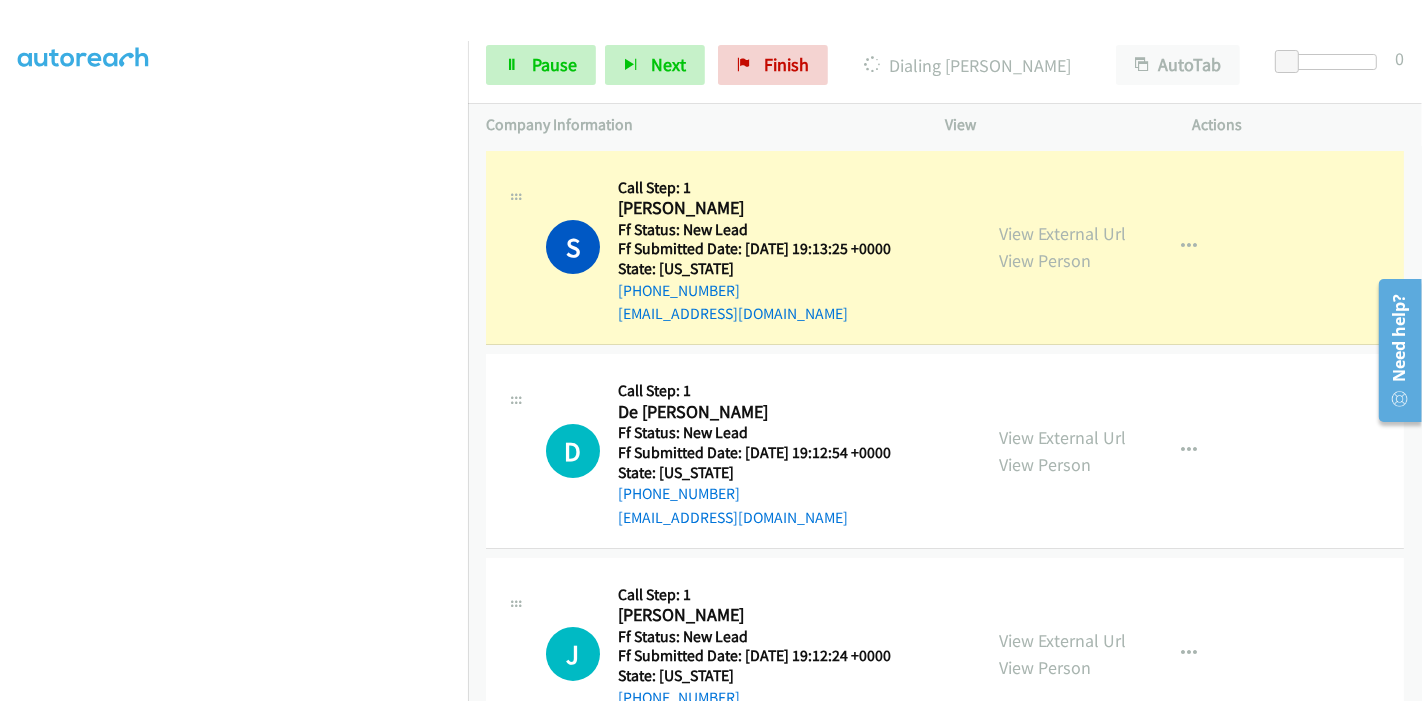 scroll, scrollTop: 422, scrollLeft: 0, axis: vertical 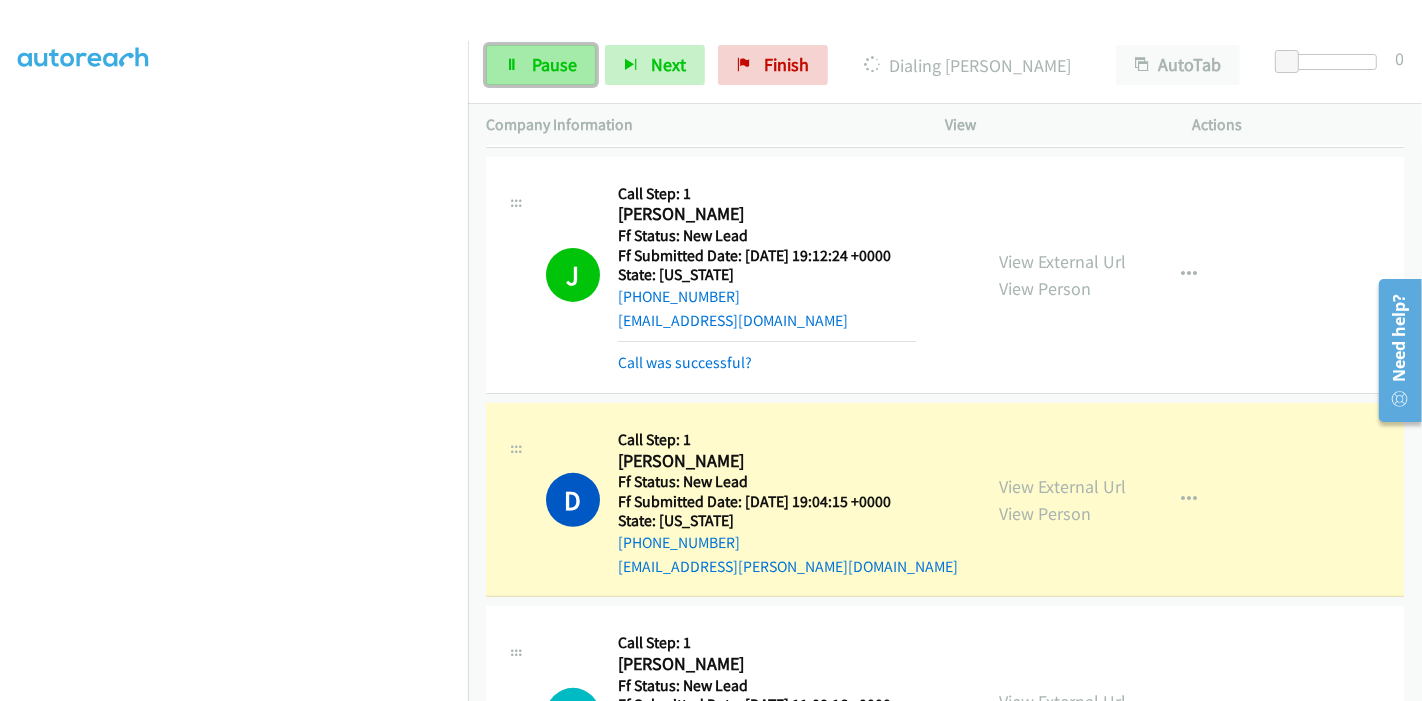 click on "Pause" at bounding box center (554, 64) 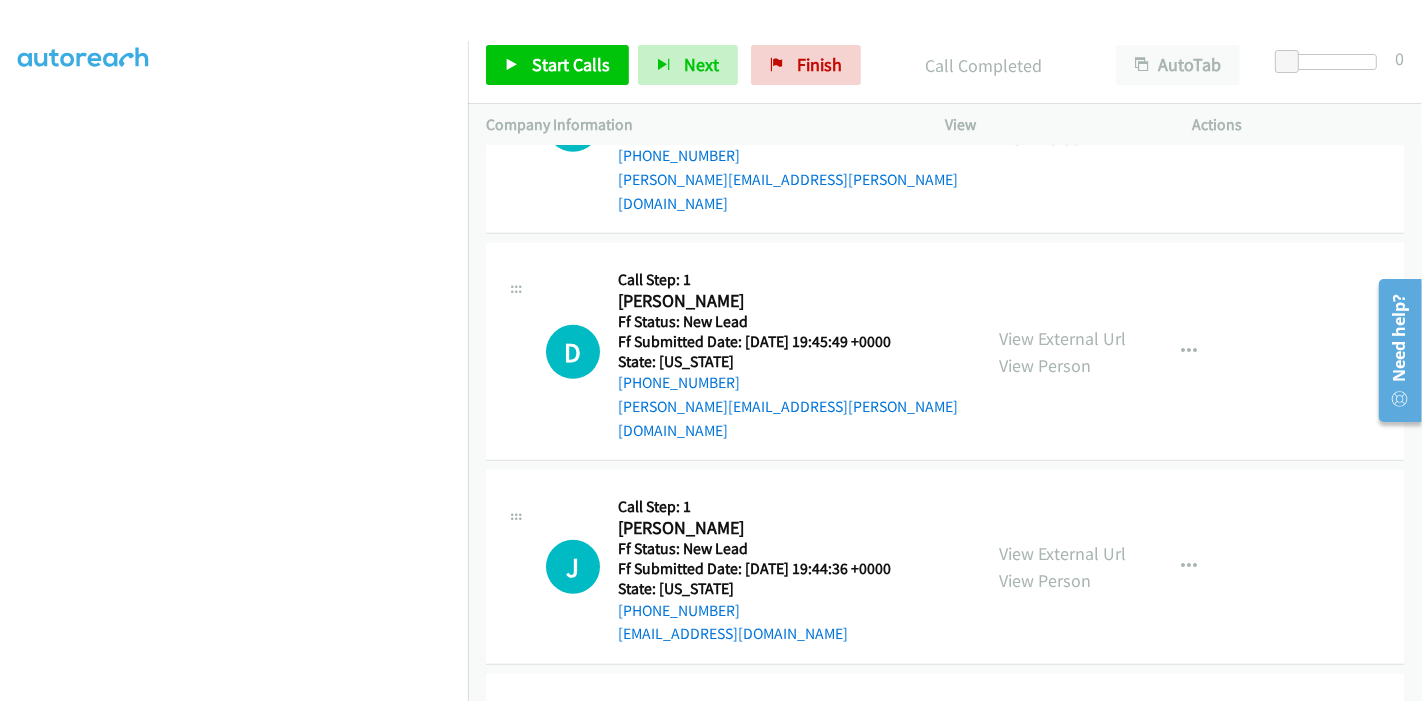 scroll, scrollTop: 1153, scrollLeft: 0, axis: vertical 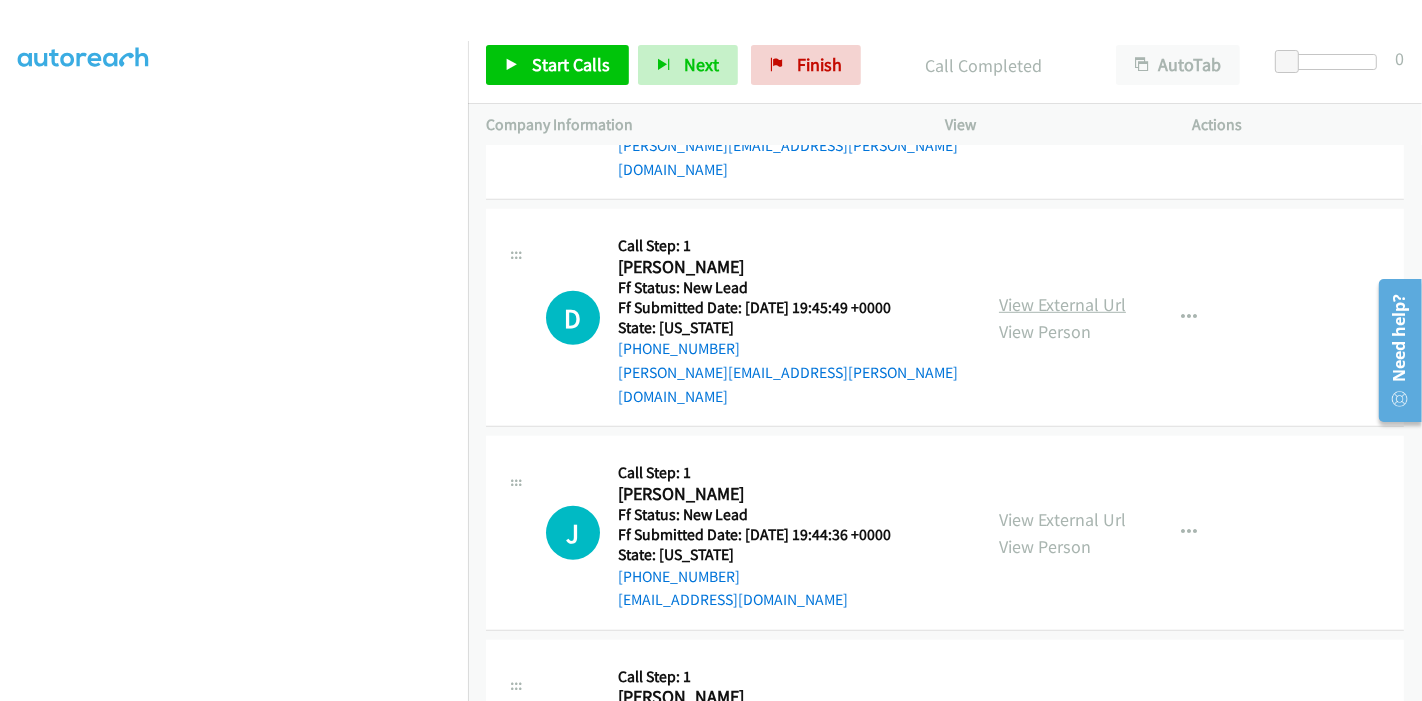 click on "View External Url" at bounding box center (1062, 304) 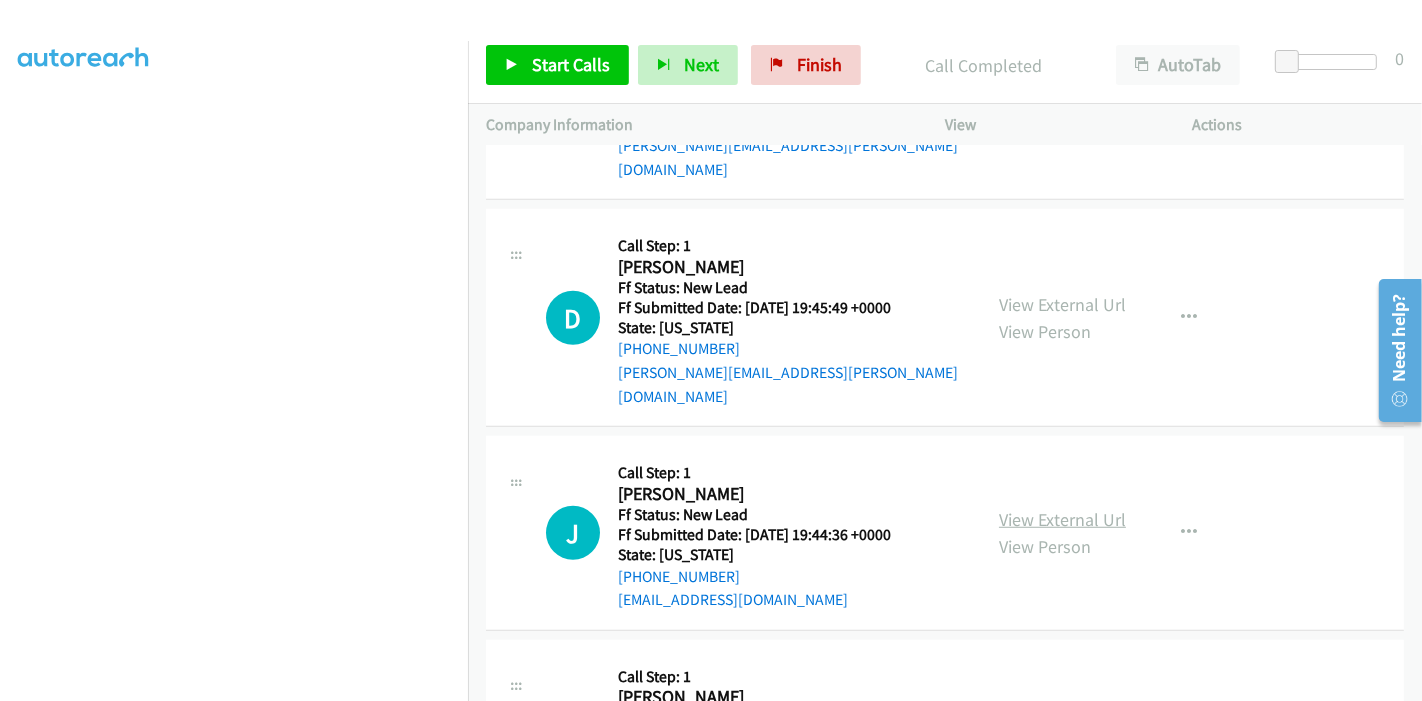 click on "View External Url" at bounding box center (1062, 519) 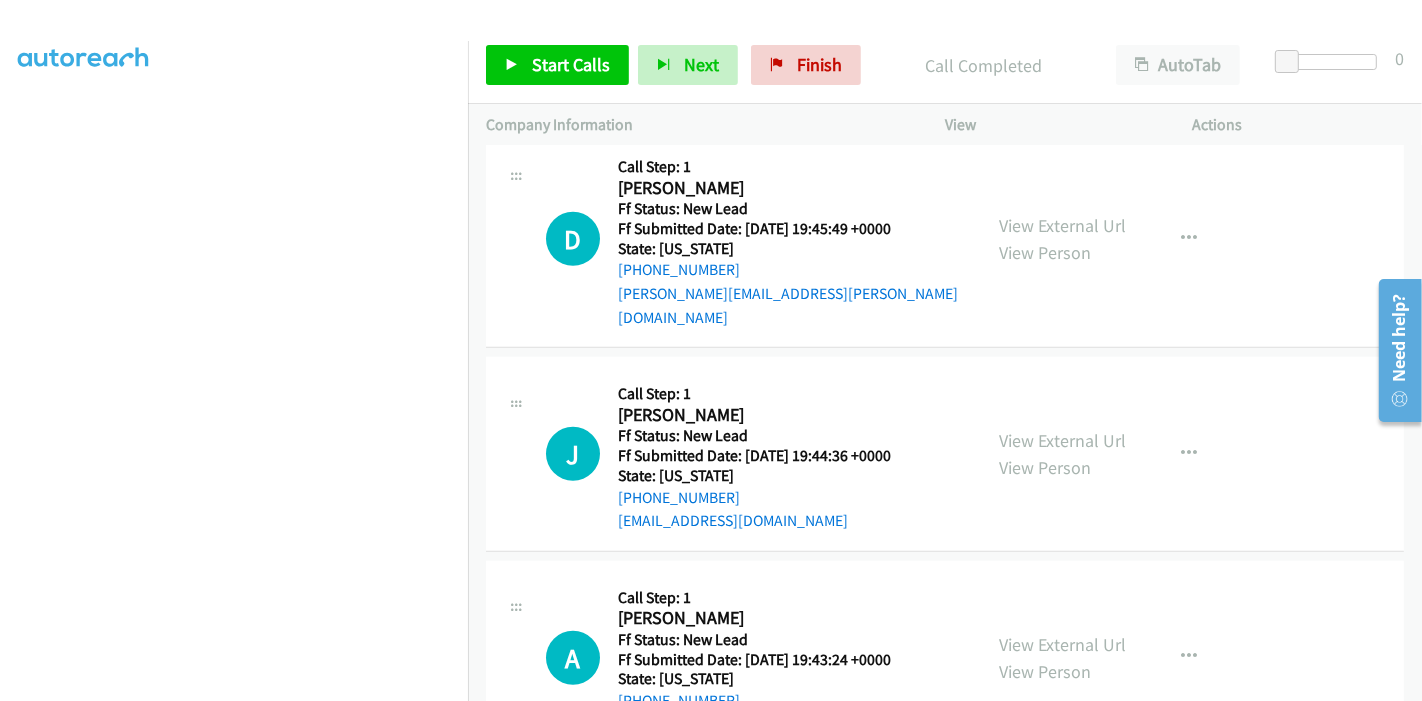 scroll, scrollTop: 1266, scrollLeft: 0, axis: vertical 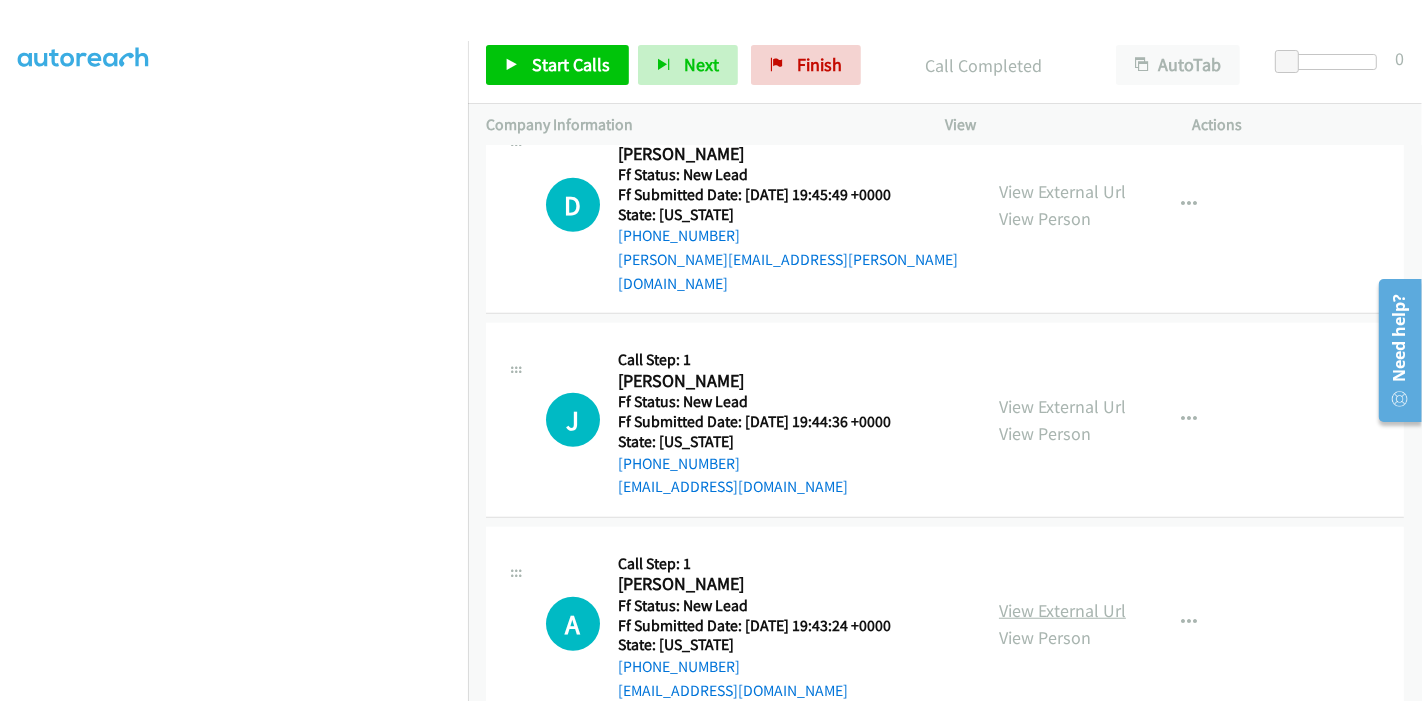 click on "View External Url" at bounding box center [1062, 610] 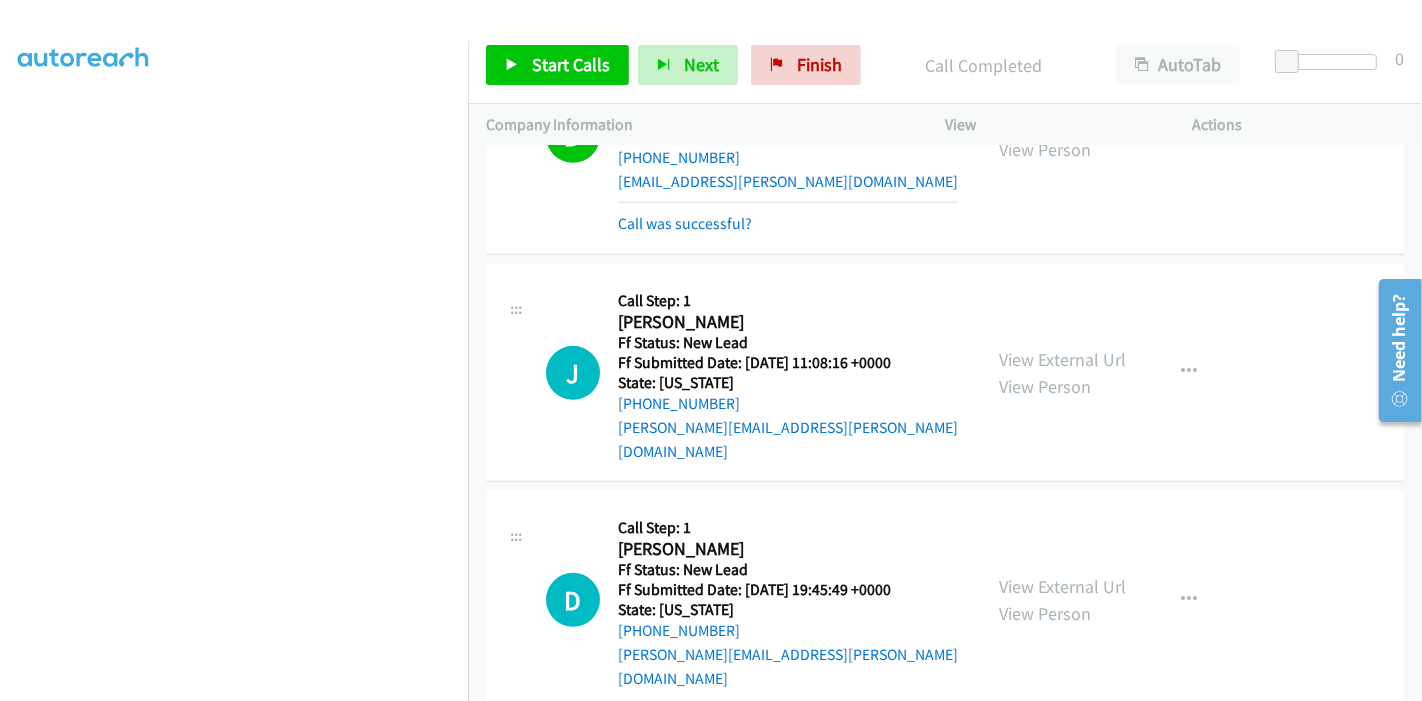 scroll, scrollTop: 933, scrollLeft: 0, axis: vertical 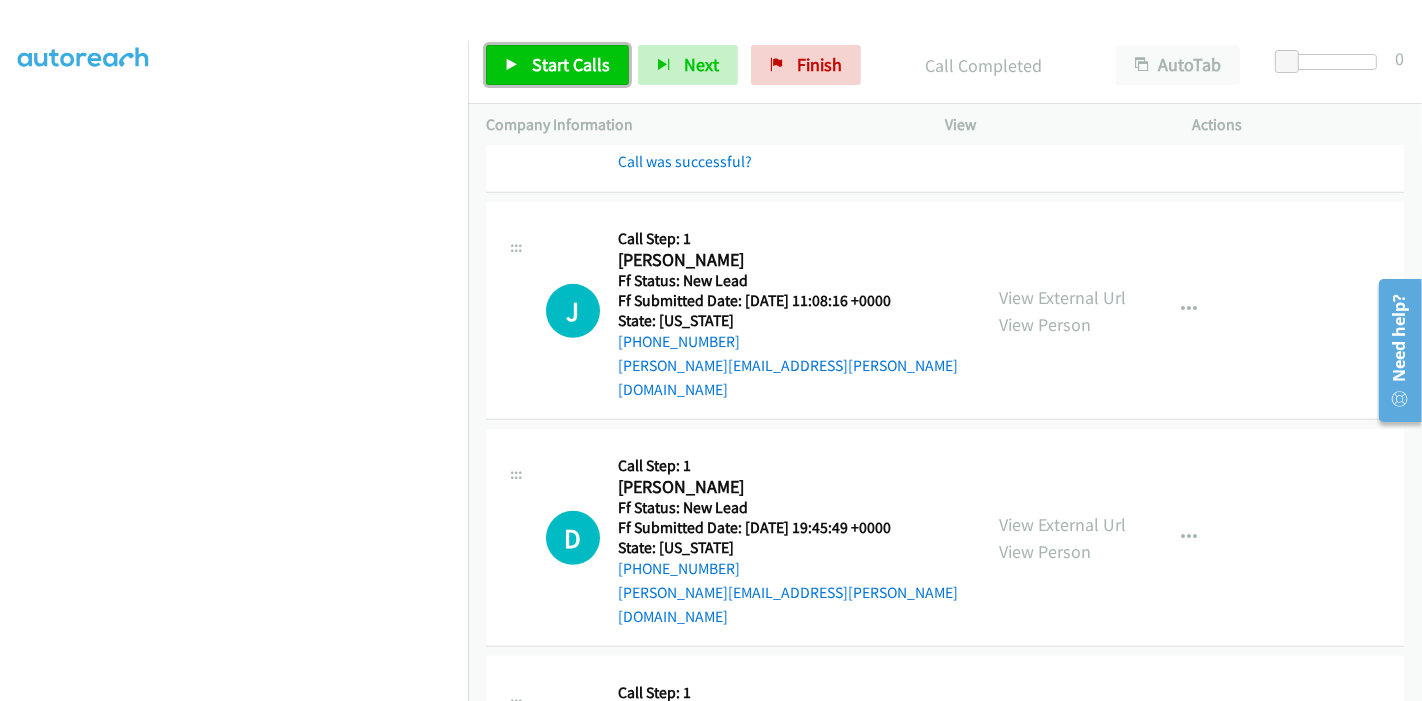 click at bounding box center (512, 66) 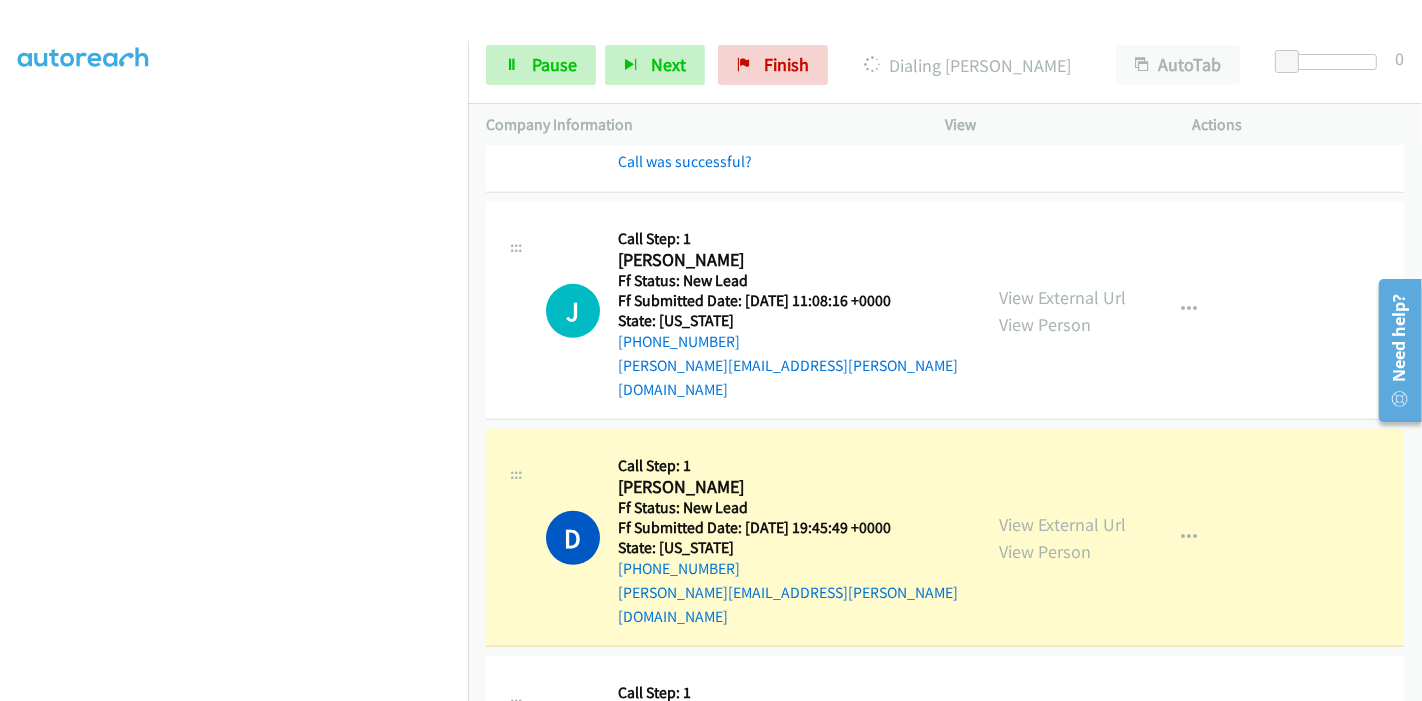 scroll, scrollTop: 422, scrollLeft: 0, axis: vertical 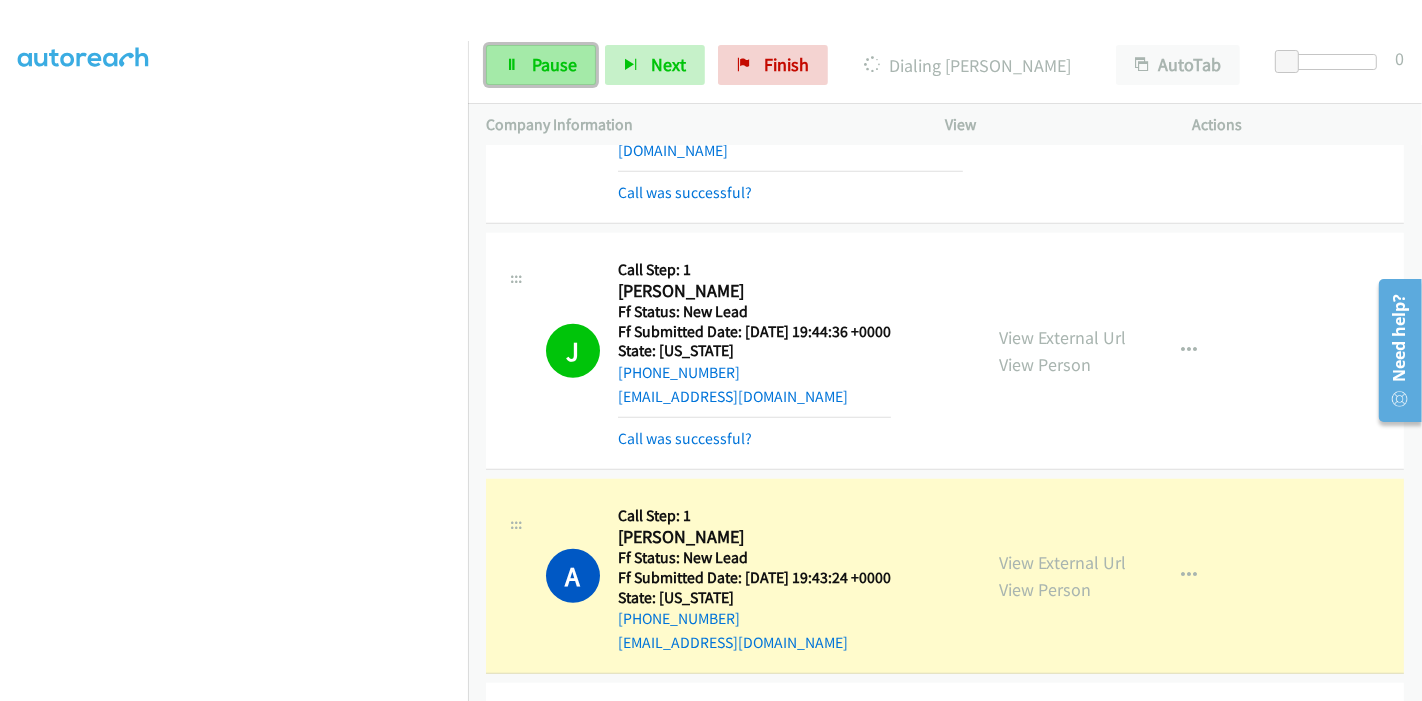 click on "Pause" at bounding box center (554, 64) 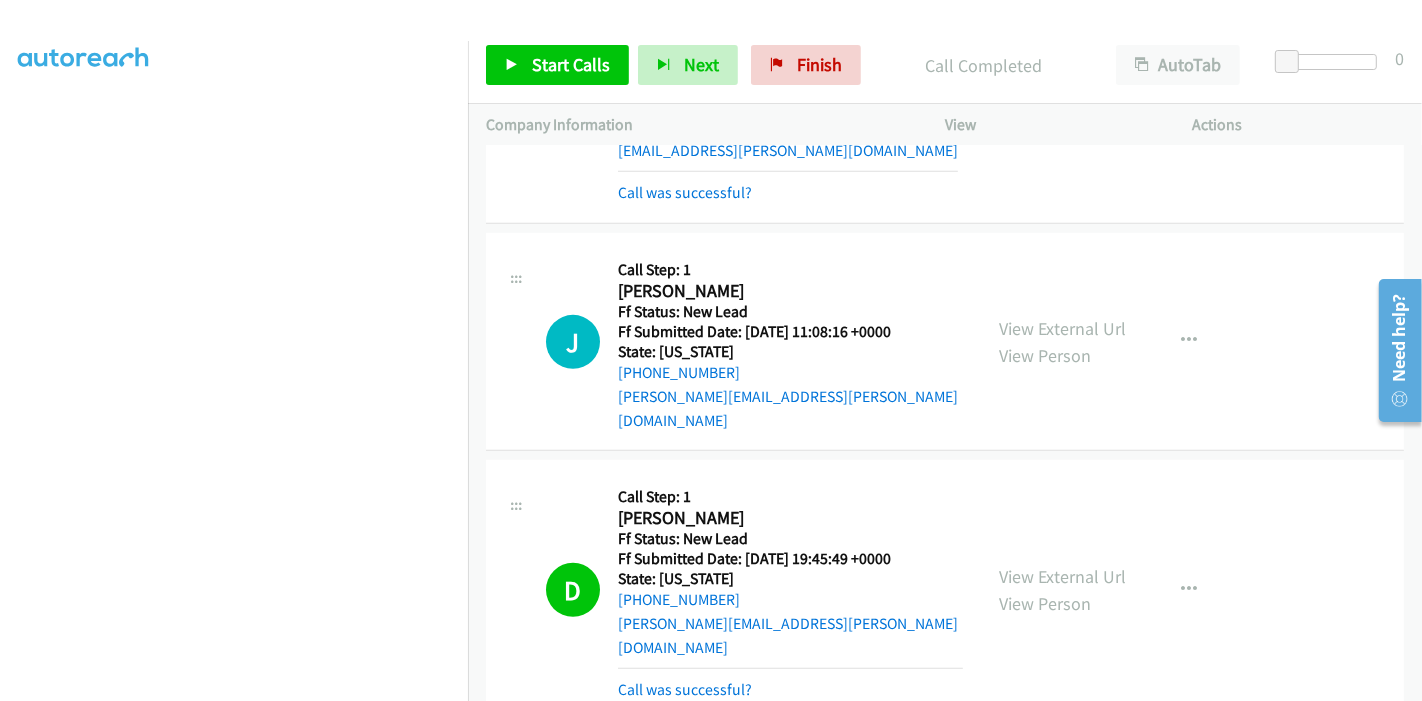 scroll, scrollTop: 732, scrollLeft: 0, axis: vertical 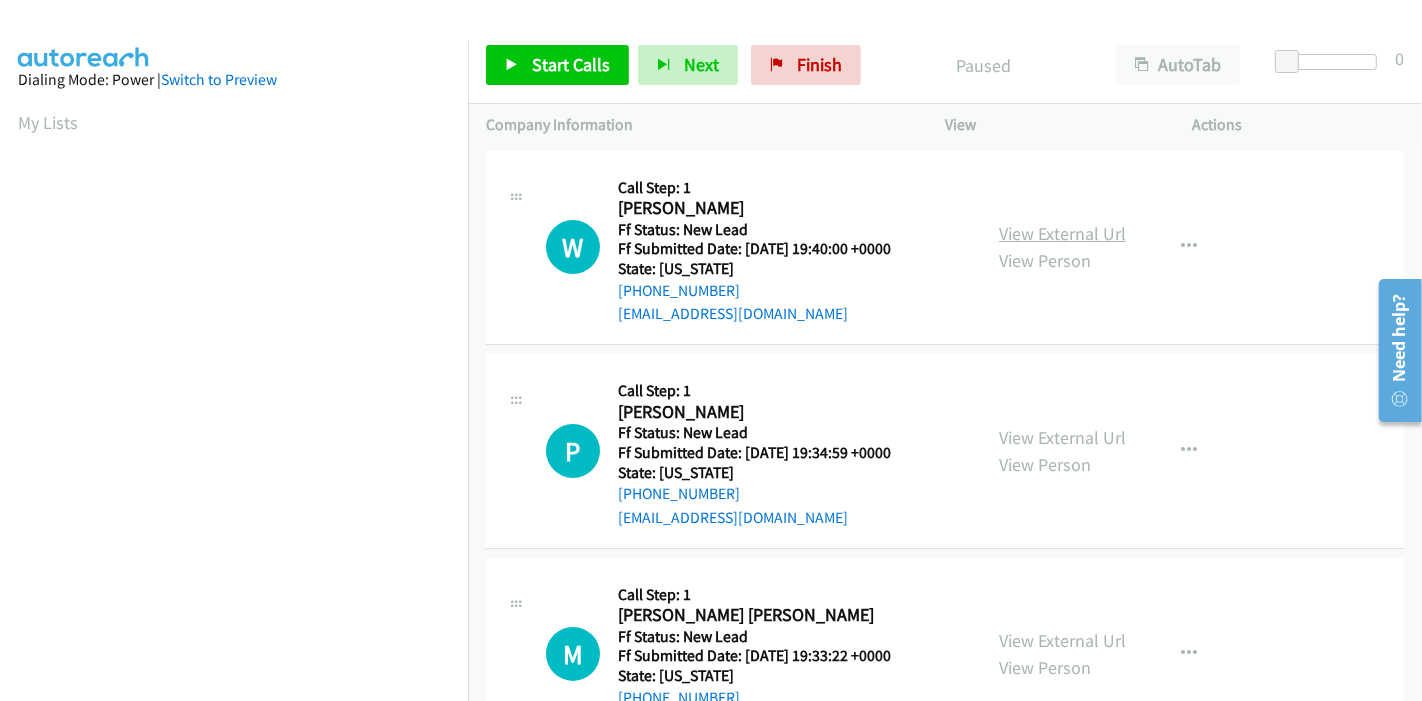 click on "View External Url" at bounding box center (1062, 233) 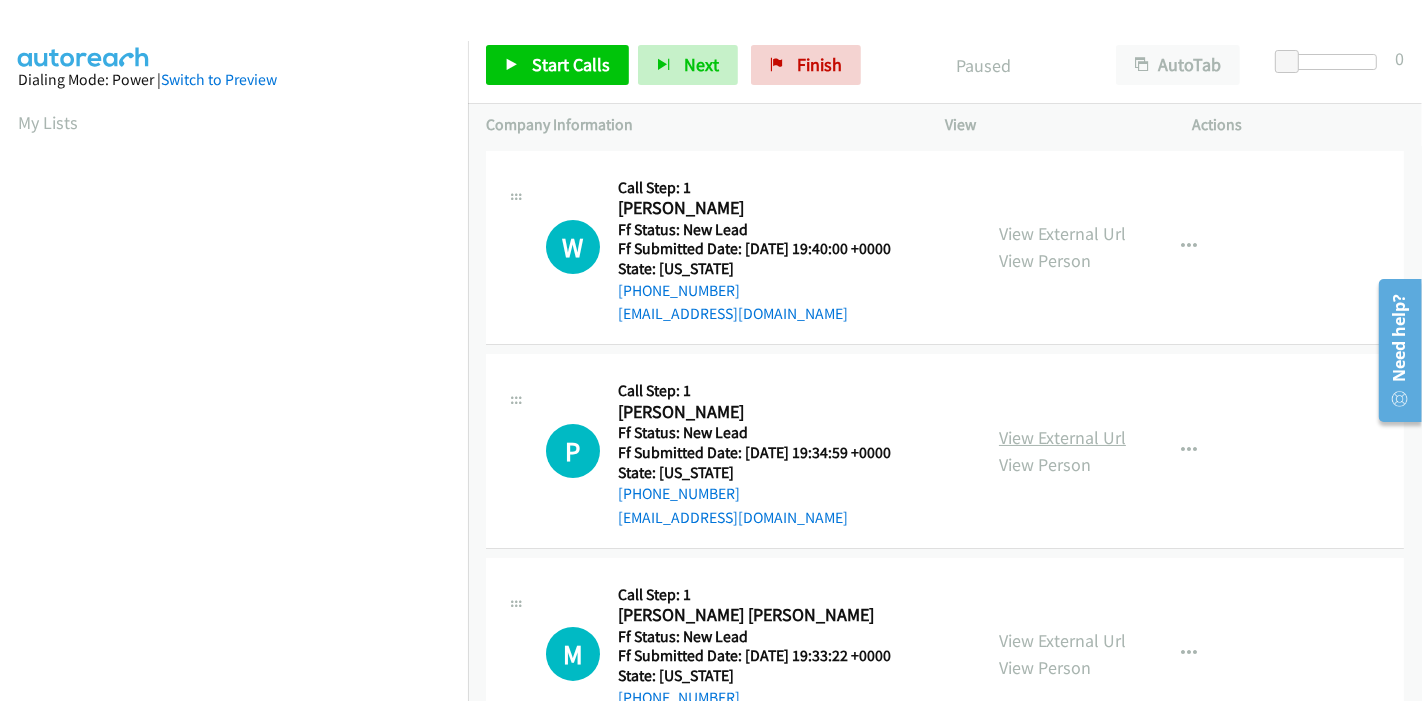 click on "View External Url" at bounding box center (1062, 437) 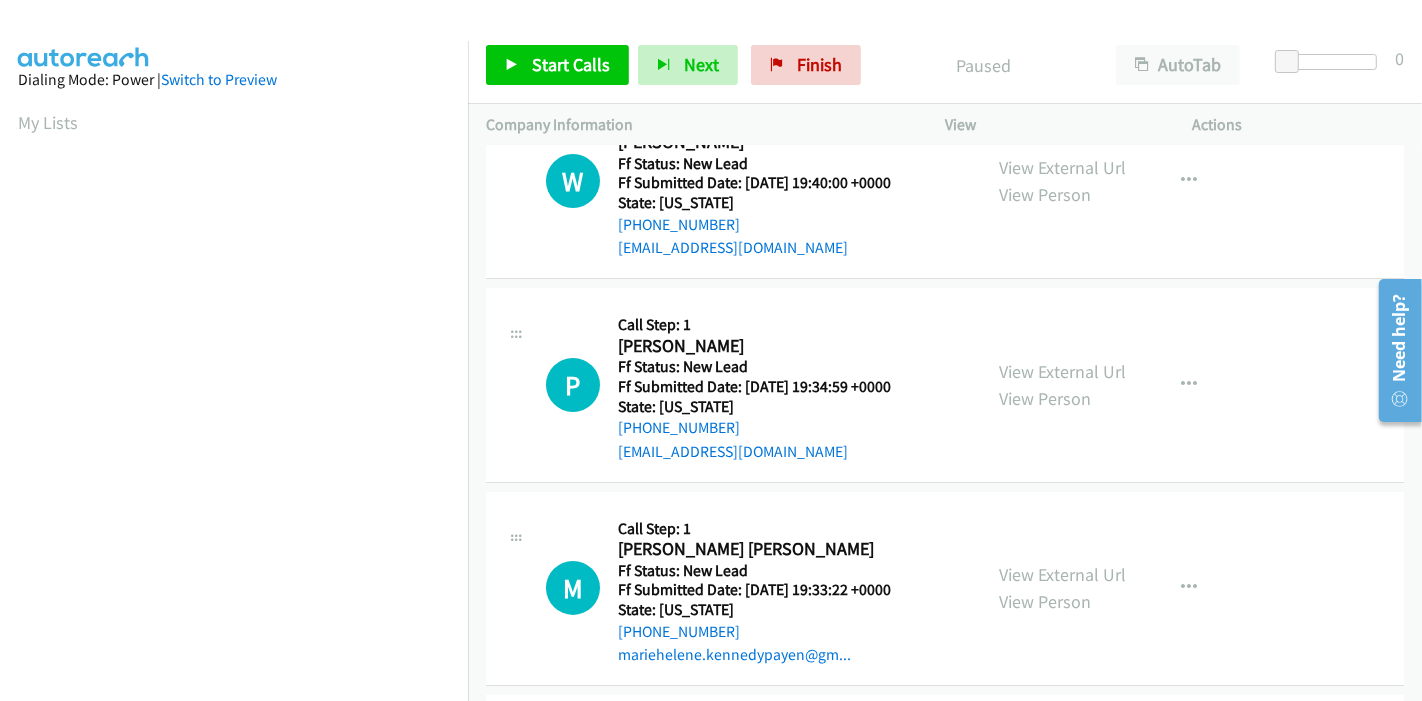 scroll, scrollTop: 111, scrollLeft: 0, axis: vertical 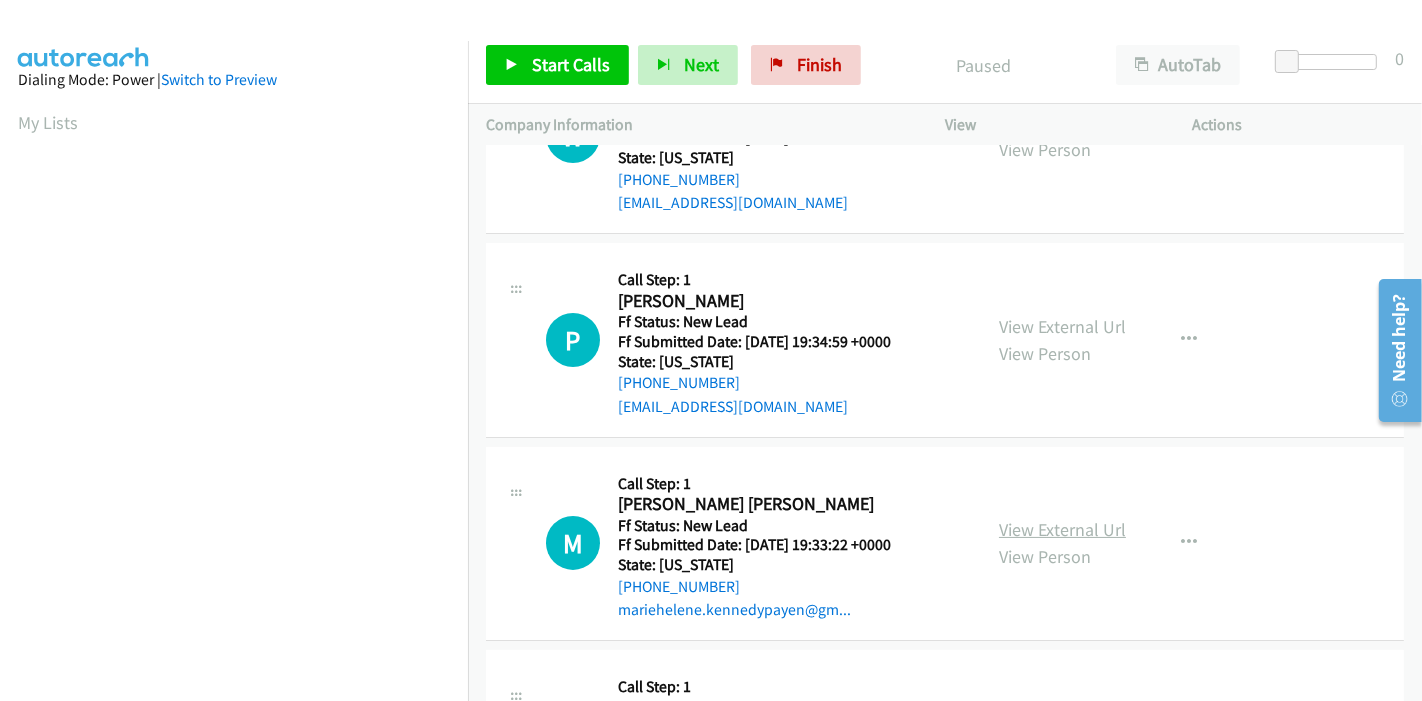 click on "View External Url" at bounding box center [1062, 529] 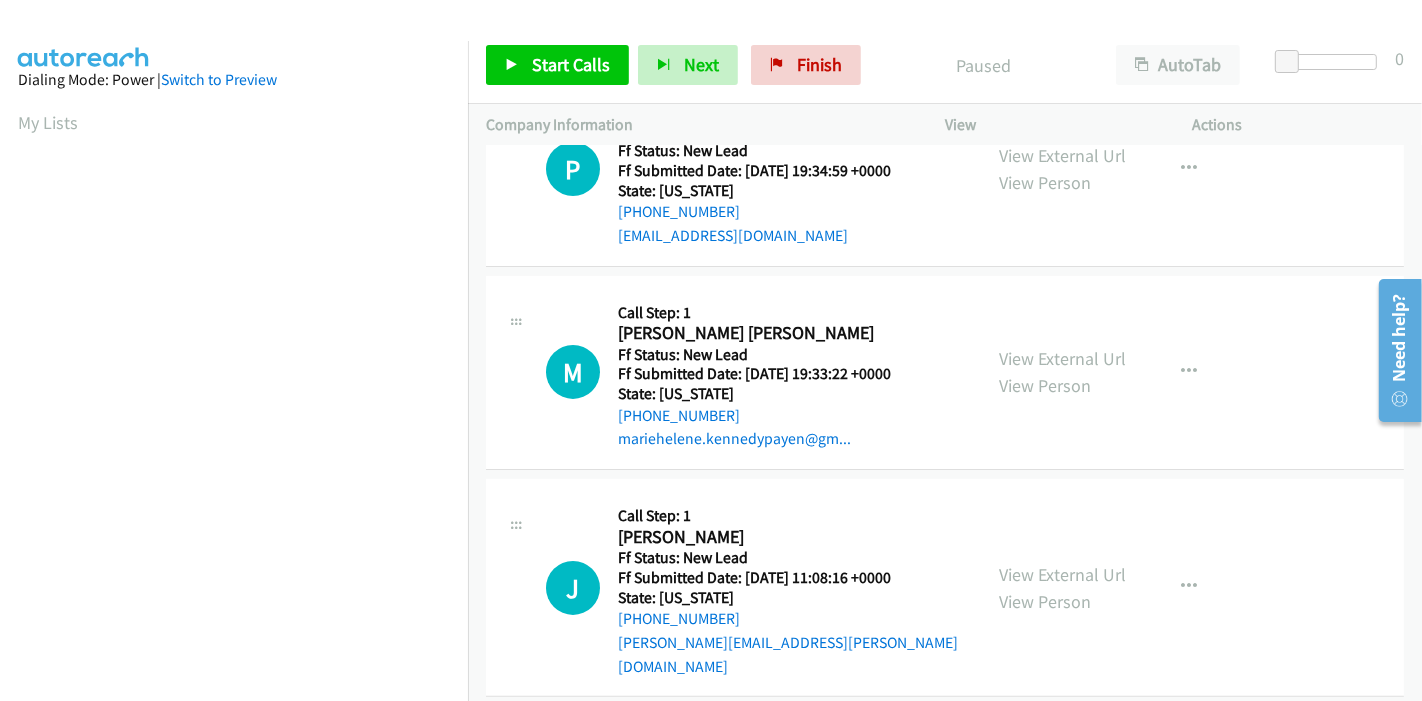 scroll, scrollTop: 284, scrollLeft: 0, axis: vertical 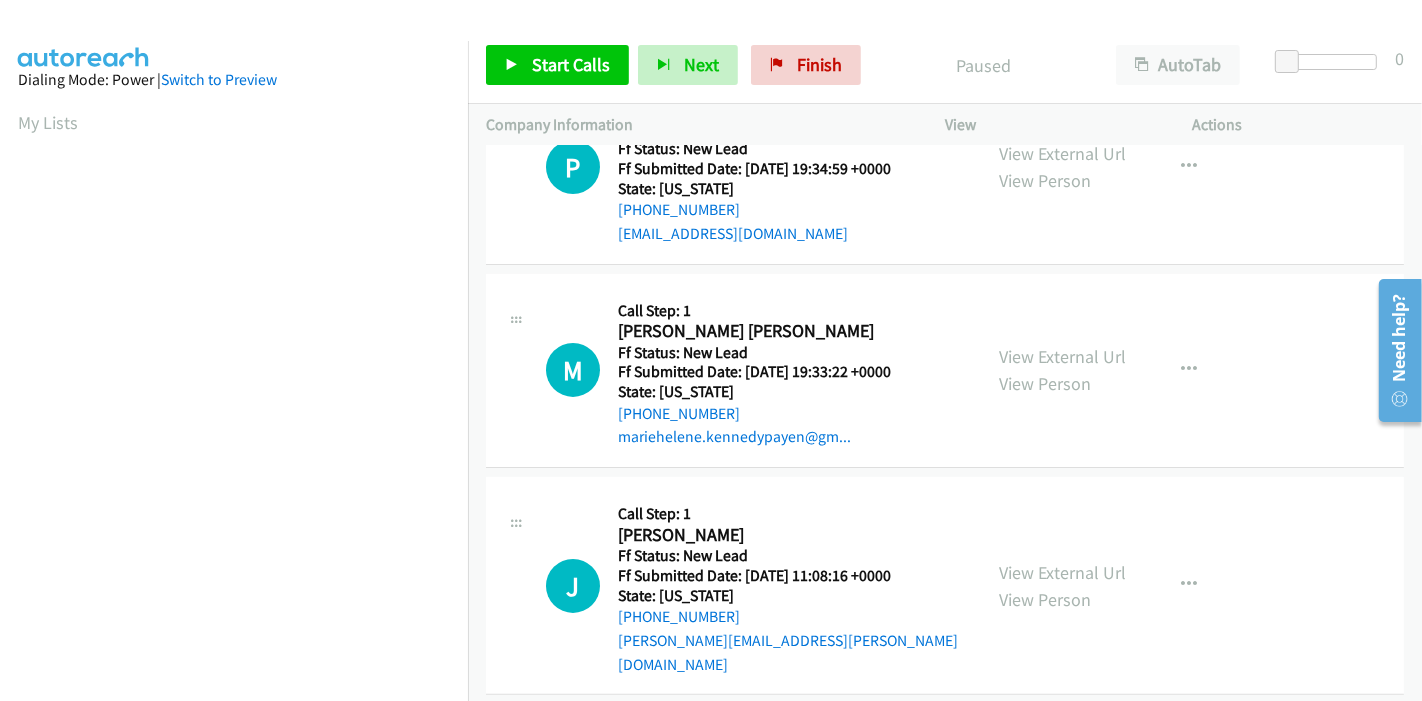 click on "View External Url" at bounding box center (1062, 572) 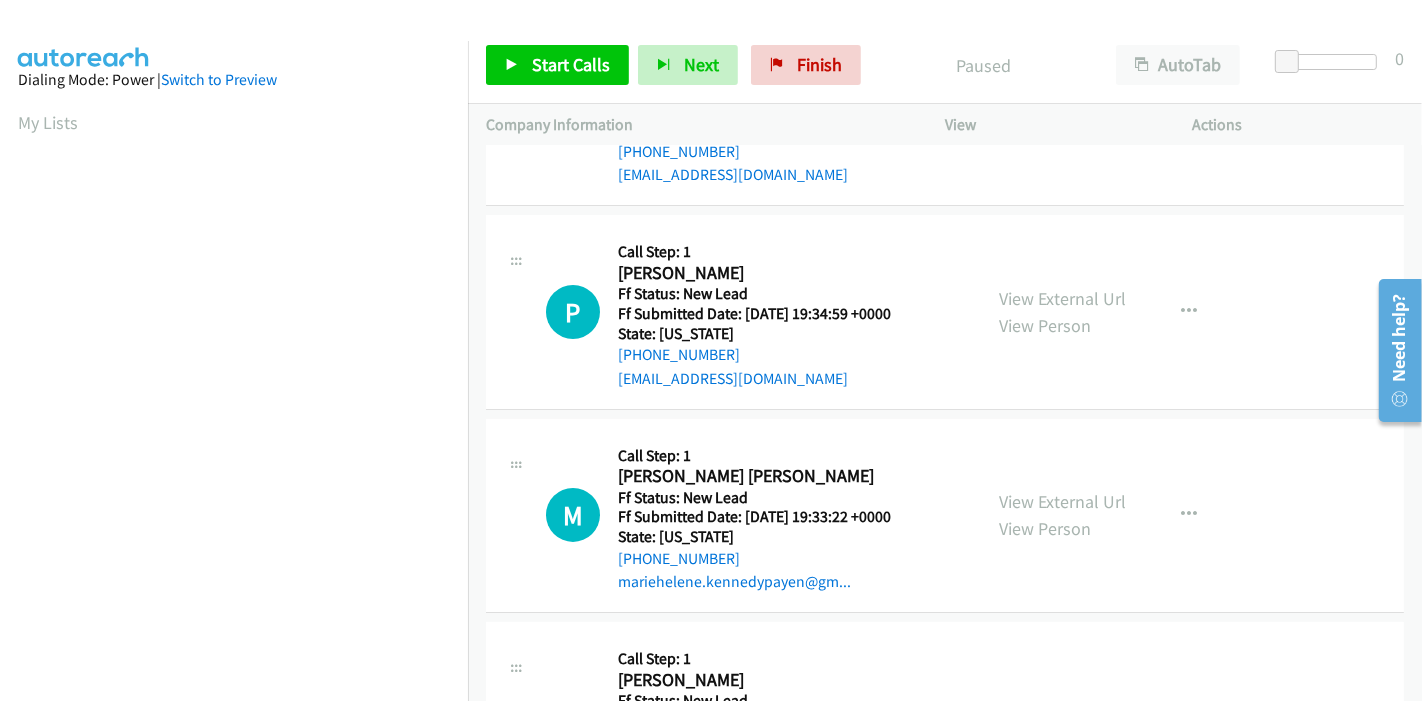 scroll, scrollTop: 0, scrollLeft: 0, axis: both 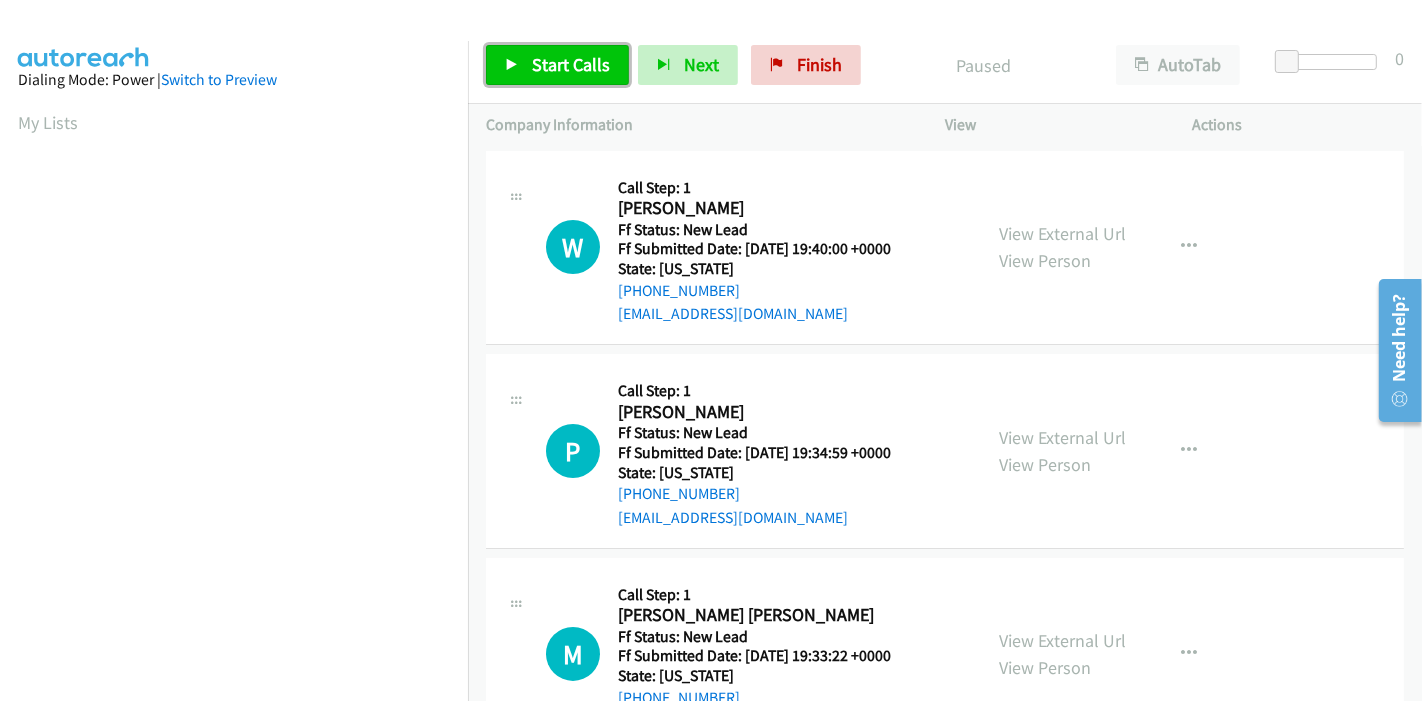 click on "Start Calls" at bounding box center (571, 64) 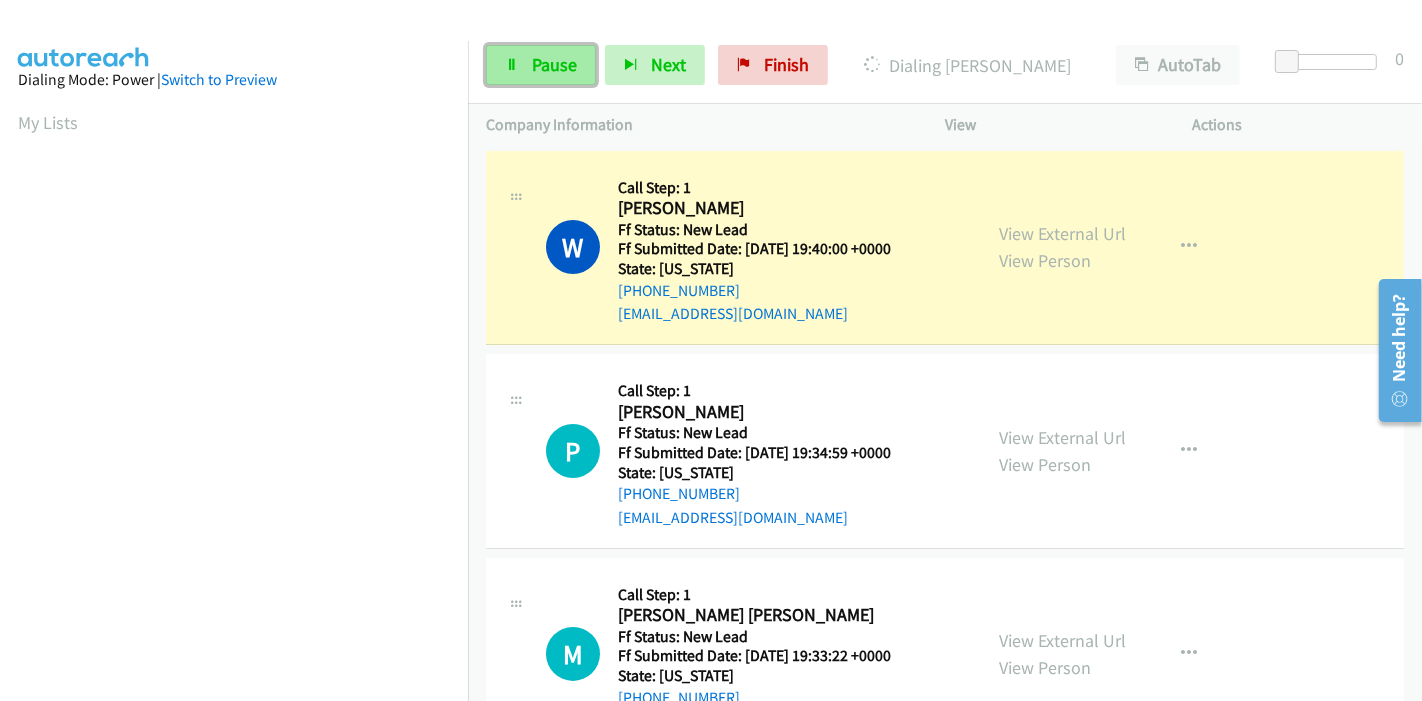 click on "Pause" at bounding box center (554, 64) 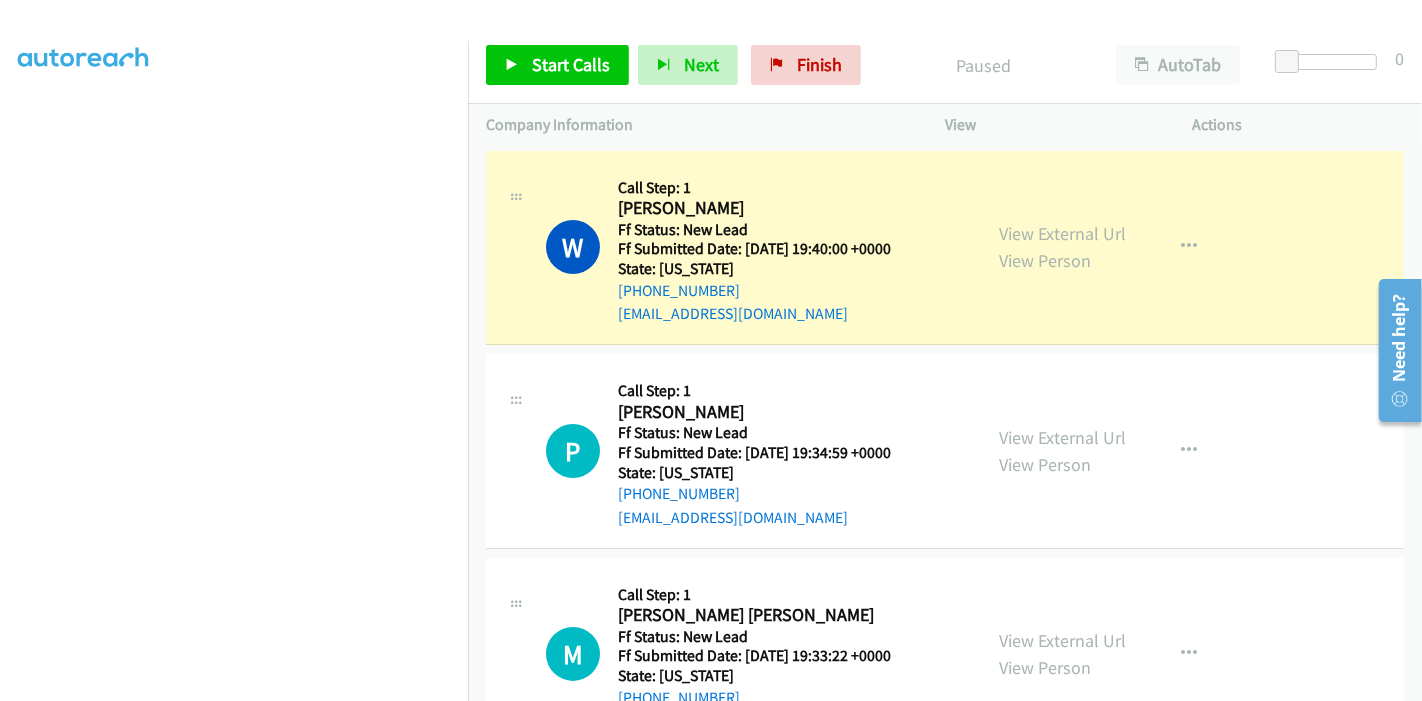 scroll, scrollTop: 422, scrollLeft: 0, axis: vertical 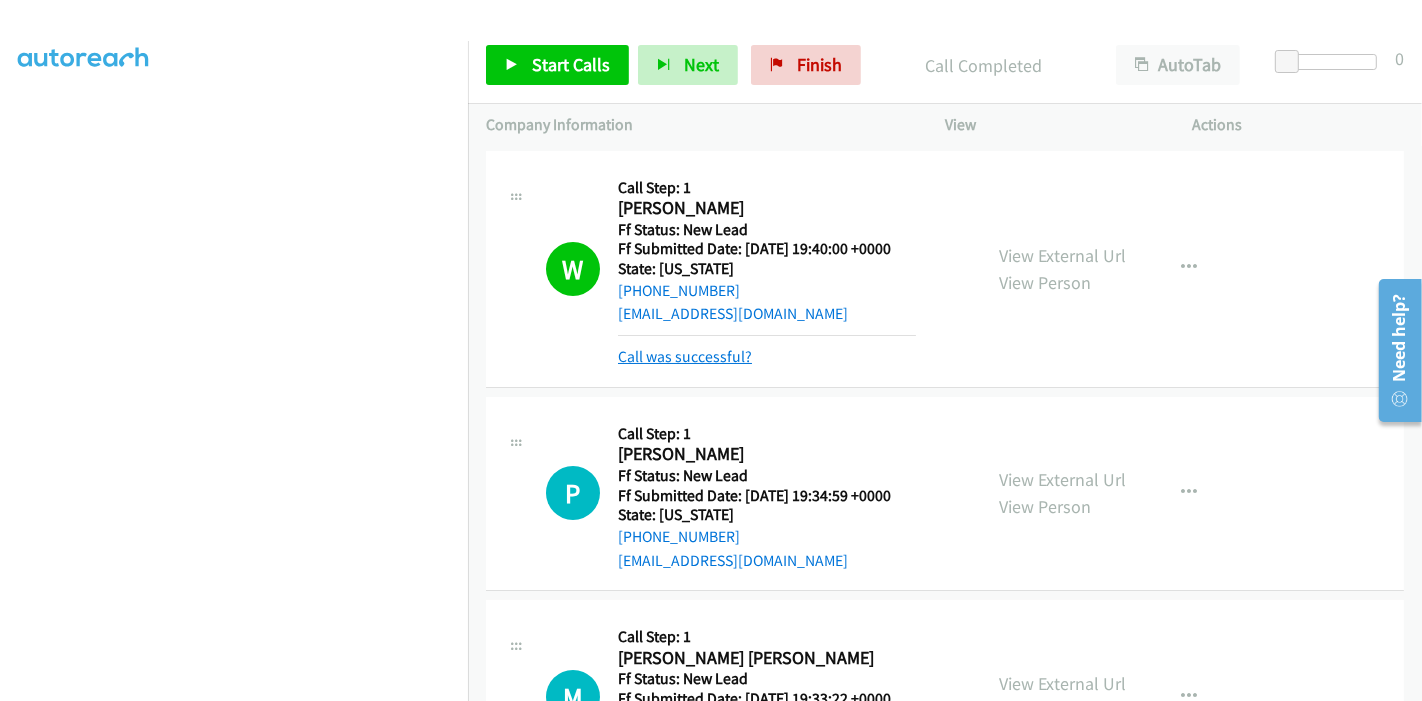 click on "Call was successful?" at bounding box center (685, 356) 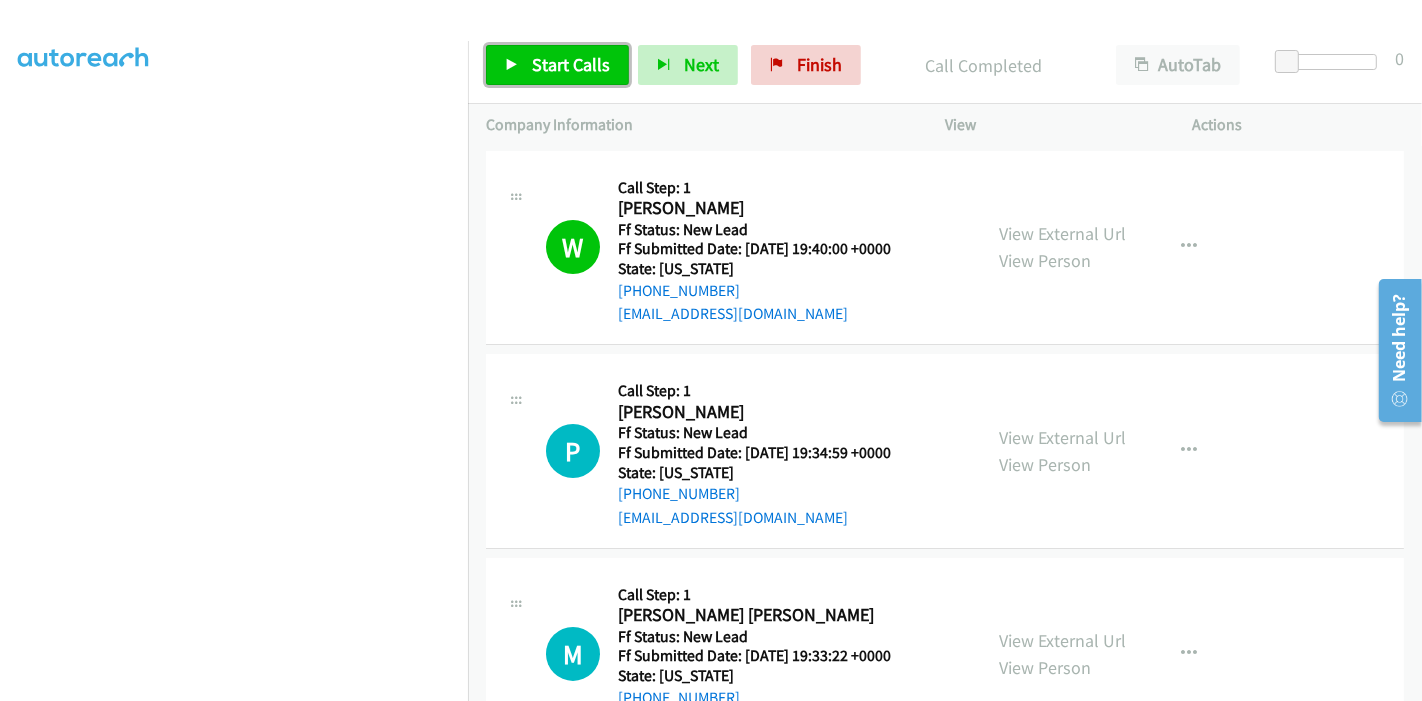 click on "Start Calls" at bounding box center [571, 64] 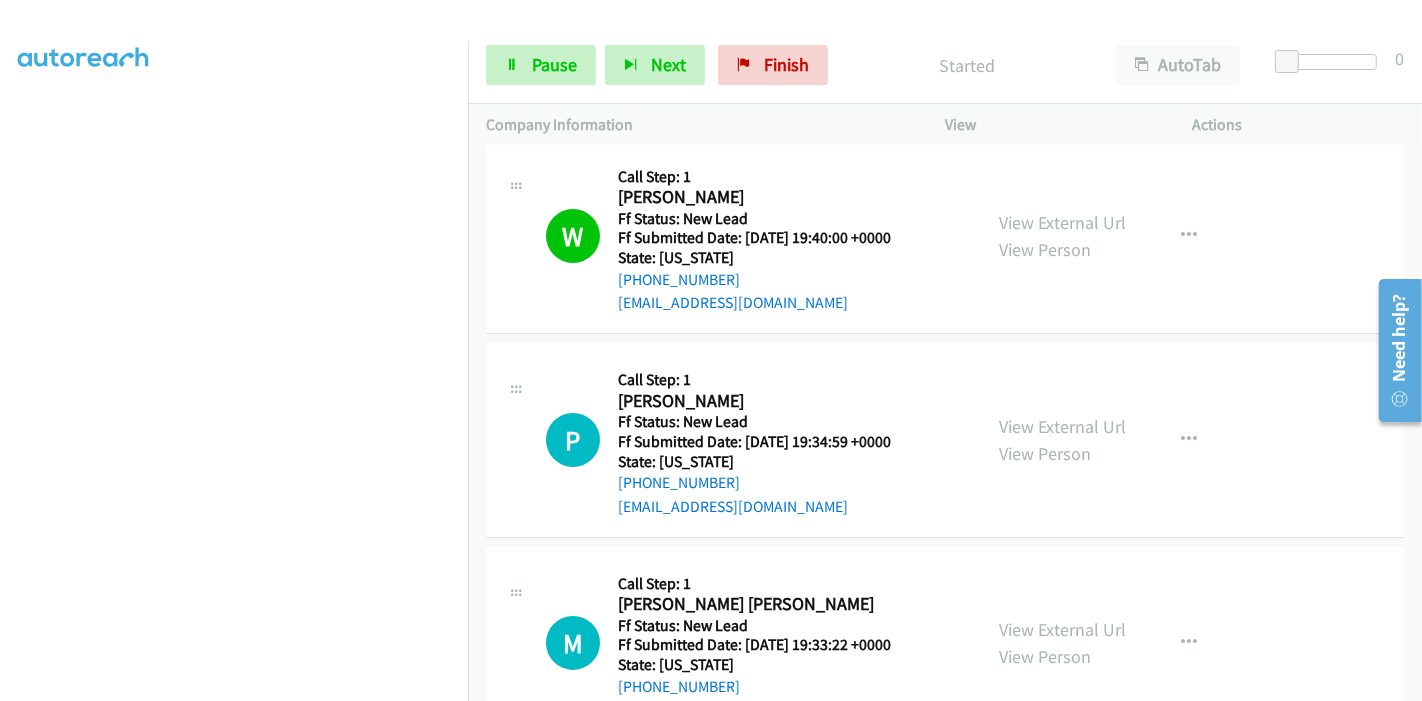 scroll, scrollTop: 0, scrollLeft: 0, axis: both 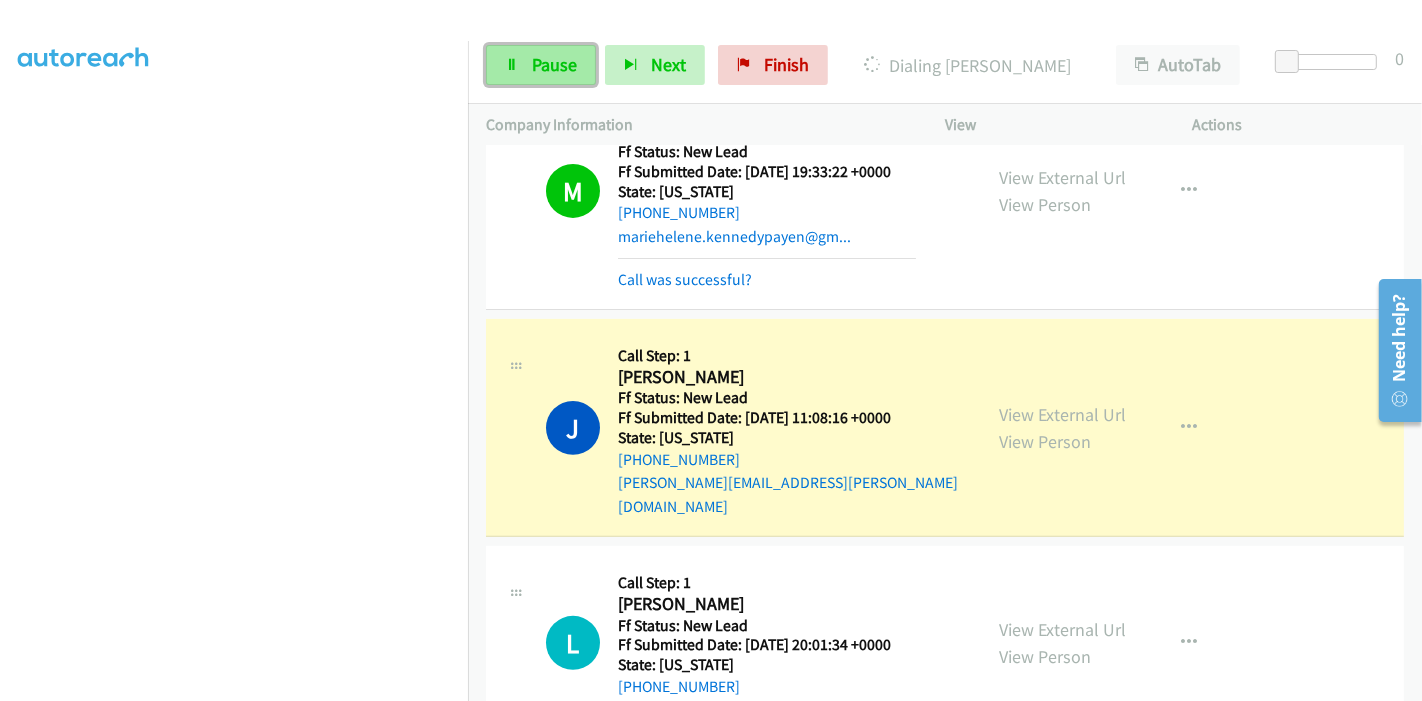 click on "Pause" at bounding box center (541, 65) 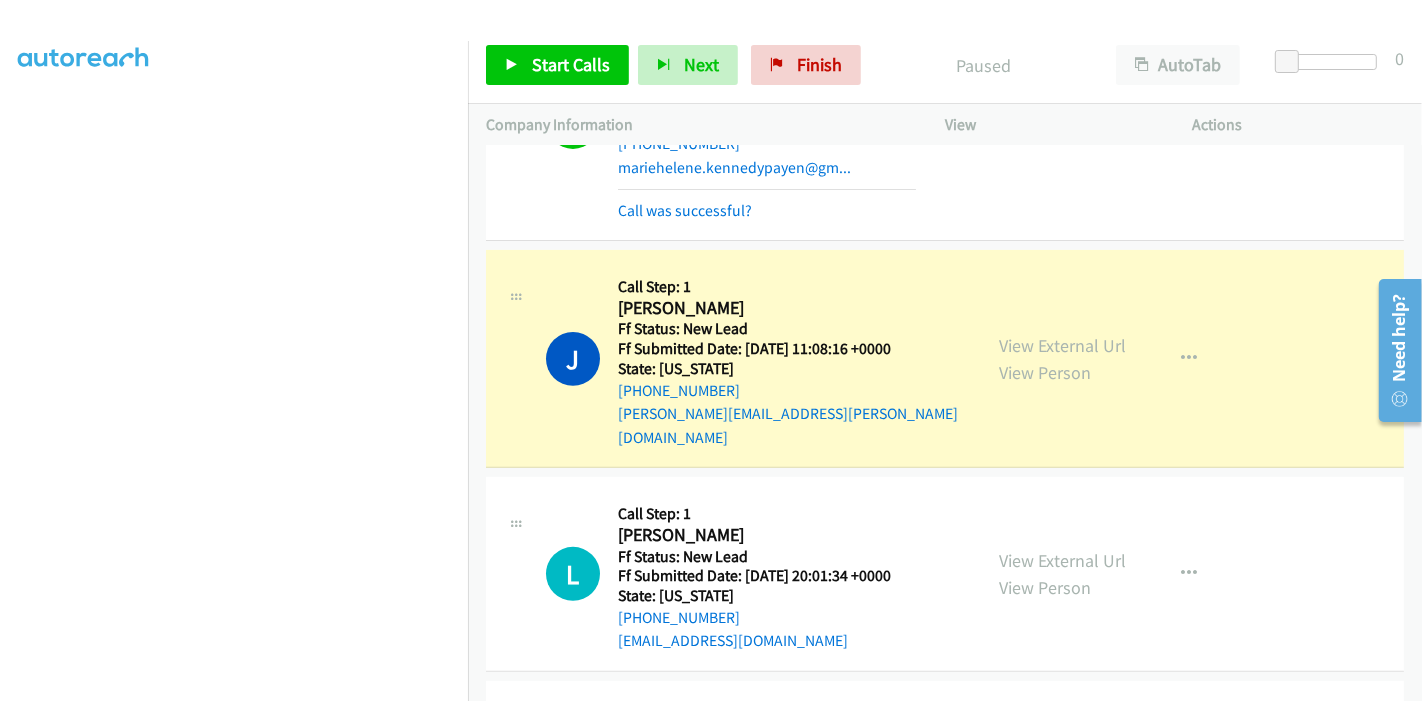 scroll, scrollTop: 638, scrollLeft: 0, axis: vertical 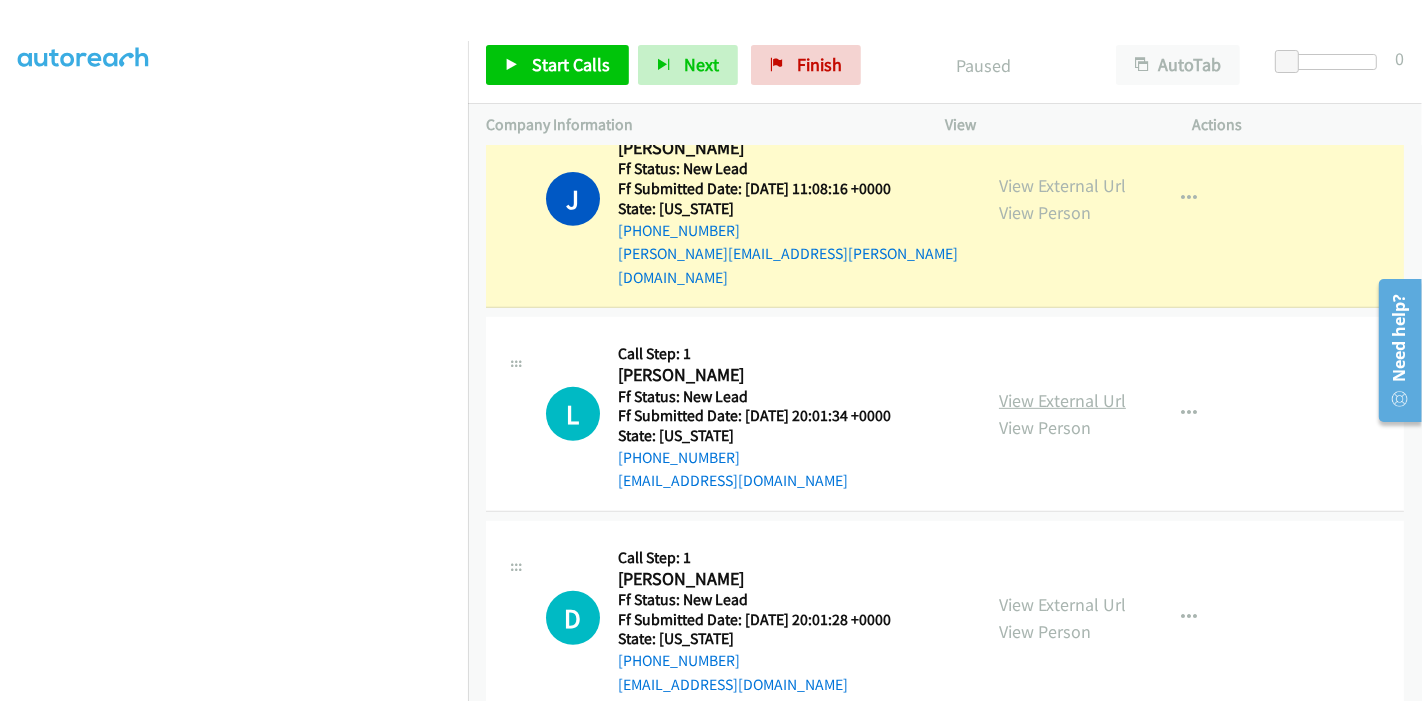 click on "View External Url" at bounding box center [1062, 400] 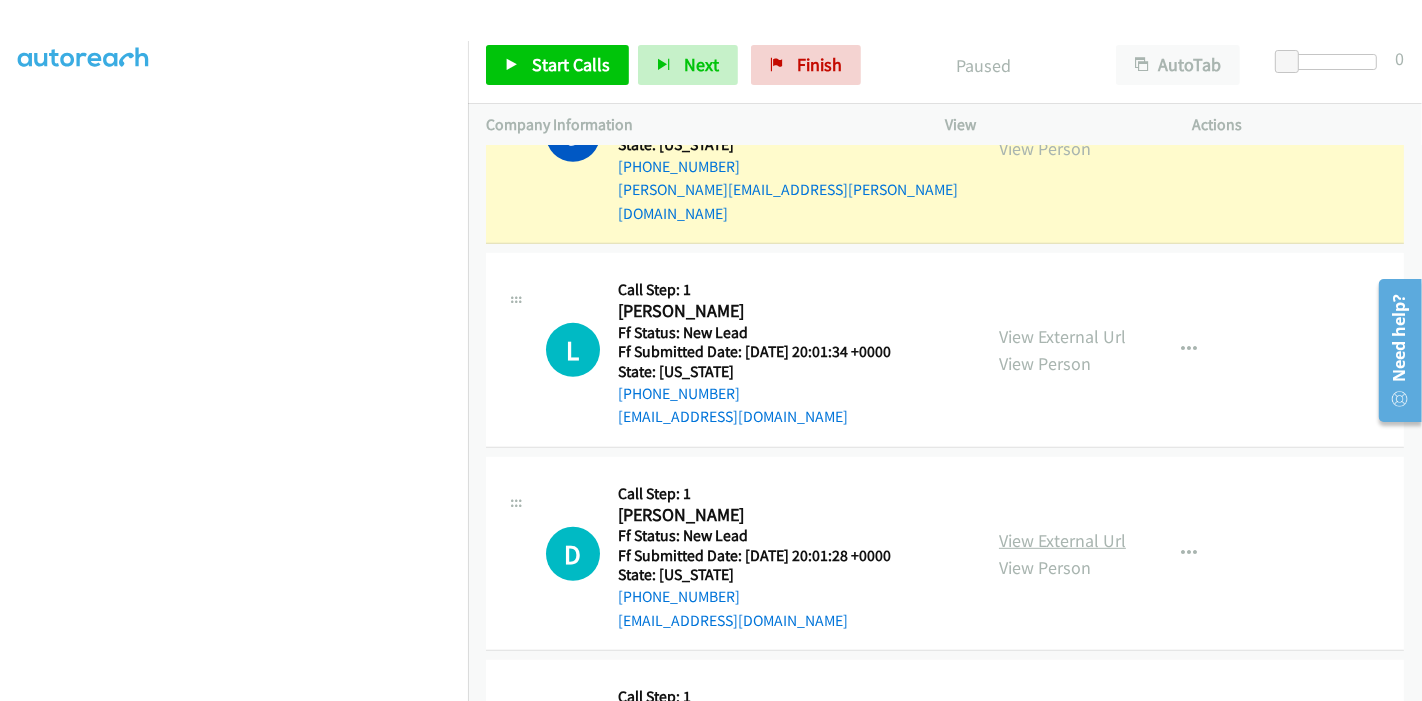 scroll, scrollTop: 867, scrollLeft: 0, axis: vertical 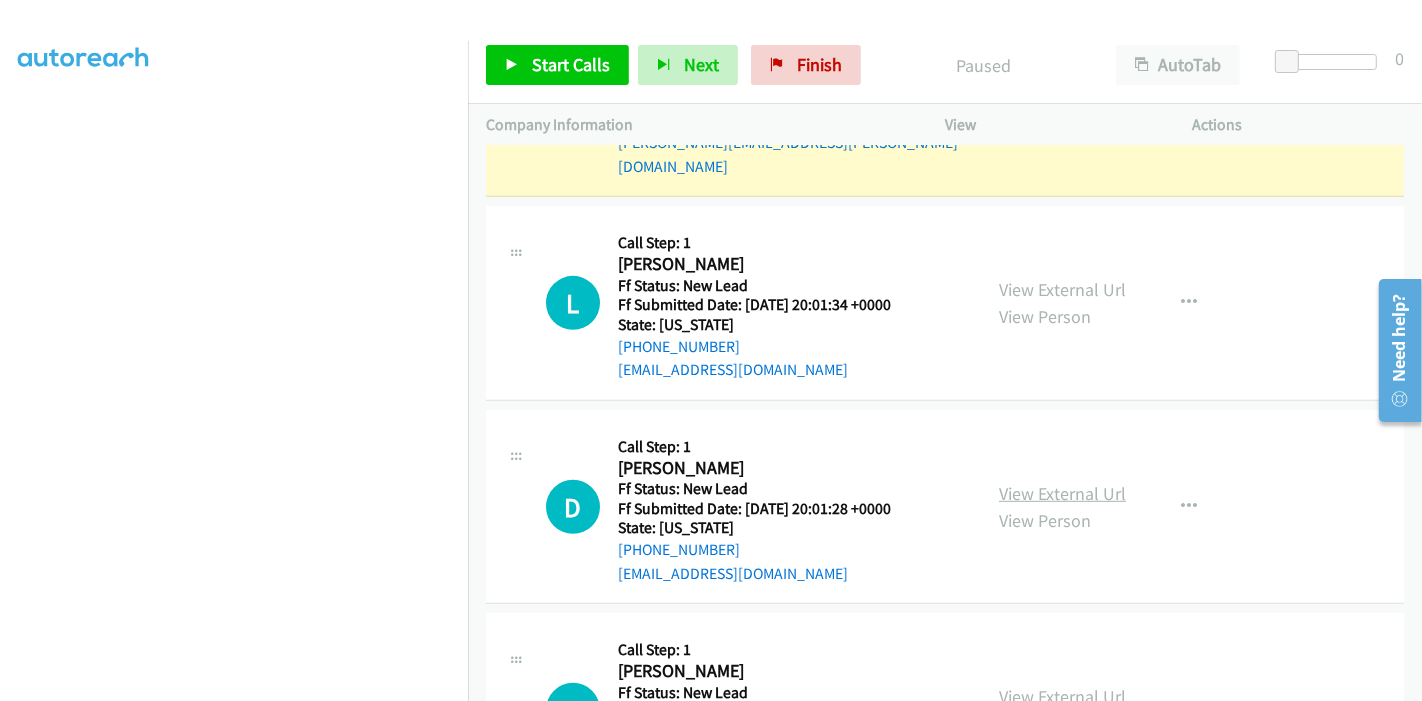 click on "View External Url" at bounding box center (1062, 493) 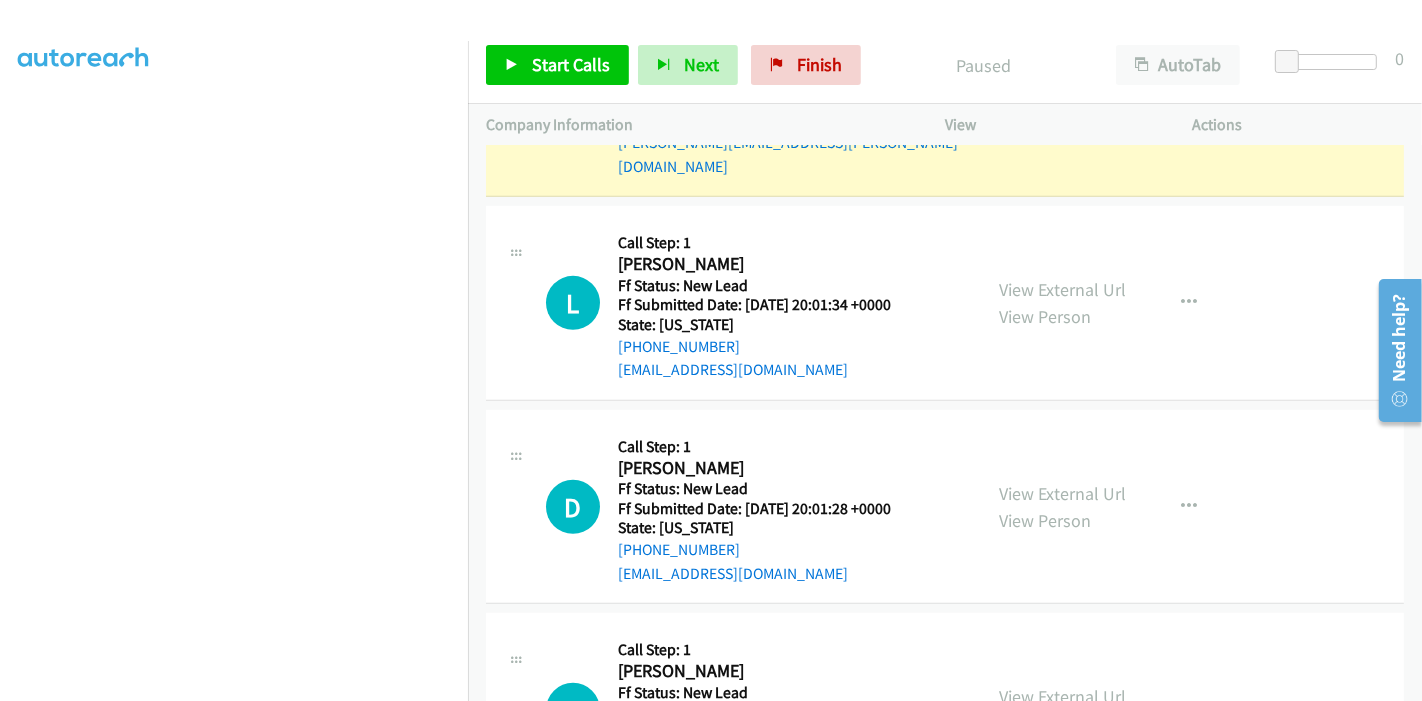 scroll, scrollTop: 200, scrollLeft: 0, axis: vertical 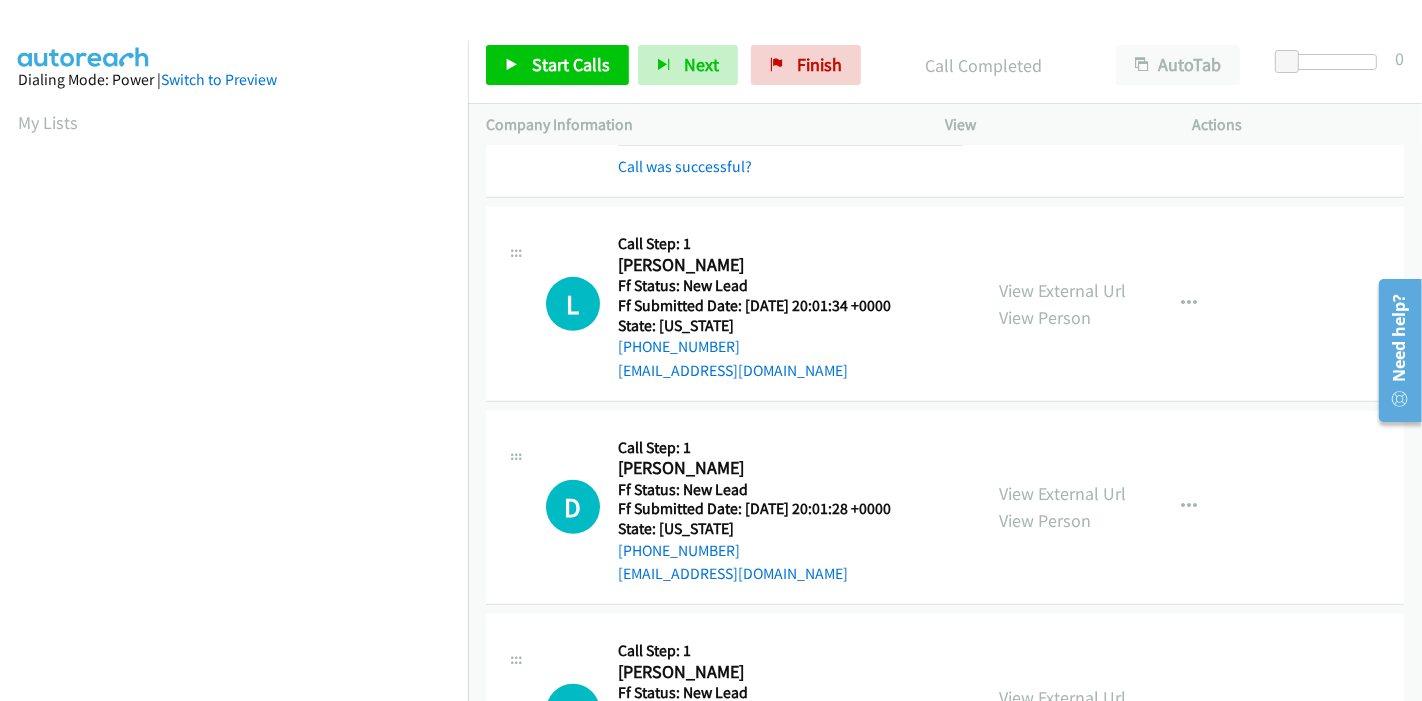 click on "Start Calls
Pause
Next
Finish
Call Completed
AutoTab
AutoTab
0" at bounding box center (945, 65) 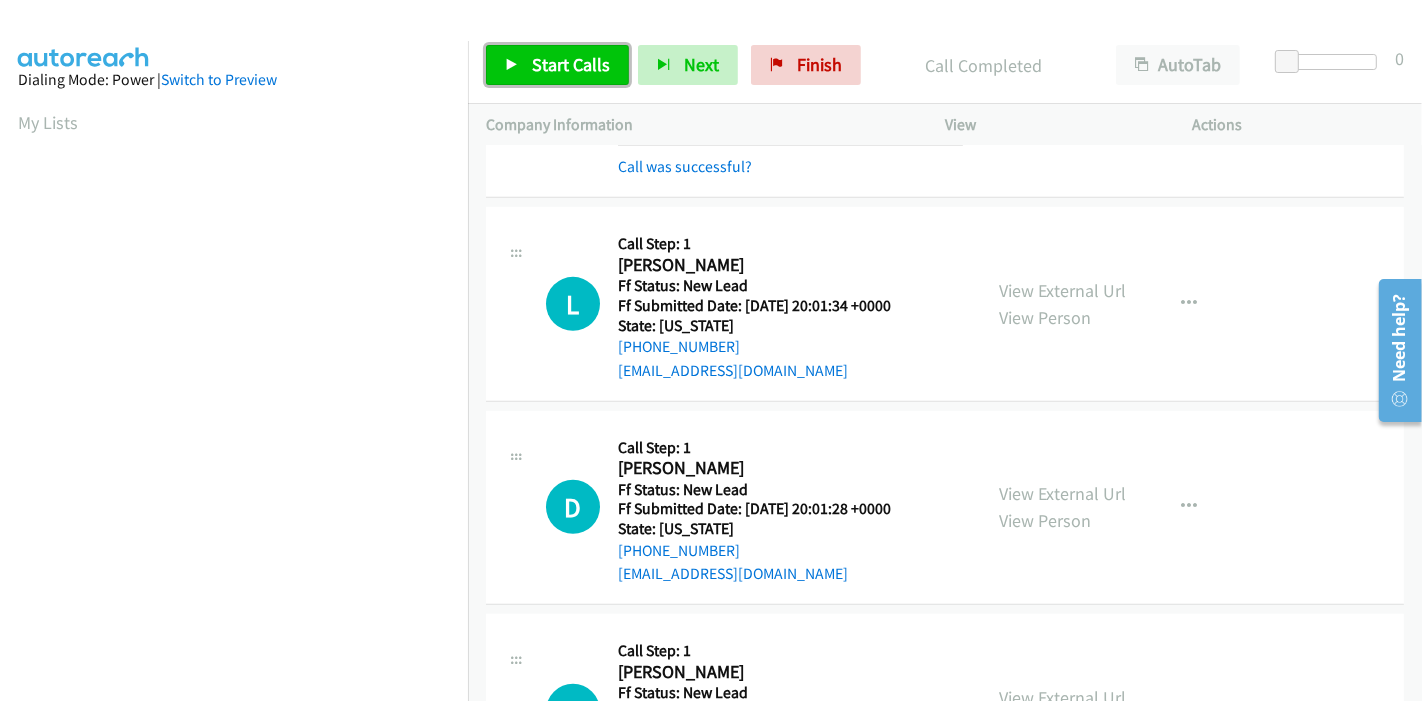 click on "Start Calls" at bounding box center (571, 64) 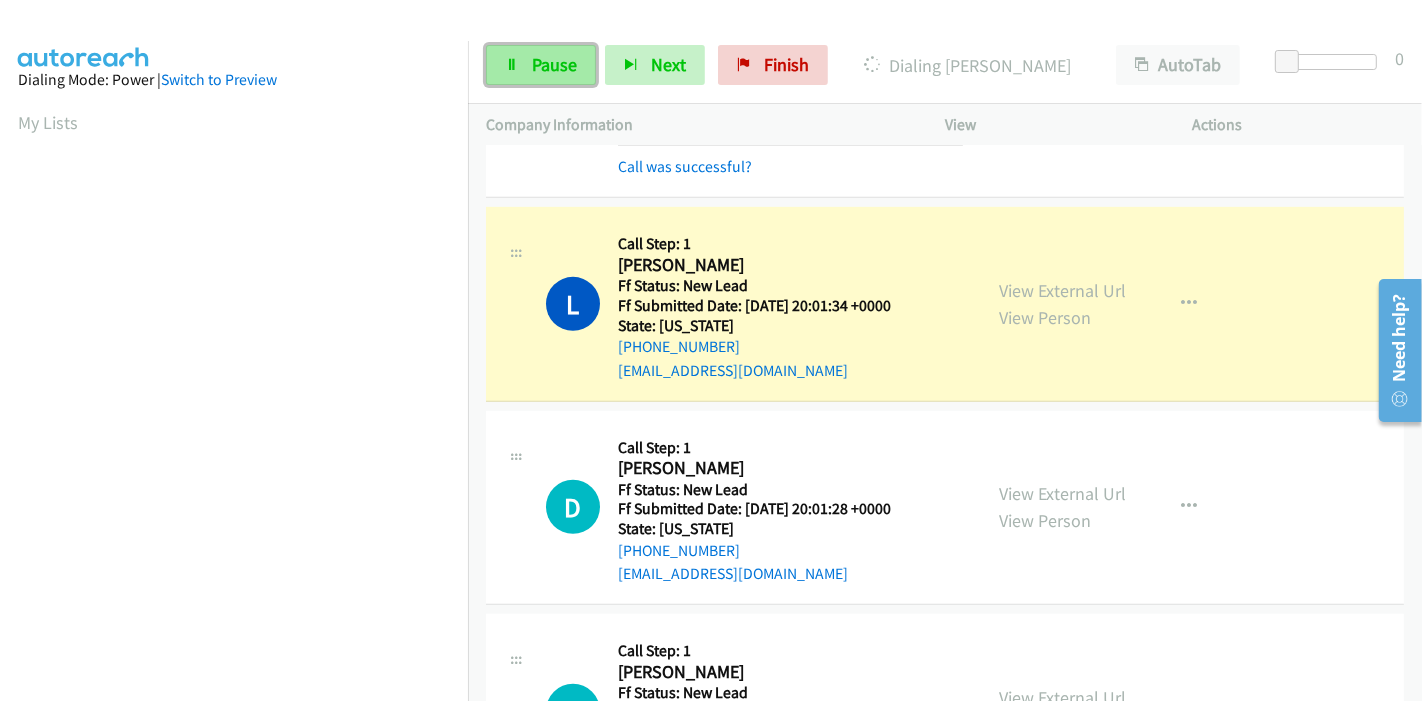 click on "Pause" at bounding box center (554, 64) 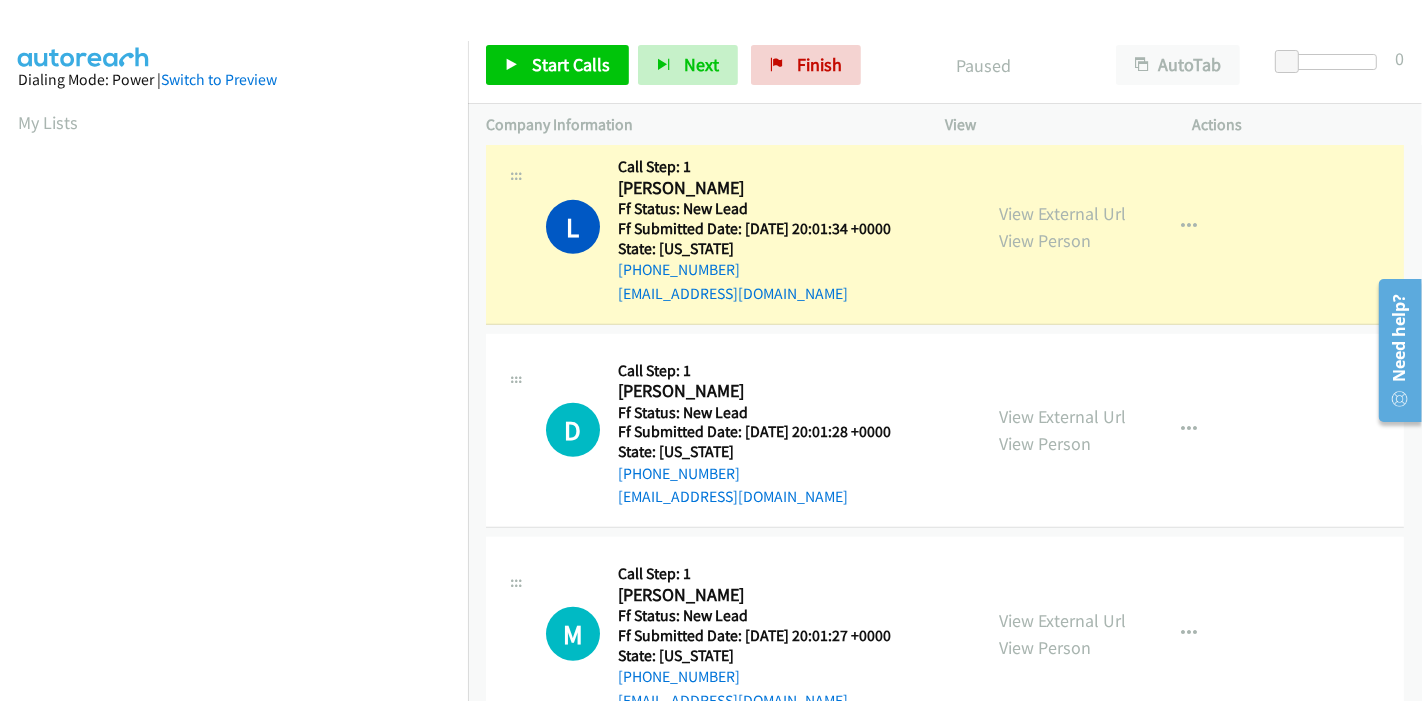 scroll, scrollTop: 1020, scrollLeft: 0, axis: vertical 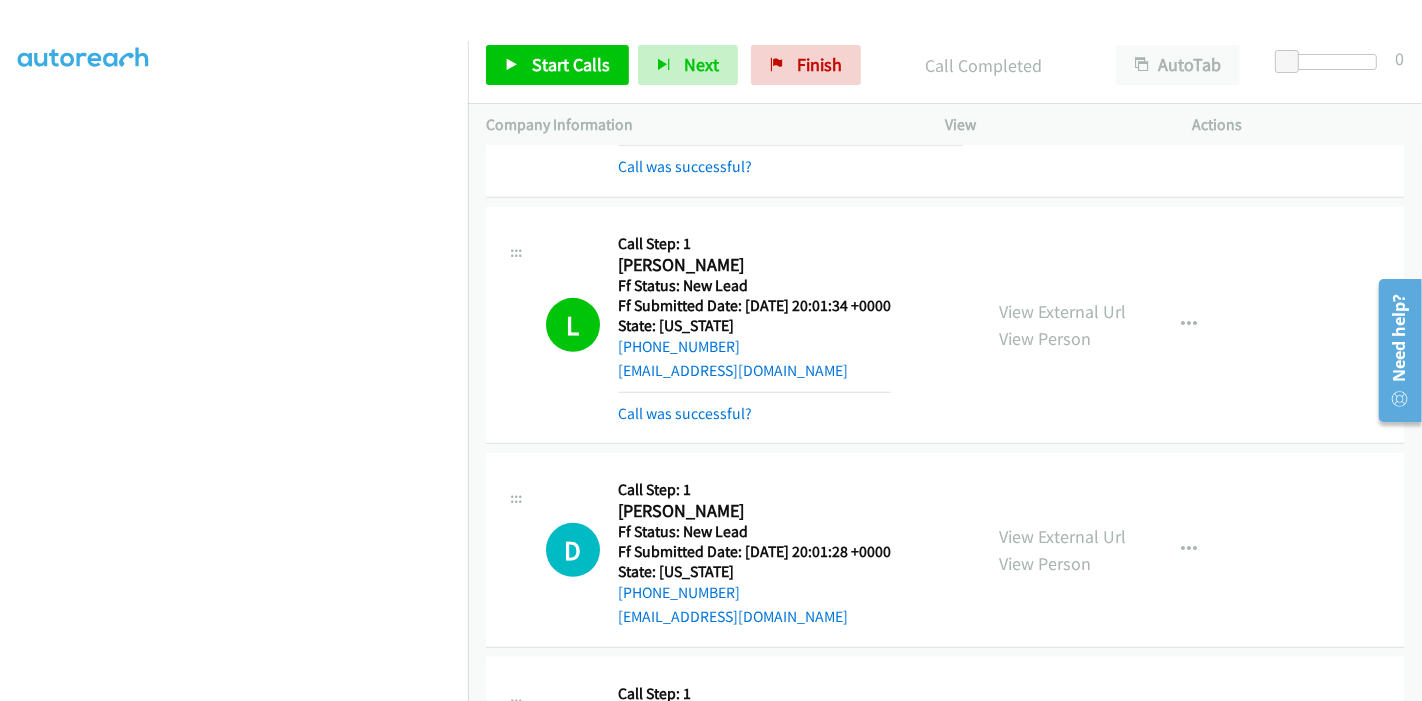 click on "Call was successful?" at bounding box center (754, 414) 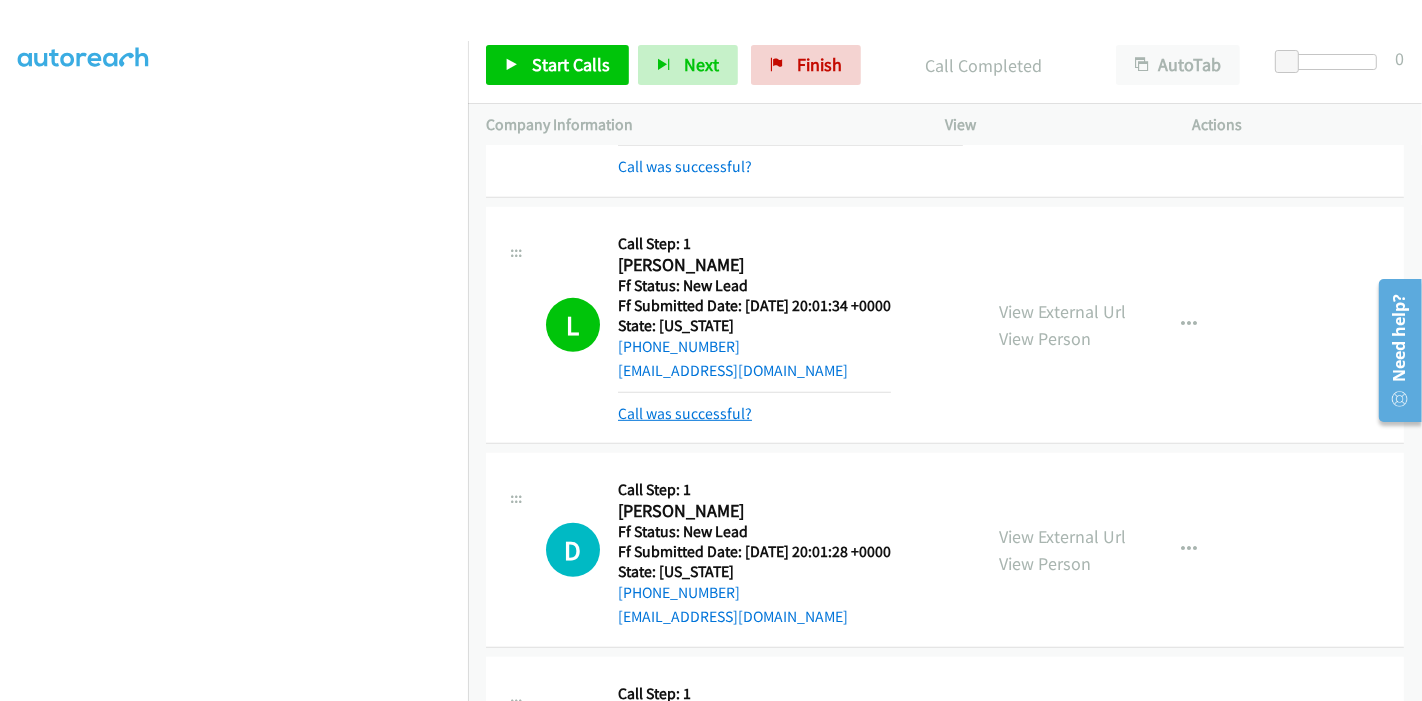 click on "Call was successful?" at bounding box center (685, 413) 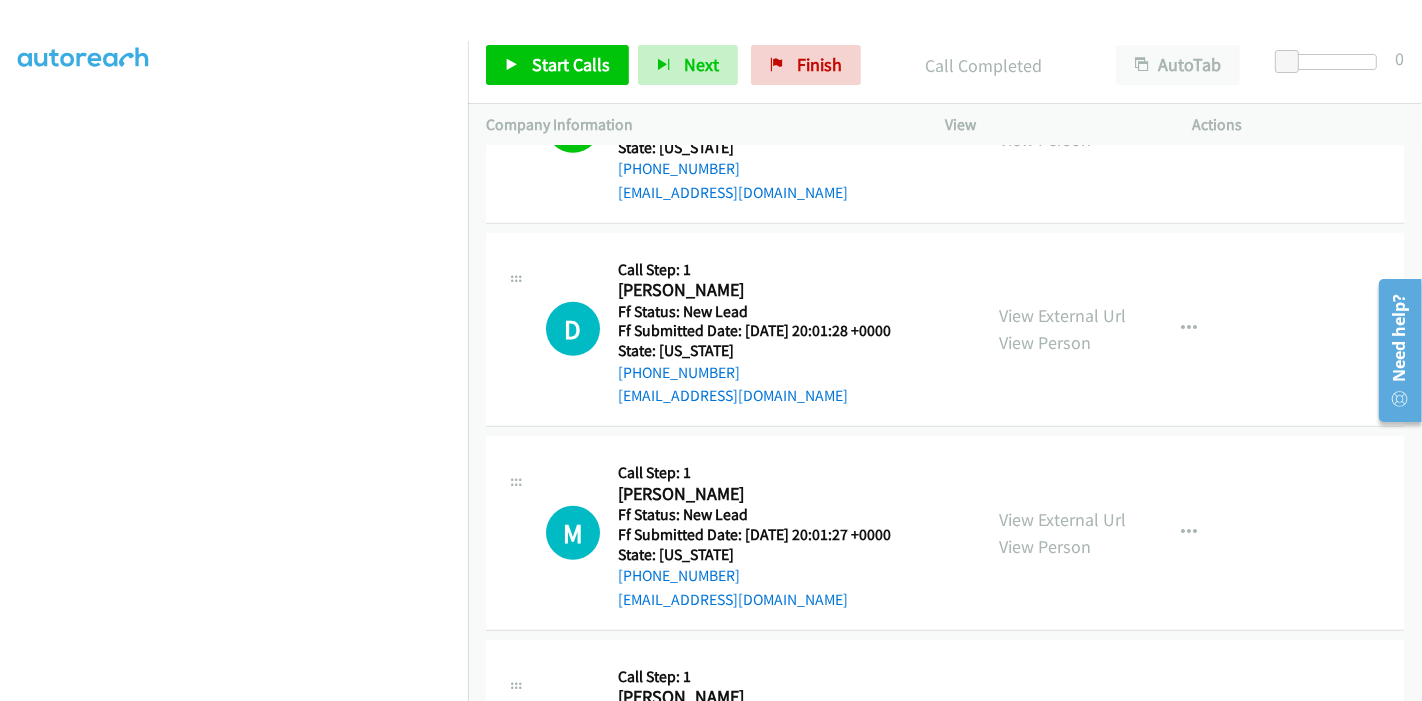 scroll, scrollTop: 1131, scrollLeft: 0, axis: vertical 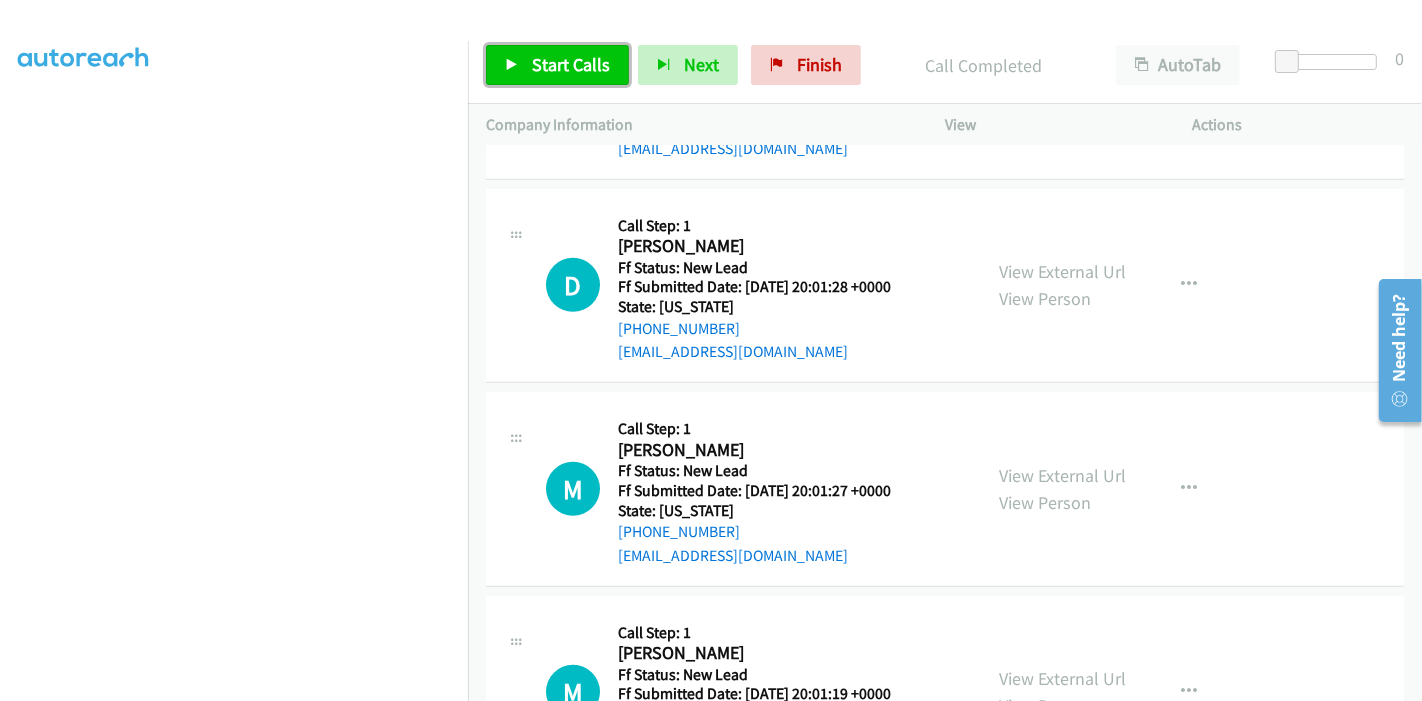 click on "Start Calls" at bounding box center (571, 64) 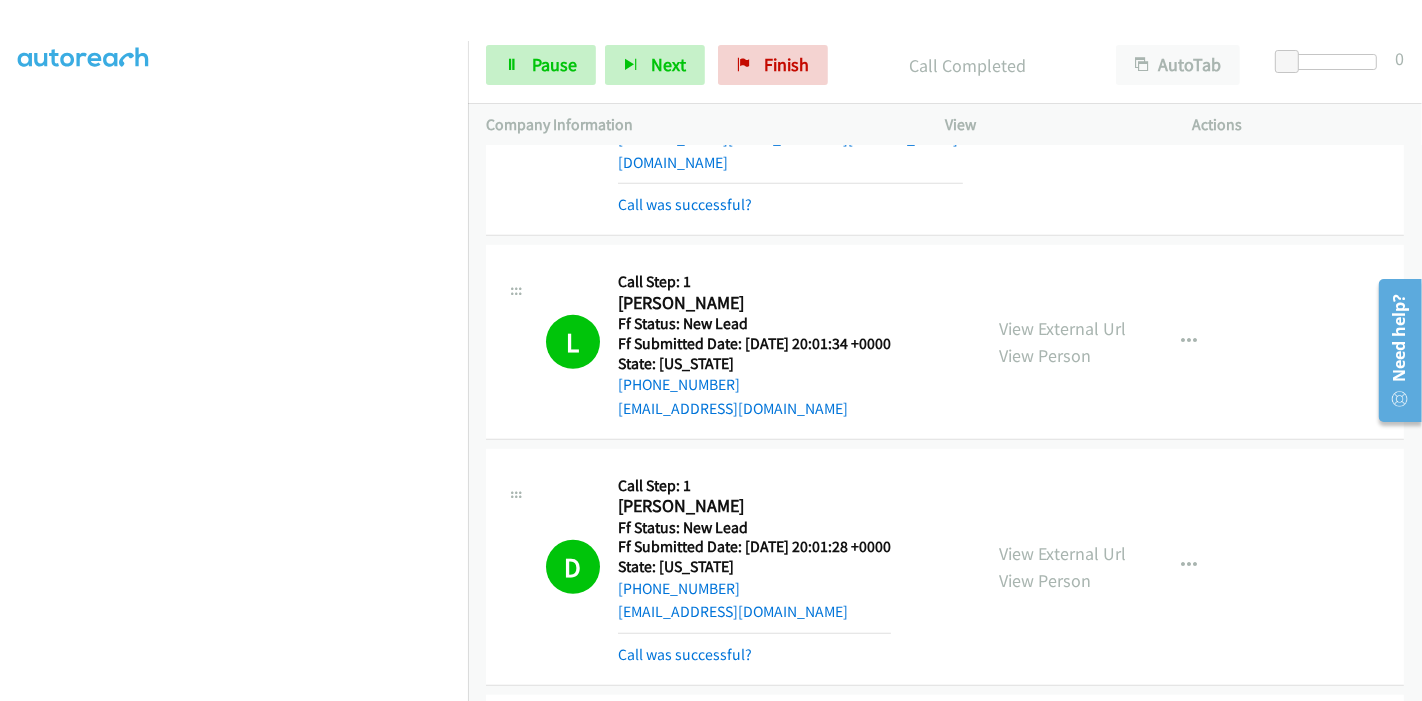 scroll, scrollTop: 630, scrollLeft: 0, axis: vertical 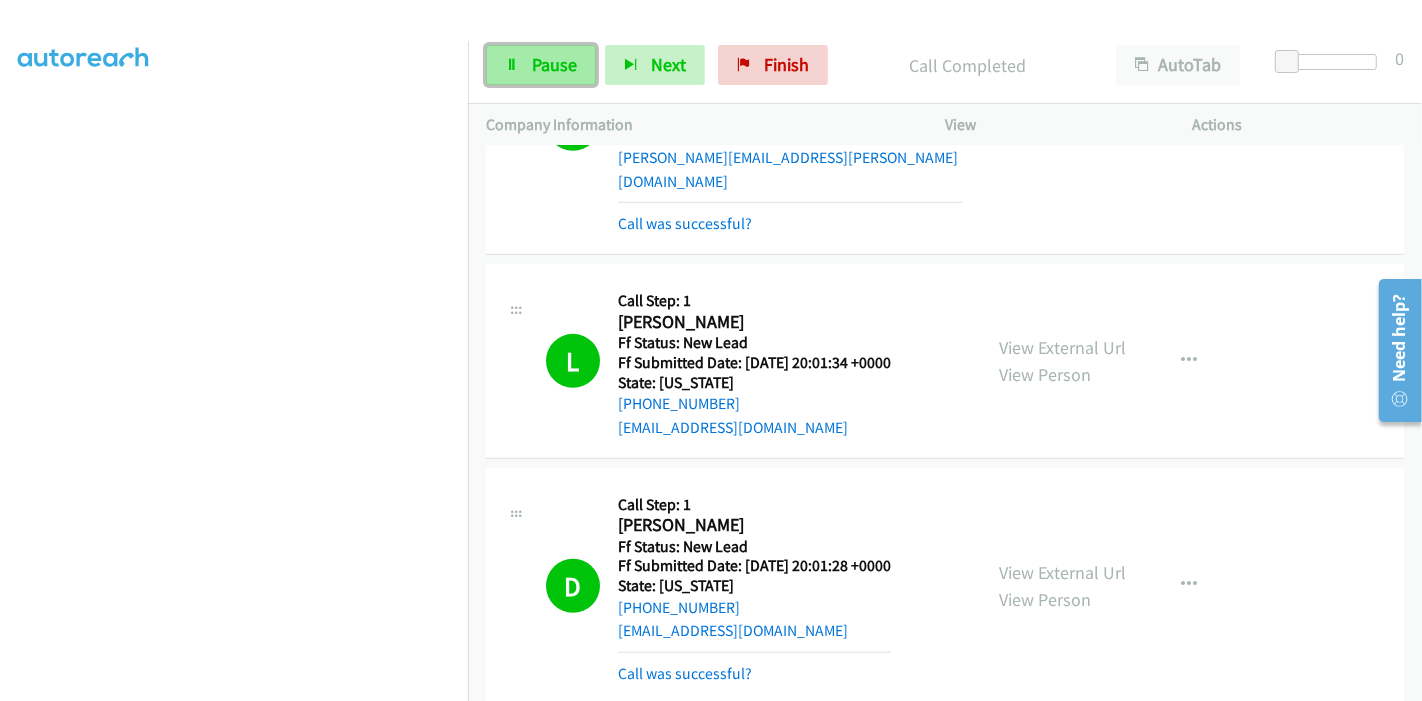 click on "Pause" at bounding box center (554, 64) 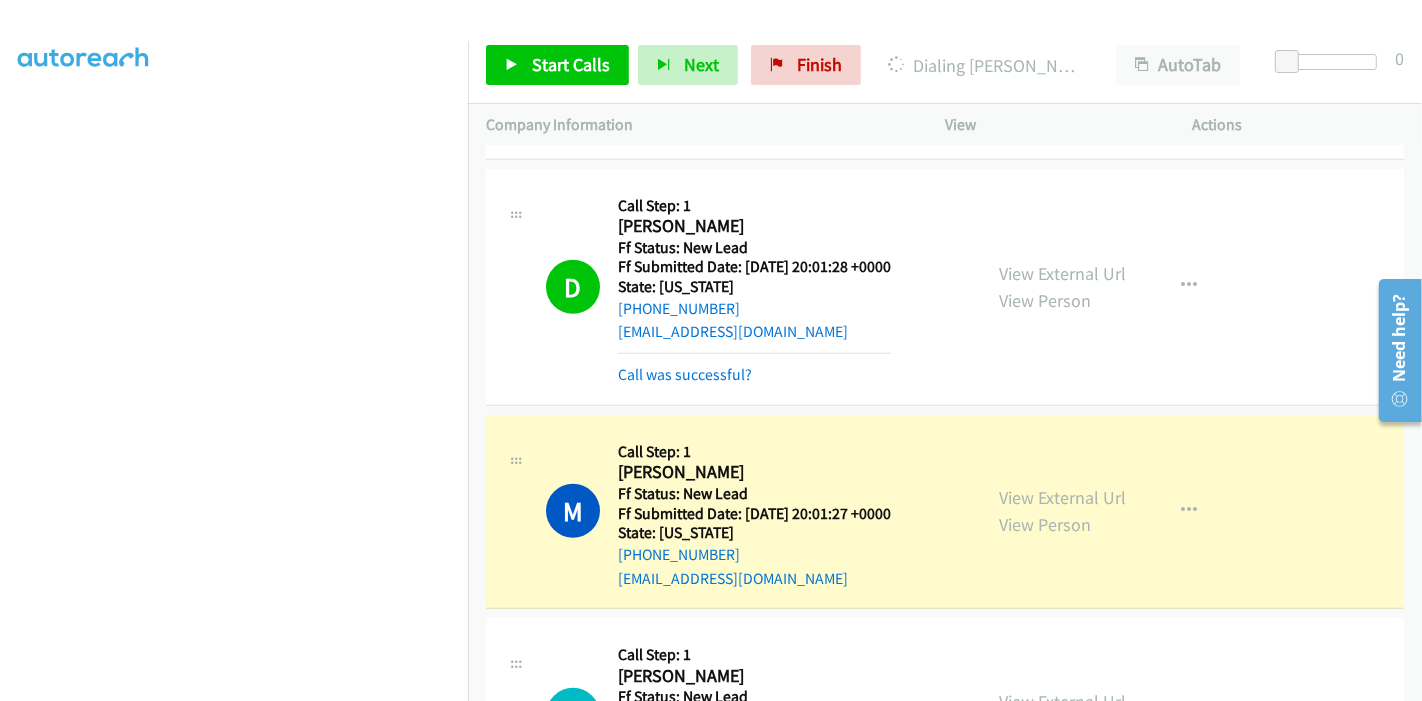 scroll, scrollTop: 1185, scrollLeft: 0, axis: vertical 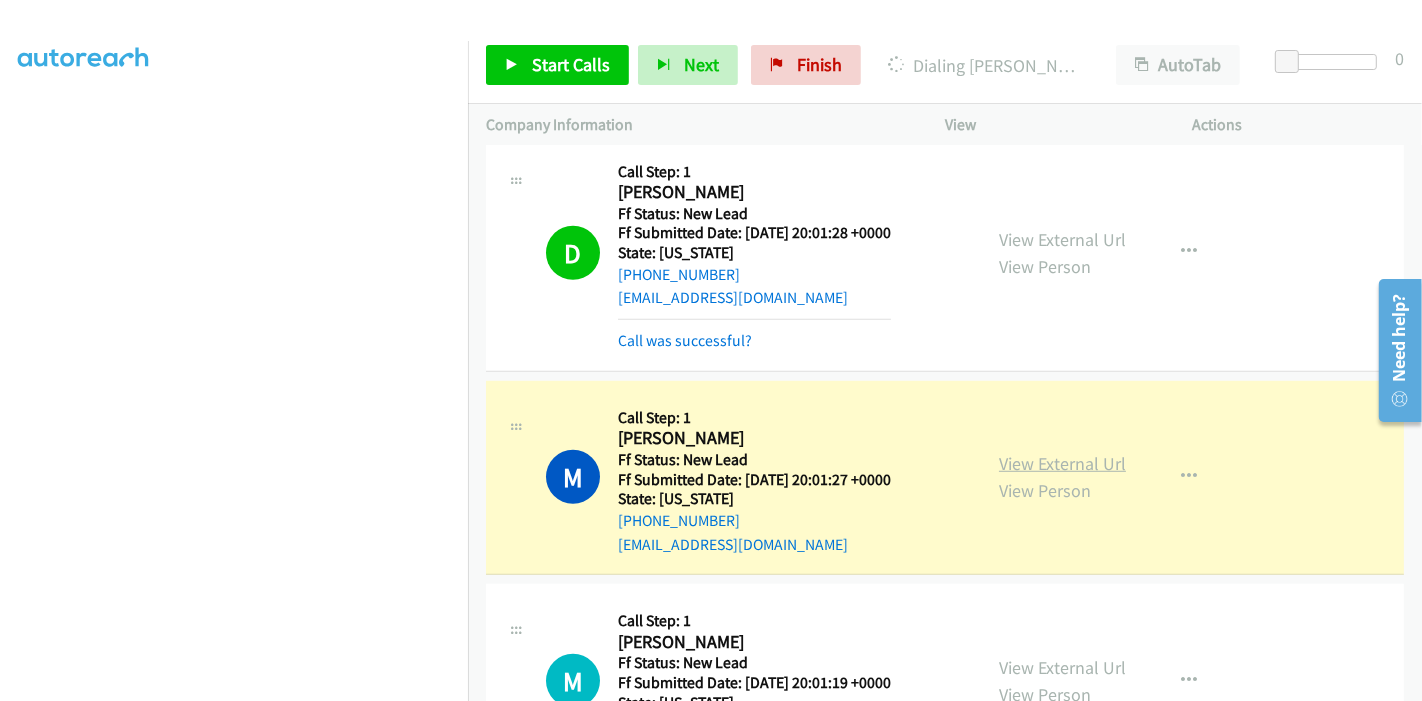 click on "View External Url" at bounding box center (1062, 463) 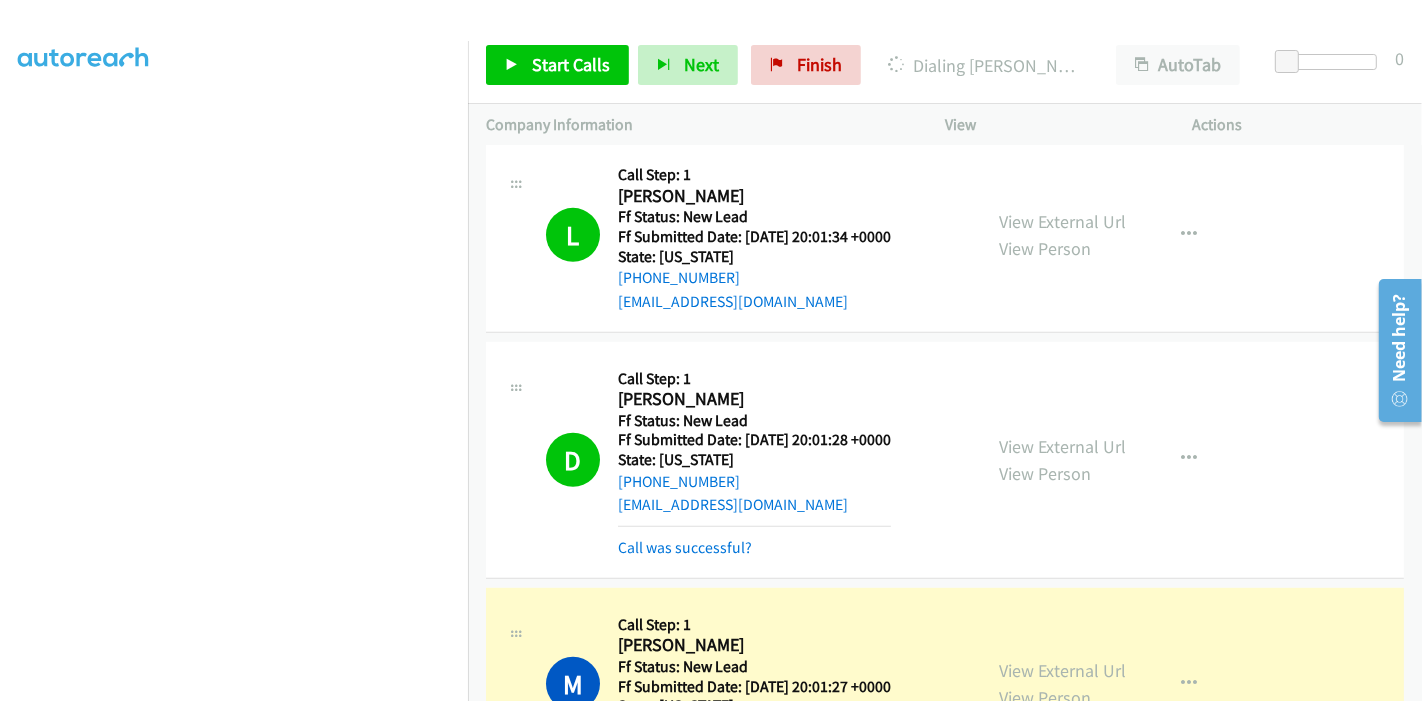 scroll, scrollTop: 963, scrollLeft: 0, axis: vertical 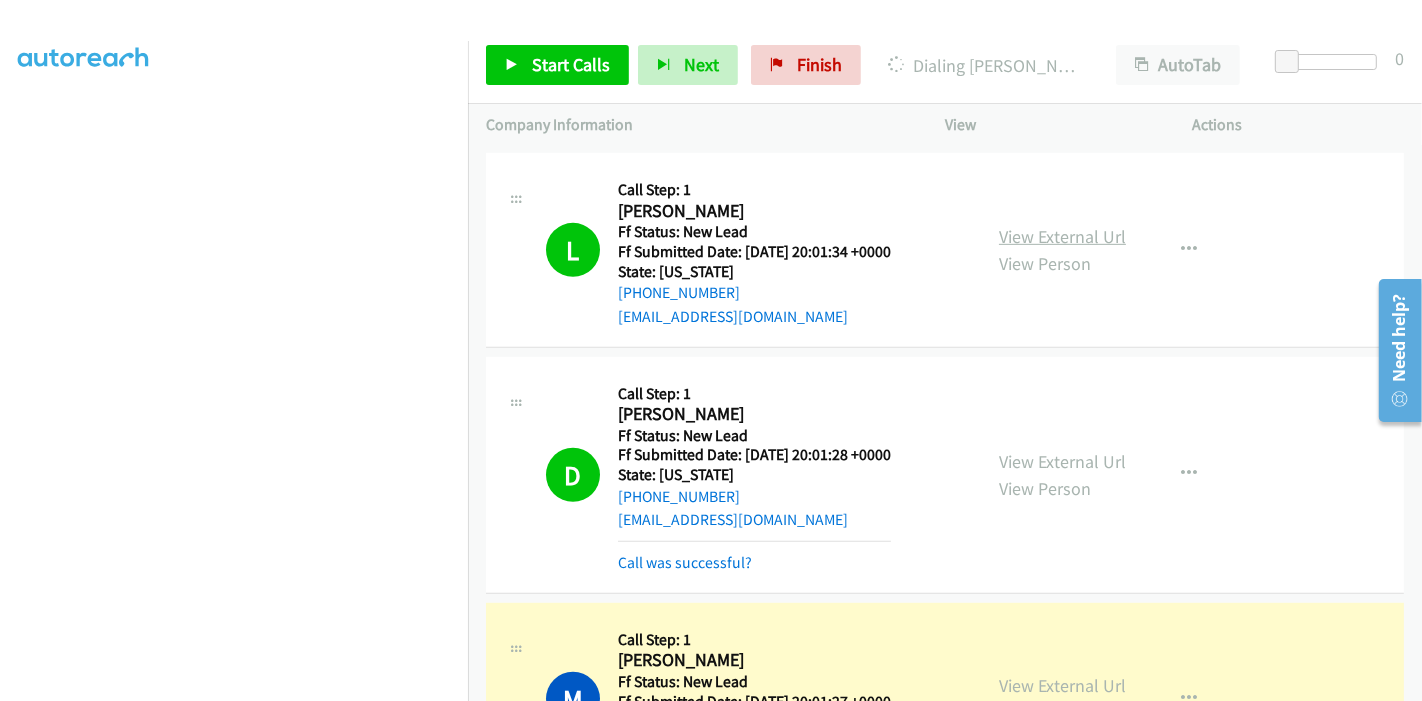 click on "View External Url" at bounding box center [1062, 236] 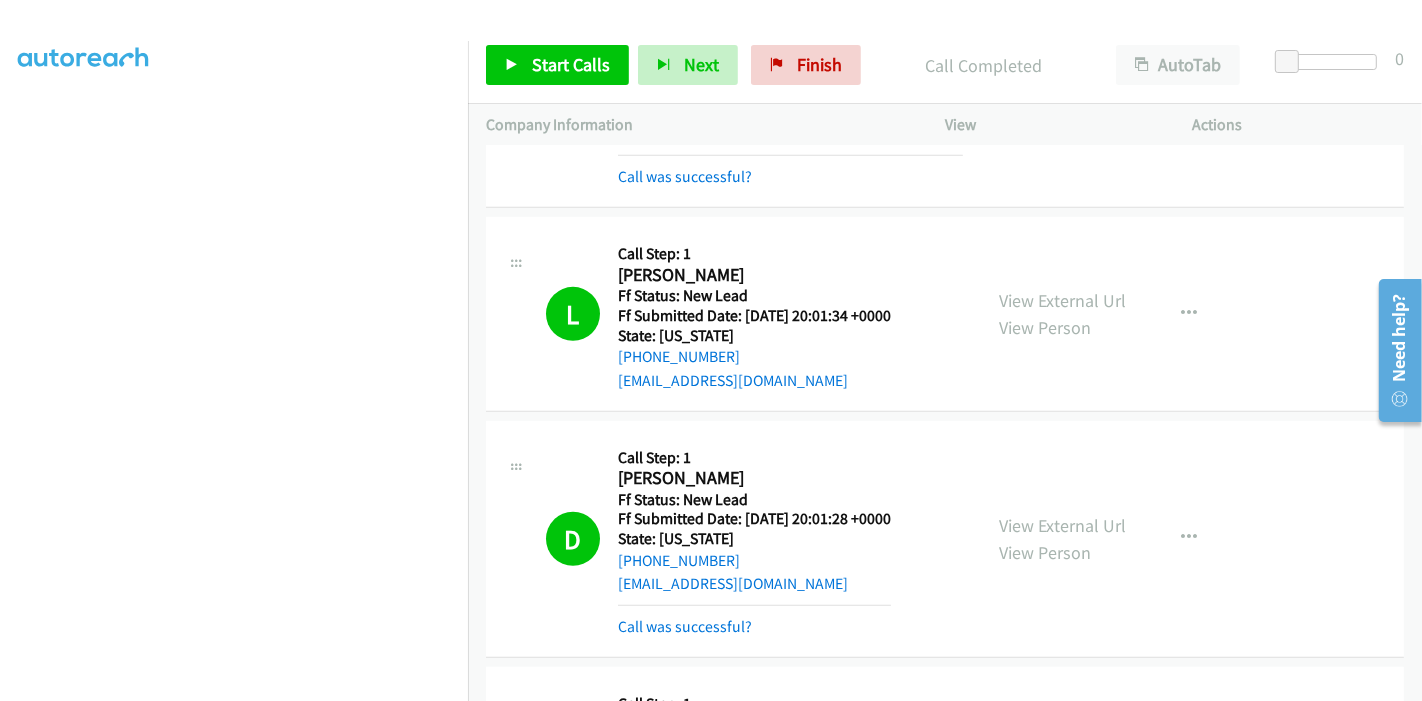 scroll, scrollTop: 852, scrollLeft: 0, axis: vertical 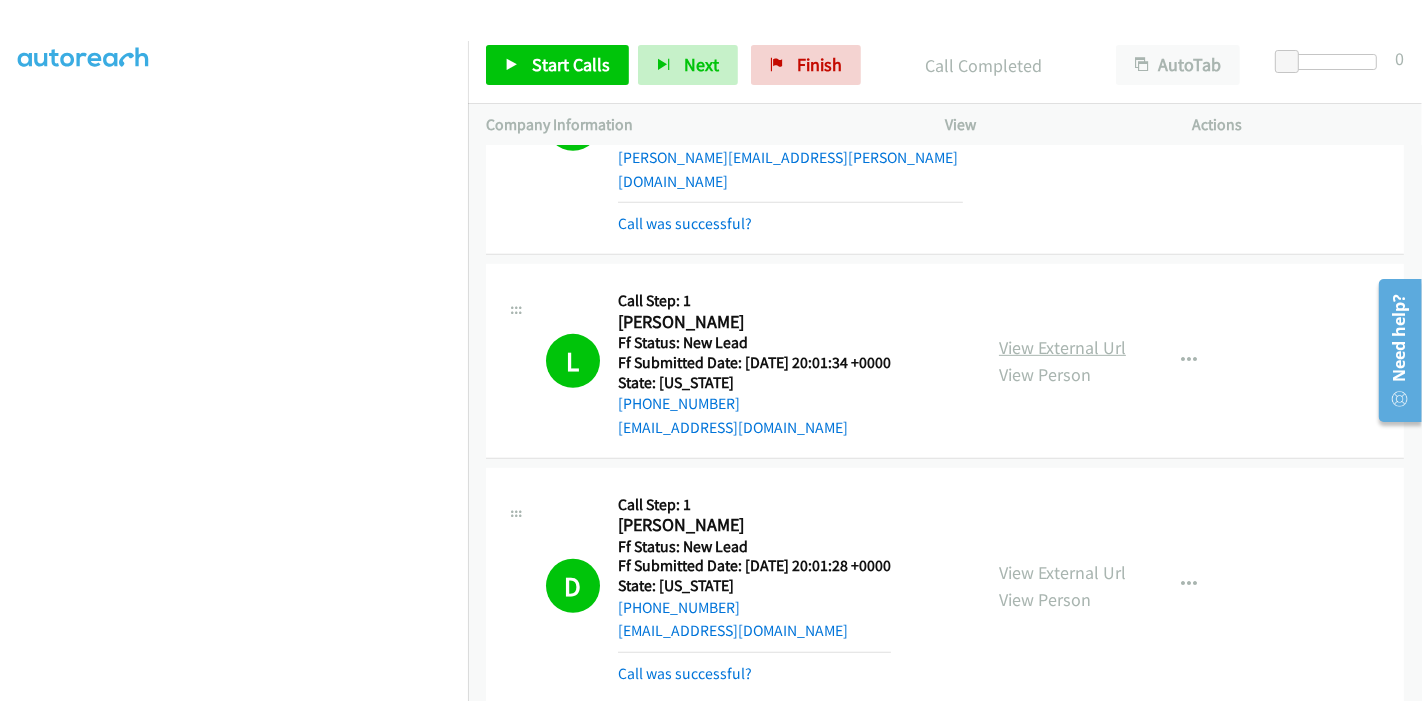 click on "View External Url" at bounding box center (1062, 347) 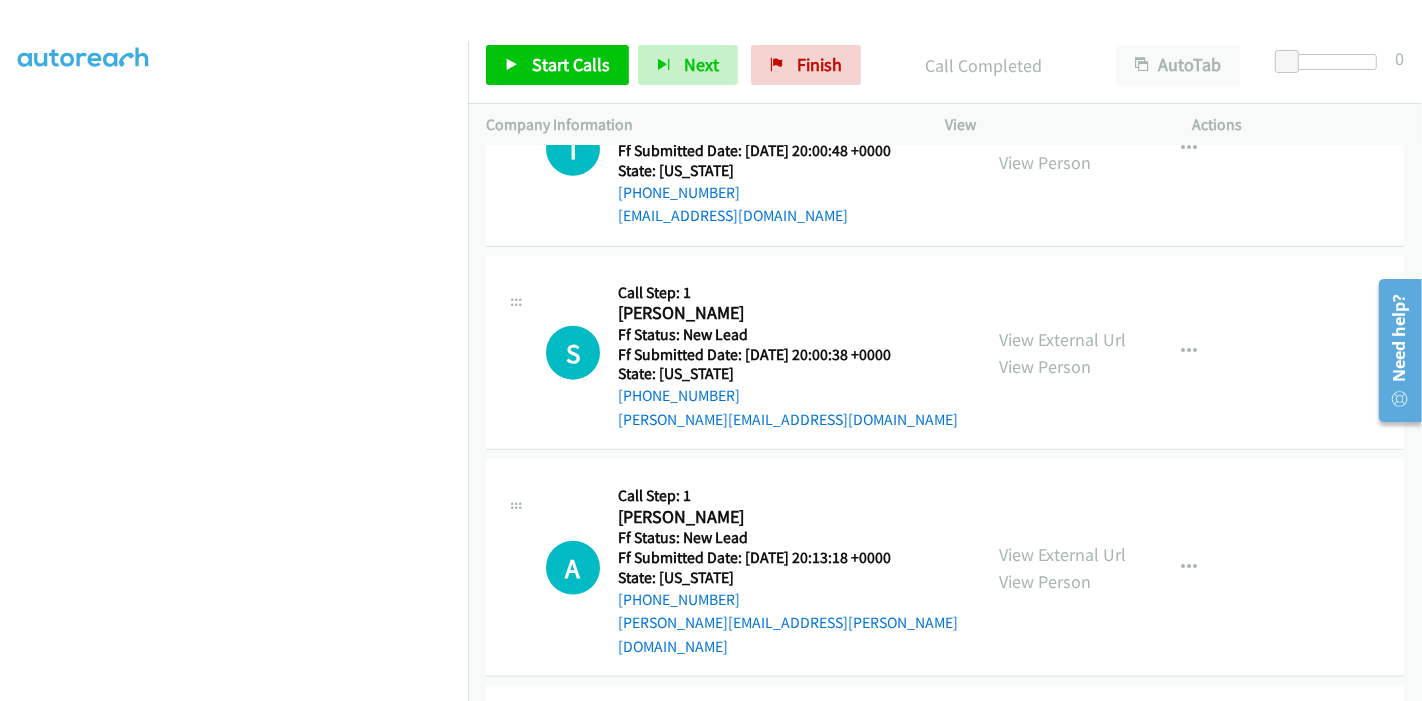 scroll, scrollTop: 2121, scrollLeft: 0, axis: vertical 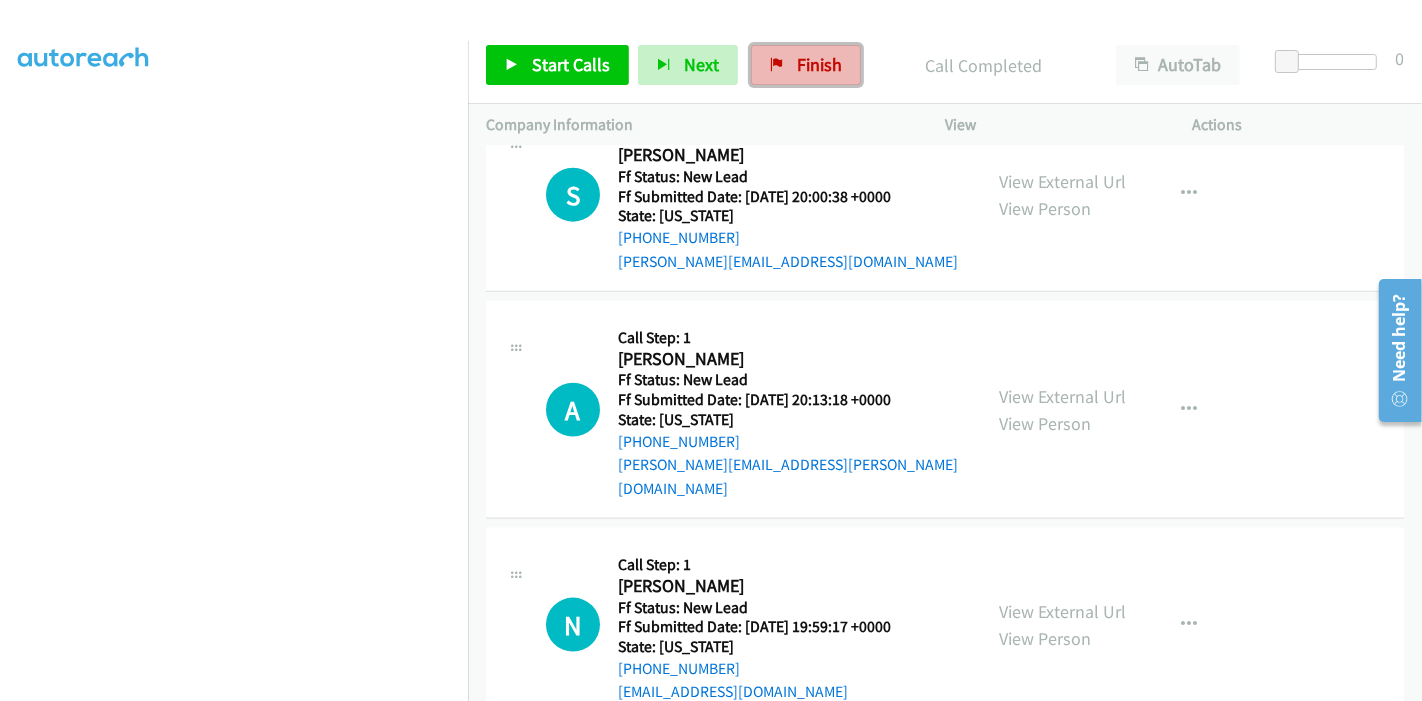 click on "Finish" at bounding box center [806, 65] 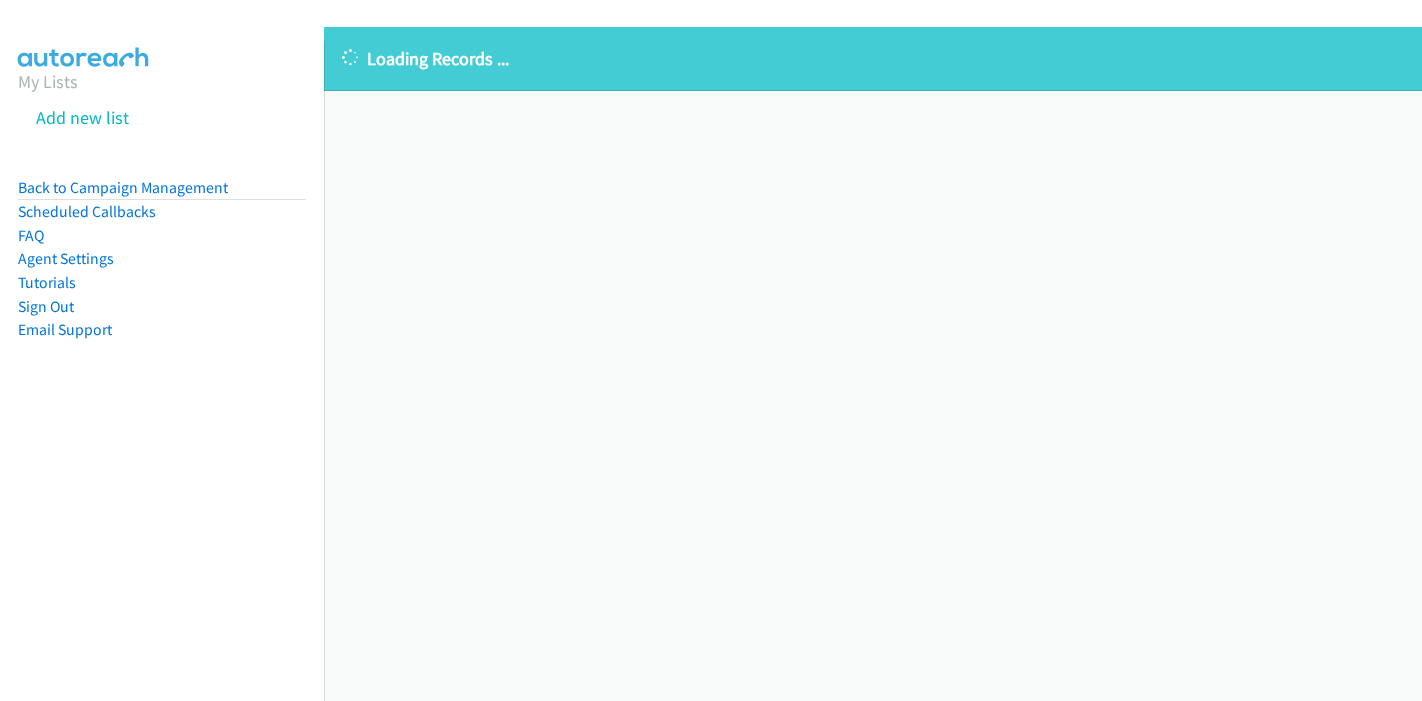 scroll, scrollTop: 0, scrollLeft: 0, axis: both 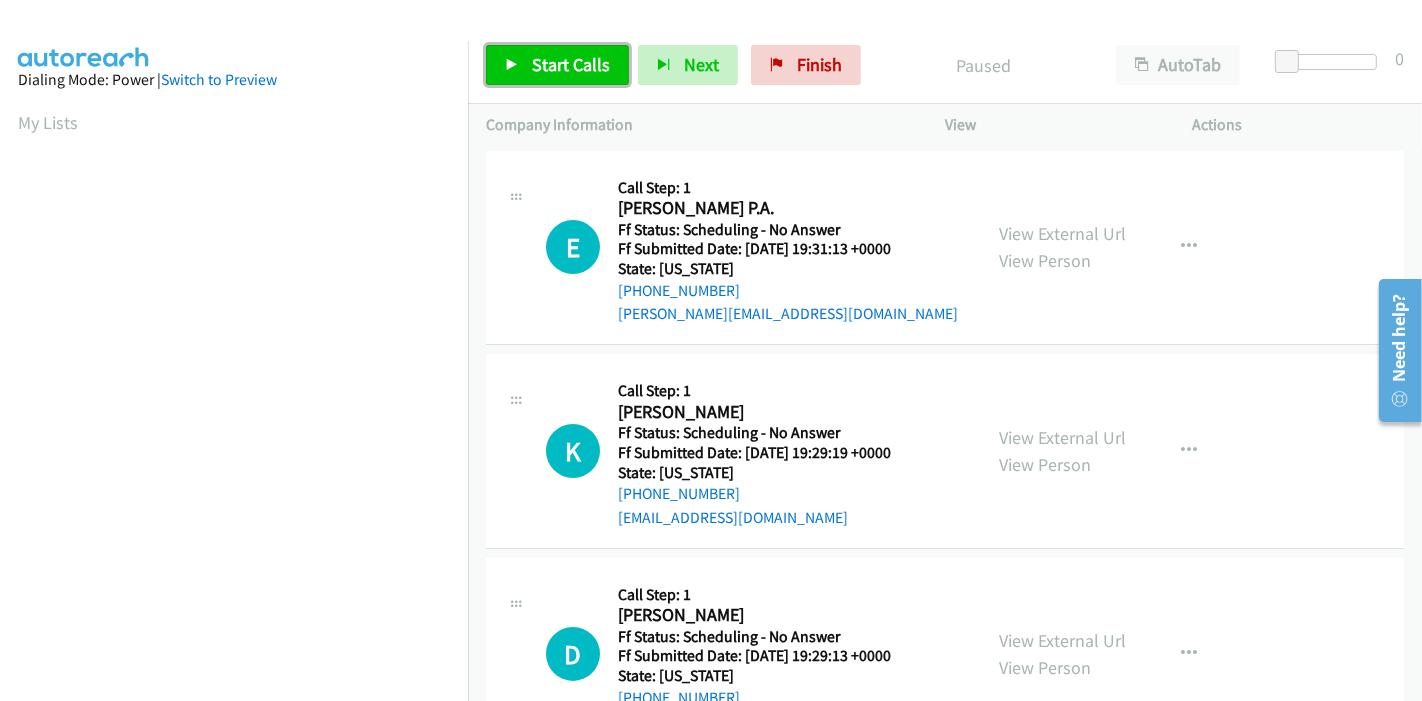 click on "Start Calls" at bounding box center [571, 64] 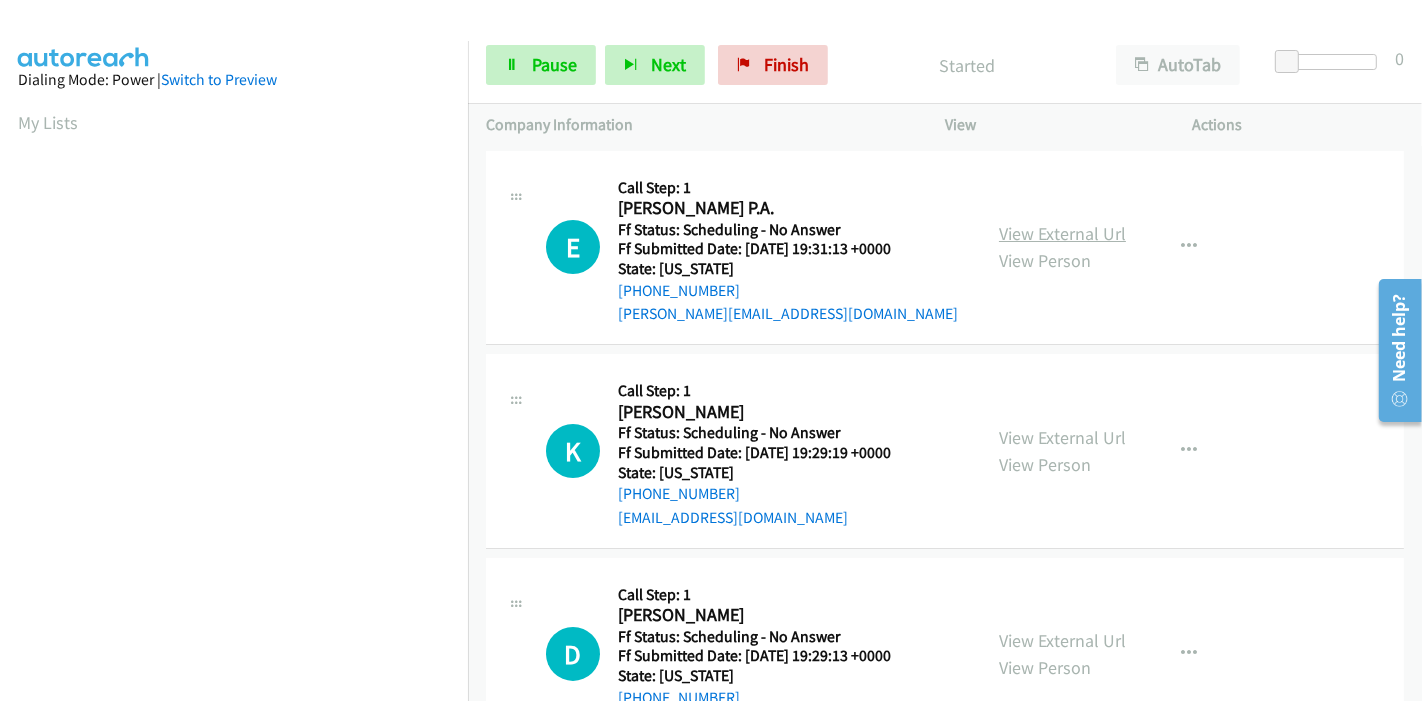 click on "View External Url" at bounding box center (1062, 233) 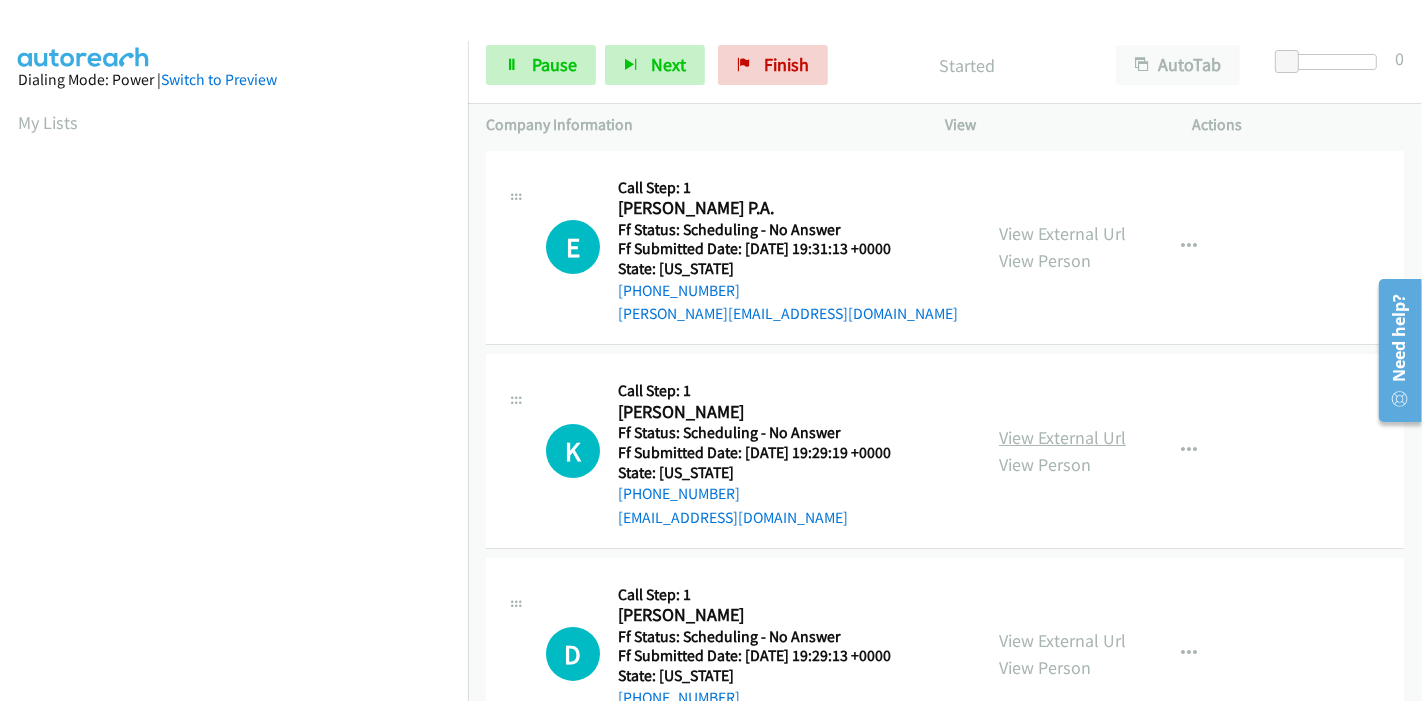 click on "View External Url" at bounding box center (1062, 437) 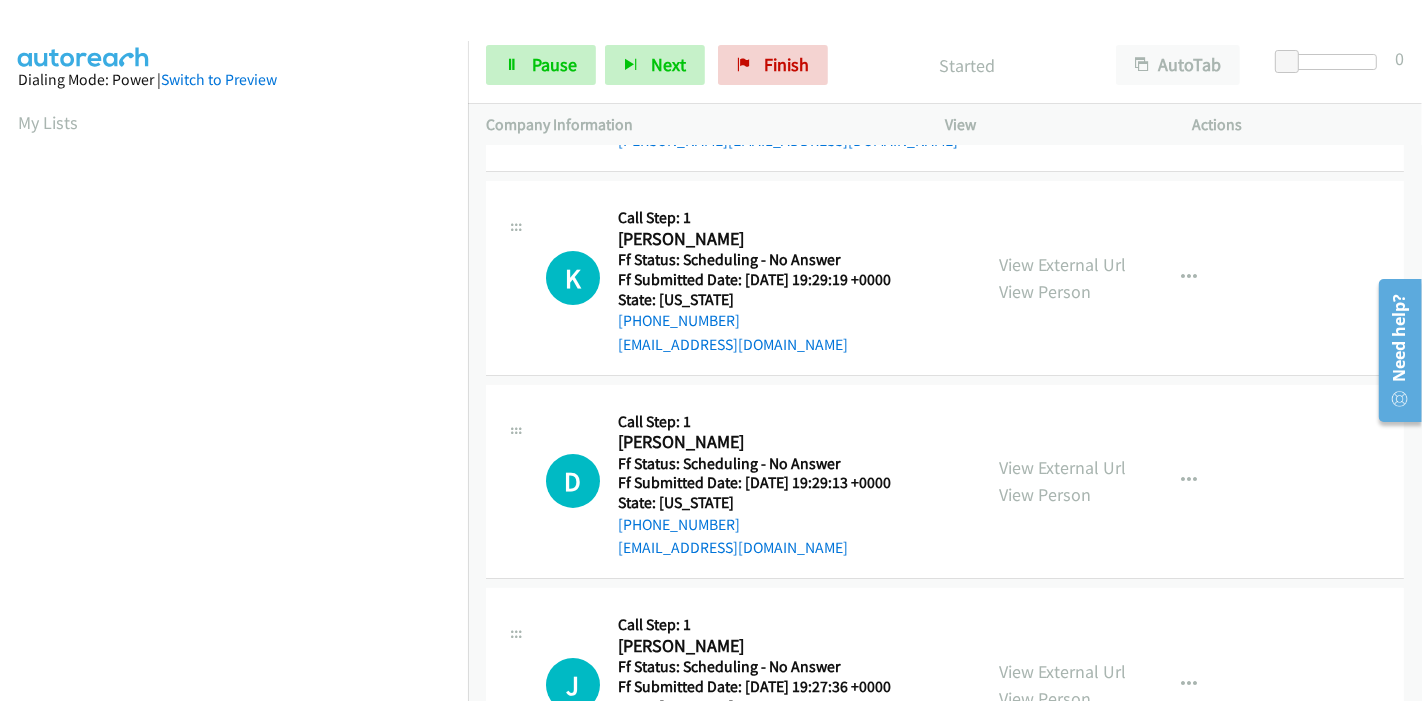 scroll, scrollTop: 222, scrollLeft: 0, axis: vertical 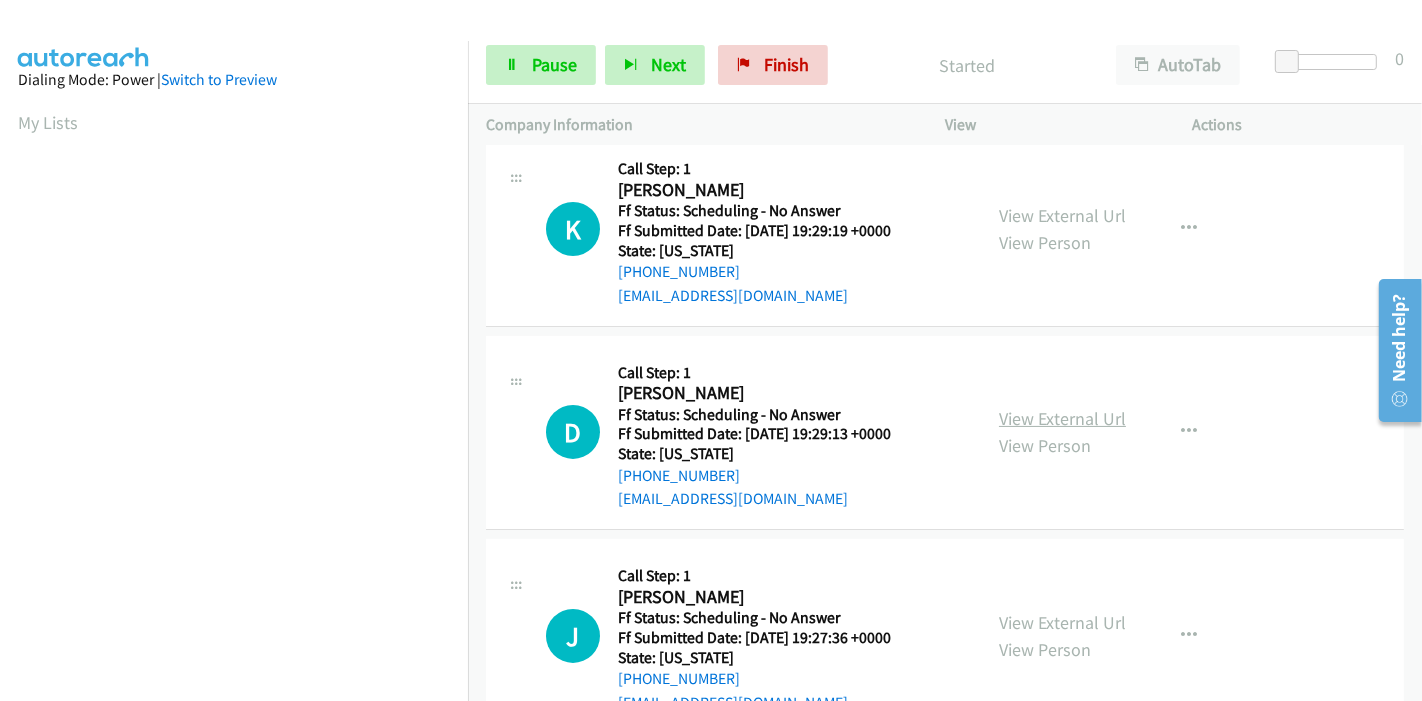 click on "View External Url" at bounding box center [1062, 418] 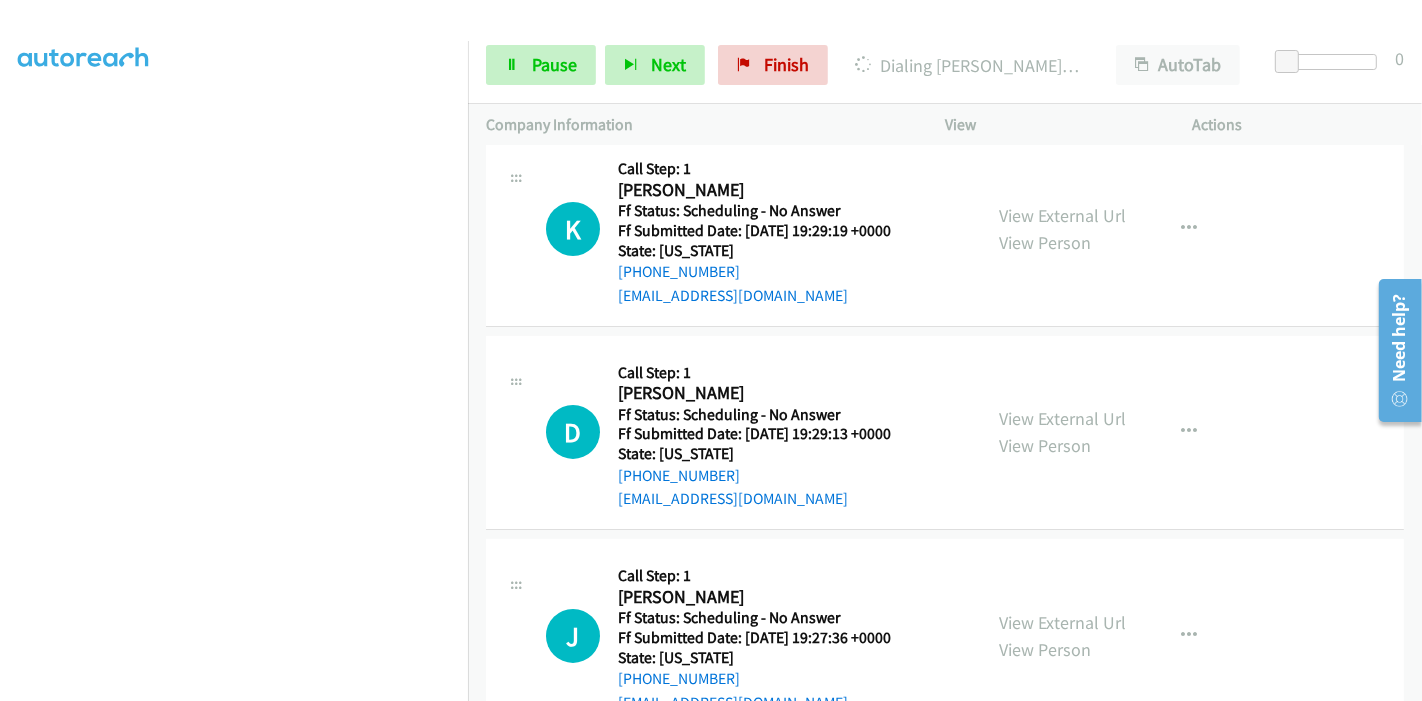 scroll, scrollTop: 422, scrollLeft: 0, axis: vertical 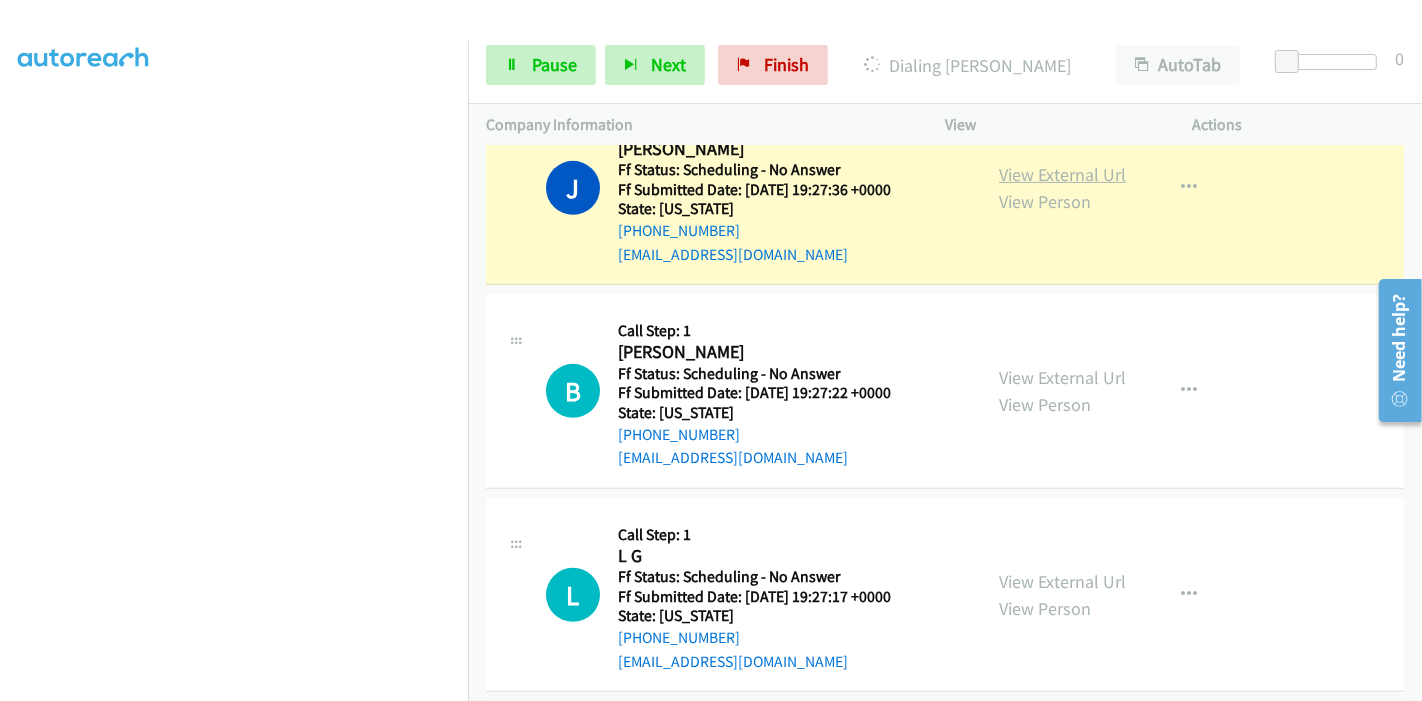click on "View External Url" at bounding box center [1062, 174] 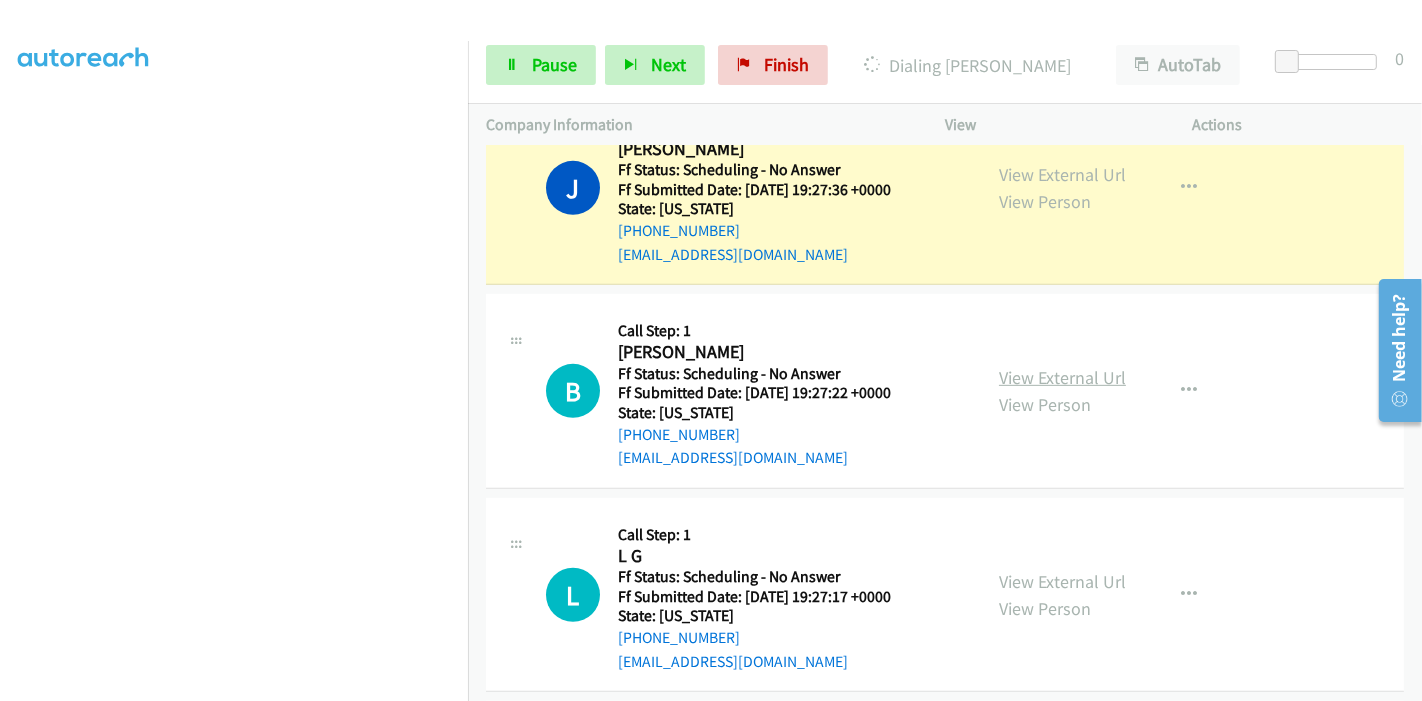 click on "View External Url" at bounding box center [1062, 377] 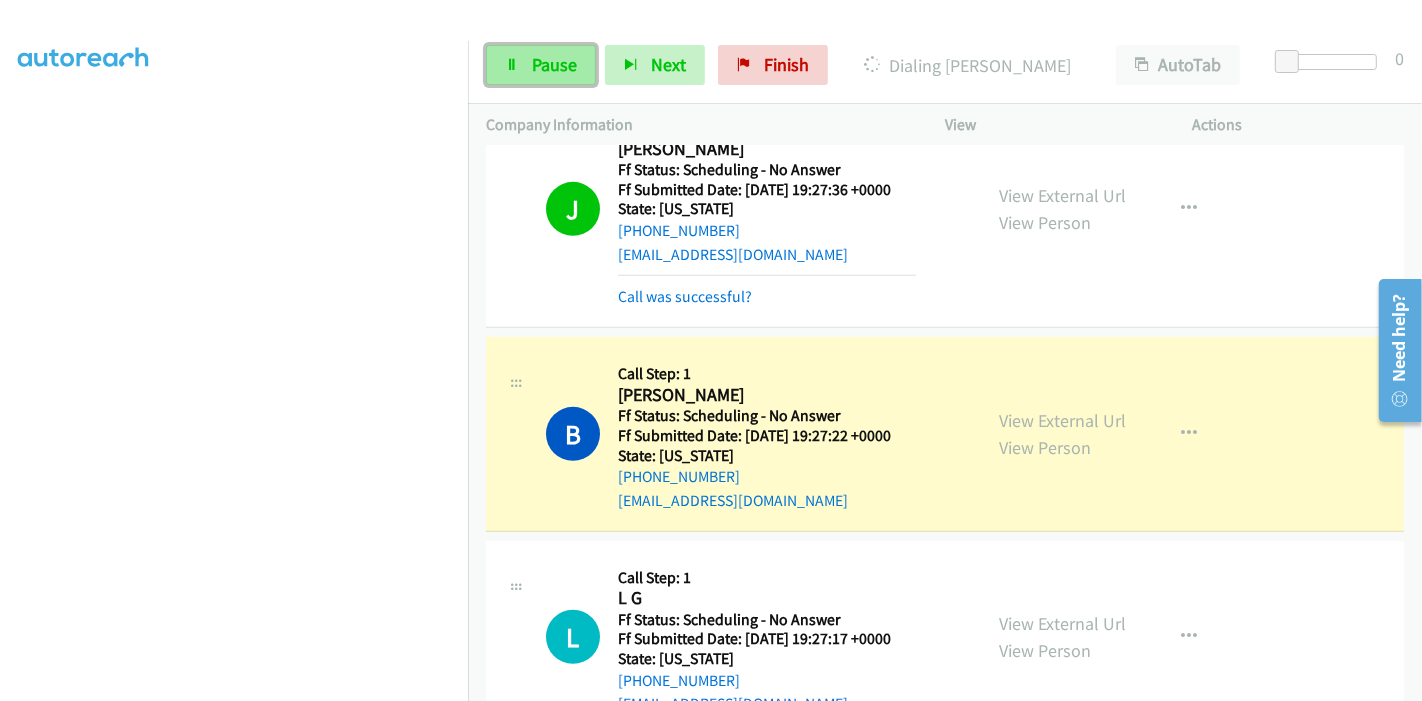 click on "Pause" at bounding box center (554, 64) 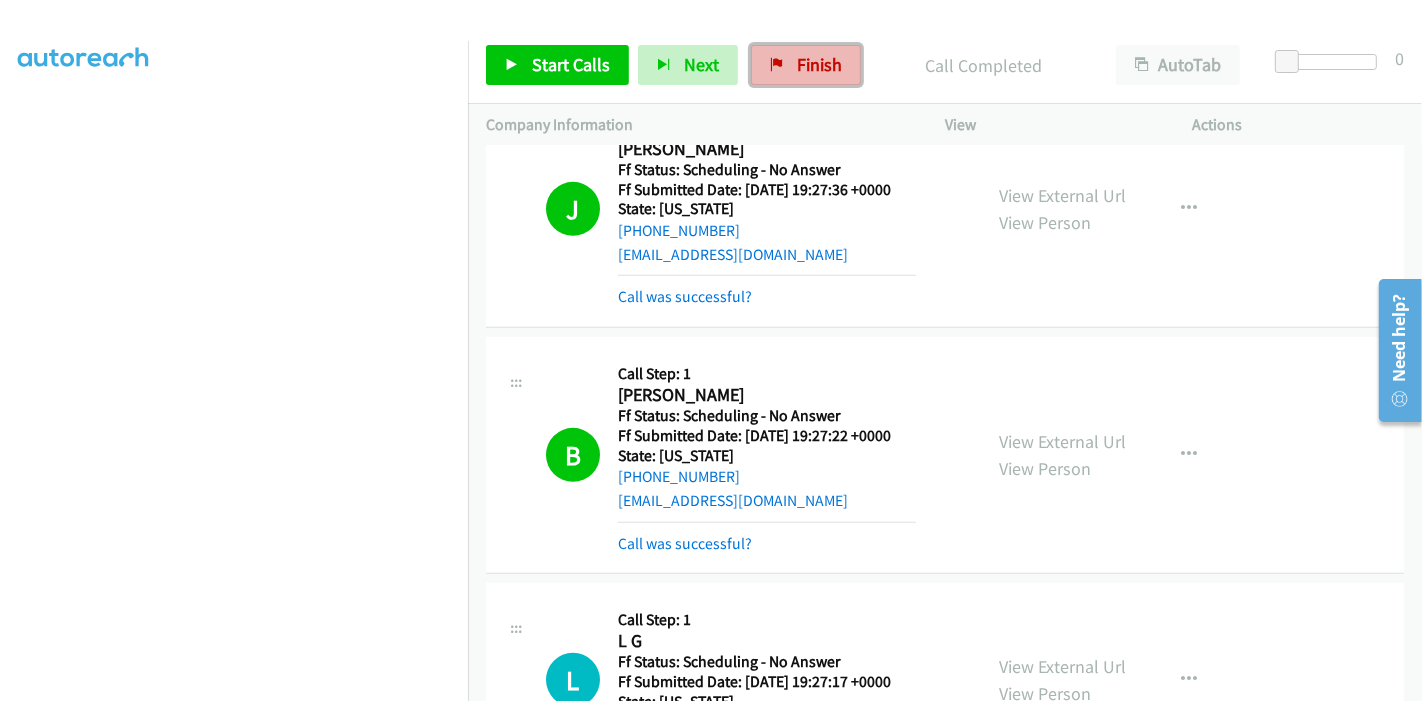 click on "Finish" at bounding box center [806, 65] 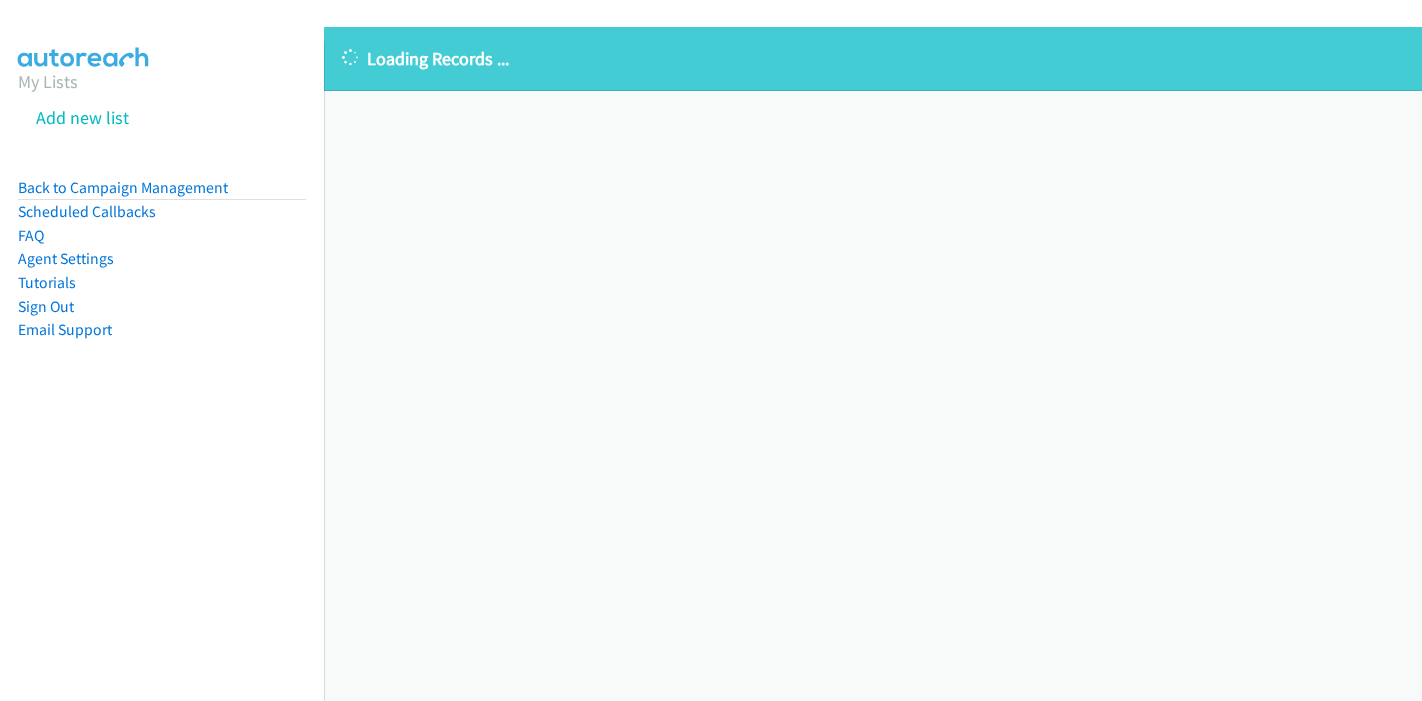 scroll, scrollTop: 0, scrollLeft: 0, axis: both 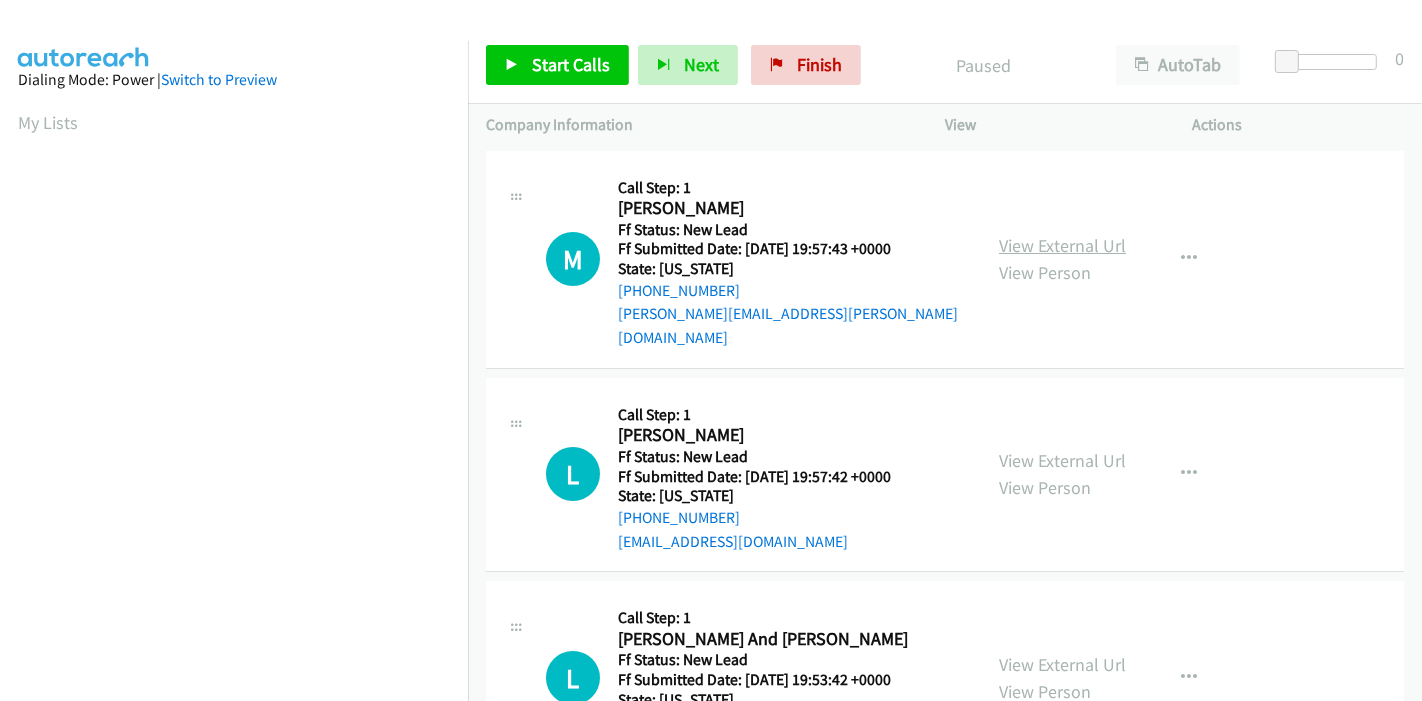 click on "View External Url" at bounding box center (1062, 245) 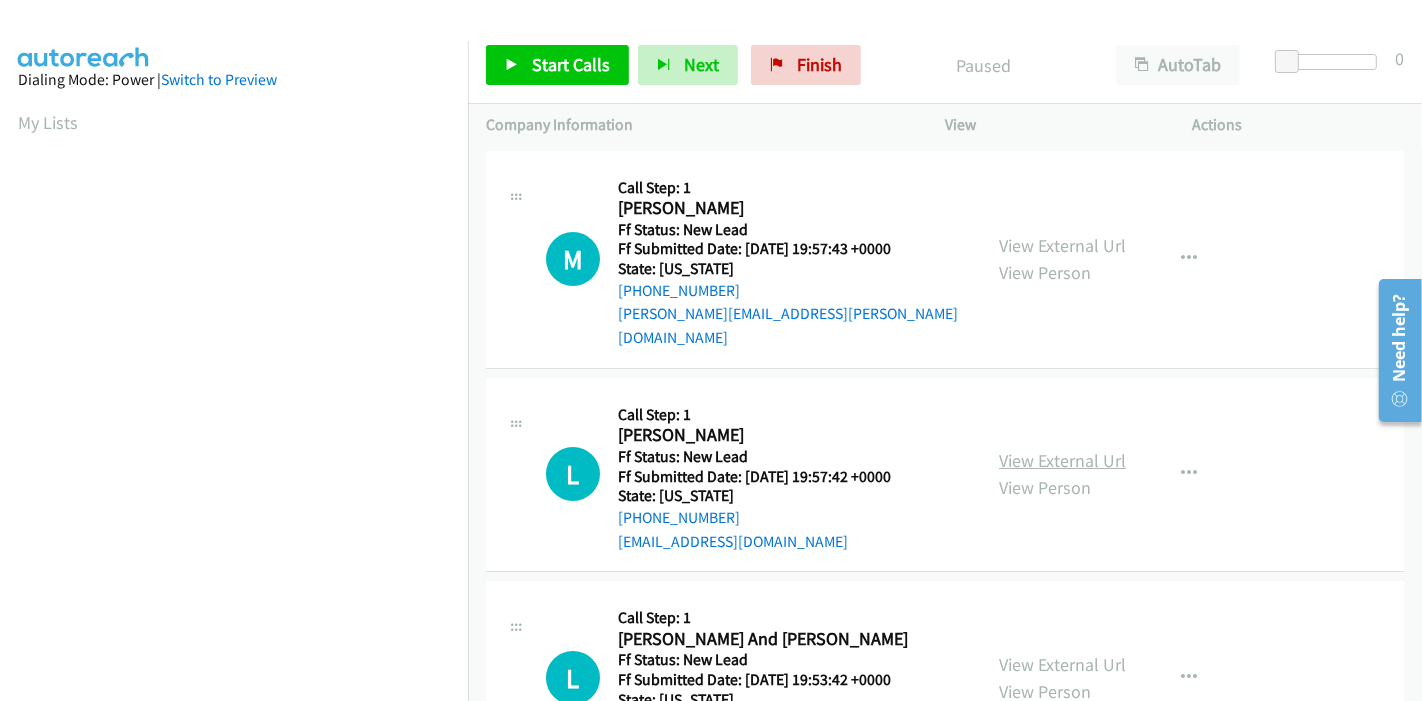 click on "View External Url" at bounding box center (1062, 460) 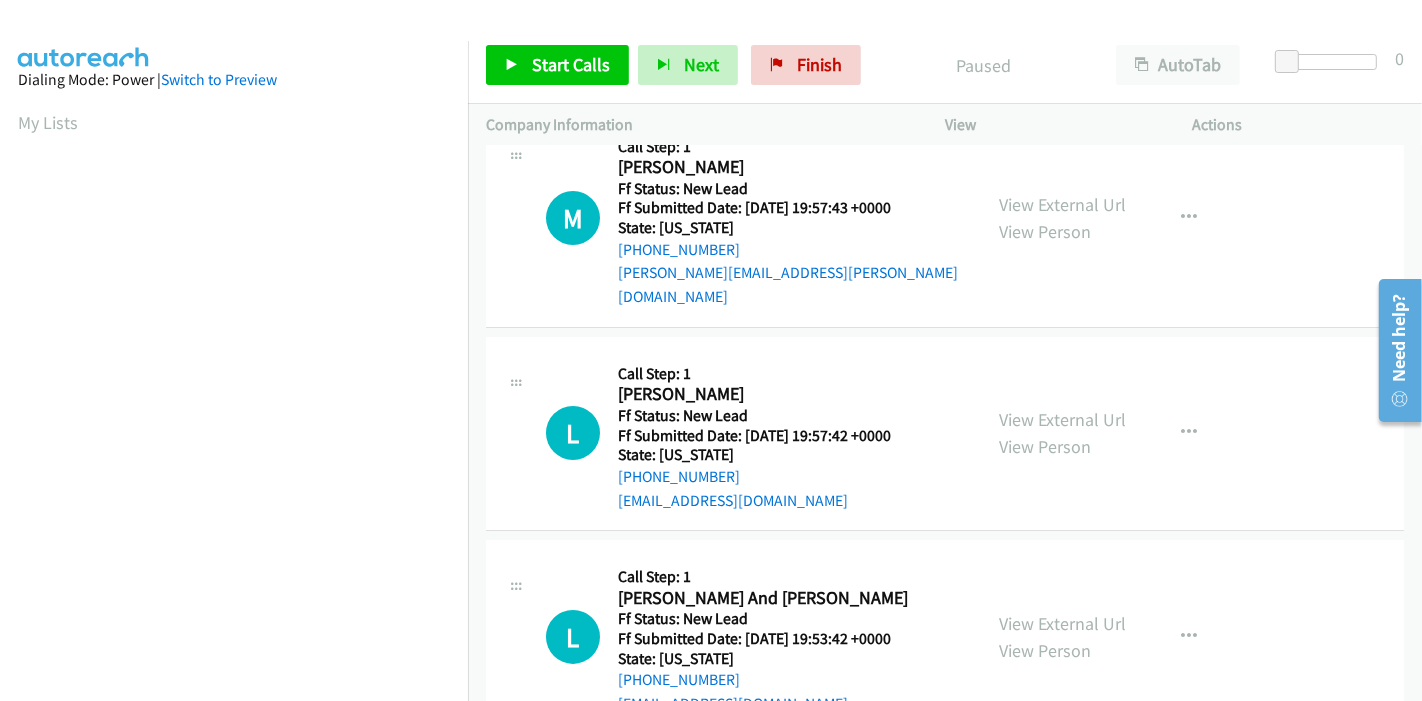 scroll, scrollTop: 0, scrollLeft: 0, axis: both 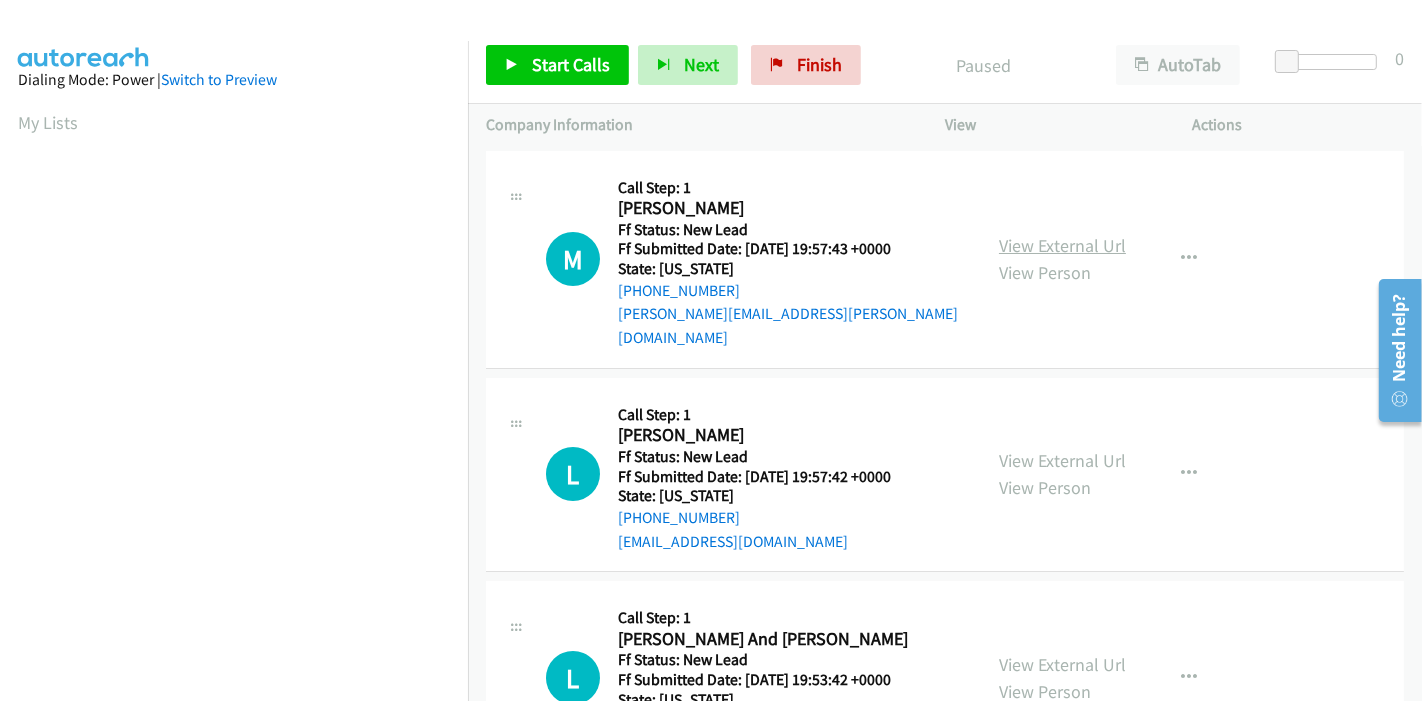 click on "View External Url" at bounding box center [1062, 245] 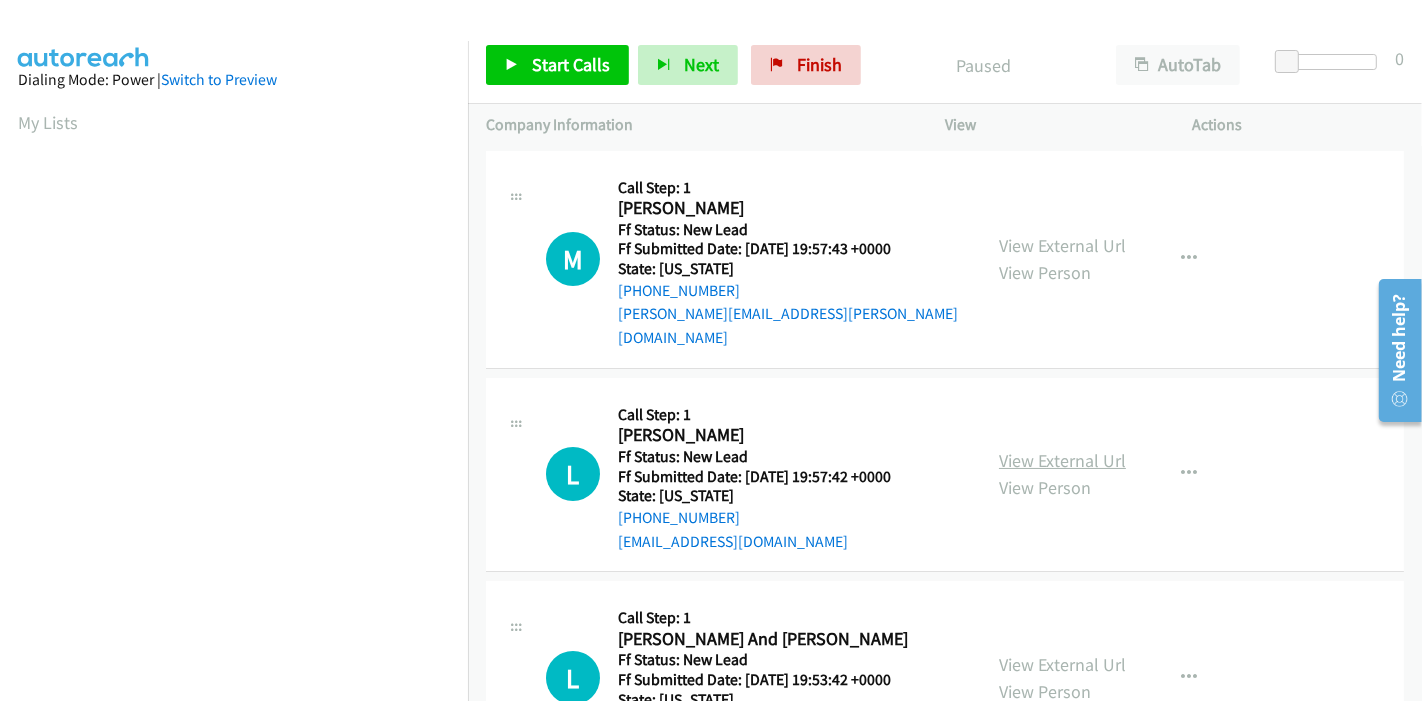 click on "View External Url" at bounding box center (1062, 460) 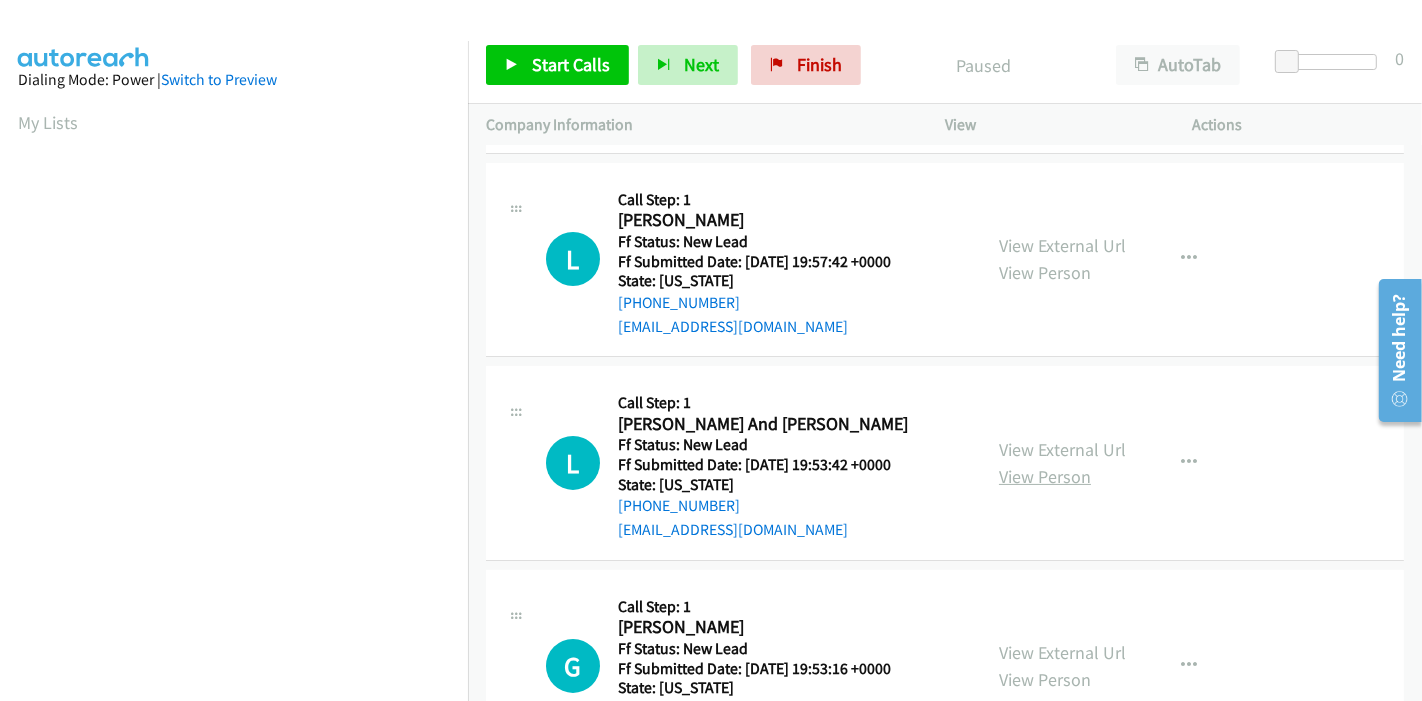 scroll, scrollTop: 333, scrollLeft: 0, axis: vertical 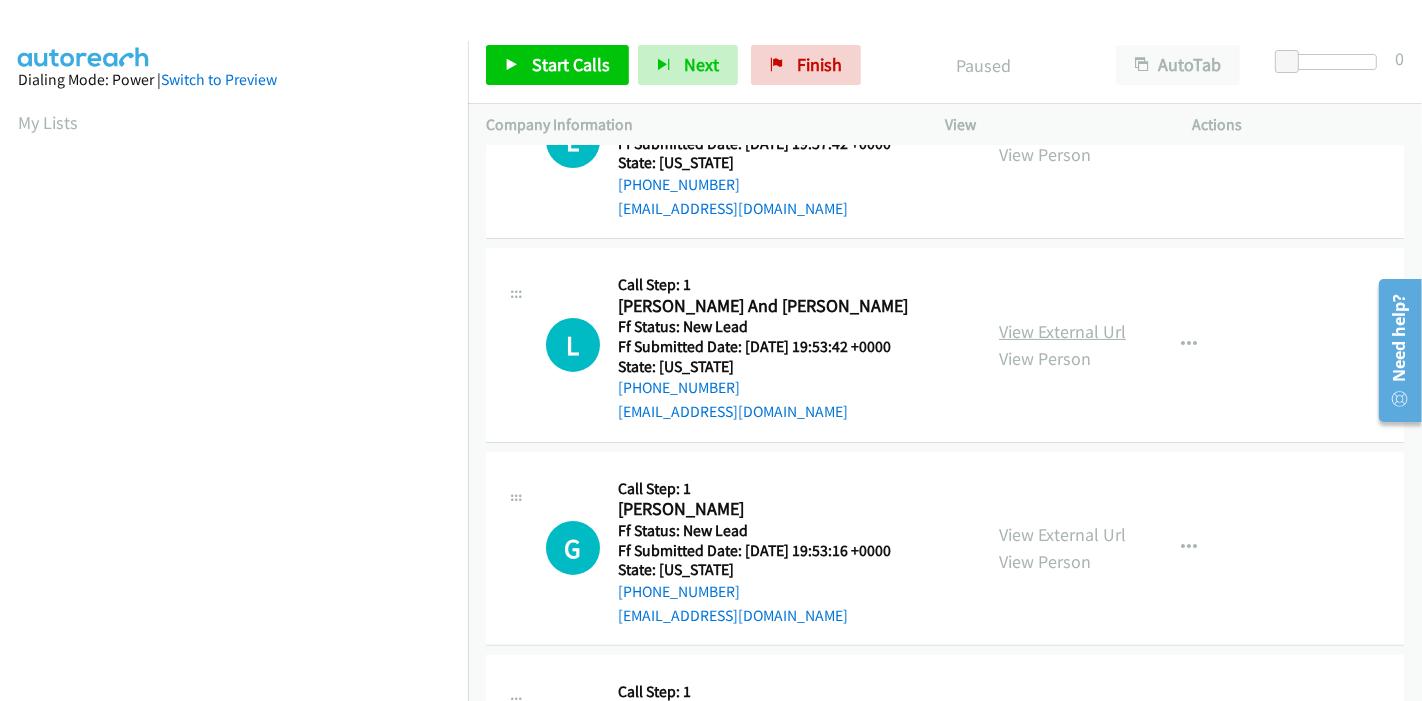 click on "View External Url" at bounding box center [1062, 331] 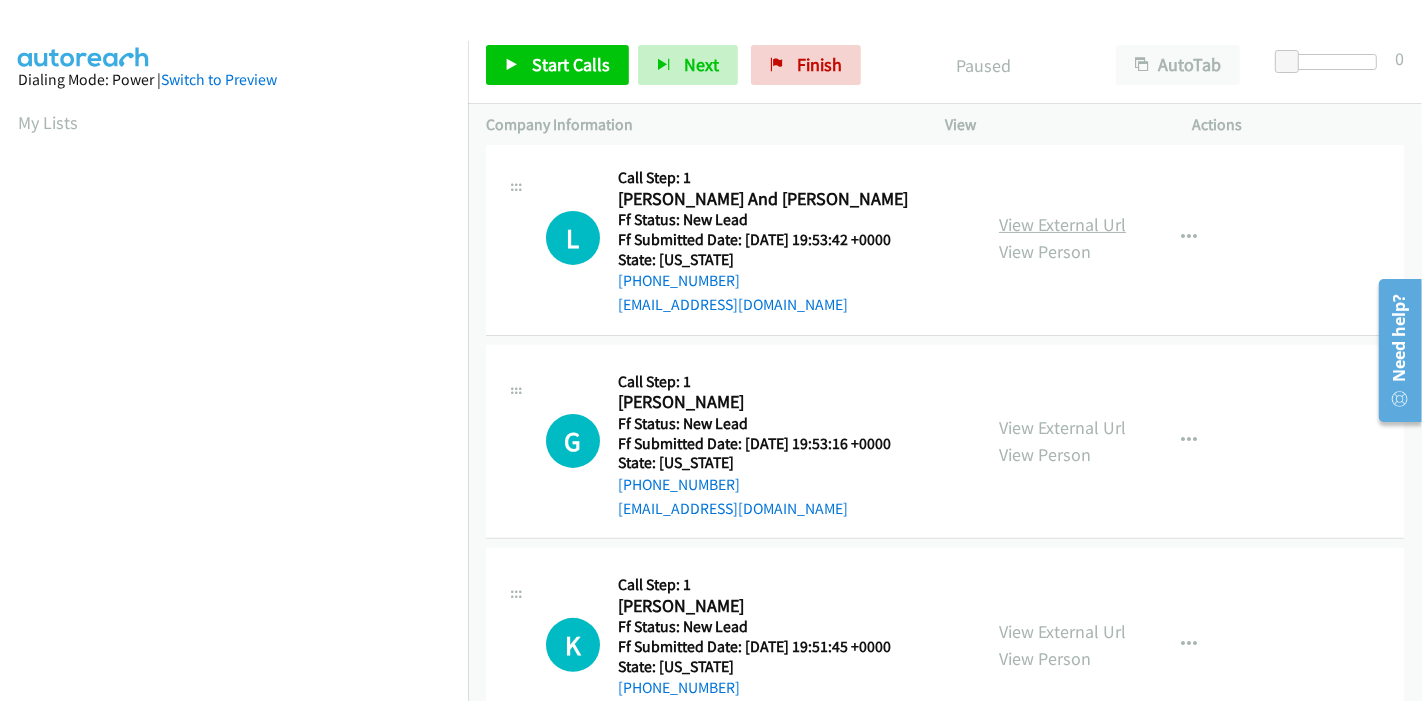 scroll, scrollTop: 487, scrollLeft: 0, axis: vertical 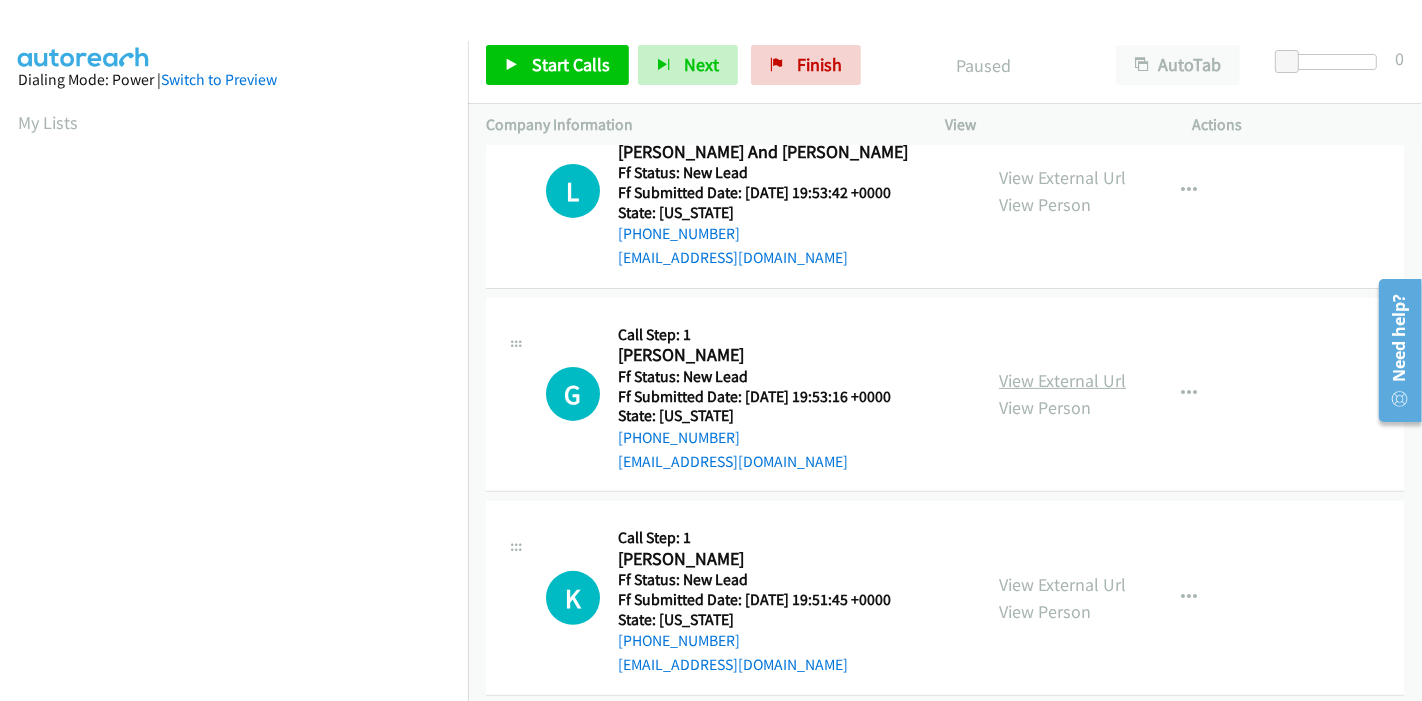 click on "View External Url" at bounding box center [1062, 380] 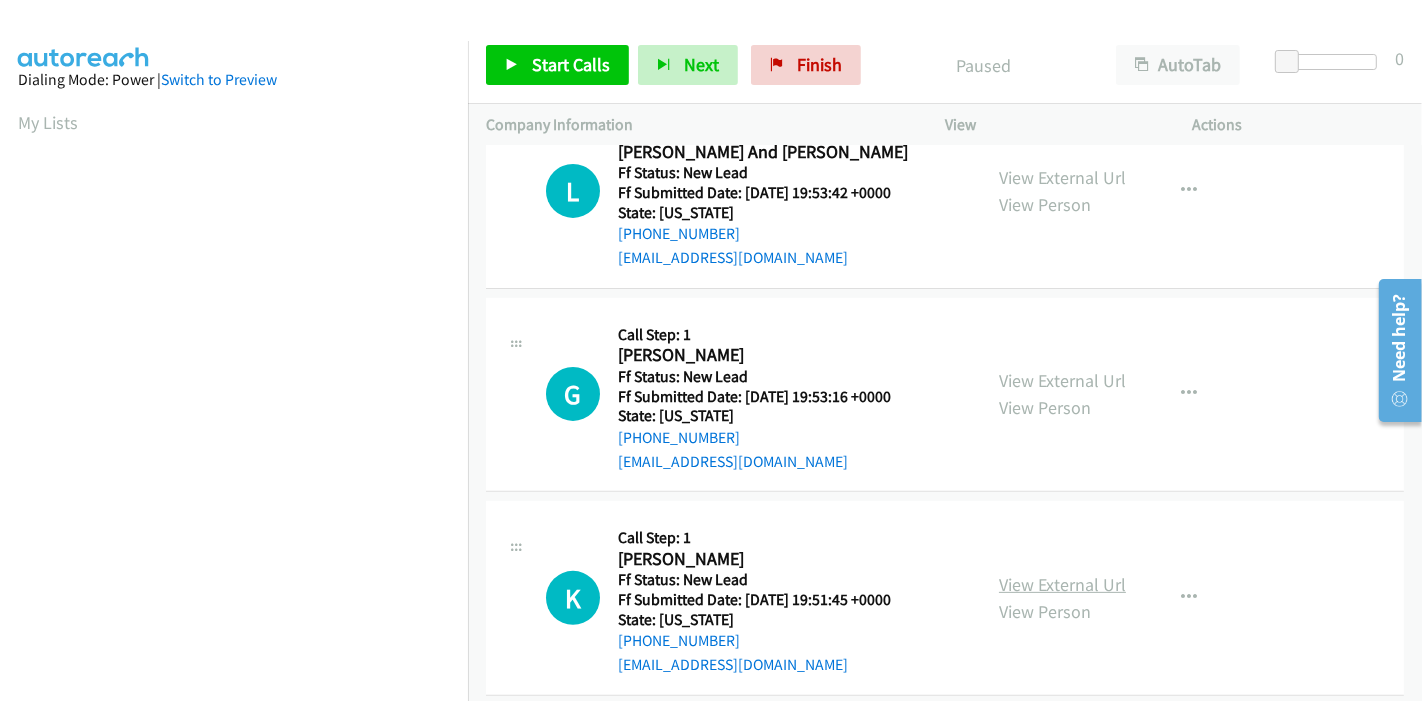 click on "View External Url" at bounding box center [1062, 584] 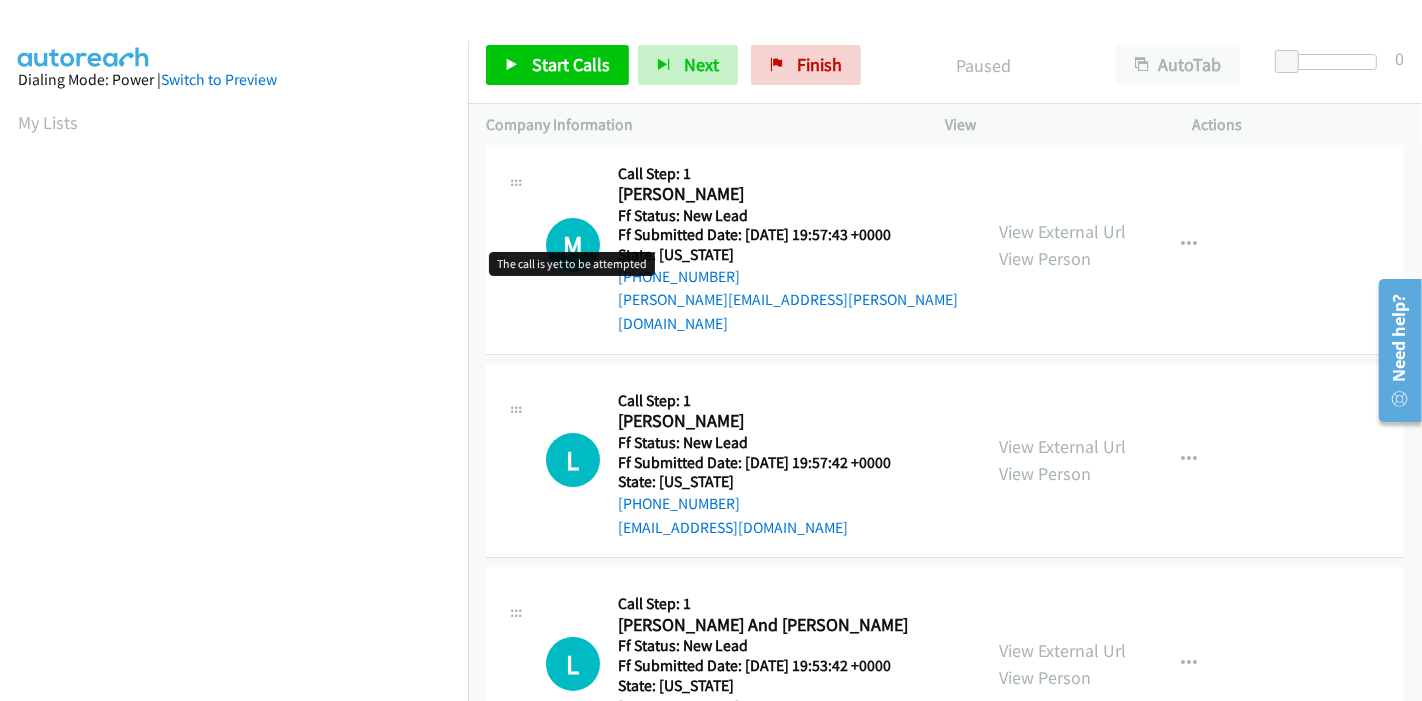 scroll, scrollTop: 0, scrollLeft: 0, axis: both 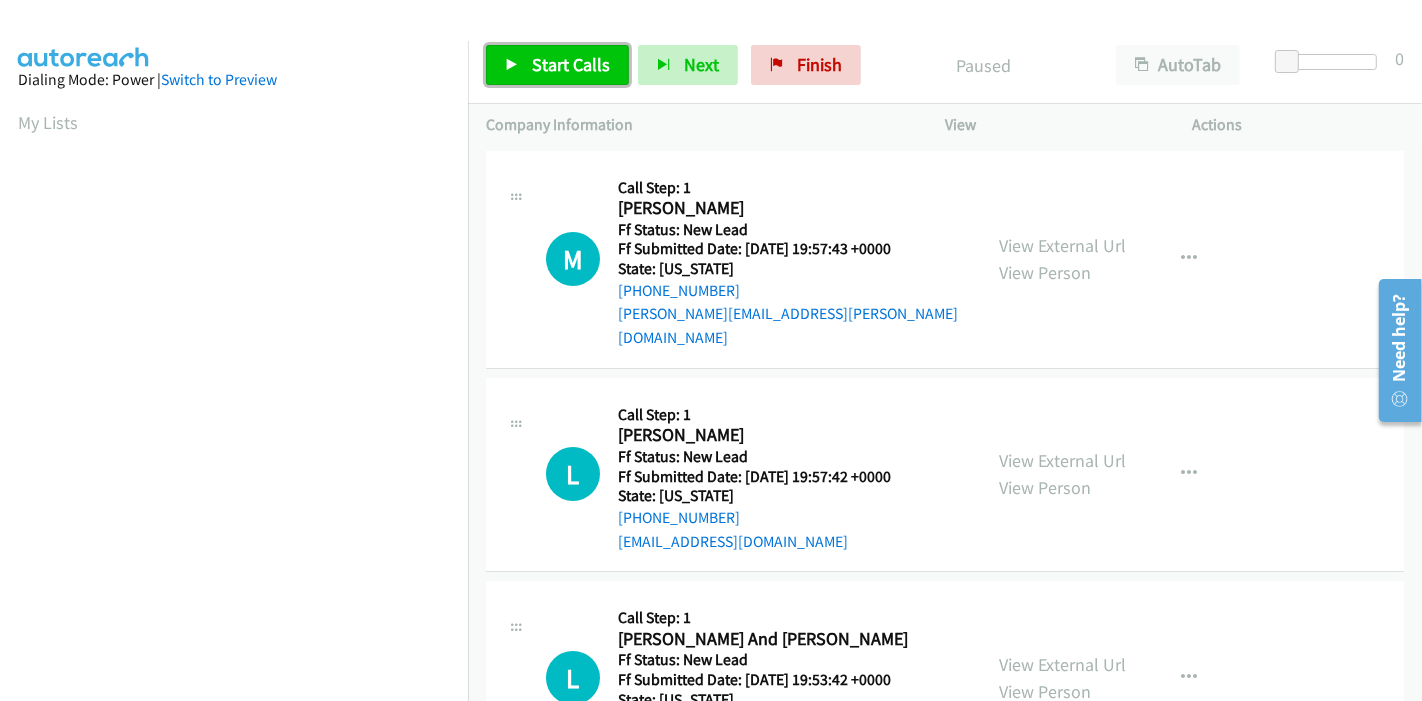 click on "Start Calls" at bounding box center (571, 64) 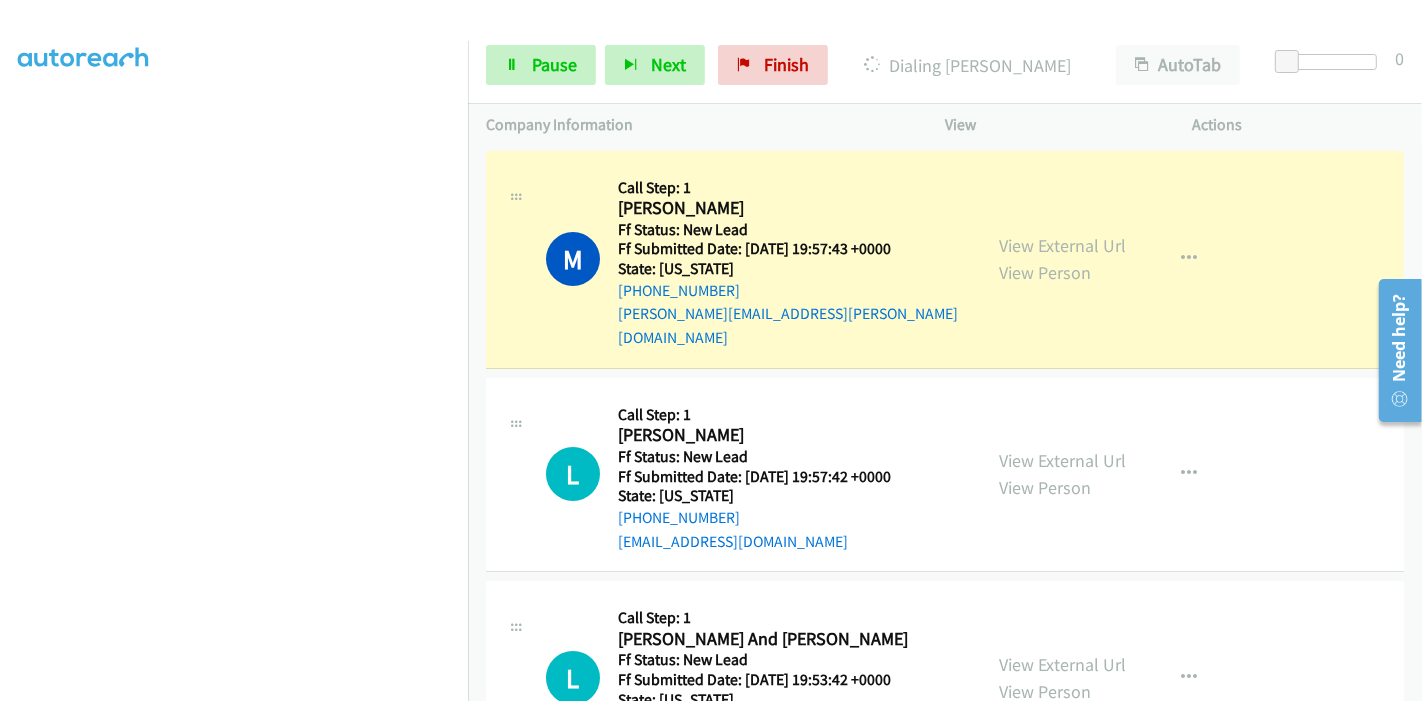 scroll, scrollTop: 422, scrollLeft: 0, axis: vertical 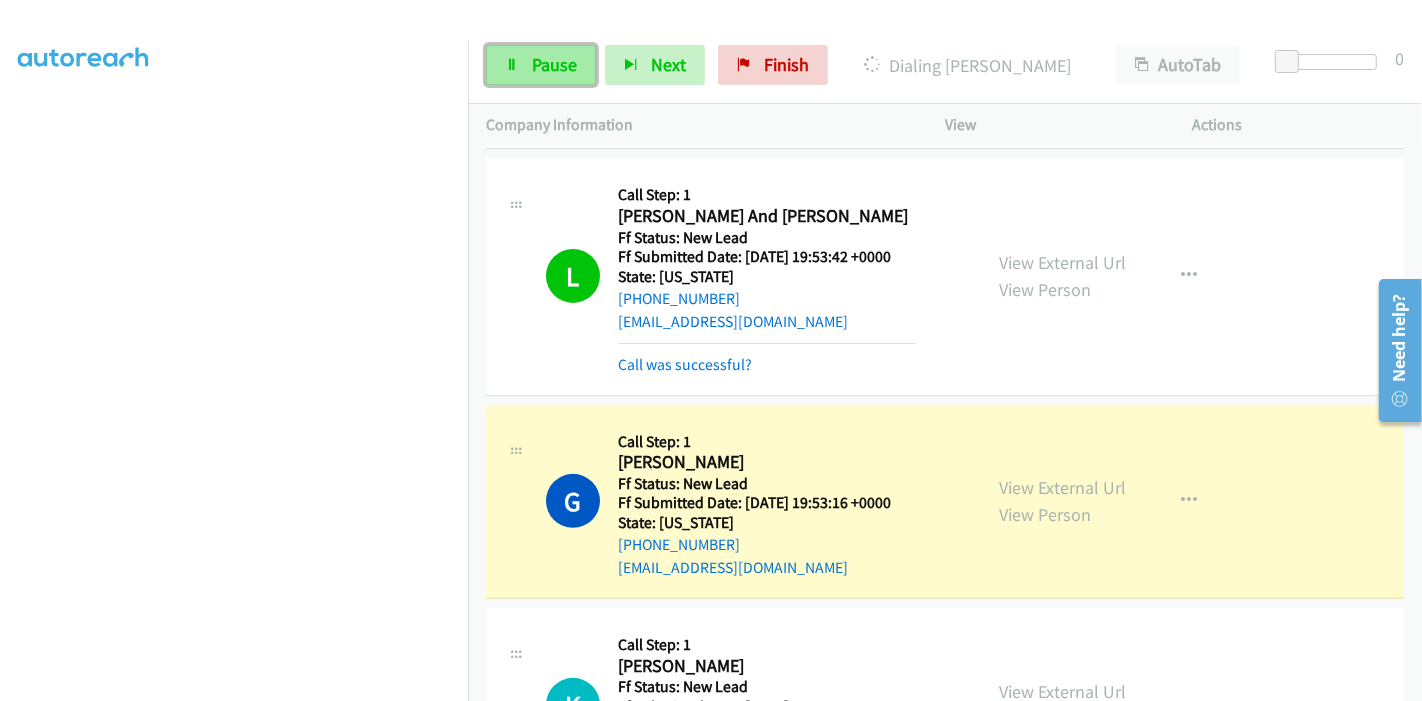 click on "Pause" at bounding box center [541, 65] 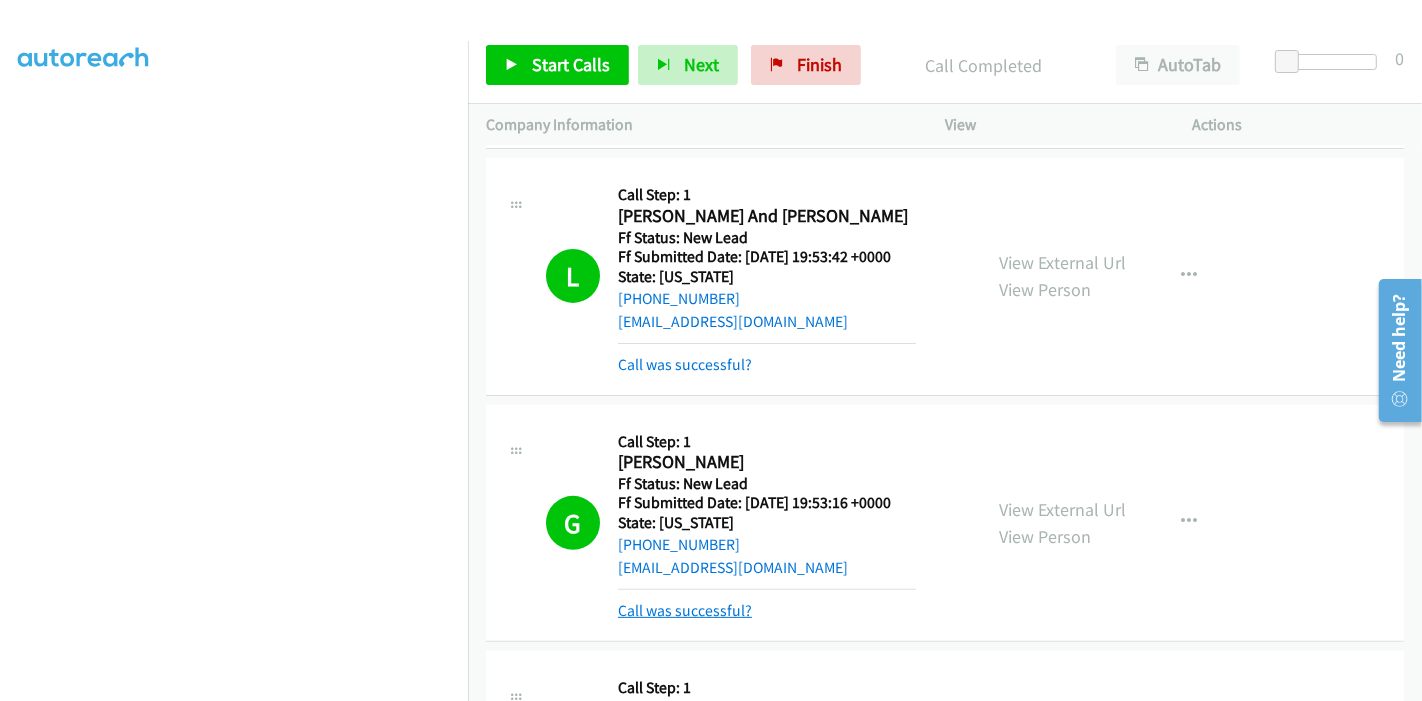 click on "Call was successful?" at bounding box center [685, 610] 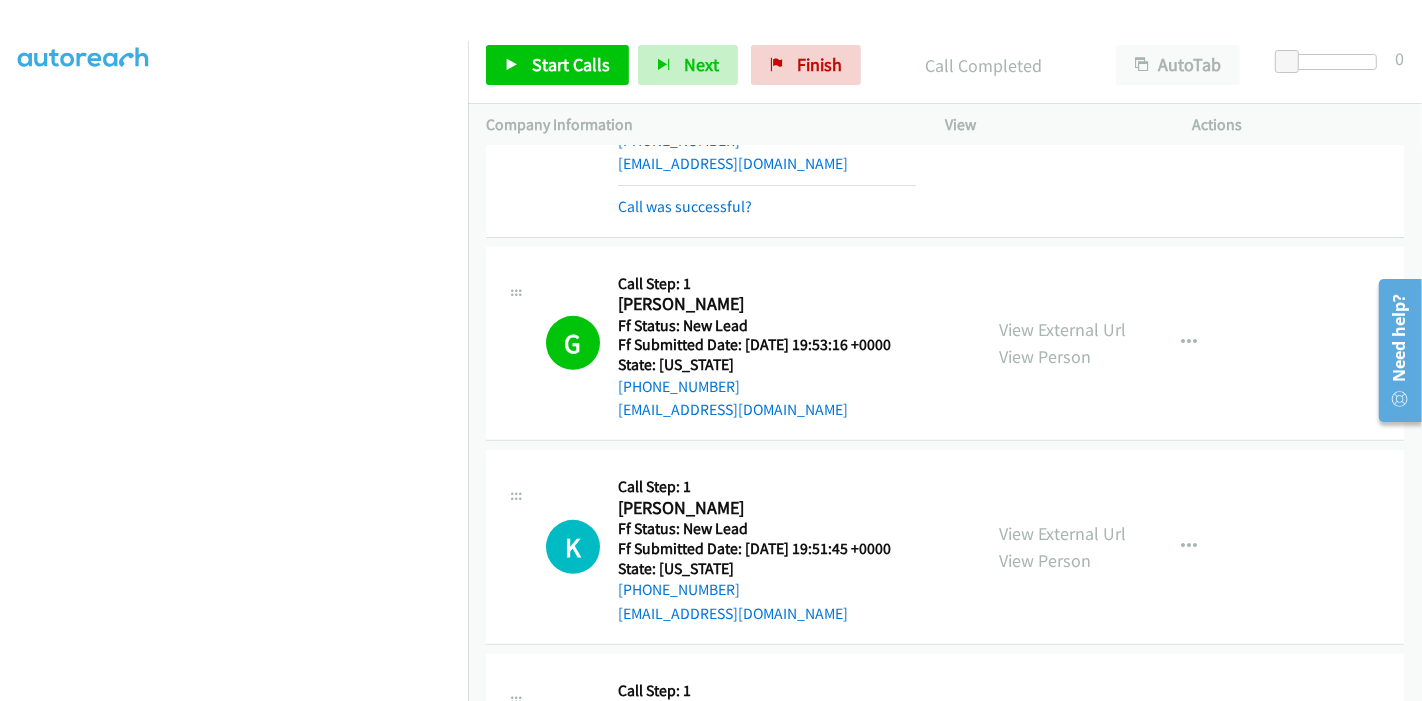 scroll, scrollTop: 888, scrollLeft: 0, axis: vertical 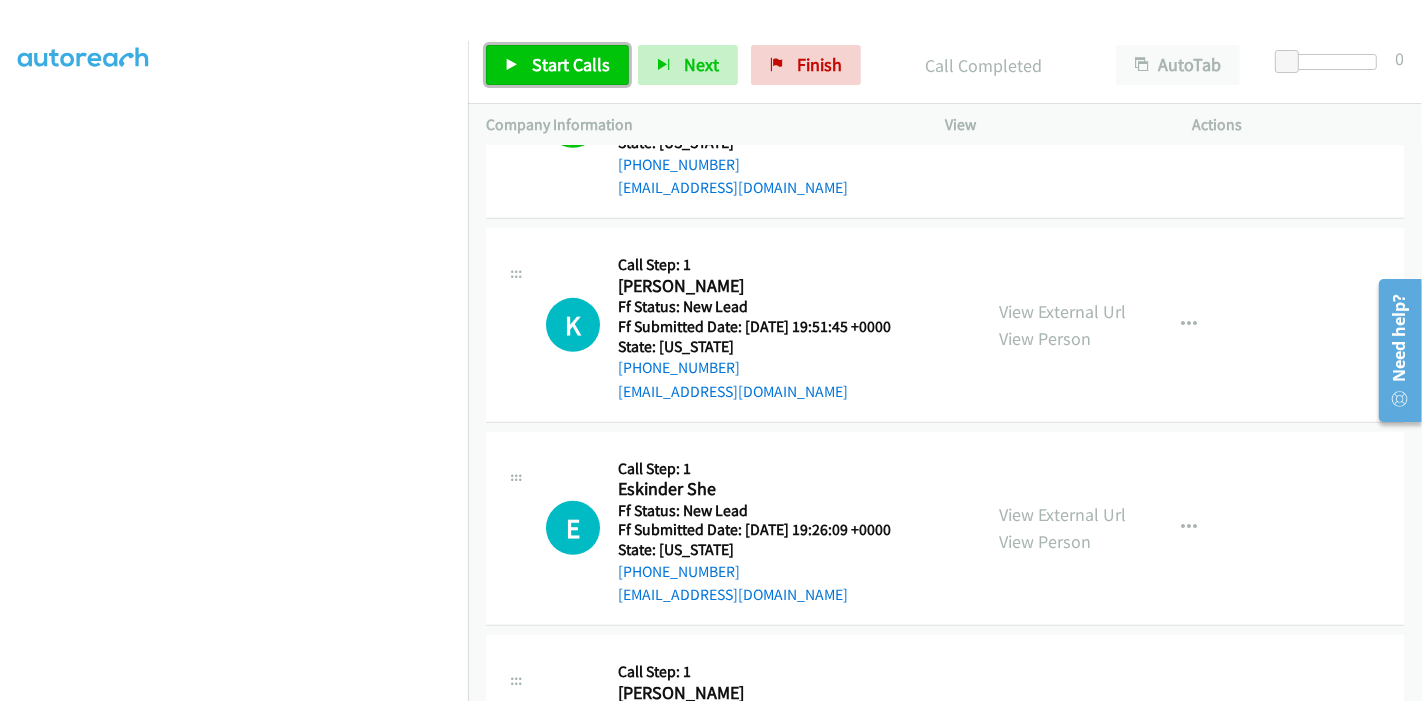 click on "Start Calls" at bounding box center (571, 64) 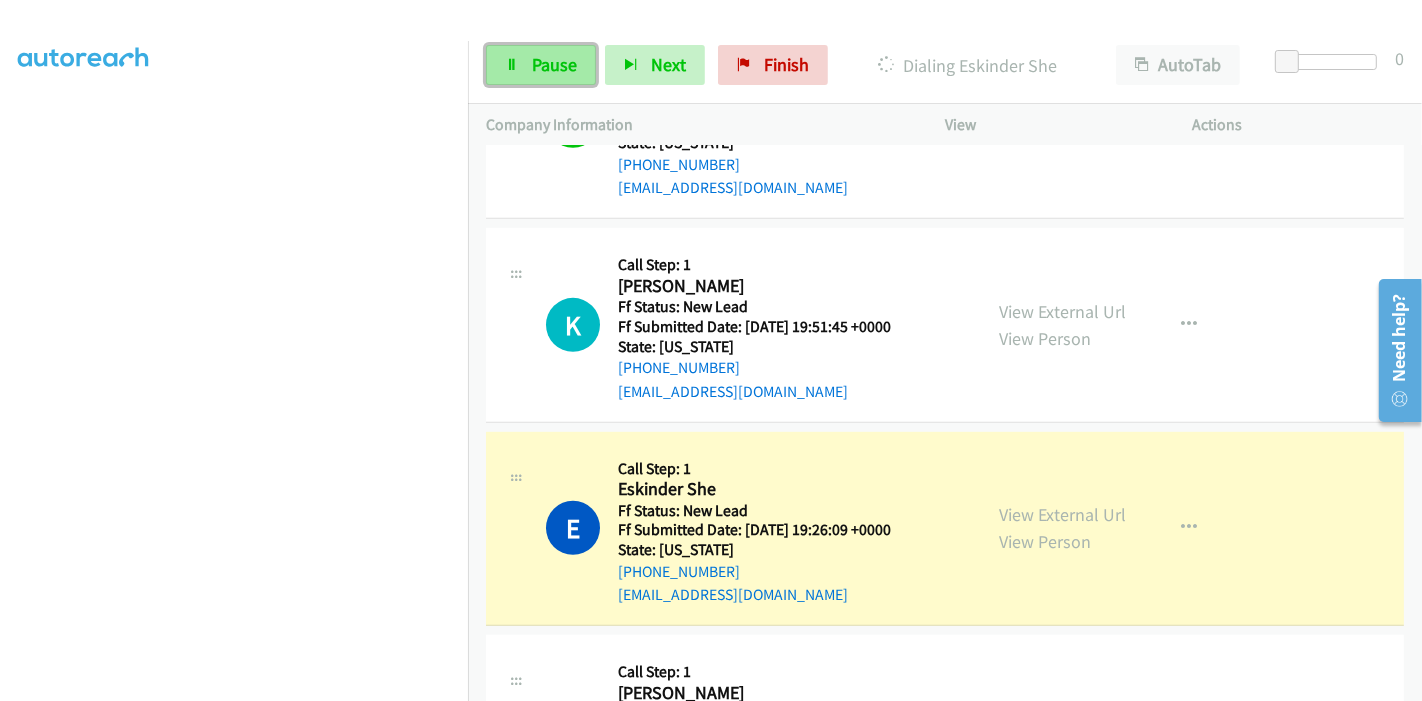 click on "Pause" at bounding box center [554, 64] 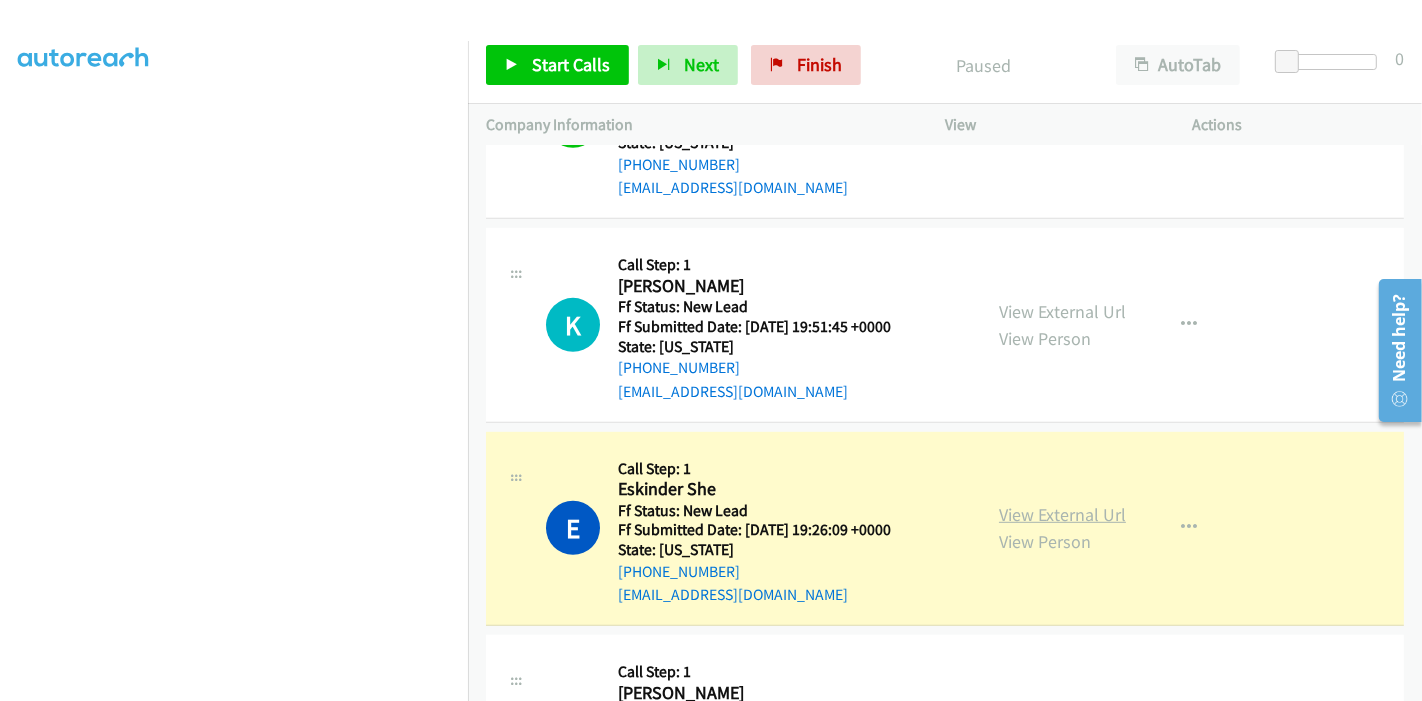 click on "View External Url" at bounding box center (1062, 514) 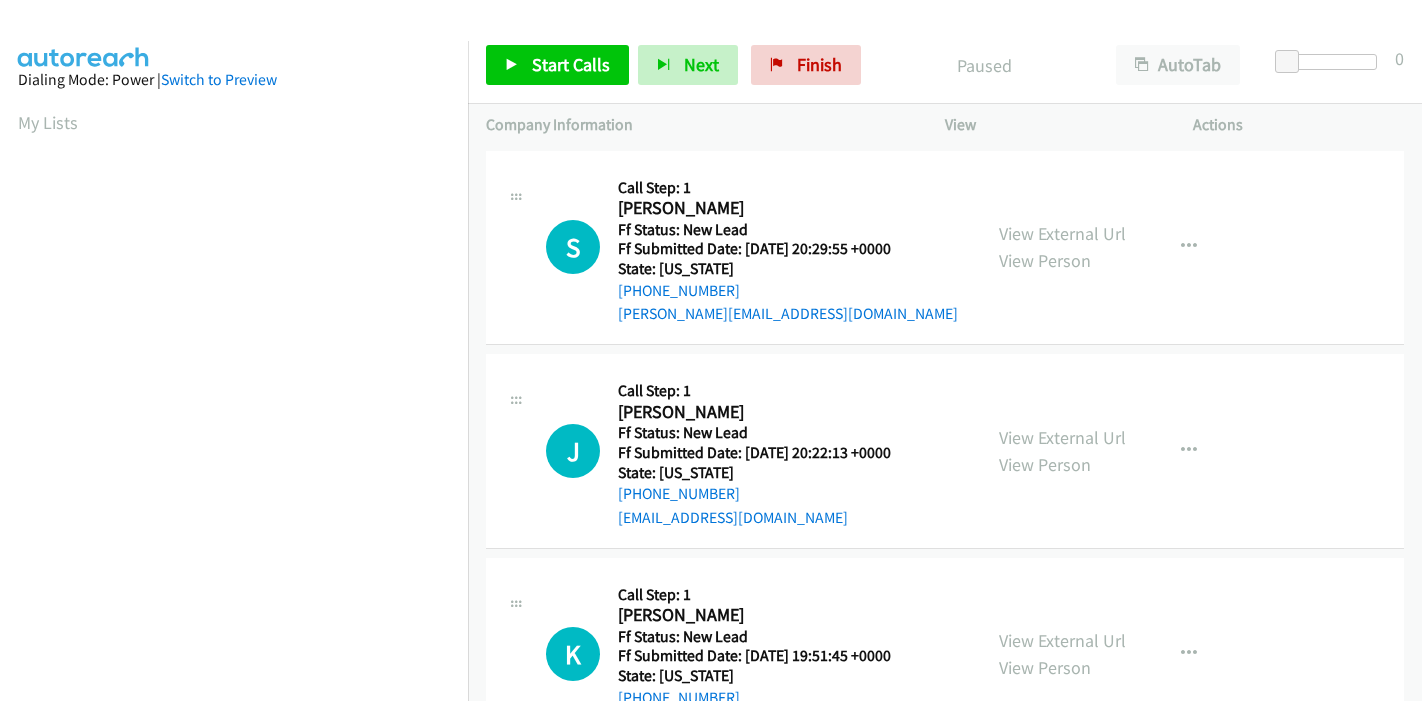scroll, scrollTop: 0, scrollLeft: 0, axis: both 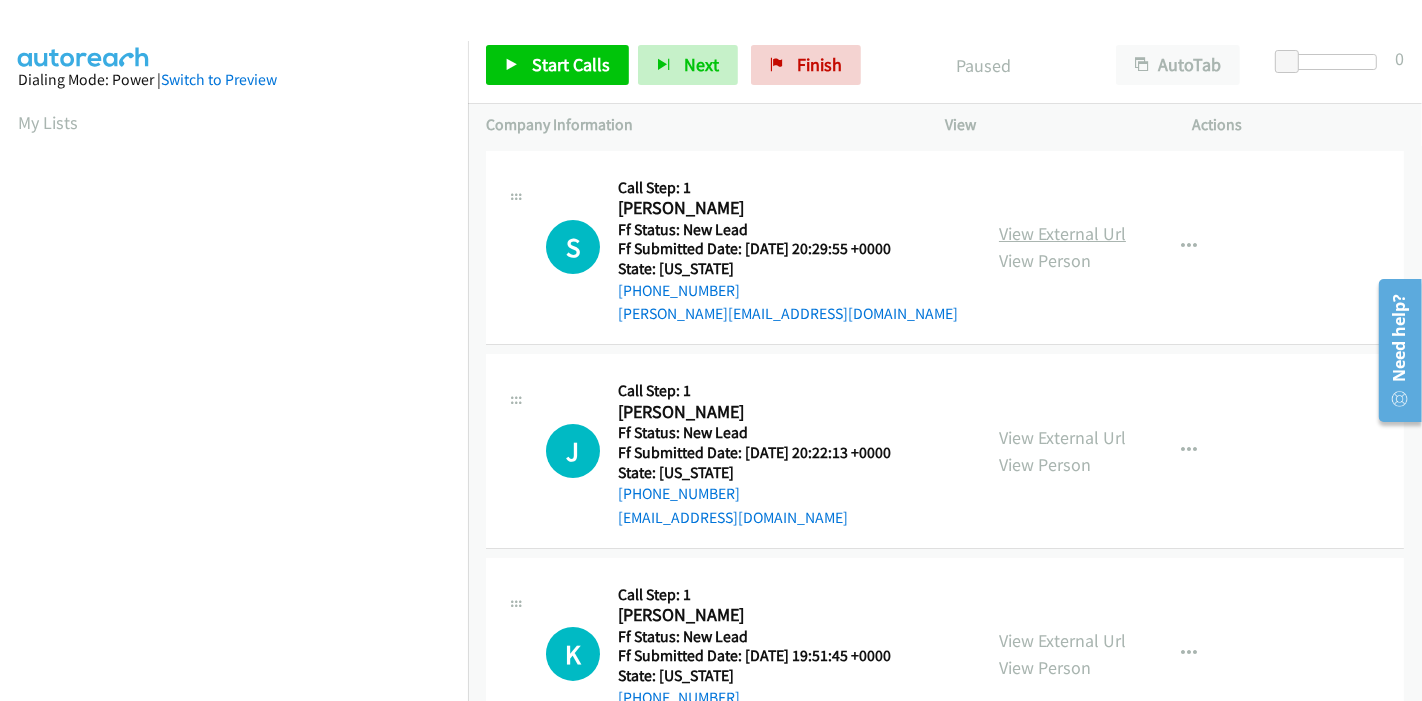 click on "View External Url" at bounding box center (1062, 233) 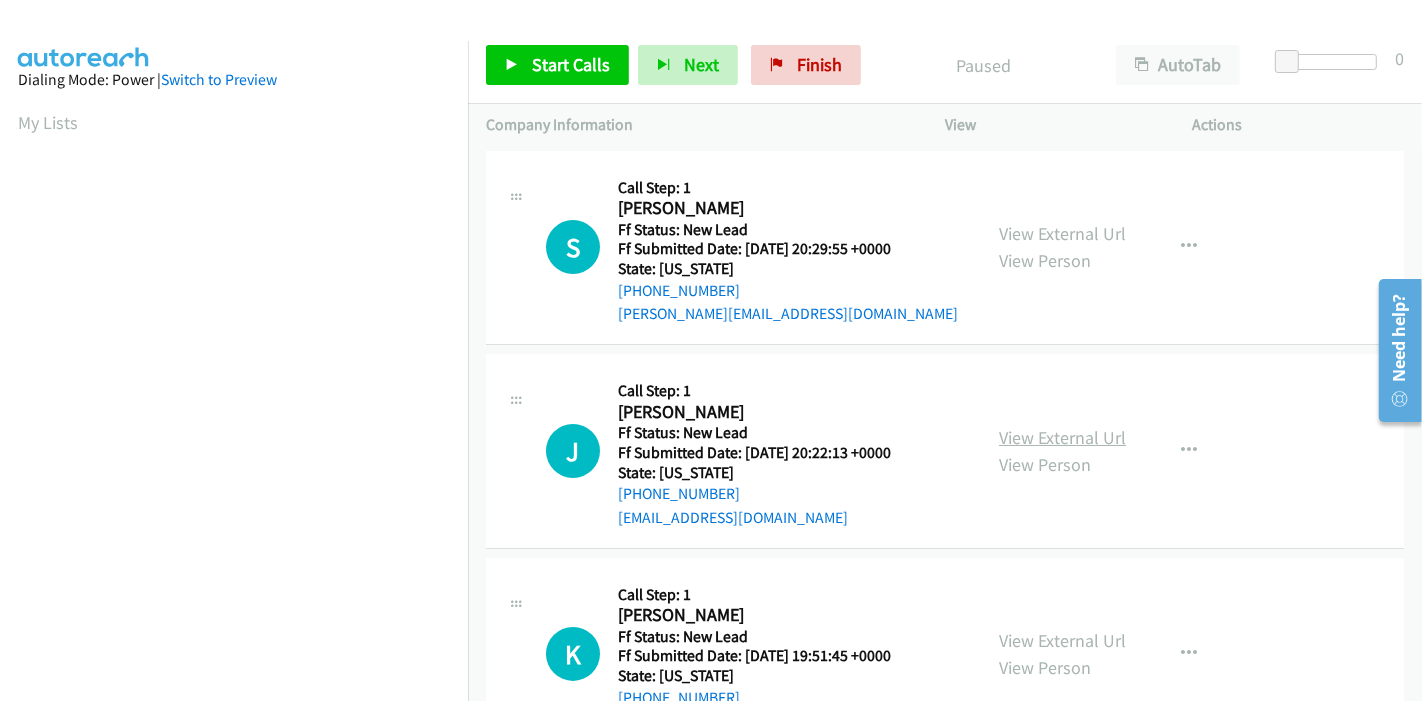 click on "View External Url" at bounding box center (1062, 437) 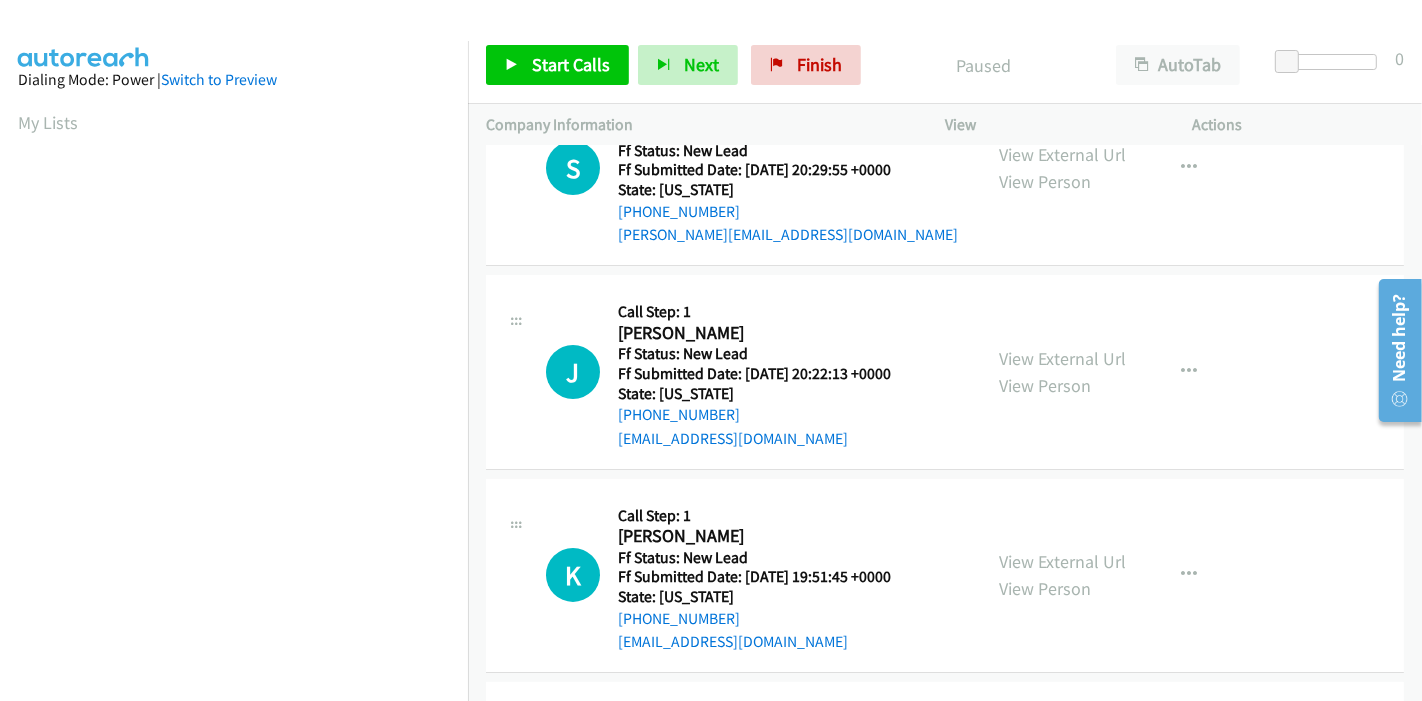 scroll, scrollTop: 222, scrollLeft: 0, axis: vertical 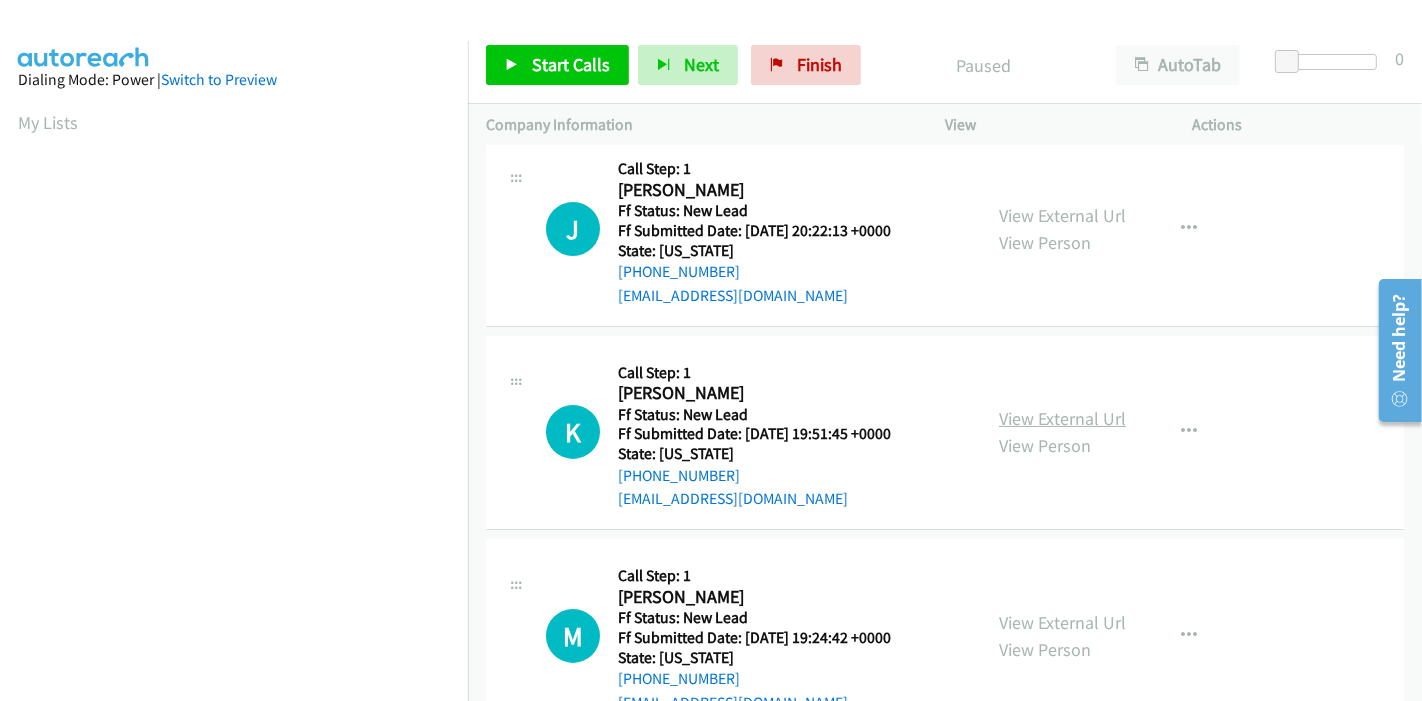click on "View External Url" at bounding box center [1062, 418] 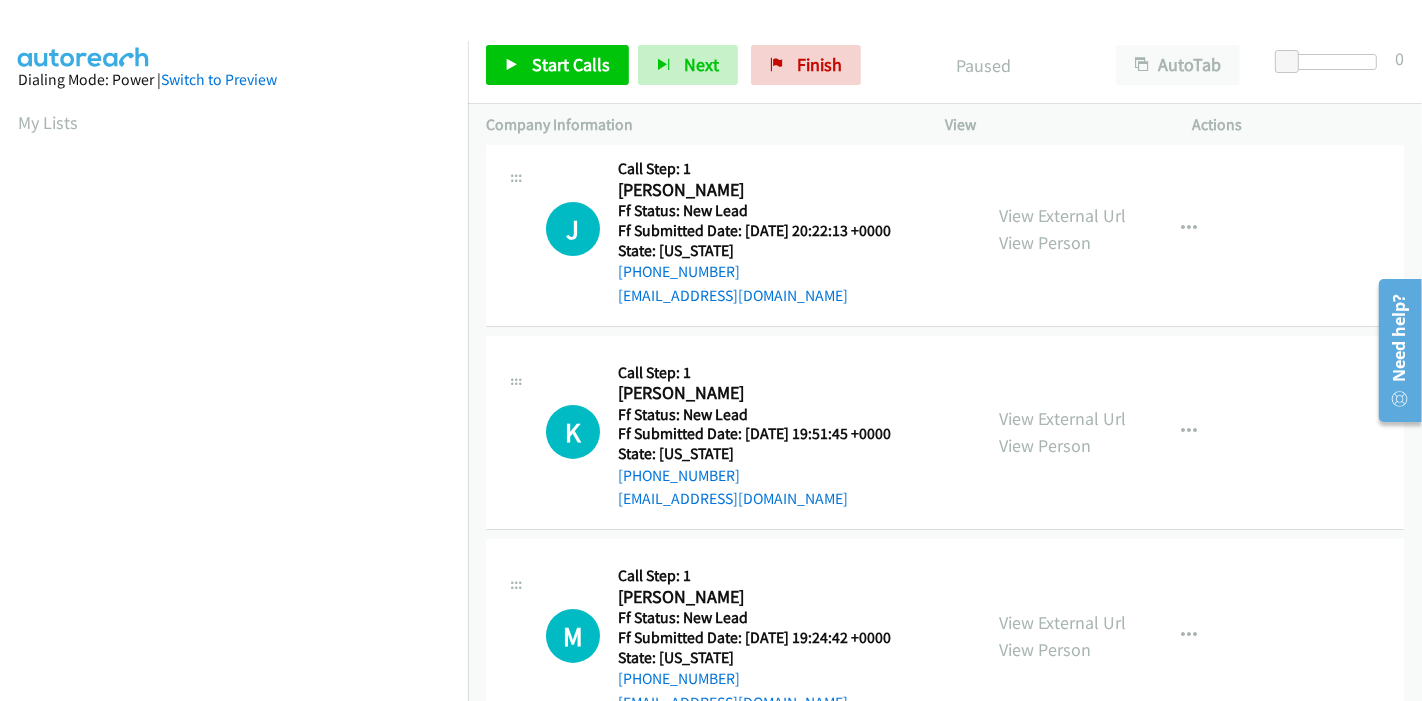 scroll, scrollTop: 444, scrollLeft: 0, axis: vertical 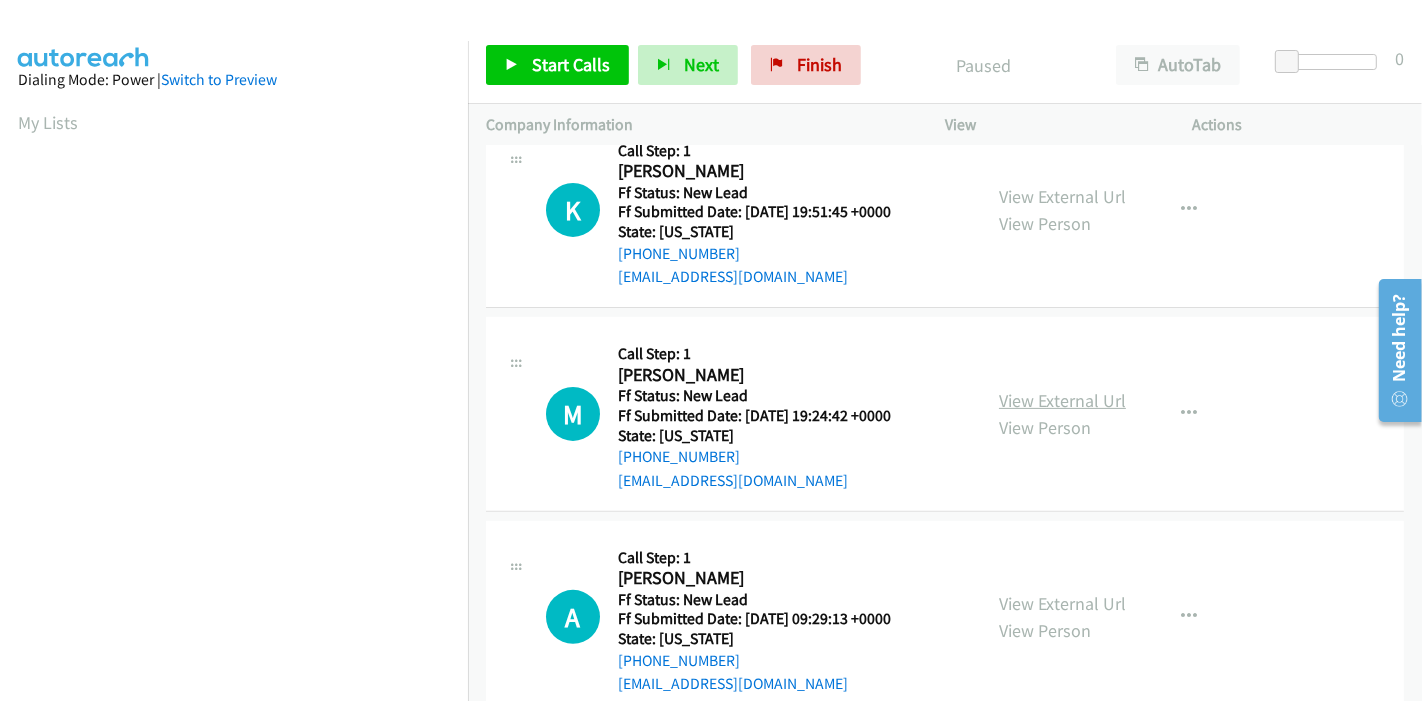 click on "View External Url" at bounding box center [1062, 400] 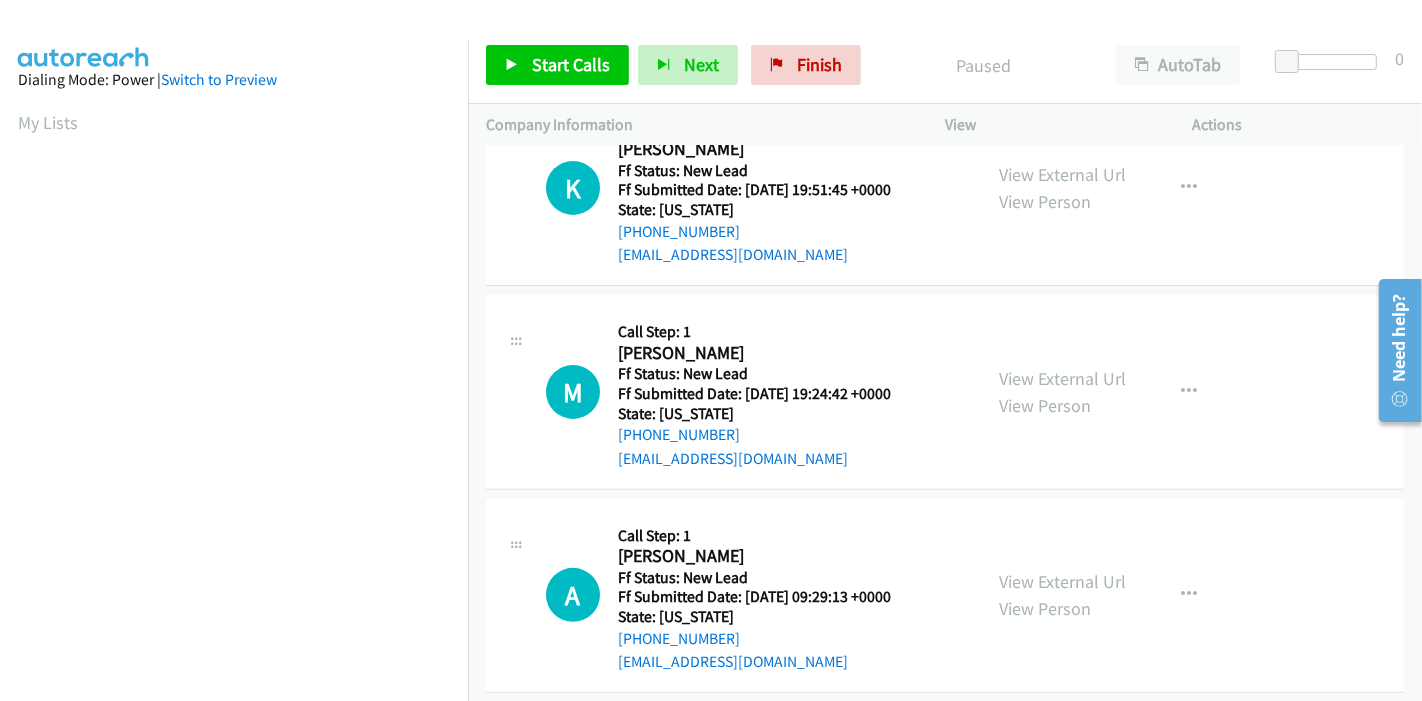 scroll, scrollTop: 487, scrollLeft: 0, axis: vertical 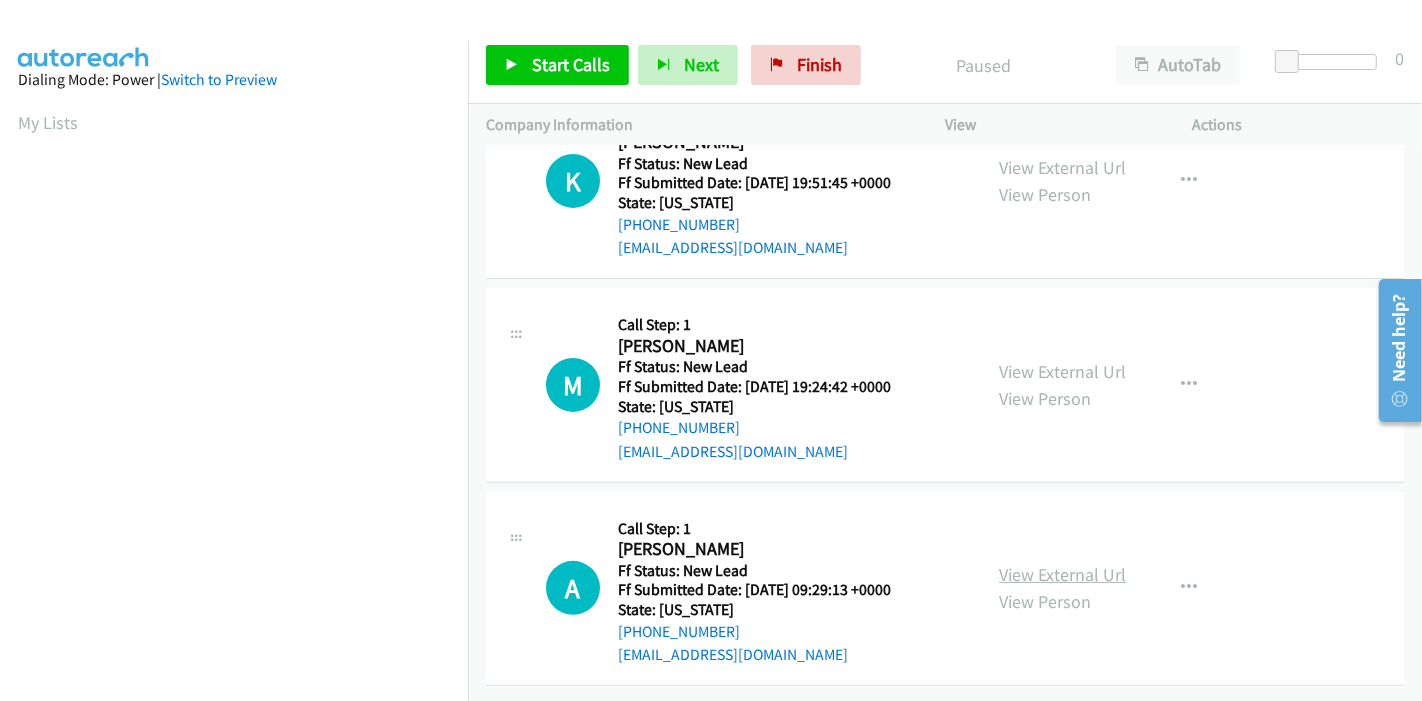 click on "View External Url" at bounding box center (1062, 574) 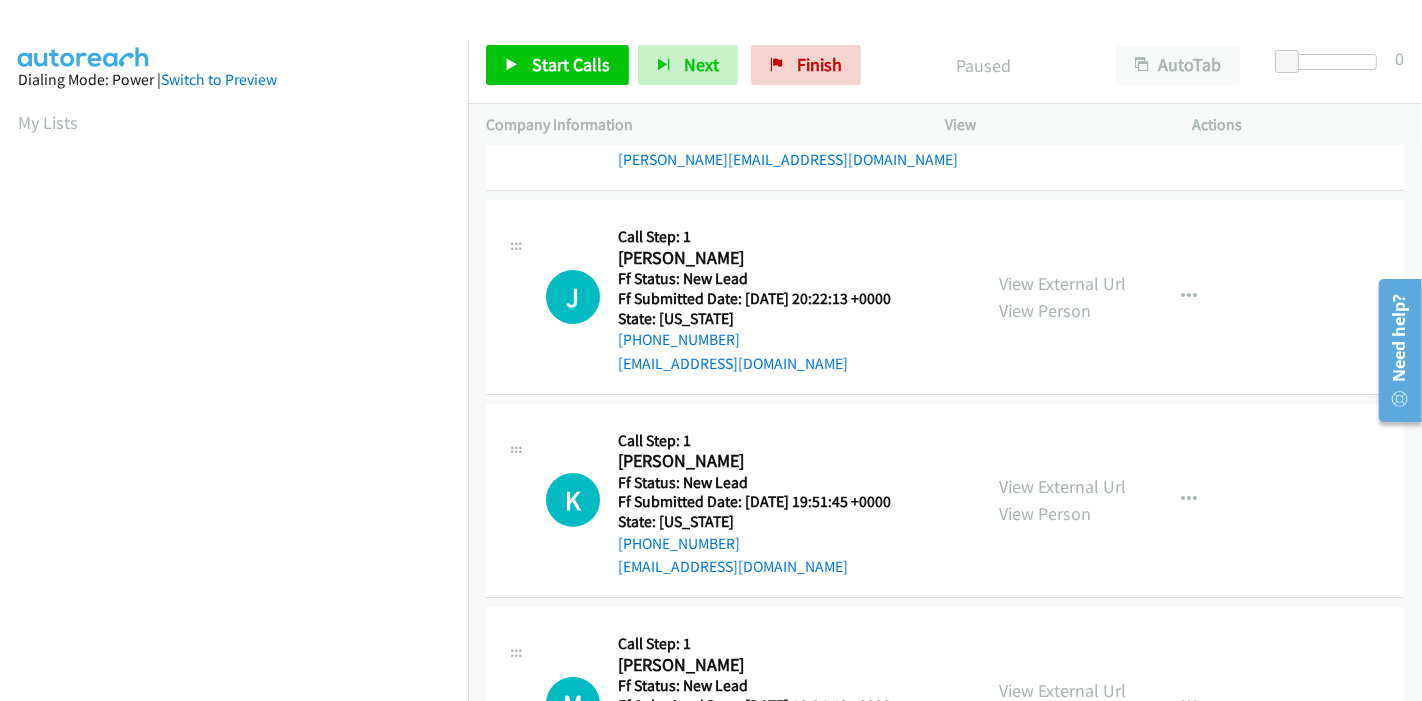scroll, scrollTop: 0, scrollLeft: 0, axis: both 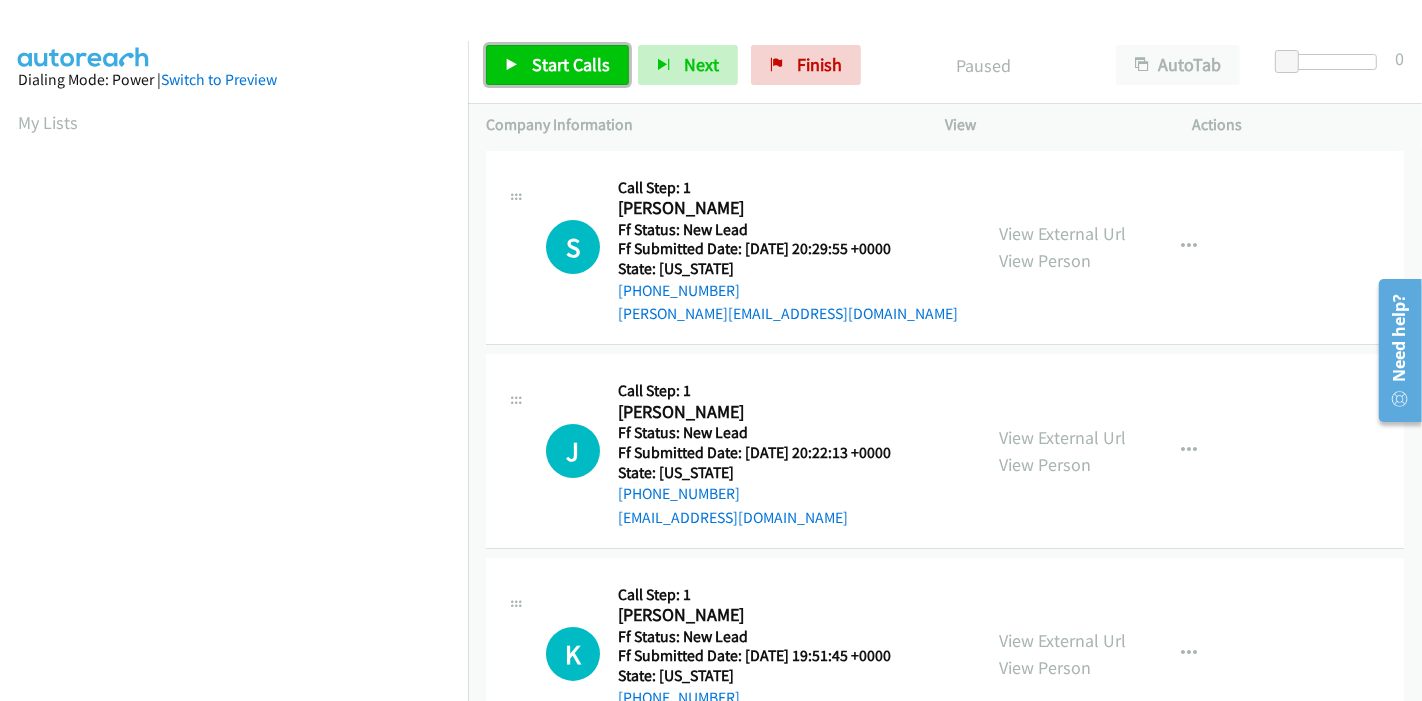 click on "Start Calls" at bounding box center [571, 64] 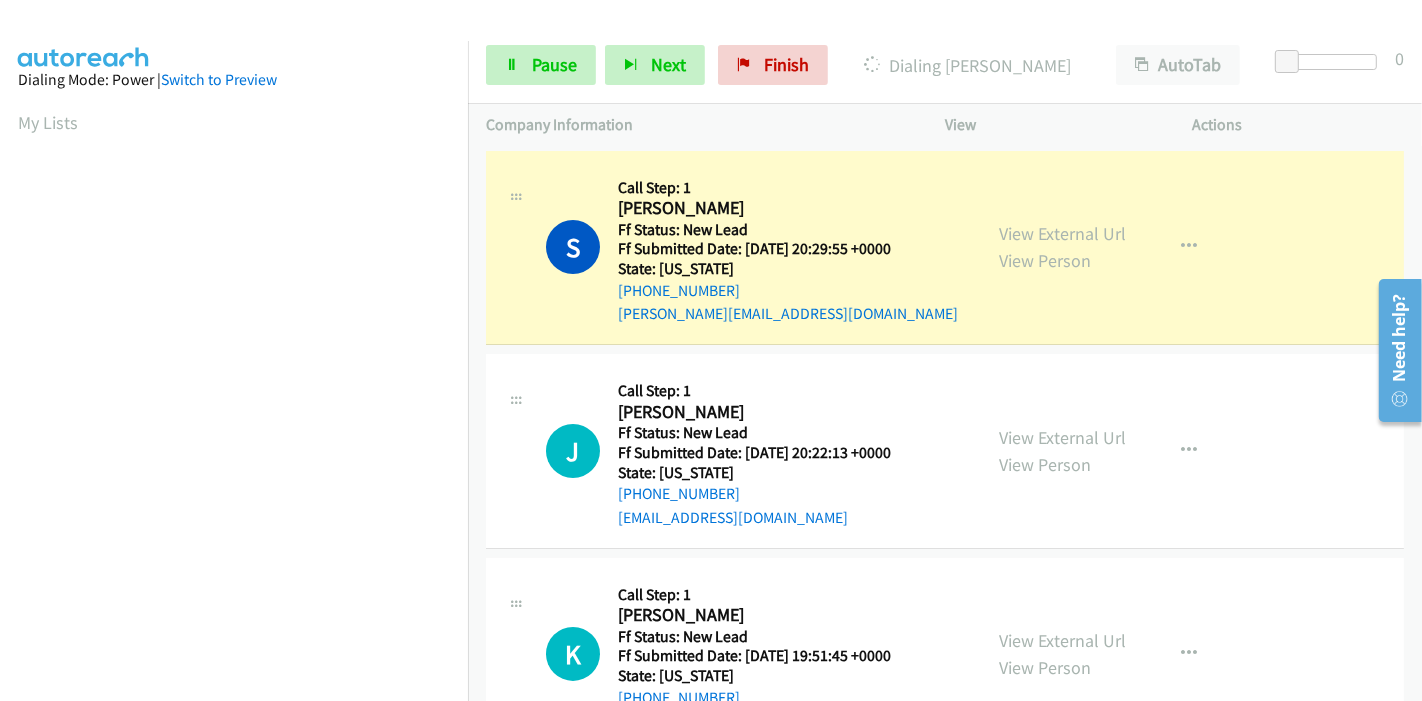 scroll, scrollTop: 422, scrollLeft: 0, axis: vertical 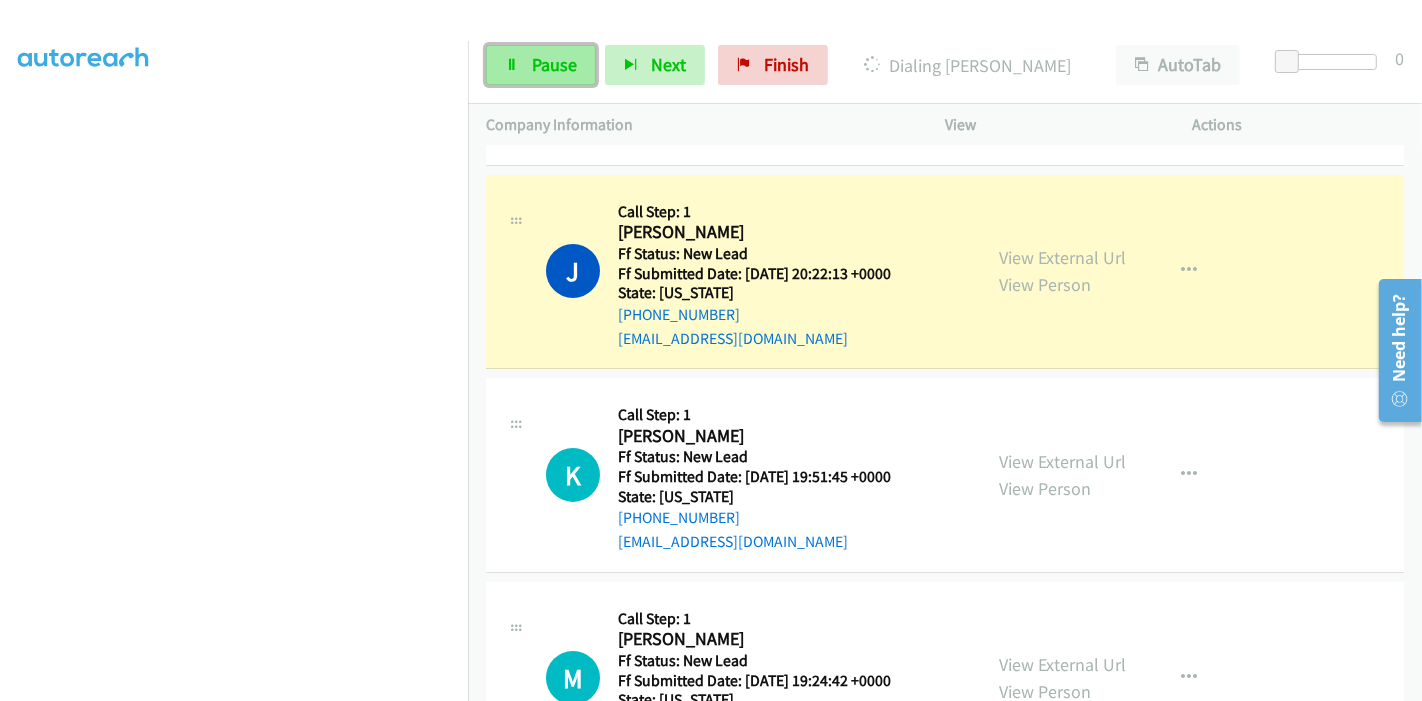 click on "Pause" at bounding box center [554, 64] 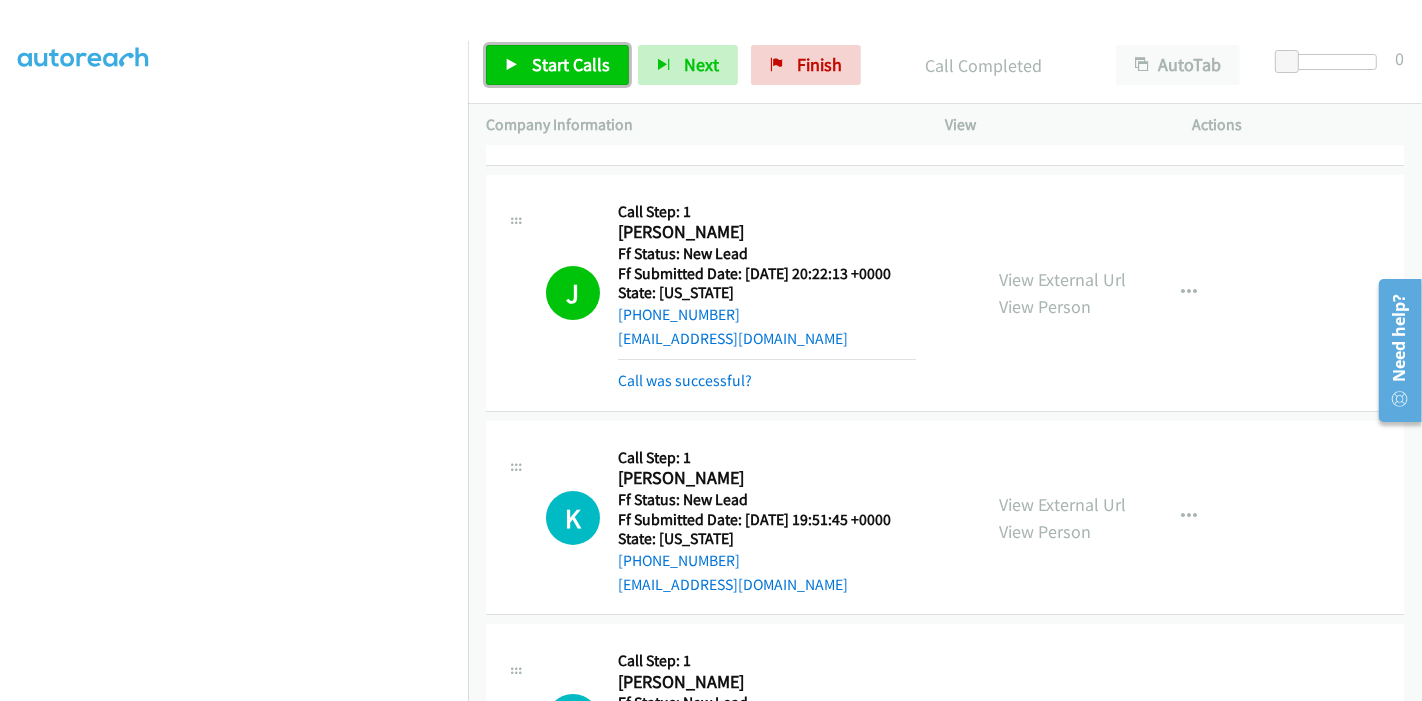 click on "Start Calls" at bounding box center [571, 64] 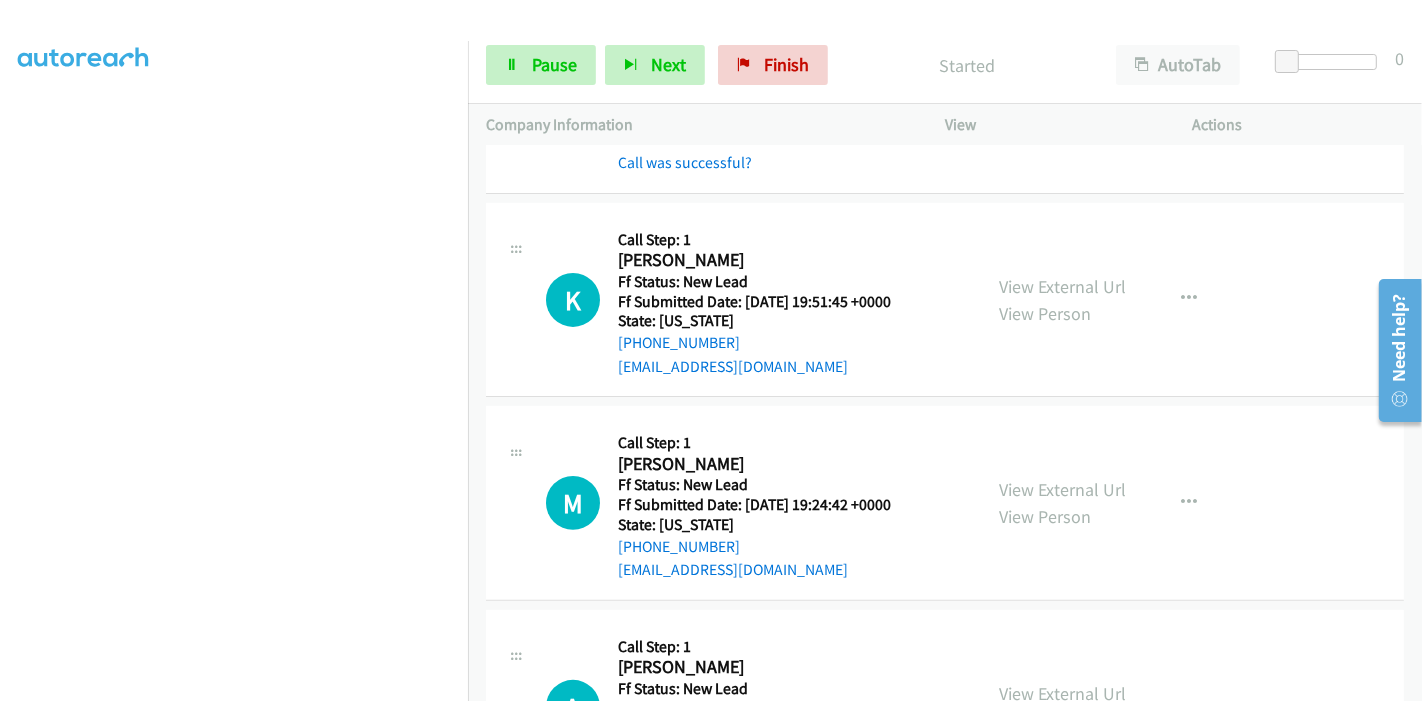scroll, scrollTop: 444, scrollLeft: 0, axis: vertical 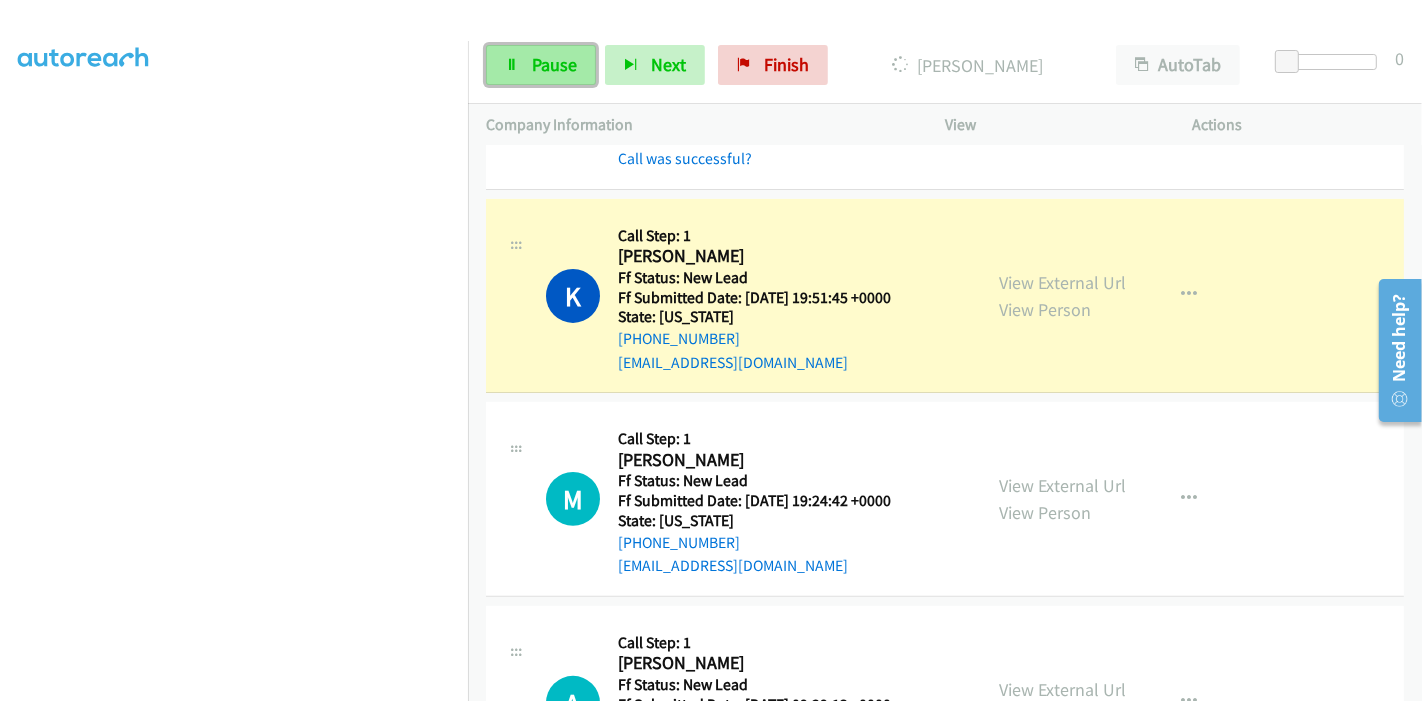 click on "Pause" at bounding box center (541, 65) 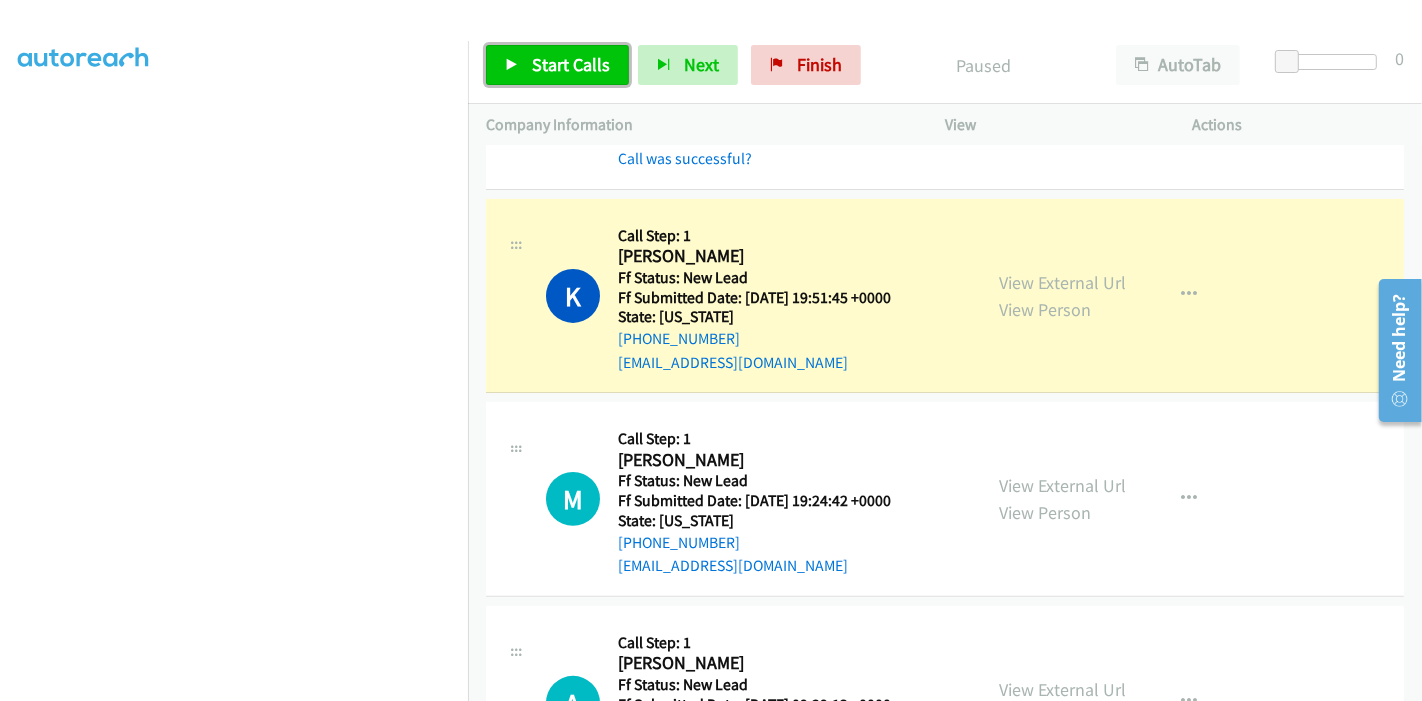 click on "Start Calls" at bounding box center (557, 65) 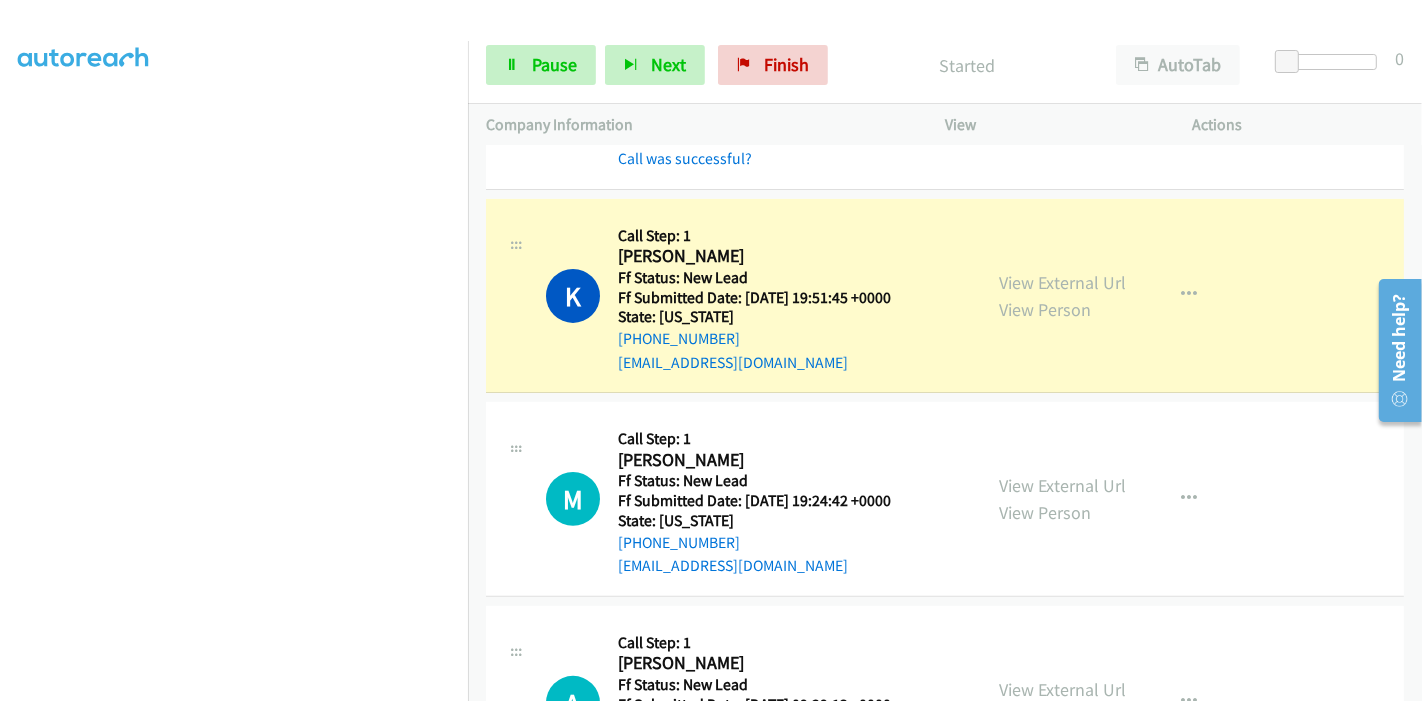 scroll, scrollTop: 555, scrollLeft: 0, axis: vertical 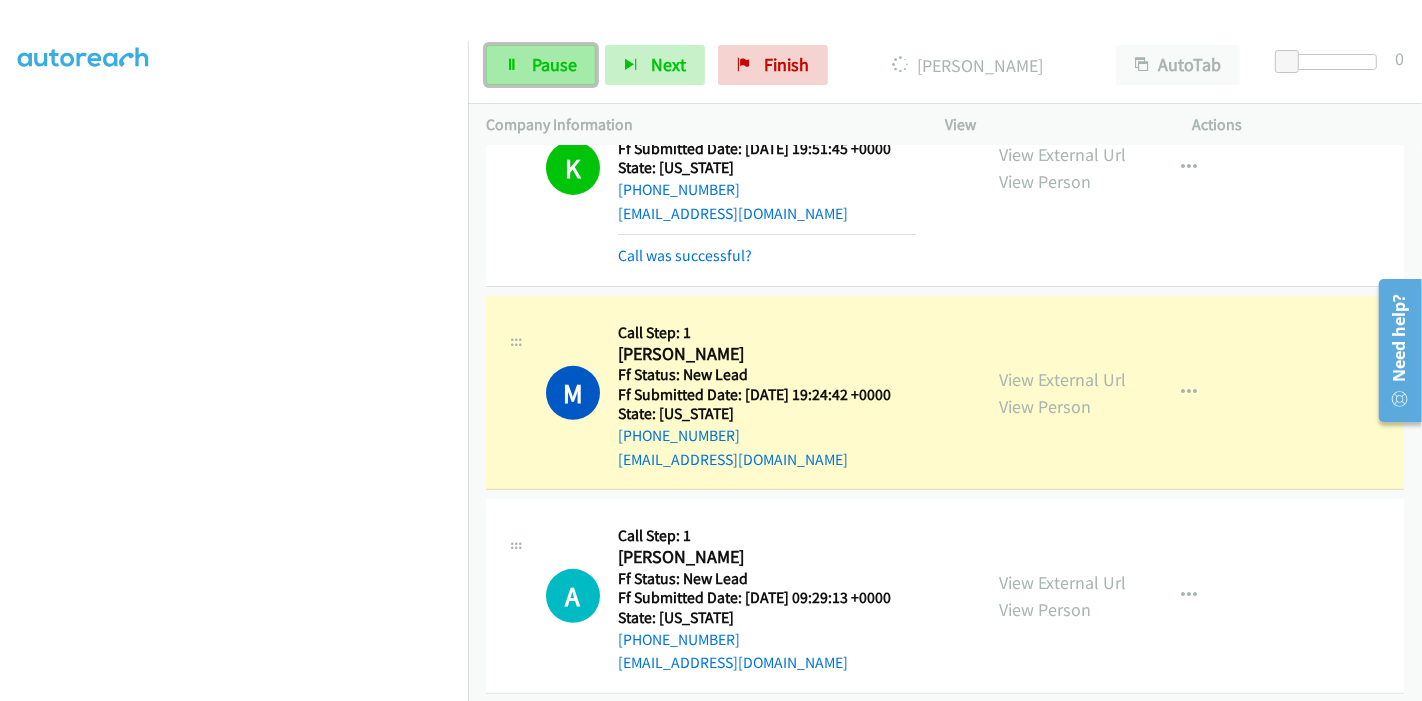 click on "Pause" at bounding box center (554, 64) 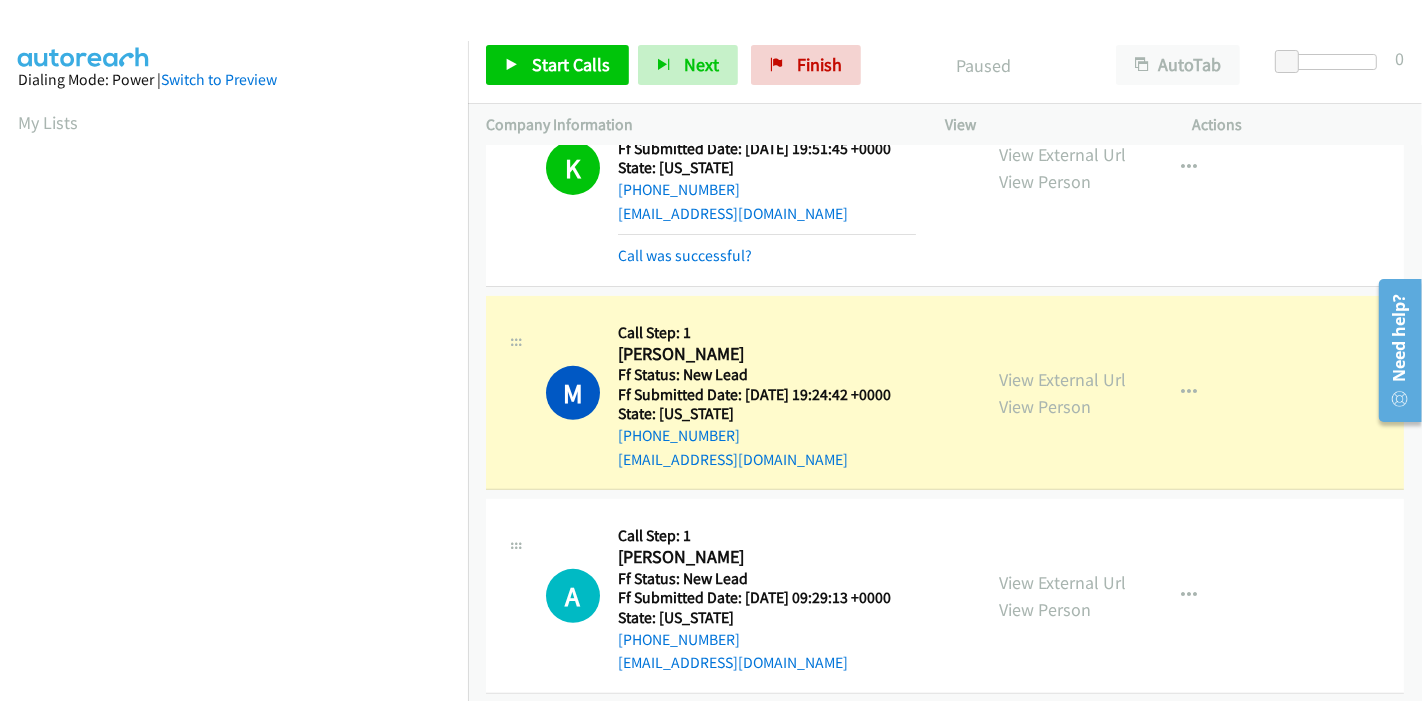 scroll, scrollTop: 422, scrollLeft: 0, axis: vertical 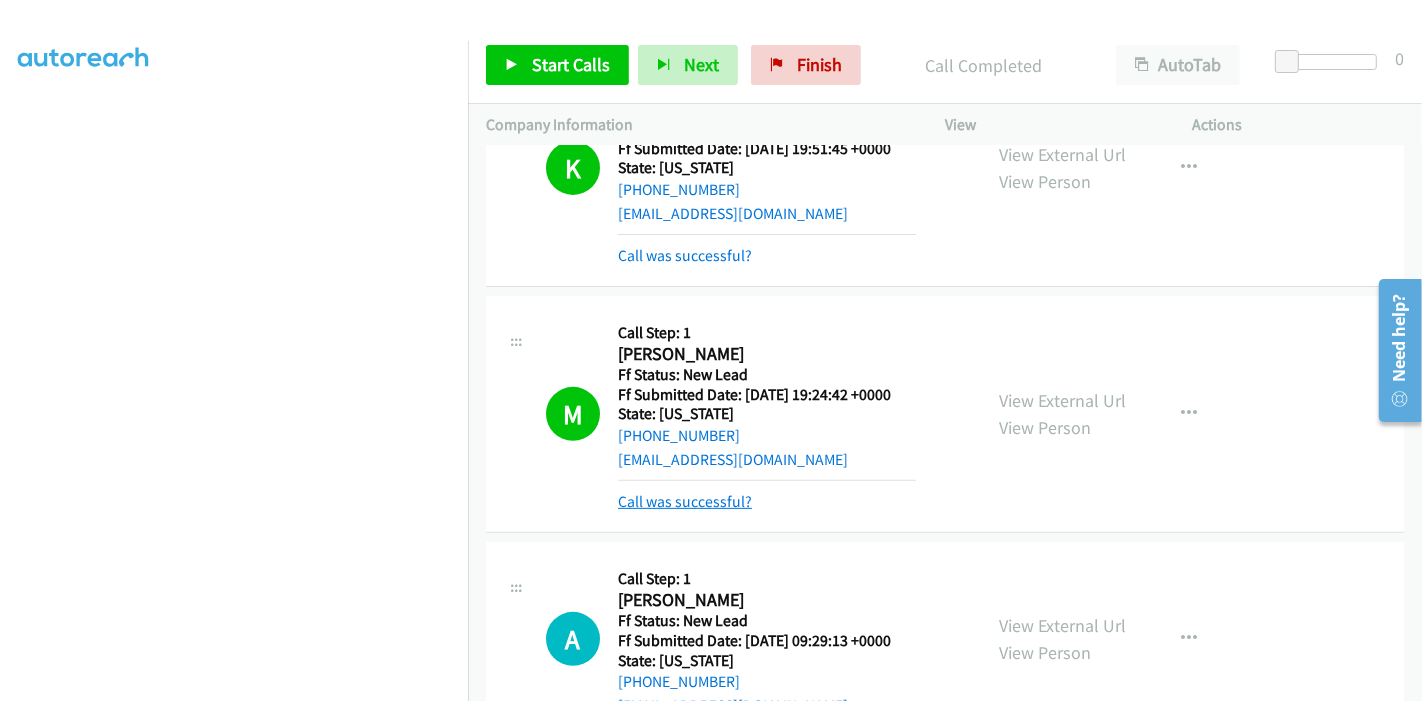 click on "Call was successful?" at bounding box center (685, 501) 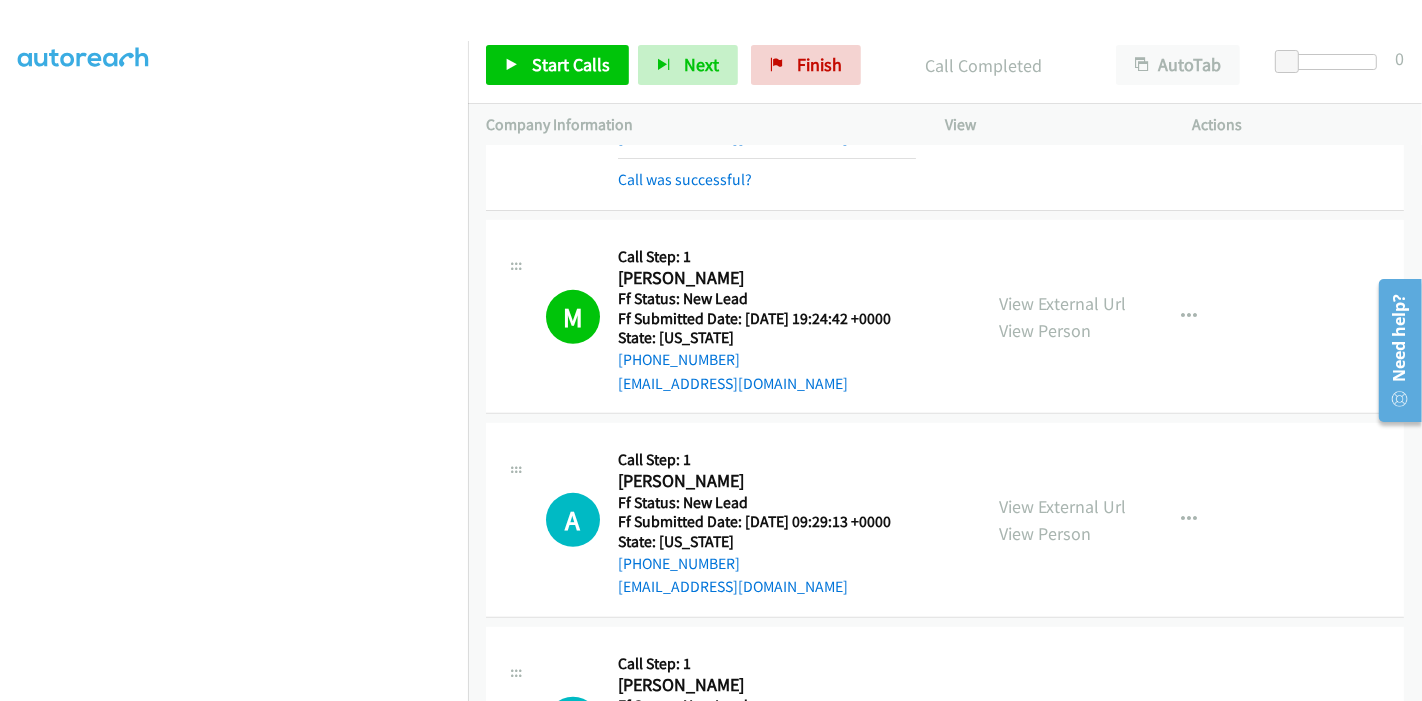 scroll, scrollTop: 704, scrollLeft: 0, axis: vertical 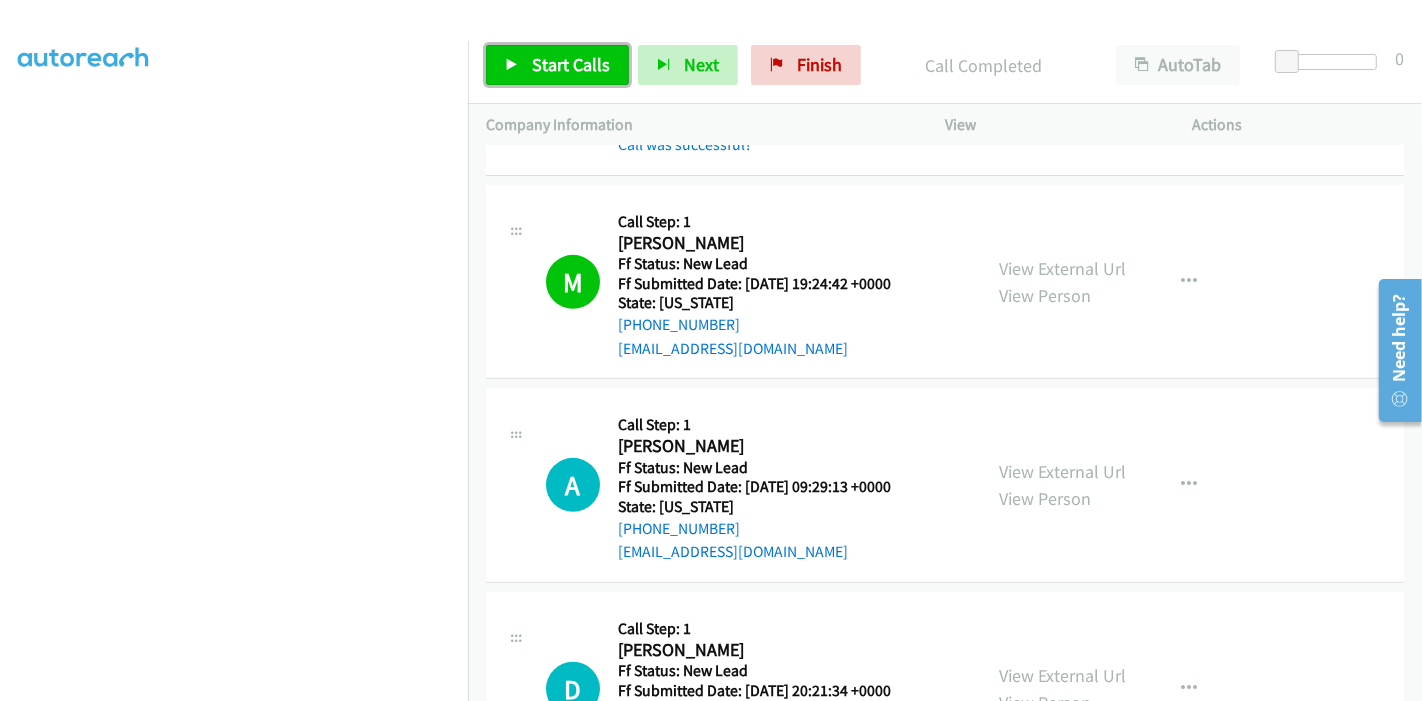 click on "Start Calls" at bounding box center [557, 65] 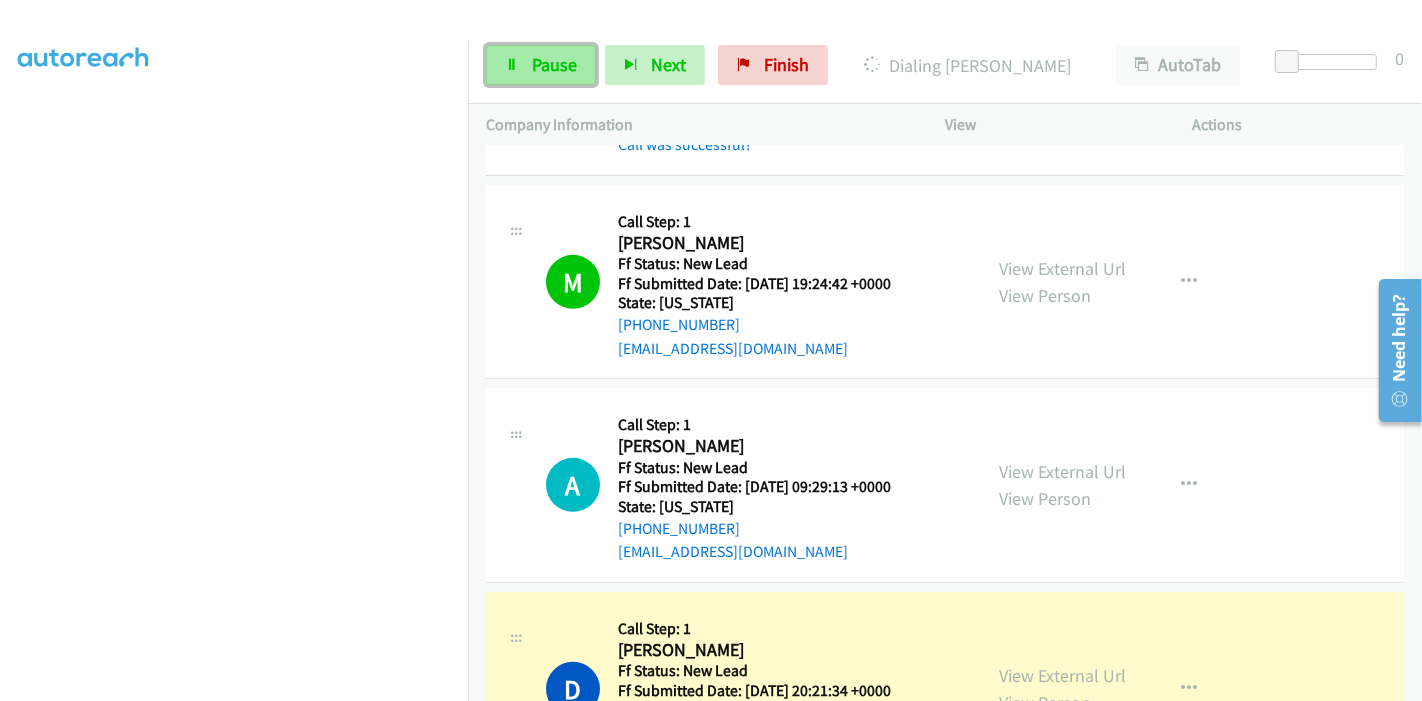 click on "Pause" at bounding box center [554, 64] 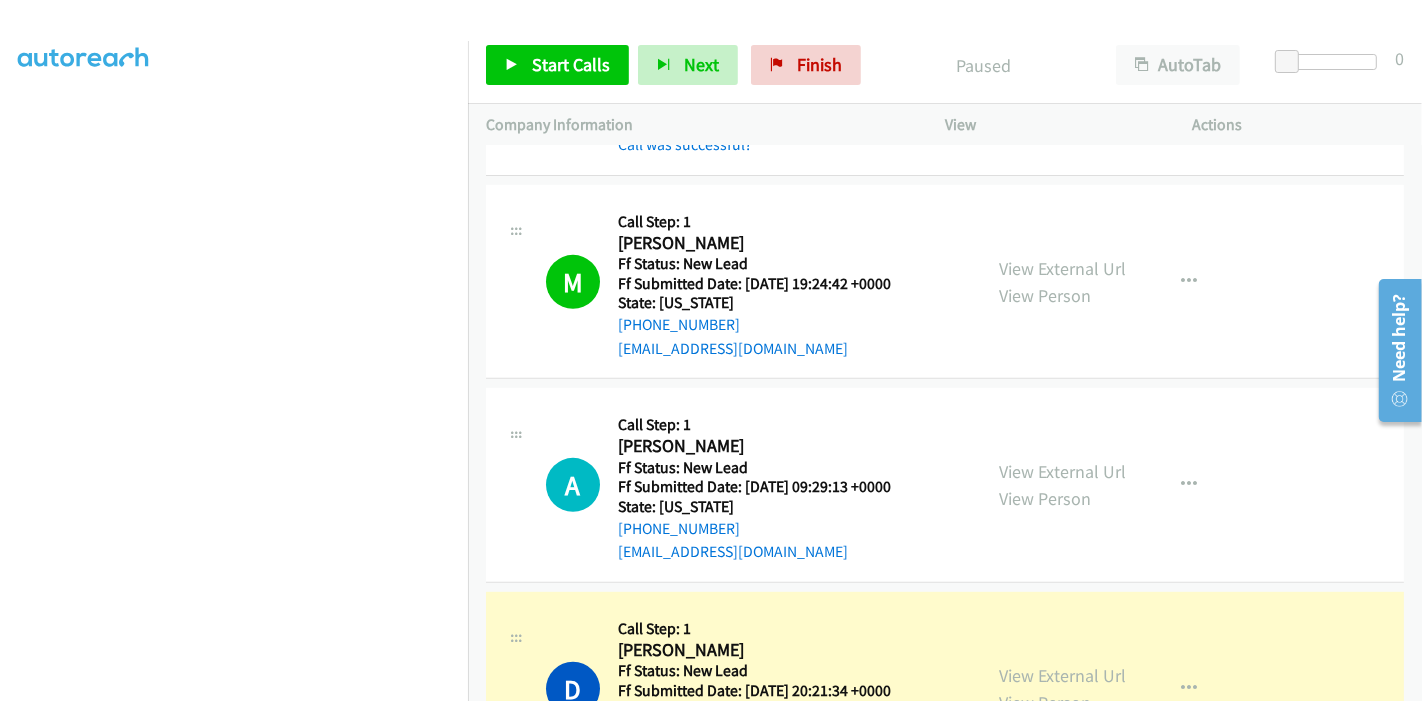 scroll, scrollTop: 815, scrollLeft: 0, axis: vertical 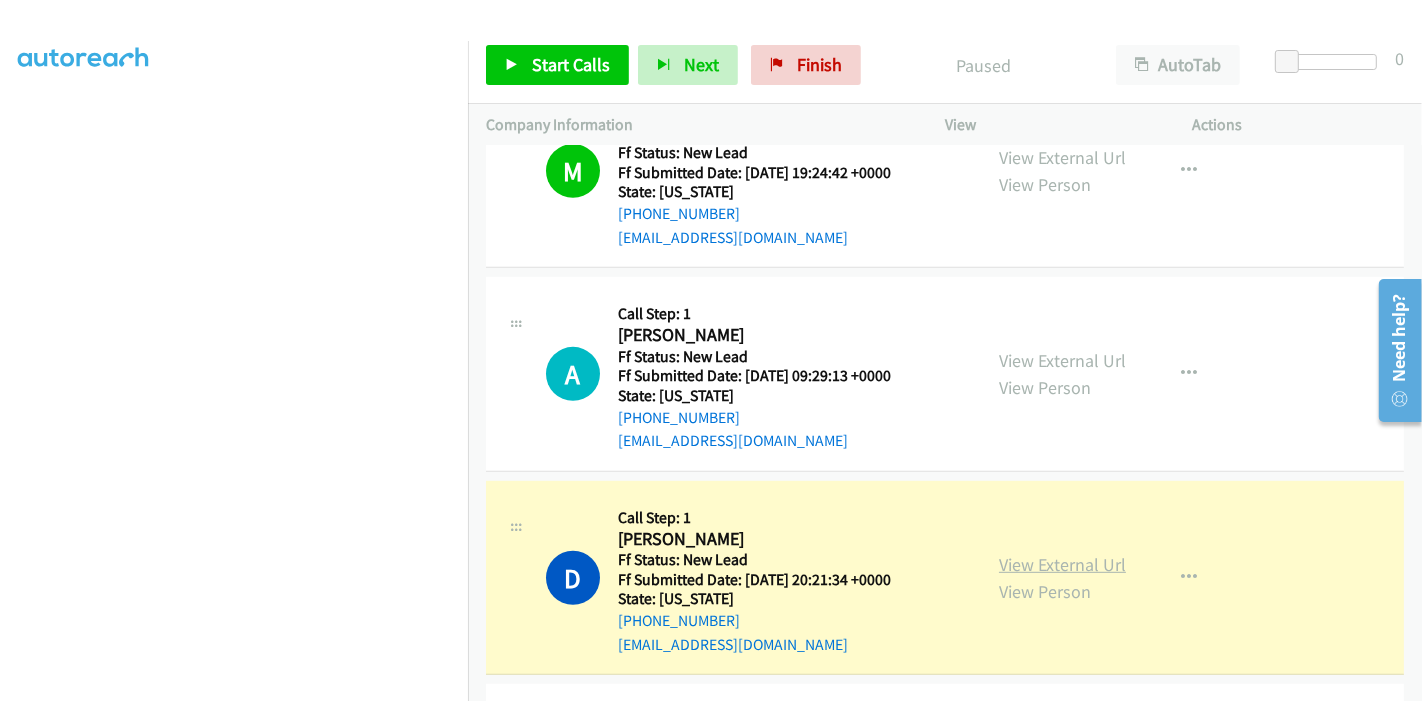 click on "View External Url" at bounding box center [1062, 564] 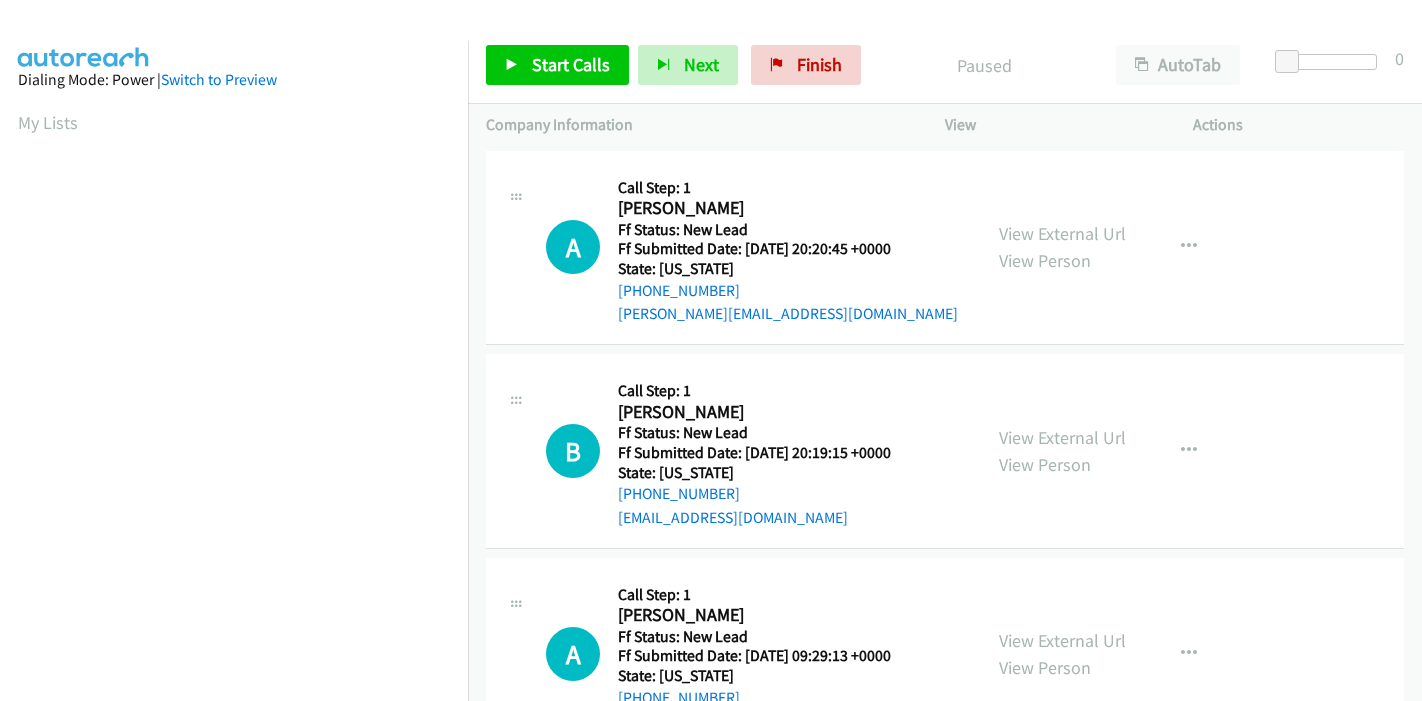 scroll, scrollTop: 0, scrollLeft: 0, axis: both 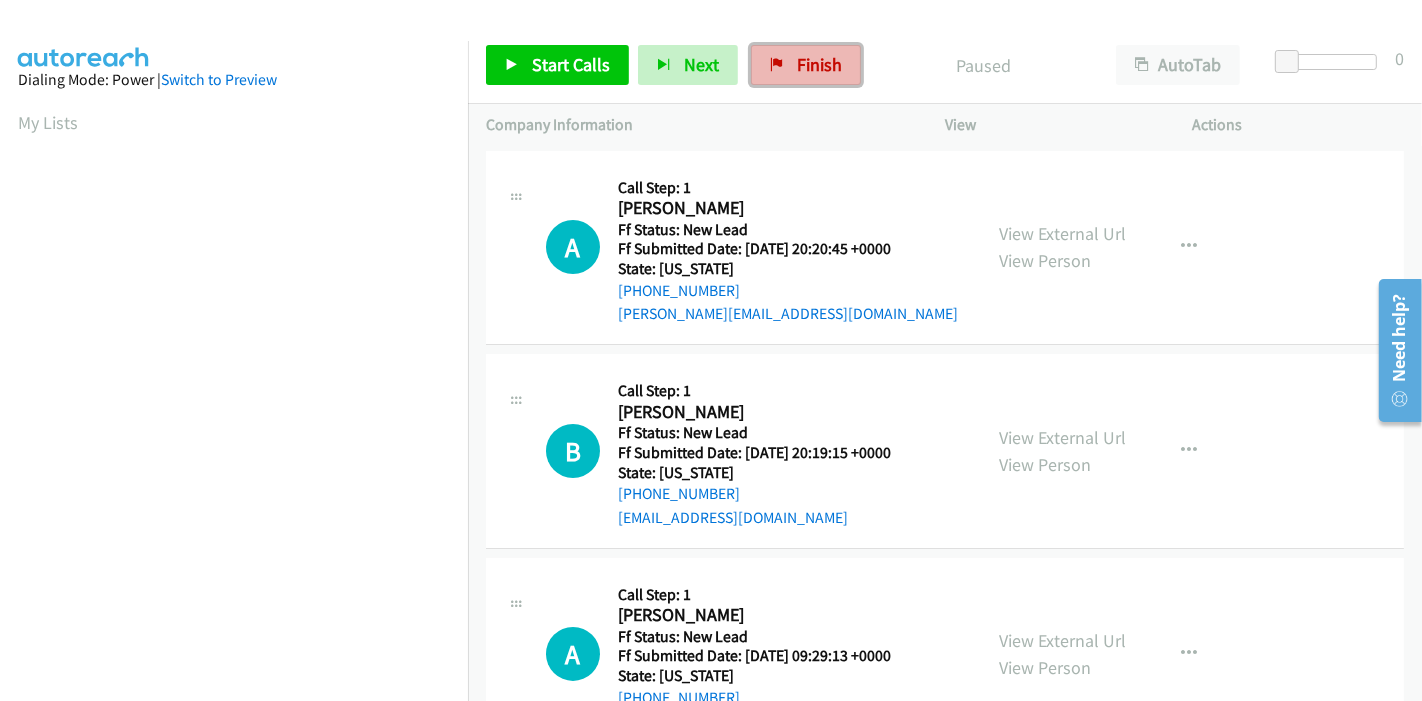 click on "Finish" at bounding box center (819, 64) 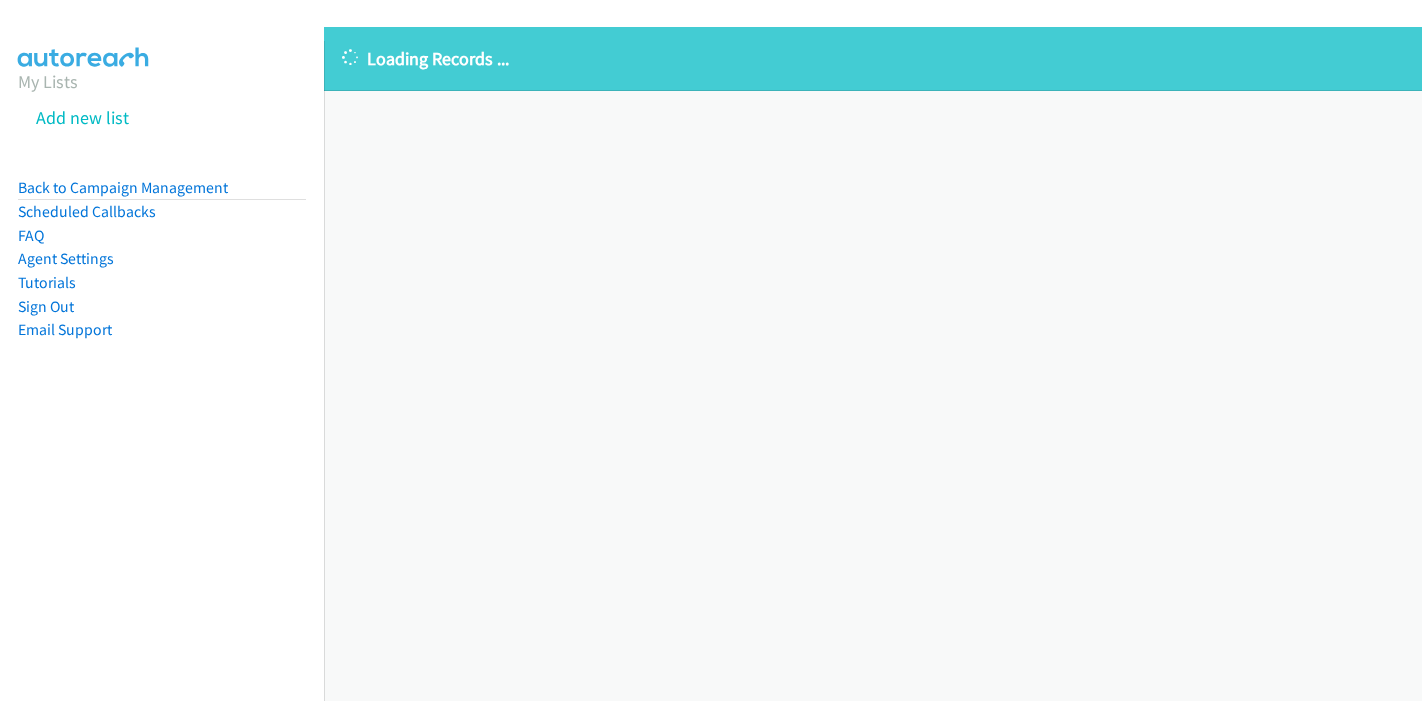 scroll, scrollTop: 0, scrollLeft: 0, axis: both 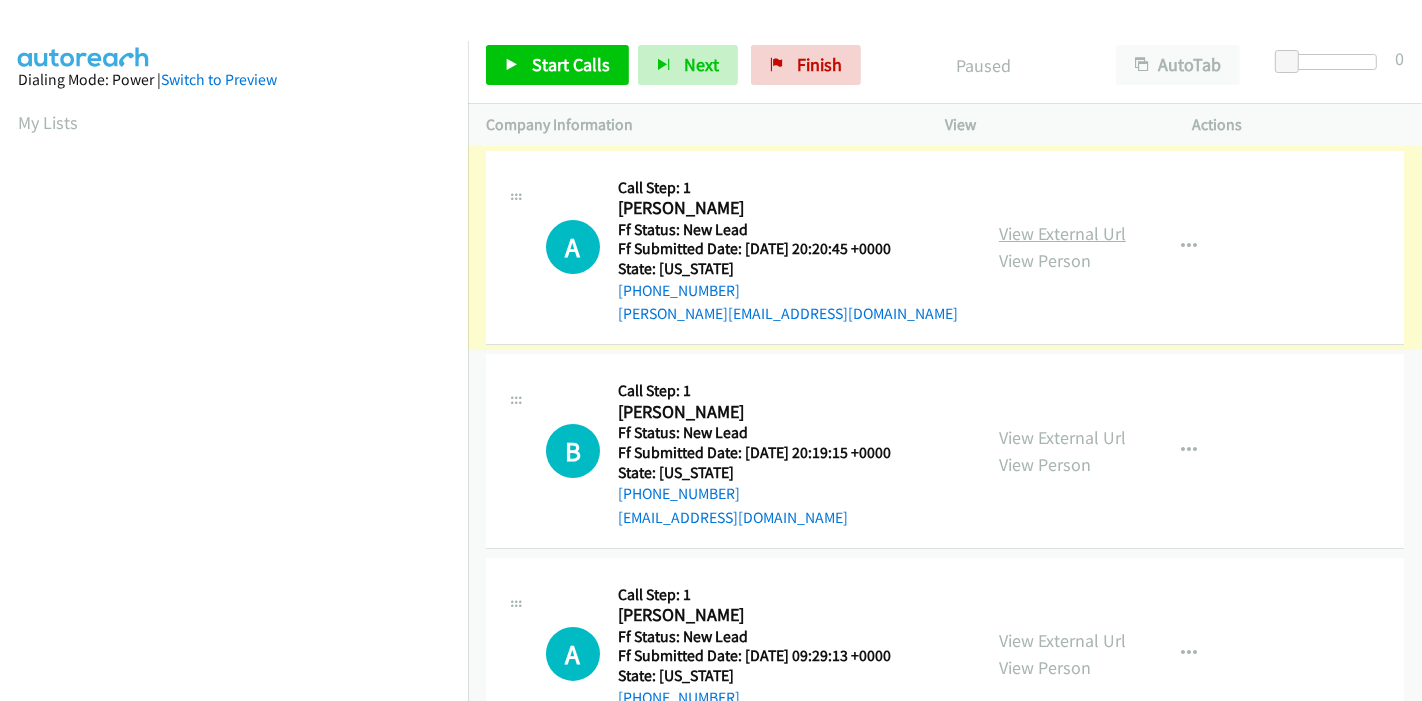 click on "View External Url" at bounding box center [1062, 233] 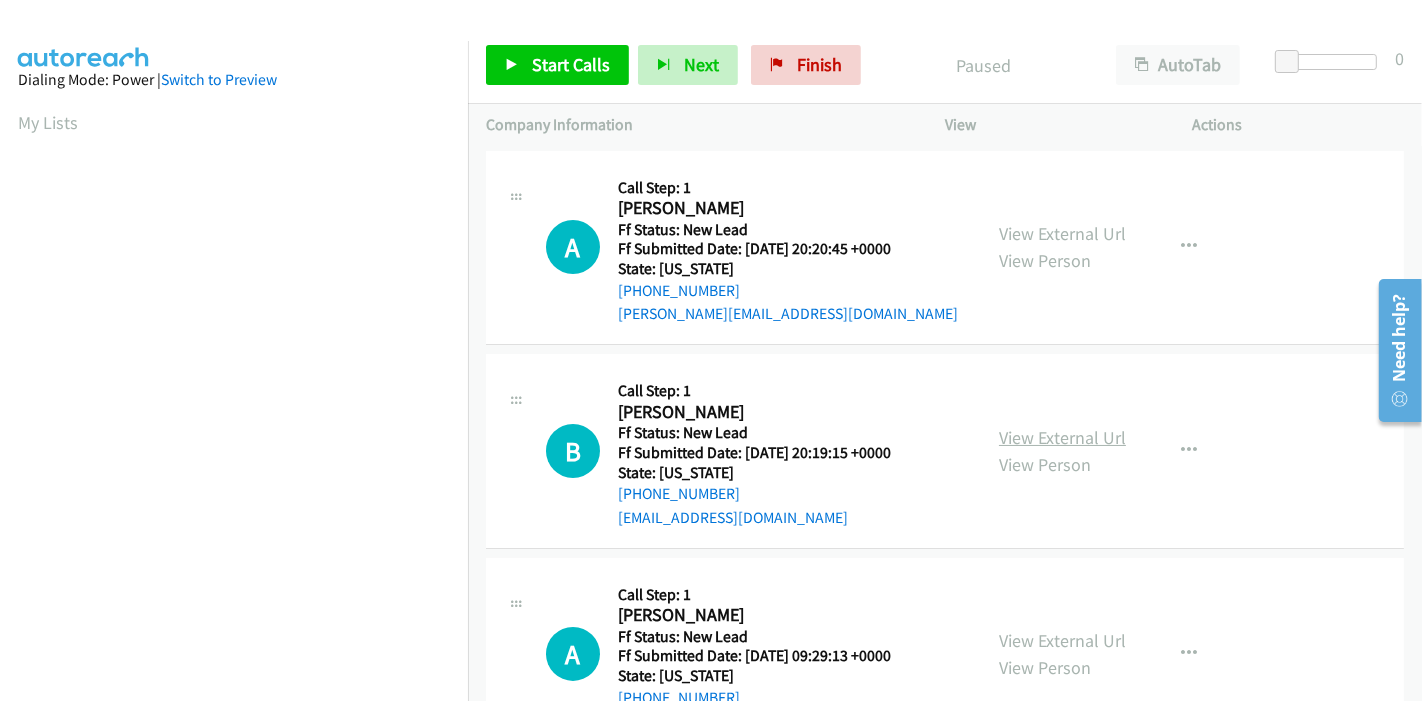 click on "View External Url" at bounding box center [1062, 437] 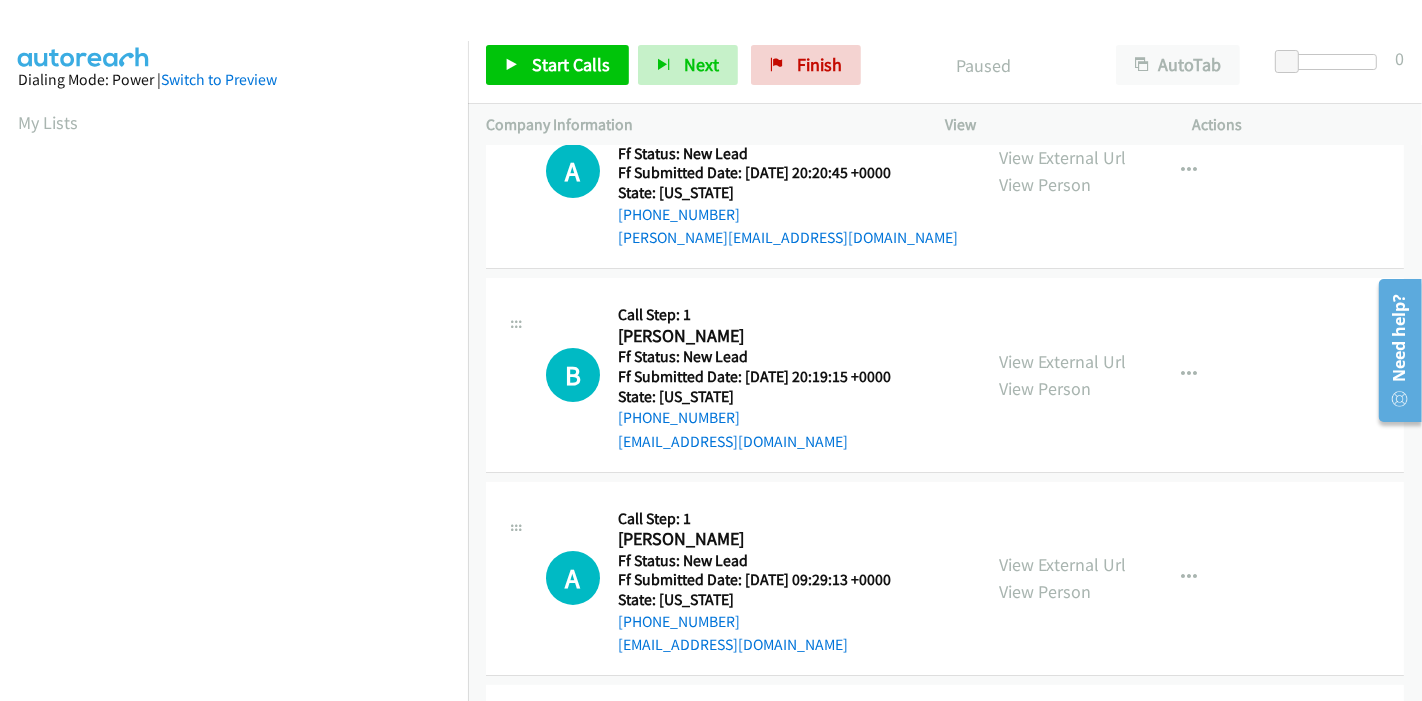 scroll, scrollTop: 111, scrollLeft: 0, axis: vertical 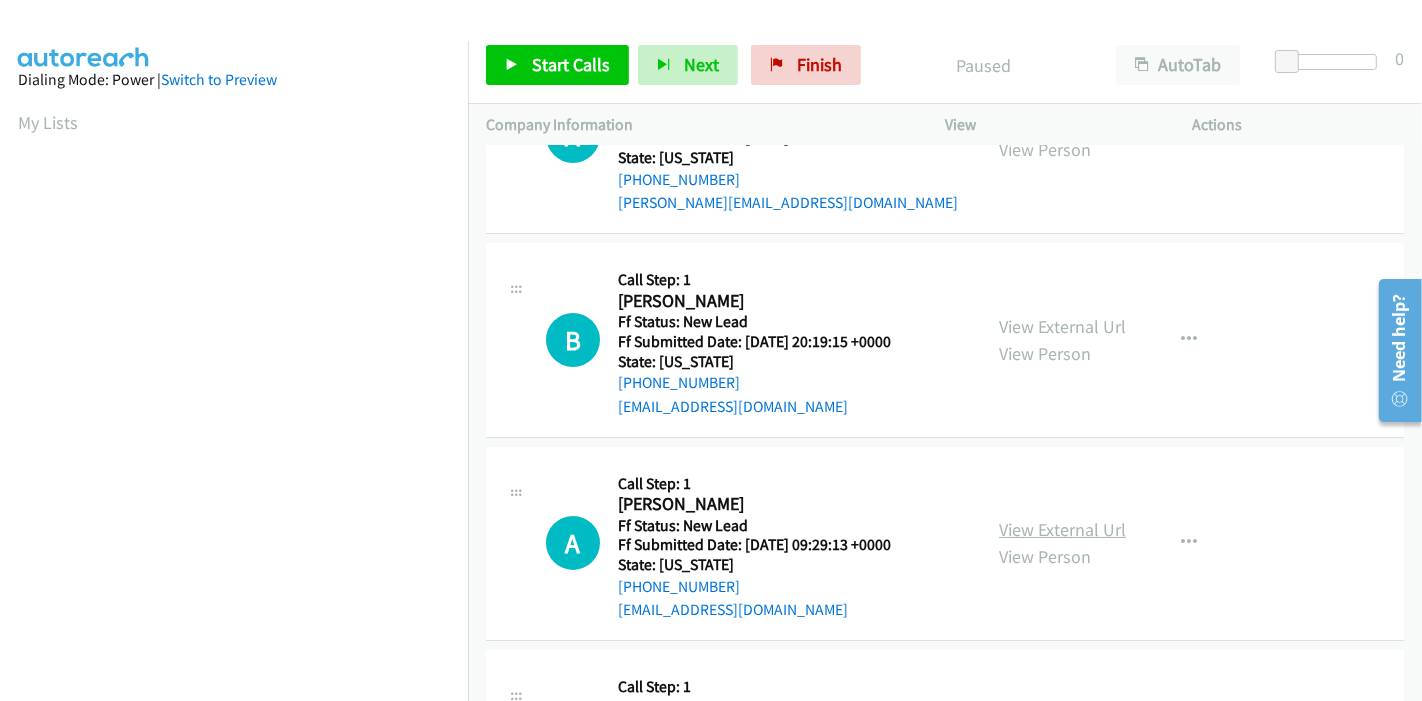 click on "View External Url" at bounding box center [1062, 529] 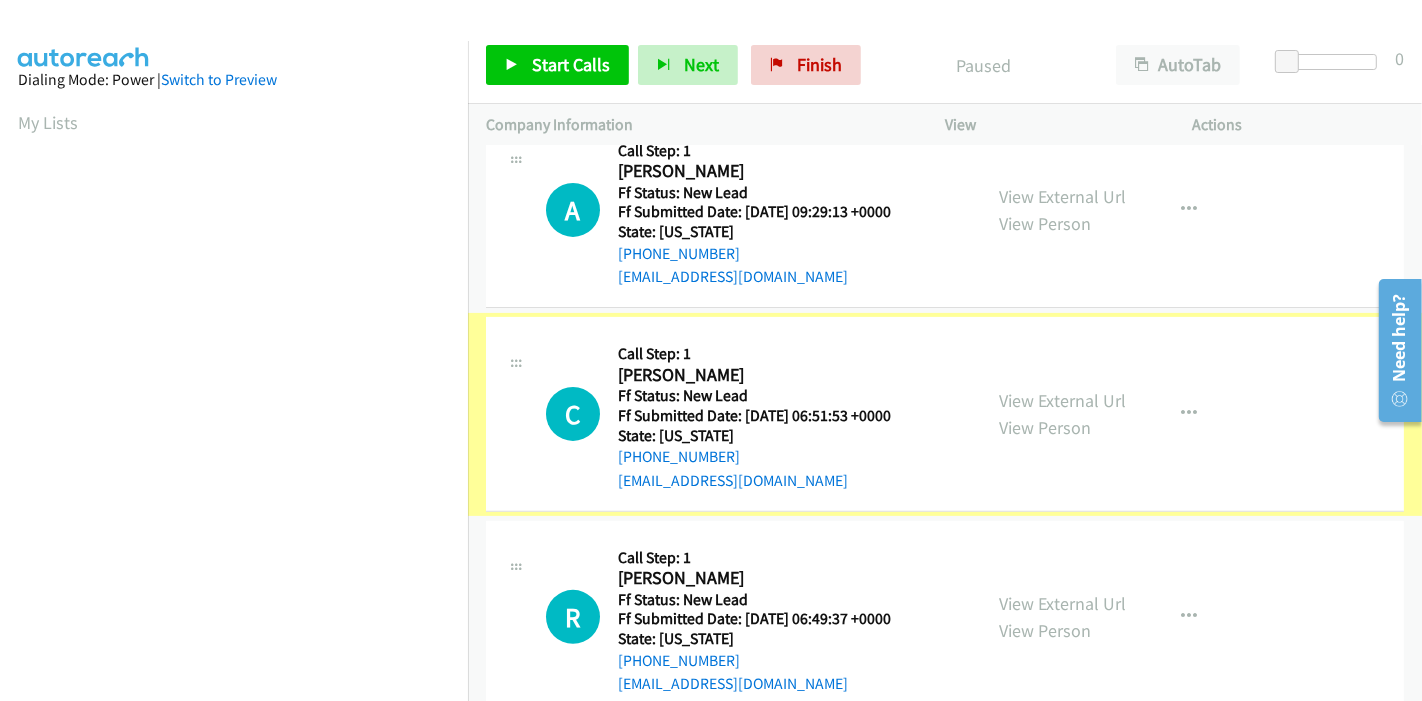 scroll, scrollTop: 444, scrollLeft: 0, axis: vertical 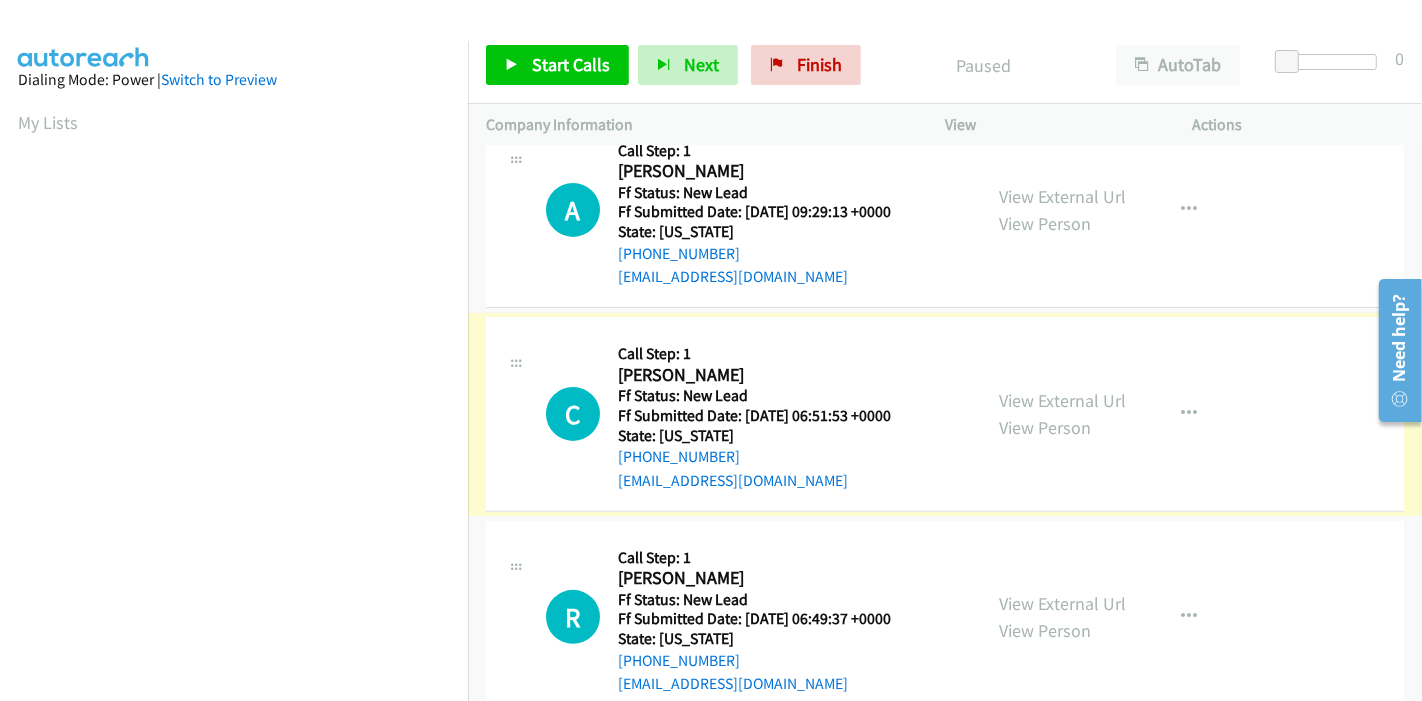click on "View External Url" at bounding box center [1062, 400] 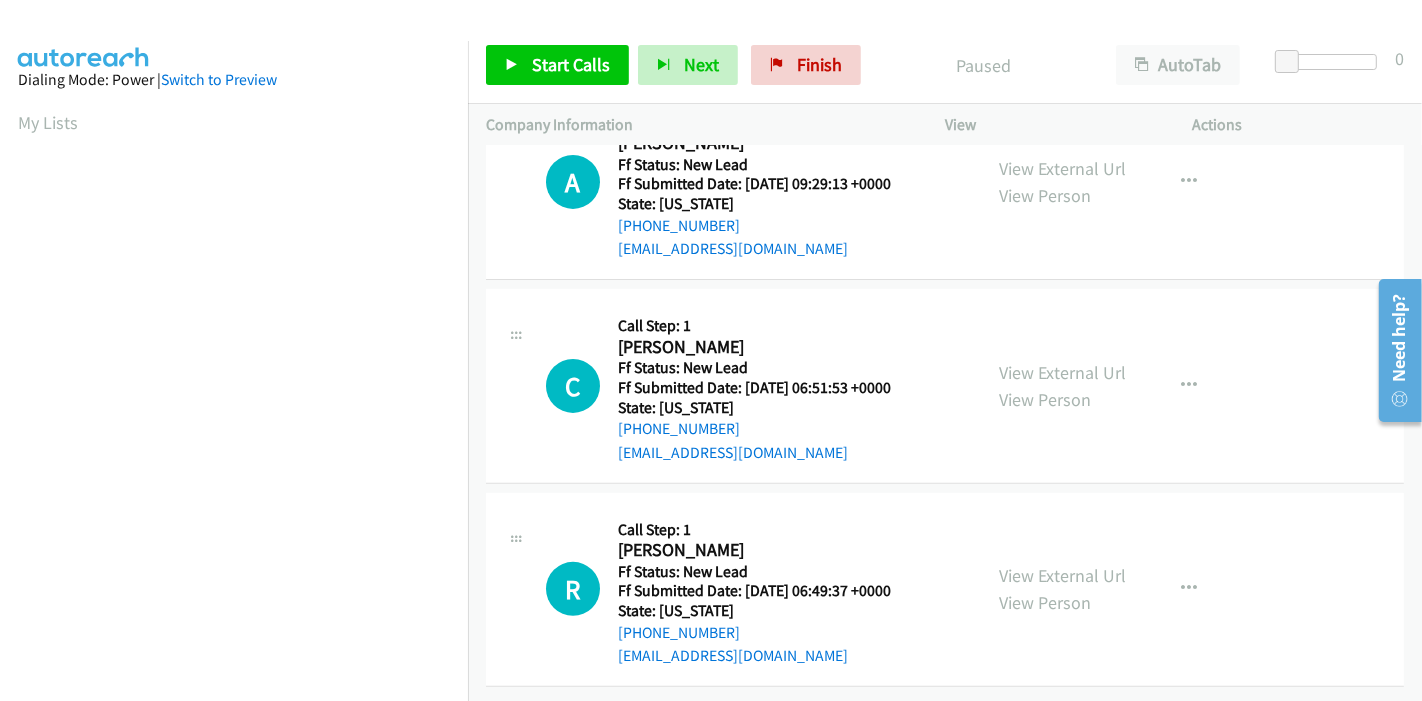 scroll, scrollTop: 487, scrollLeft: 0, axis: vertical 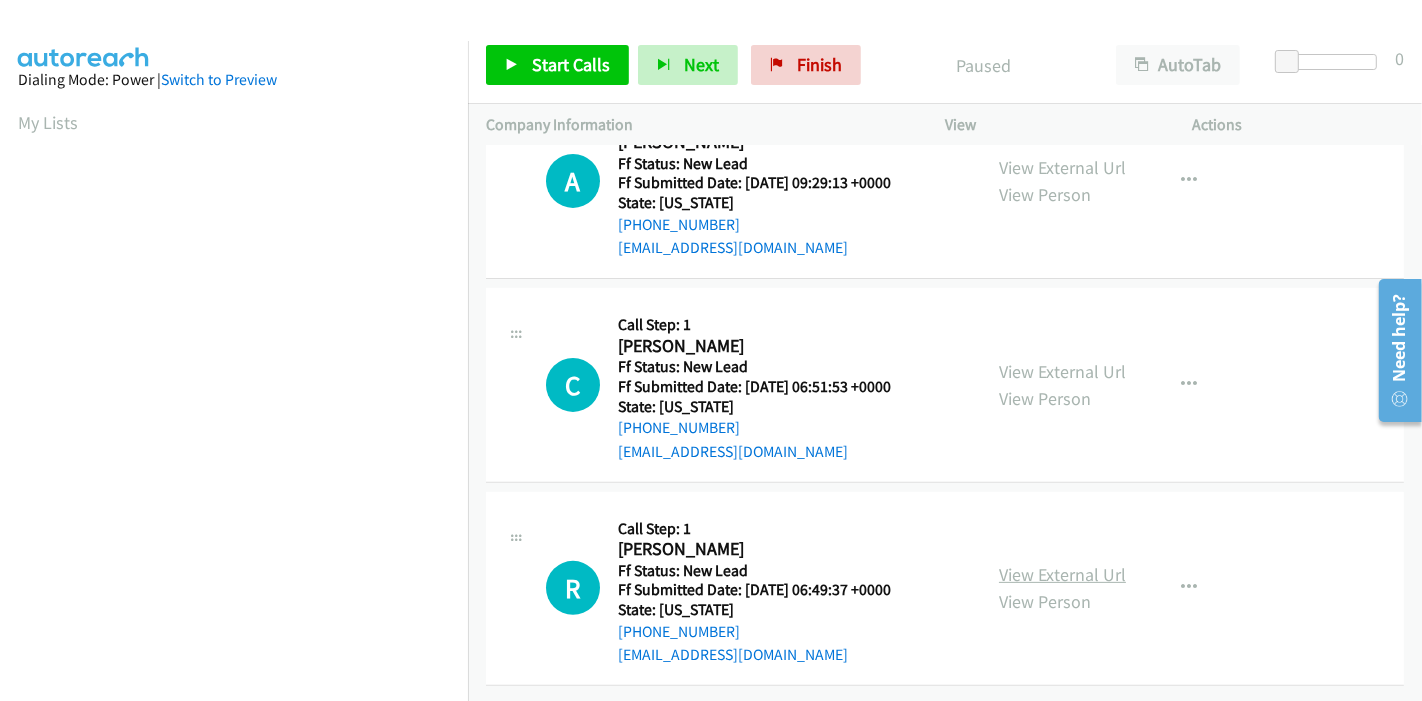click on "View External Url" at bounding box center (1062, 574) 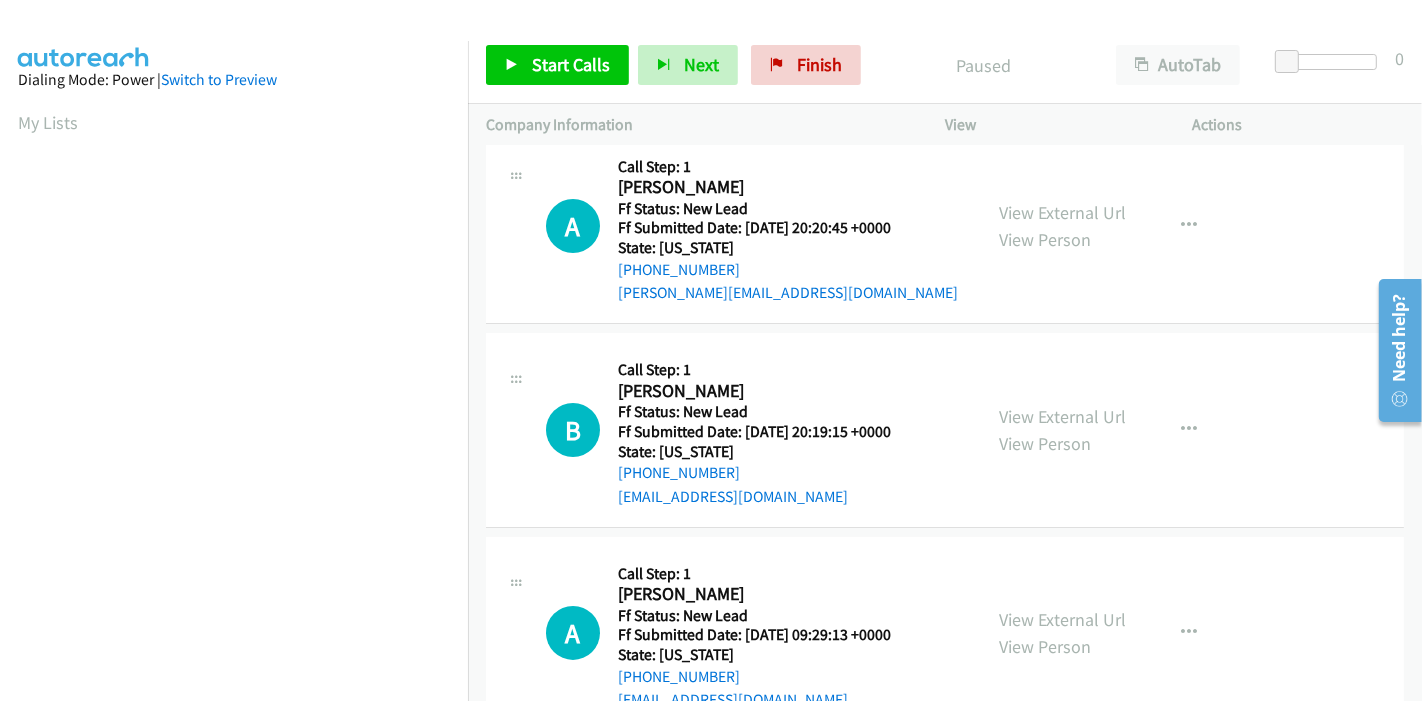 scroll, scrollTop: 0, scrollLeft: 0, axis: both 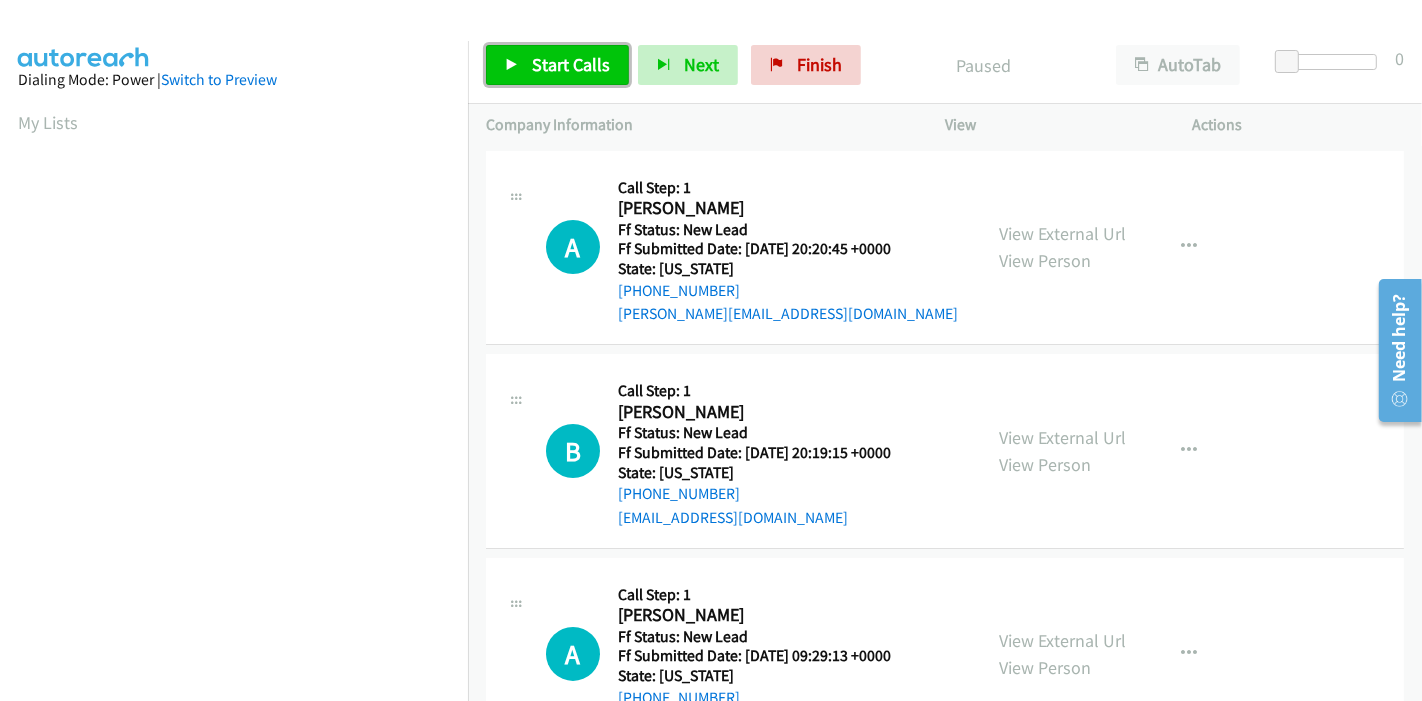 click on "Start Calls" at bounding box center [571, 64] 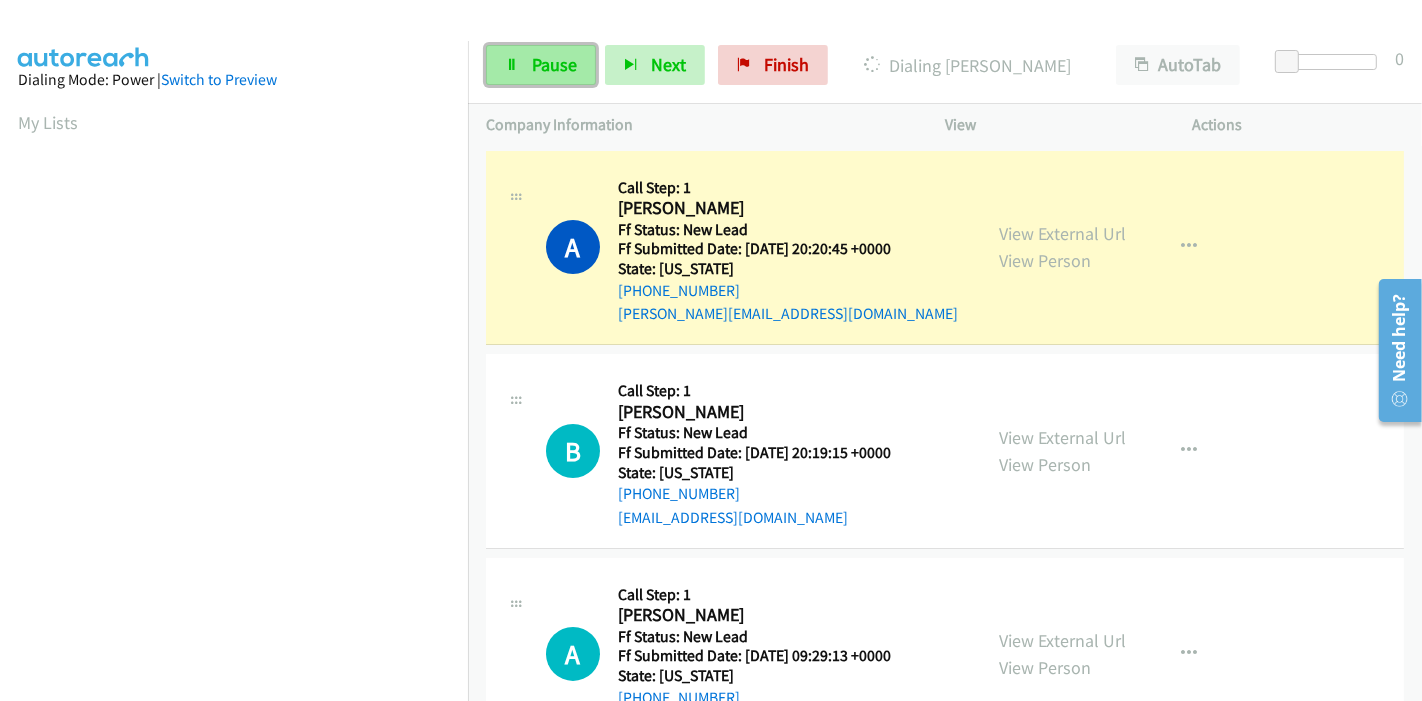 click on "Pause" at bounding box center [541, 65] 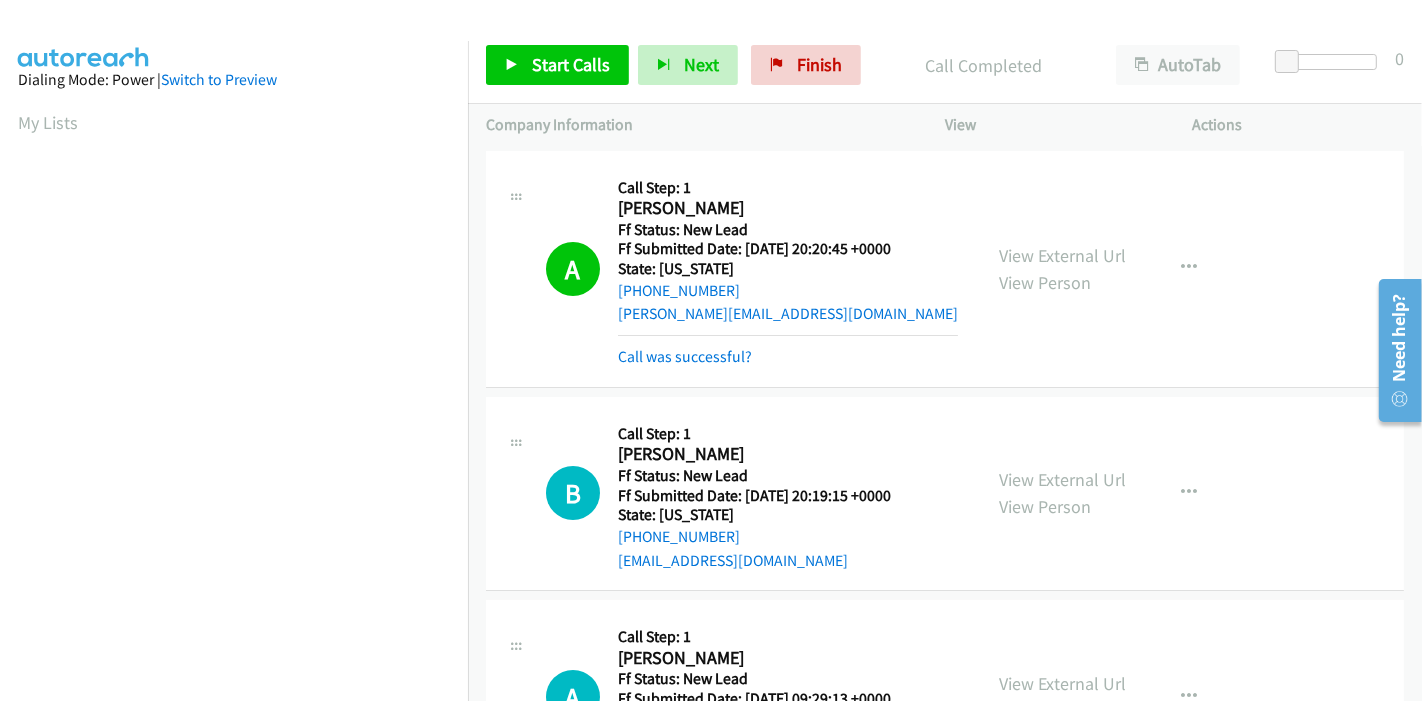 scroll, scrollTop: 422, scrollLeft: 0, axis: vertical 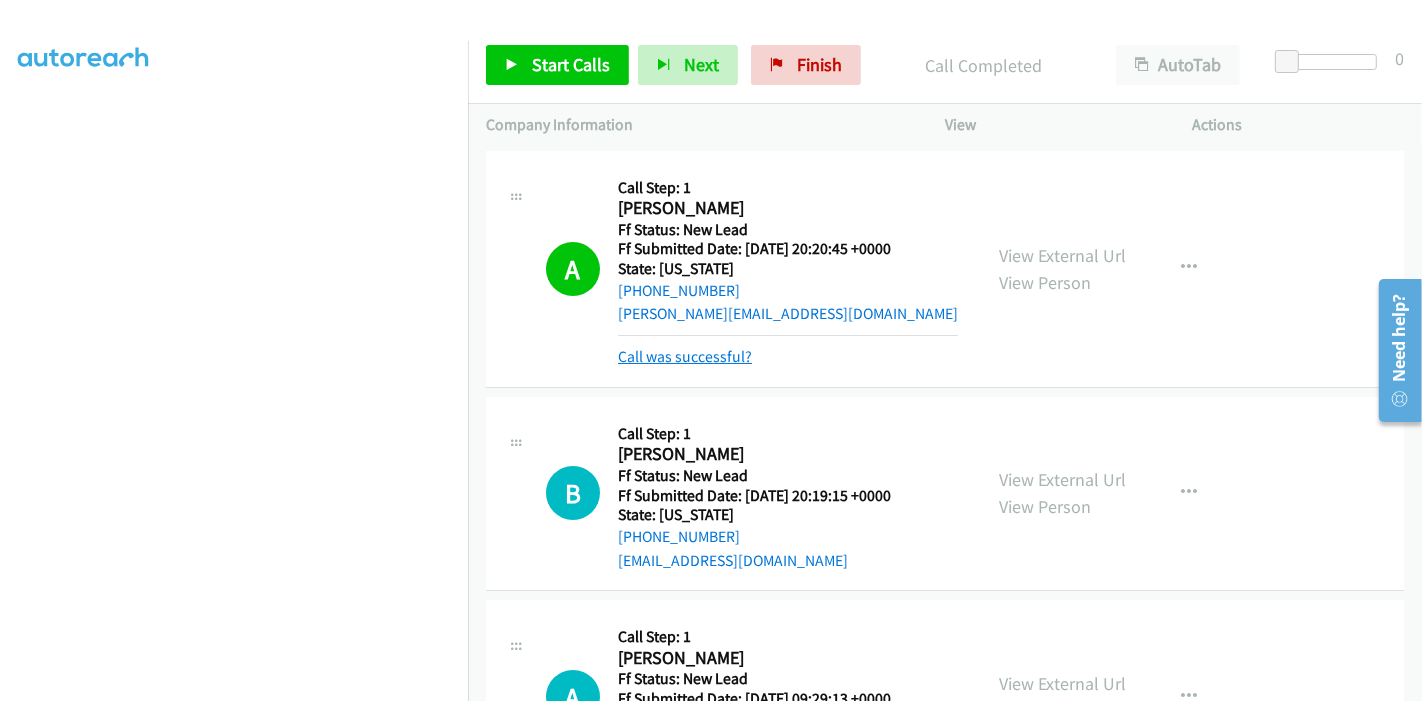 click on "Call was successful?" at bounding box center [685, 356] 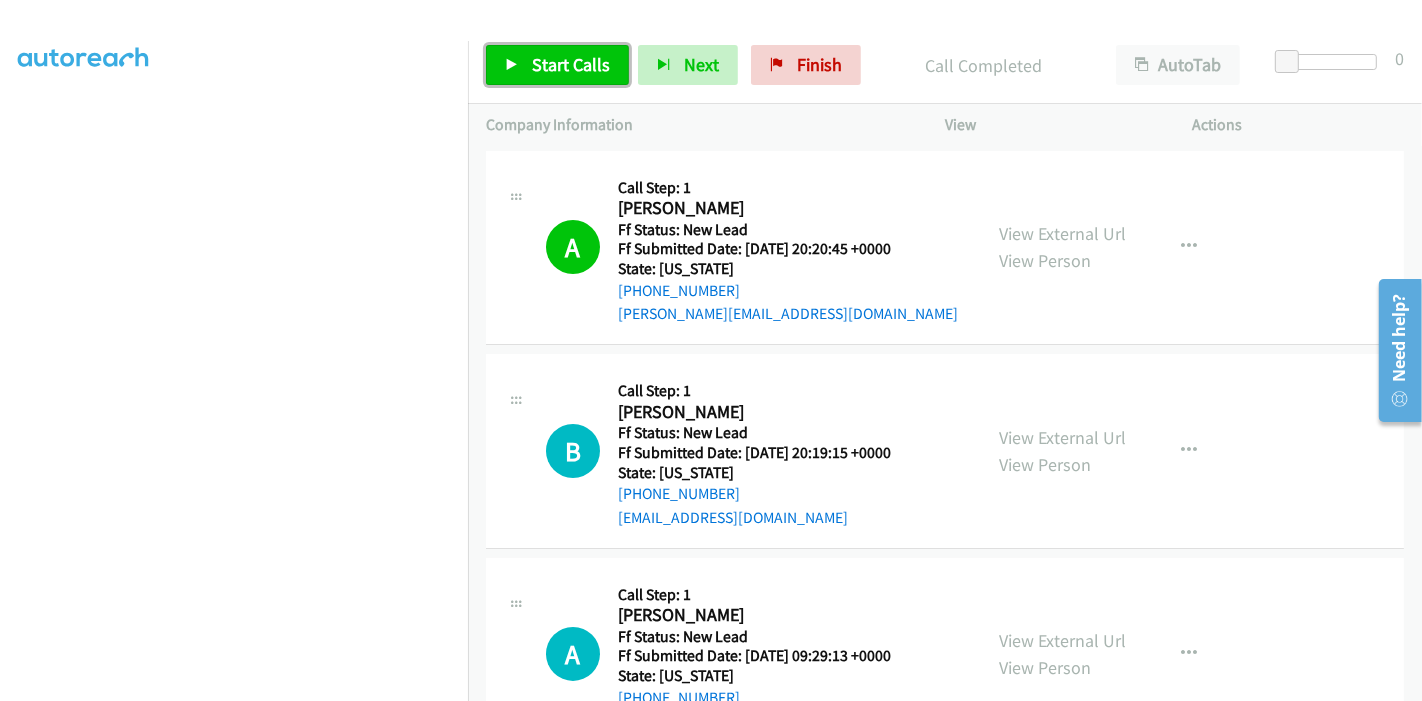 click on "Start Calls" at bounding box center [557, 65] 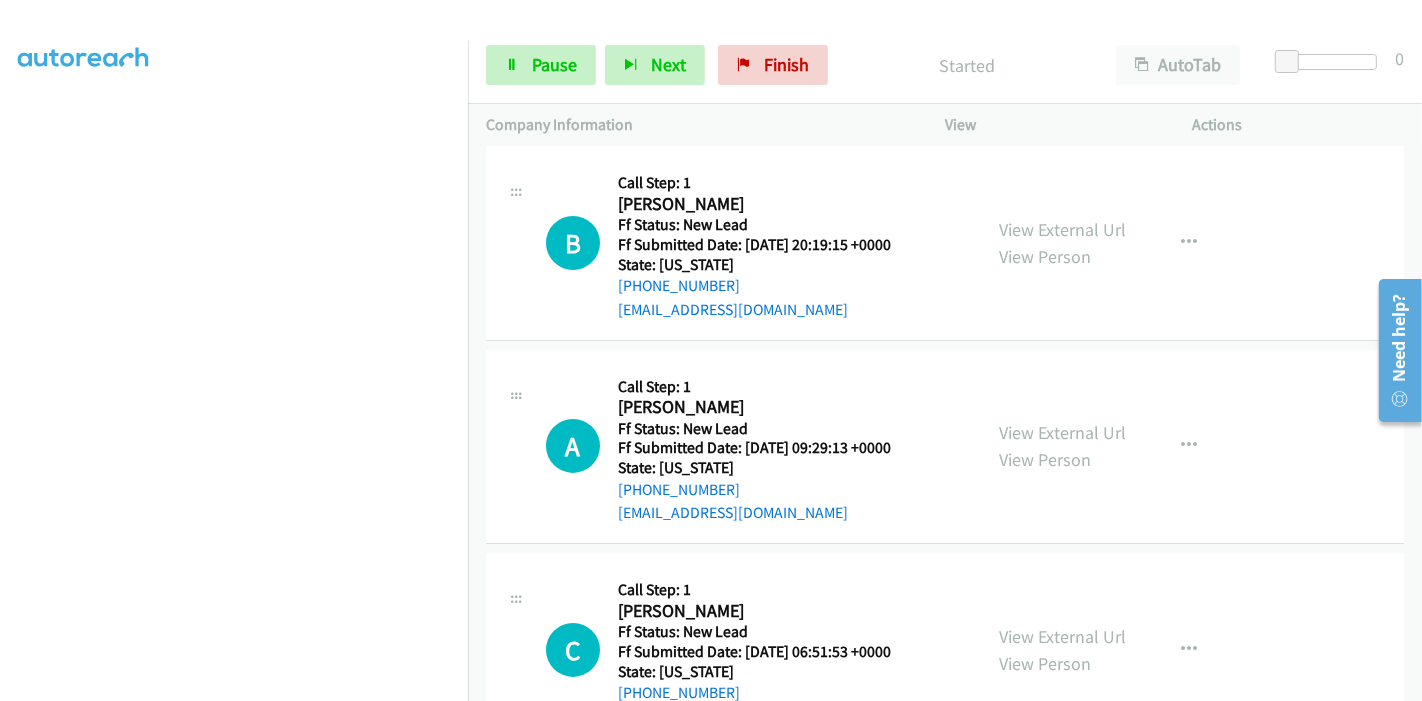 scroll, scrollTop: 222, scrollLeft: 0, axis: vertical 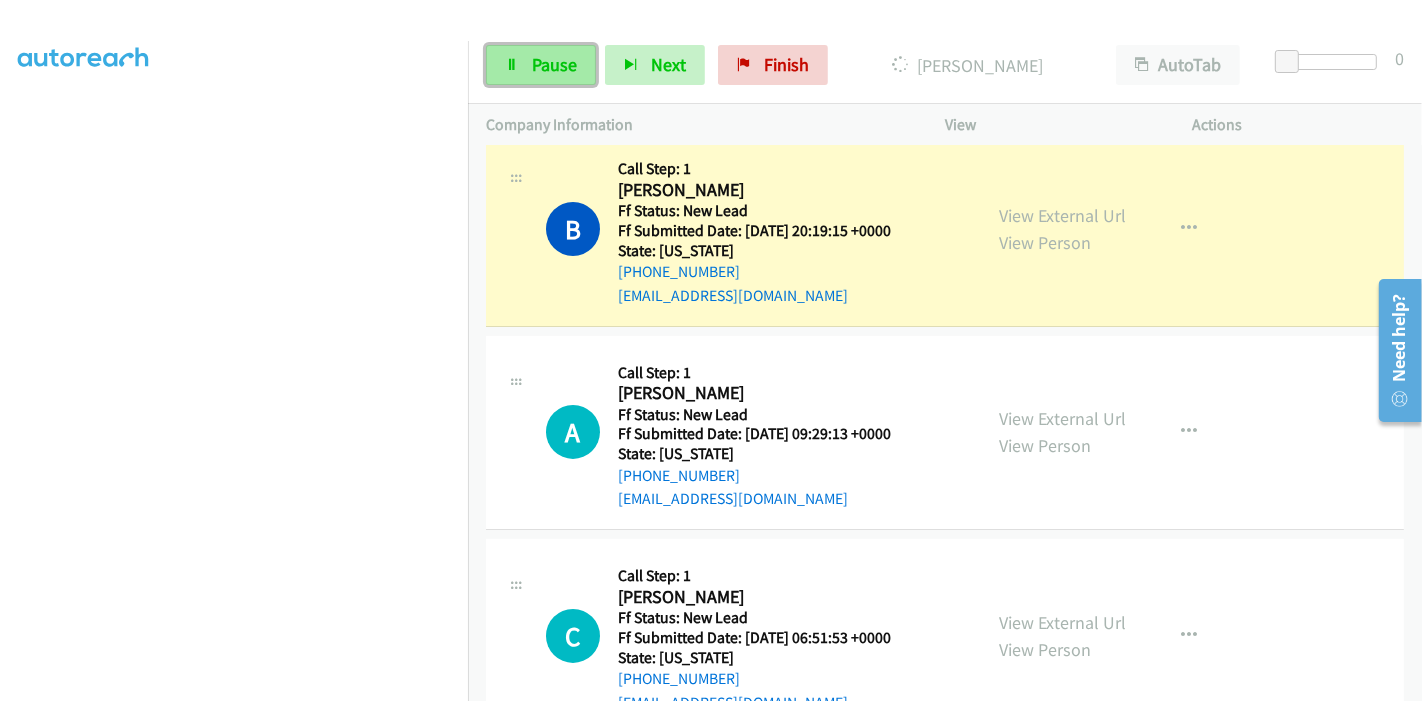 click on "Pause" at bounding box center [541, 65] 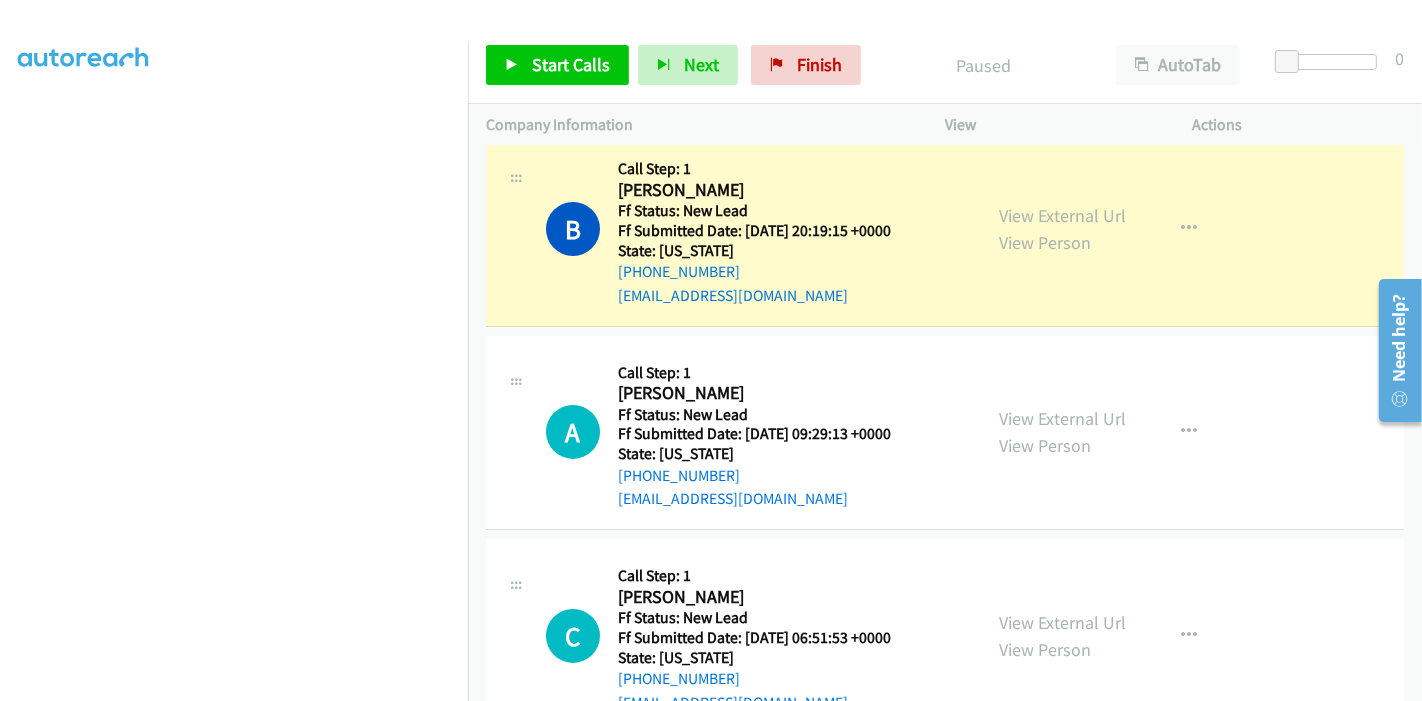 scroll, scrollTop: 89, scrollLeft: 0, axis: vertical 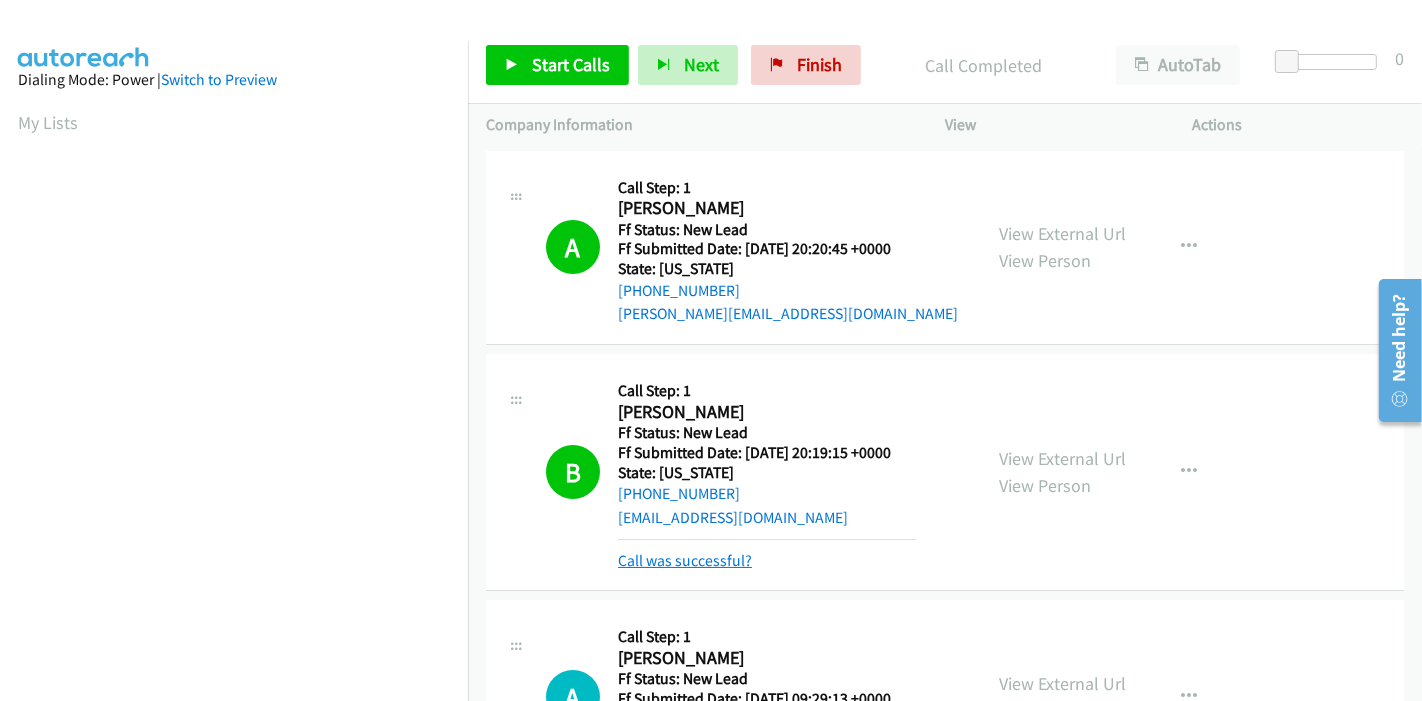 click on "Call was successful?" at bounding box center (685, 560) 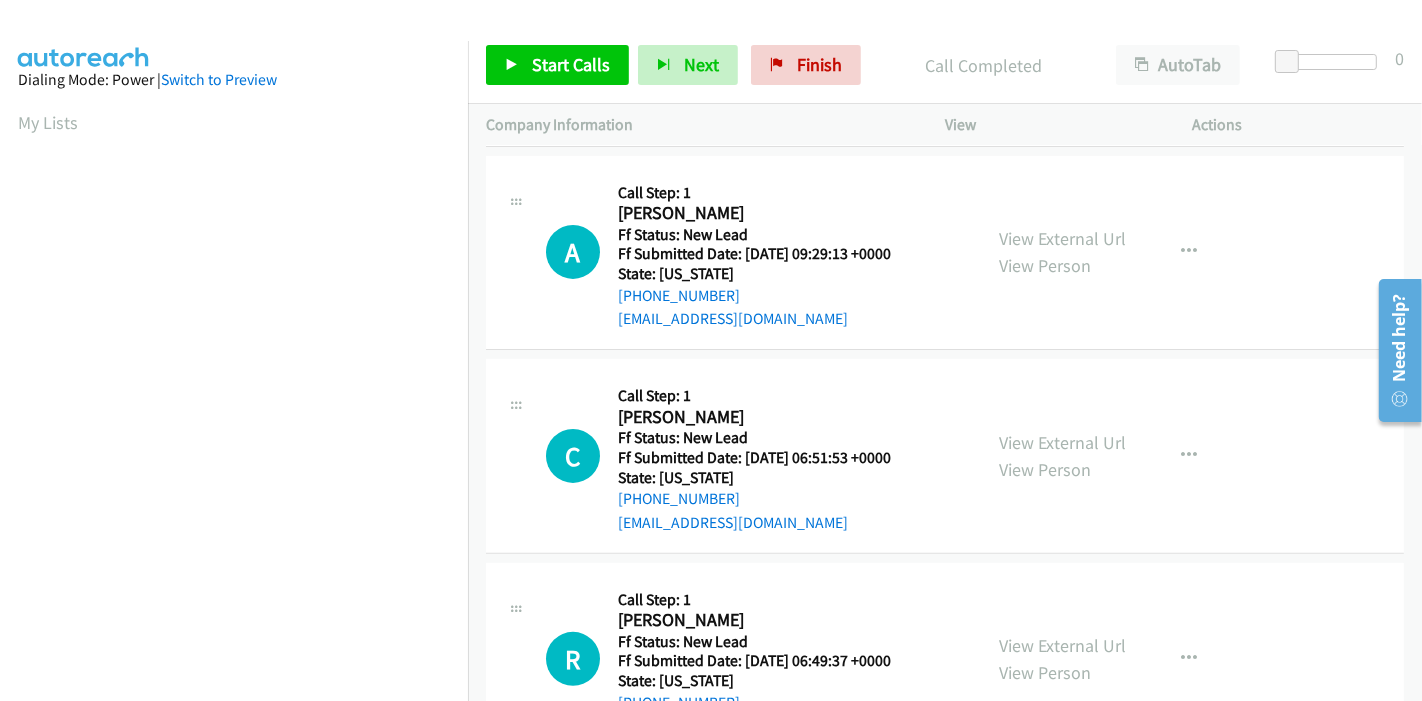 scroll, scrollTop: 376, scrollLeft: 0, axis: vertical 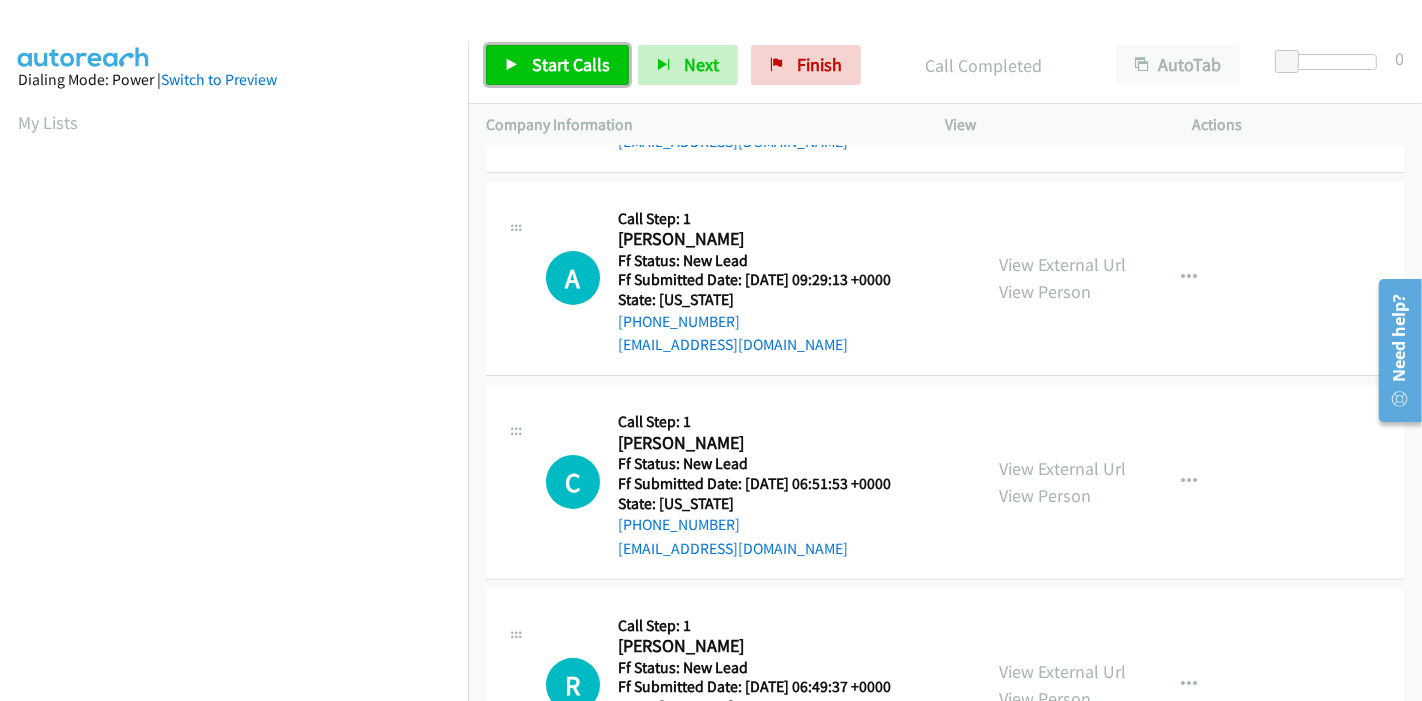 click on "Start Calls" at bounding box center (557, 65) 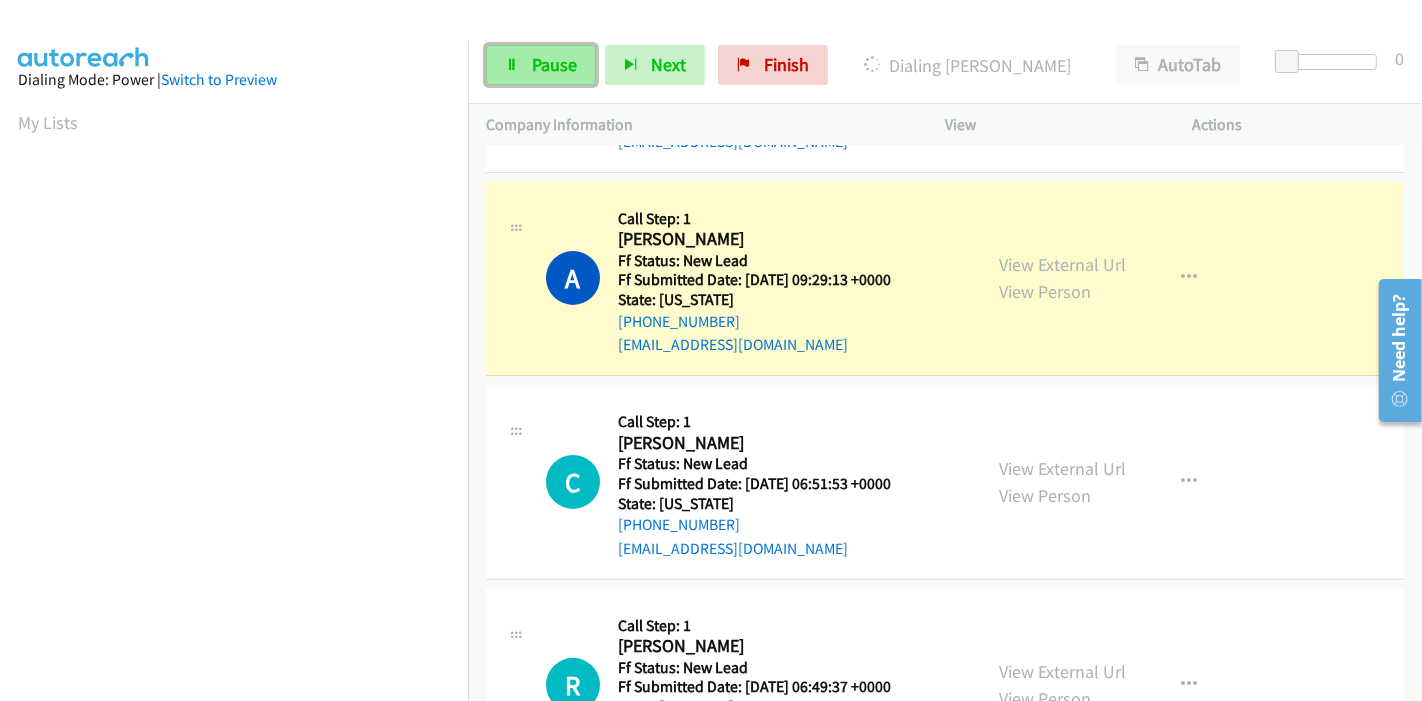 click on "Pause" at bounding box center (554, 64) 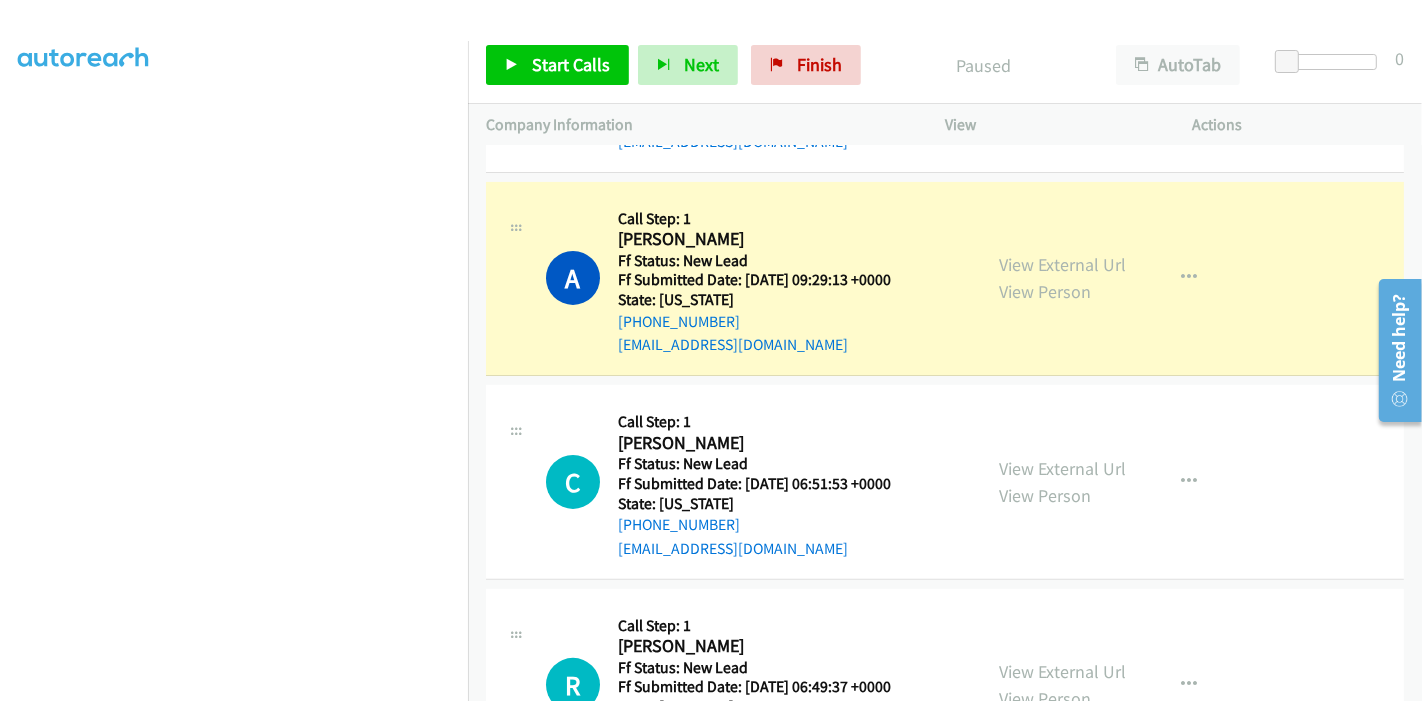 scroll, scrollTop: 422, scrollLeft: 0, axis: vertical 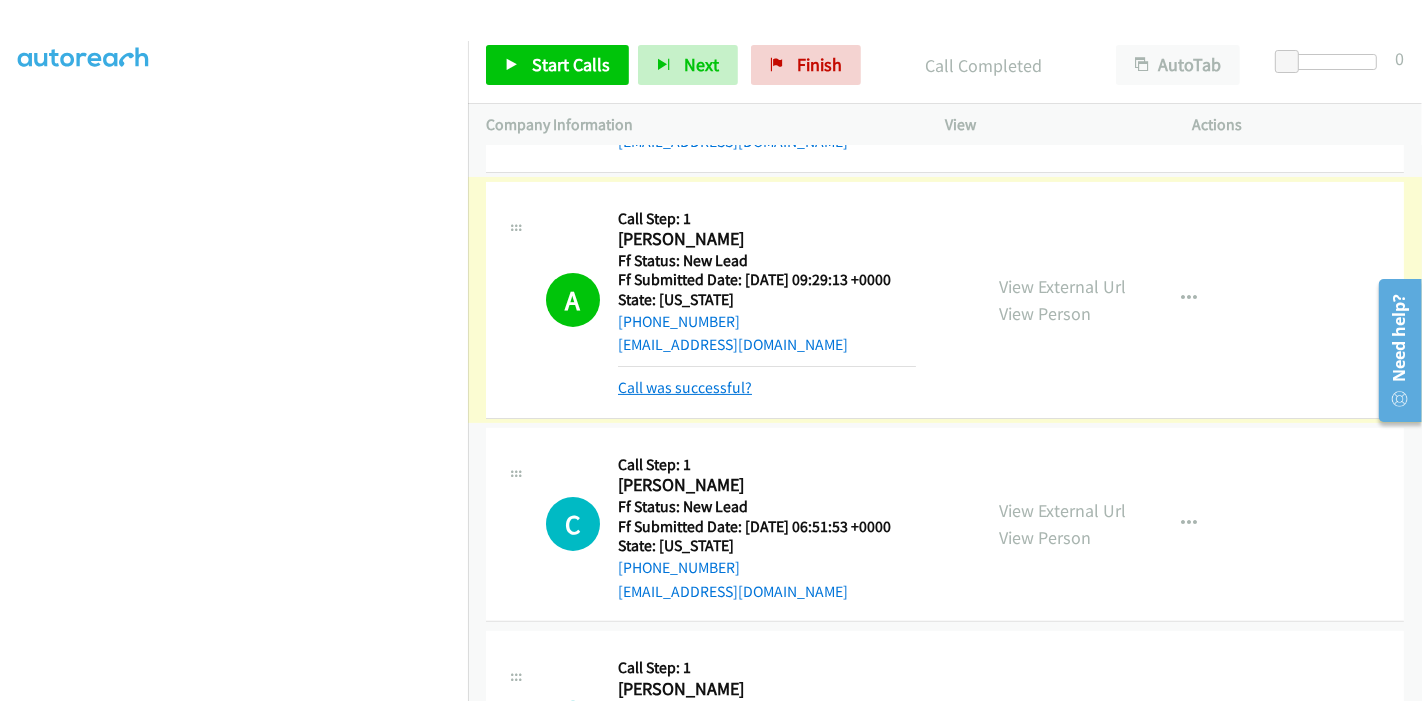 click on "Call was successful?" at bounding box center (685, 387) 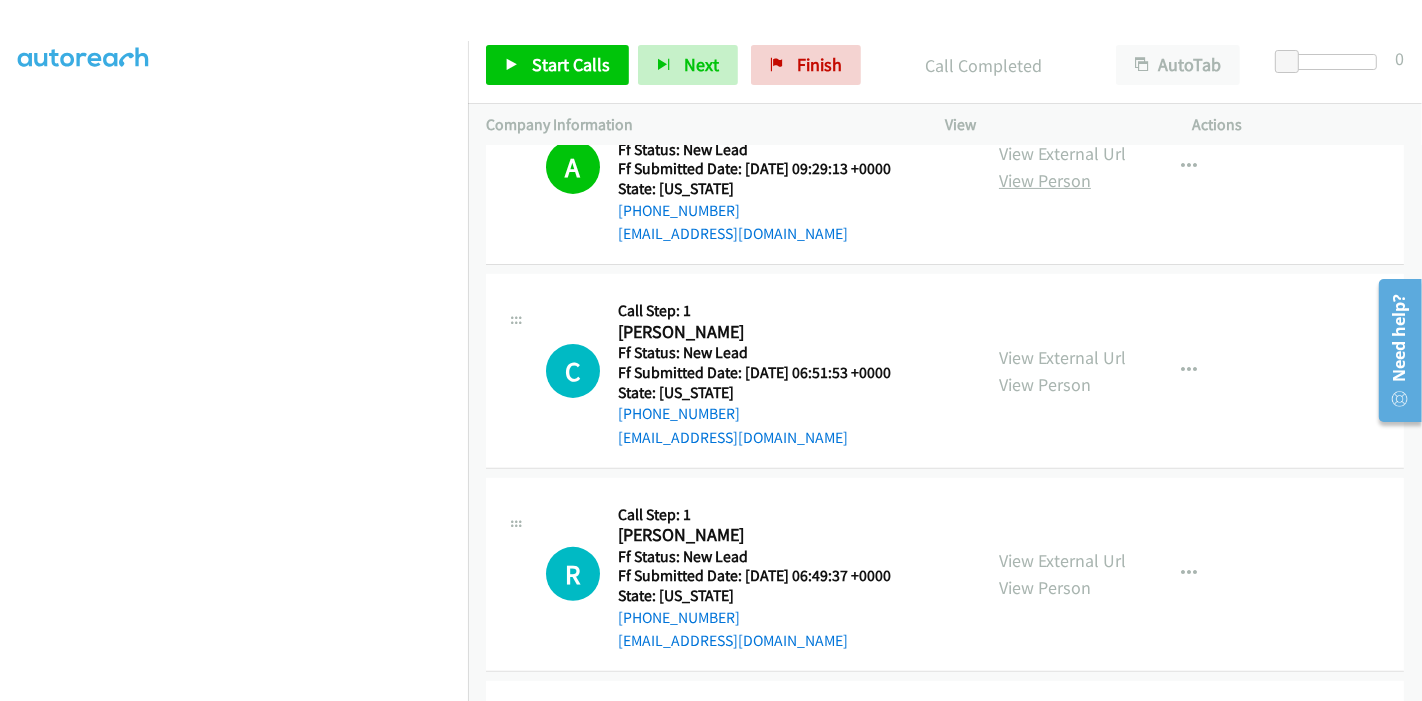 scroll, scrollTop: 376, scrollLeft: 0, axis: vertical 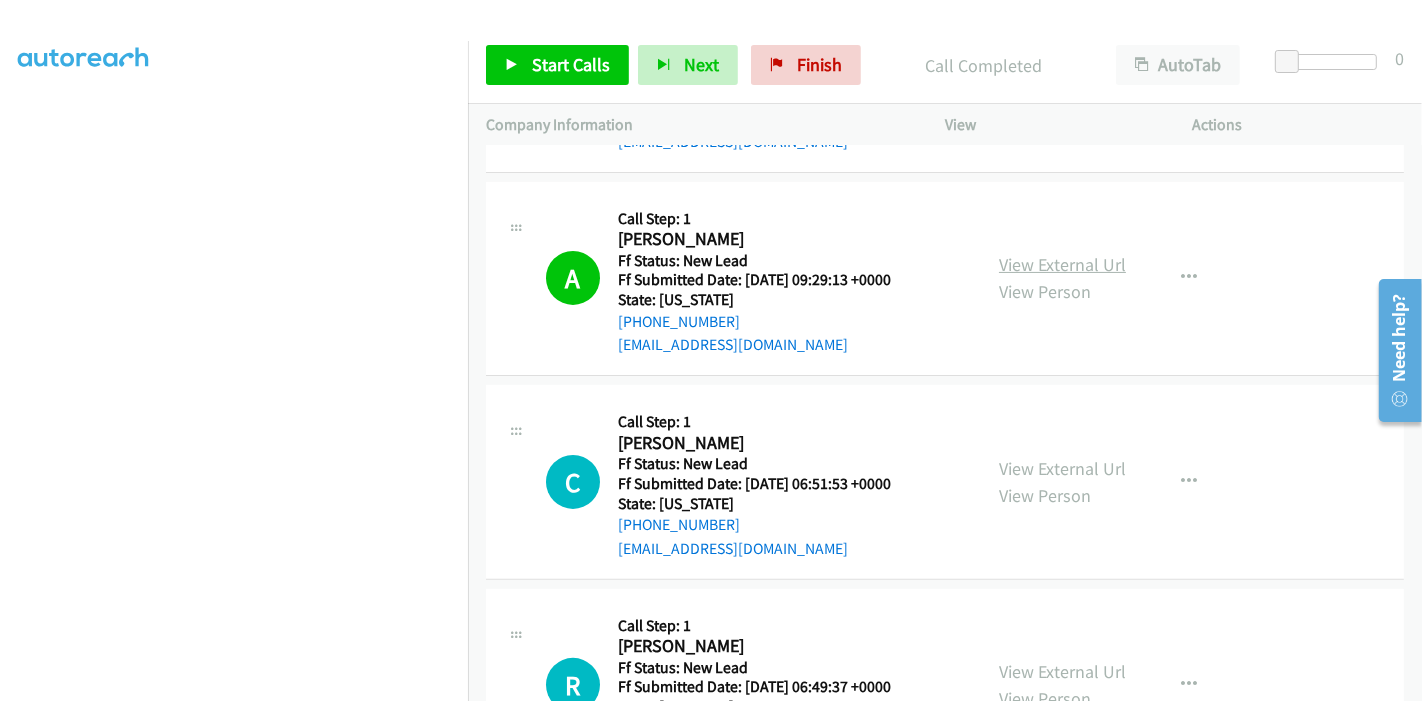 click on "View External Url" at bounding box center [1062, 264] 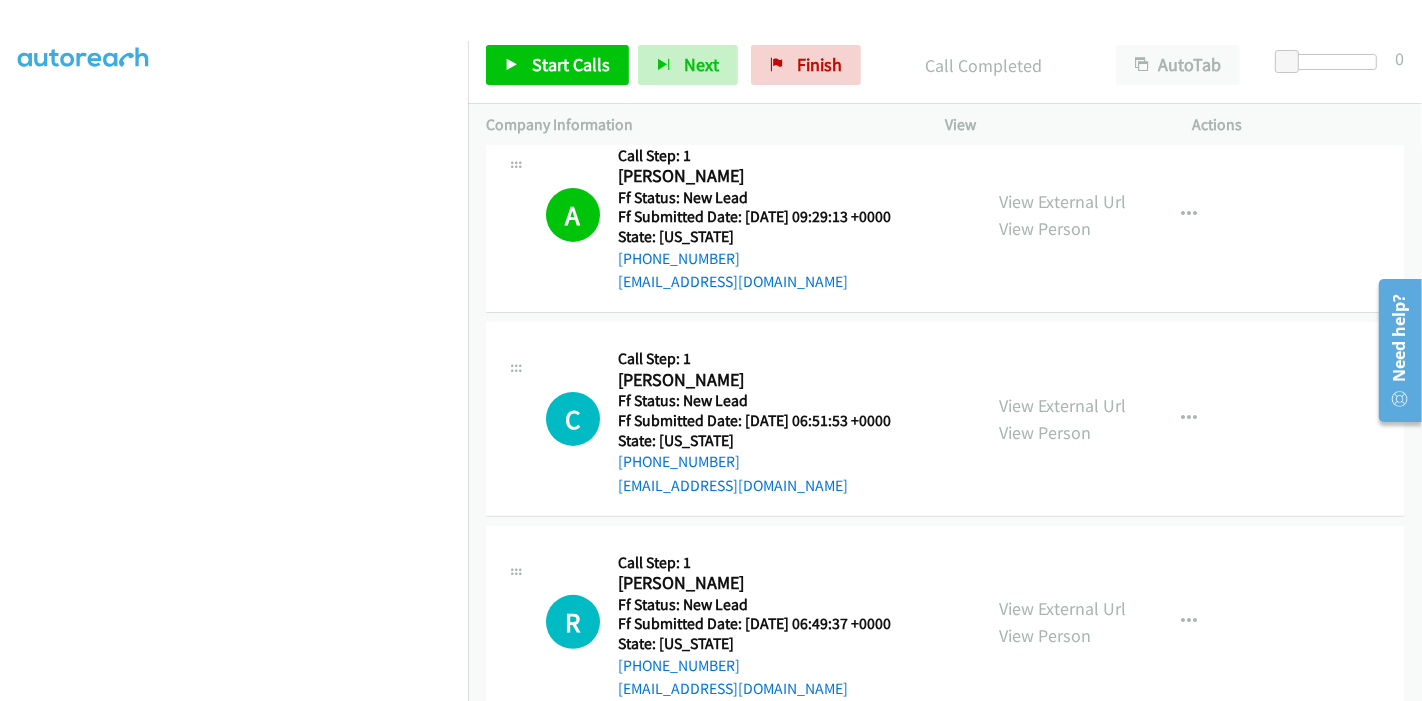scroll, scrollTop: 487, scrollLeft: 0, axis: vertical 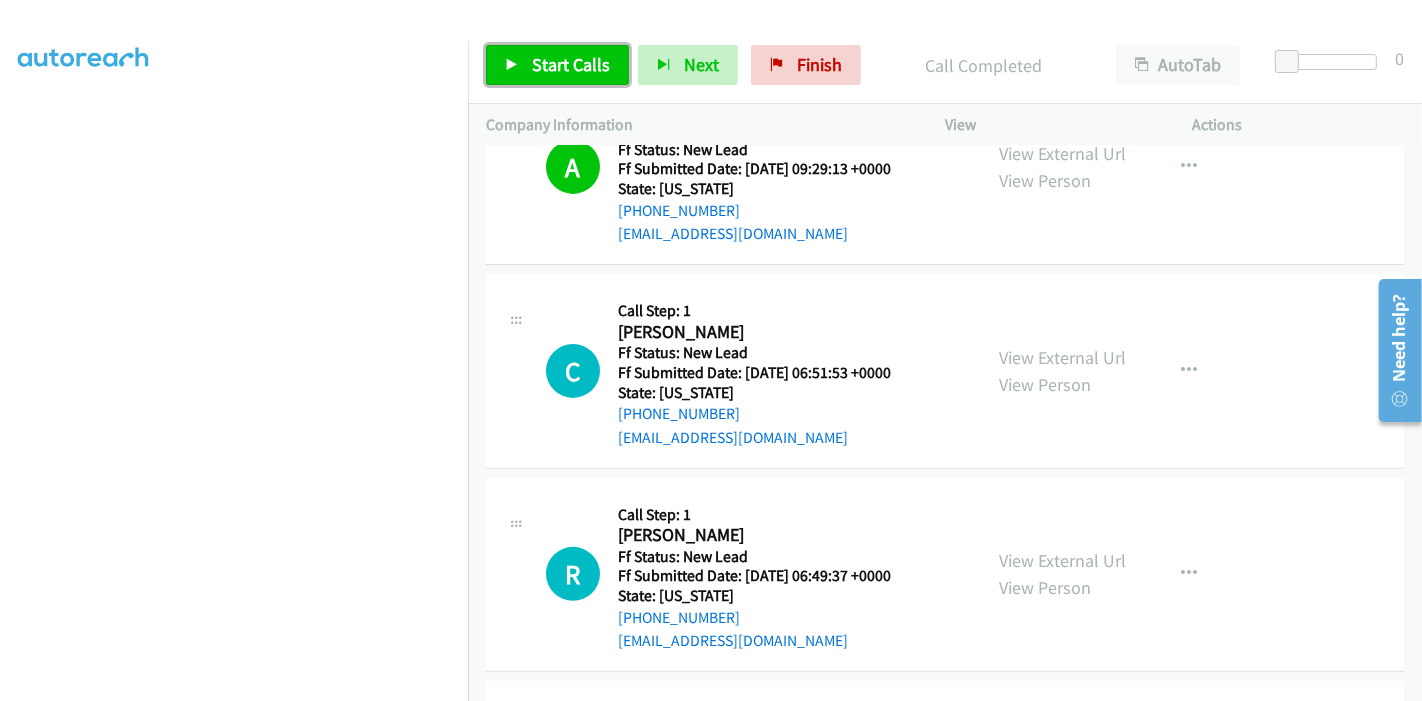 click on "Start Calls" at bounding box center (571, 64) 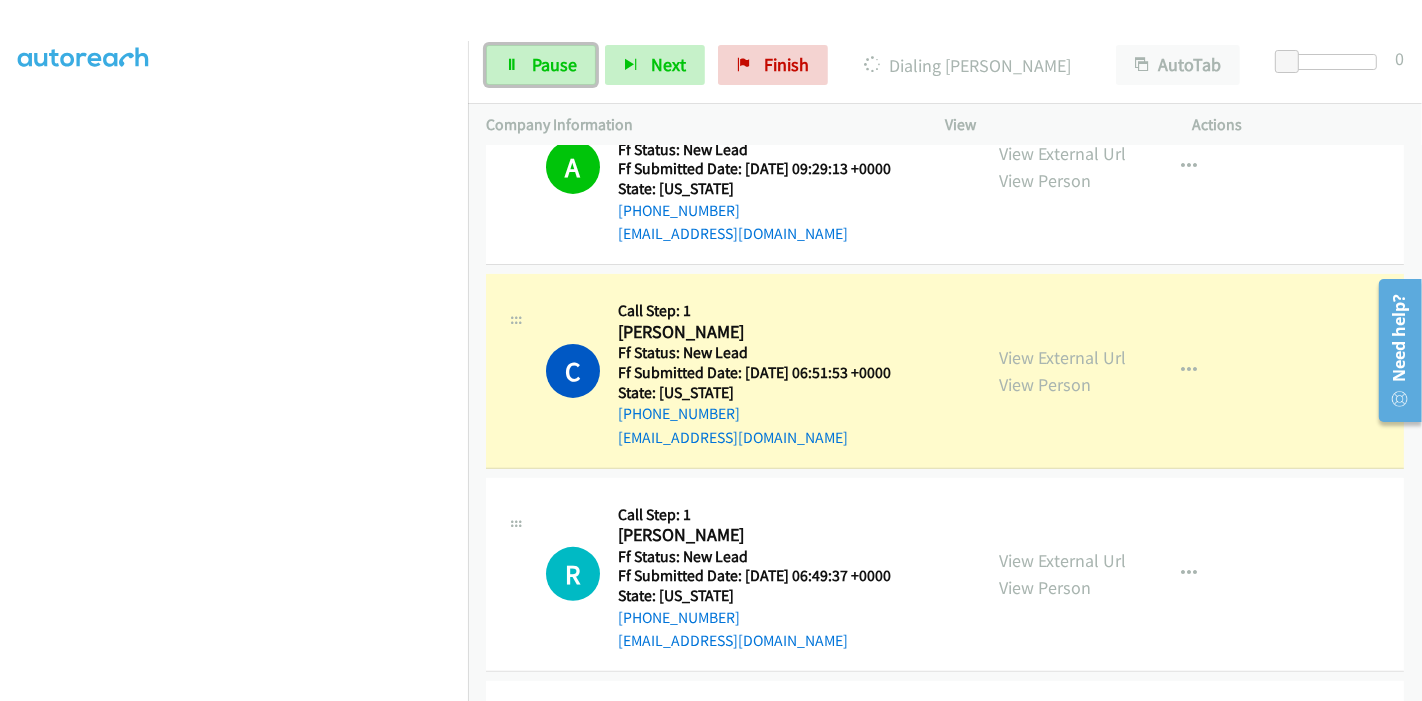 click on "Pause" at bounding box center (554, 64) 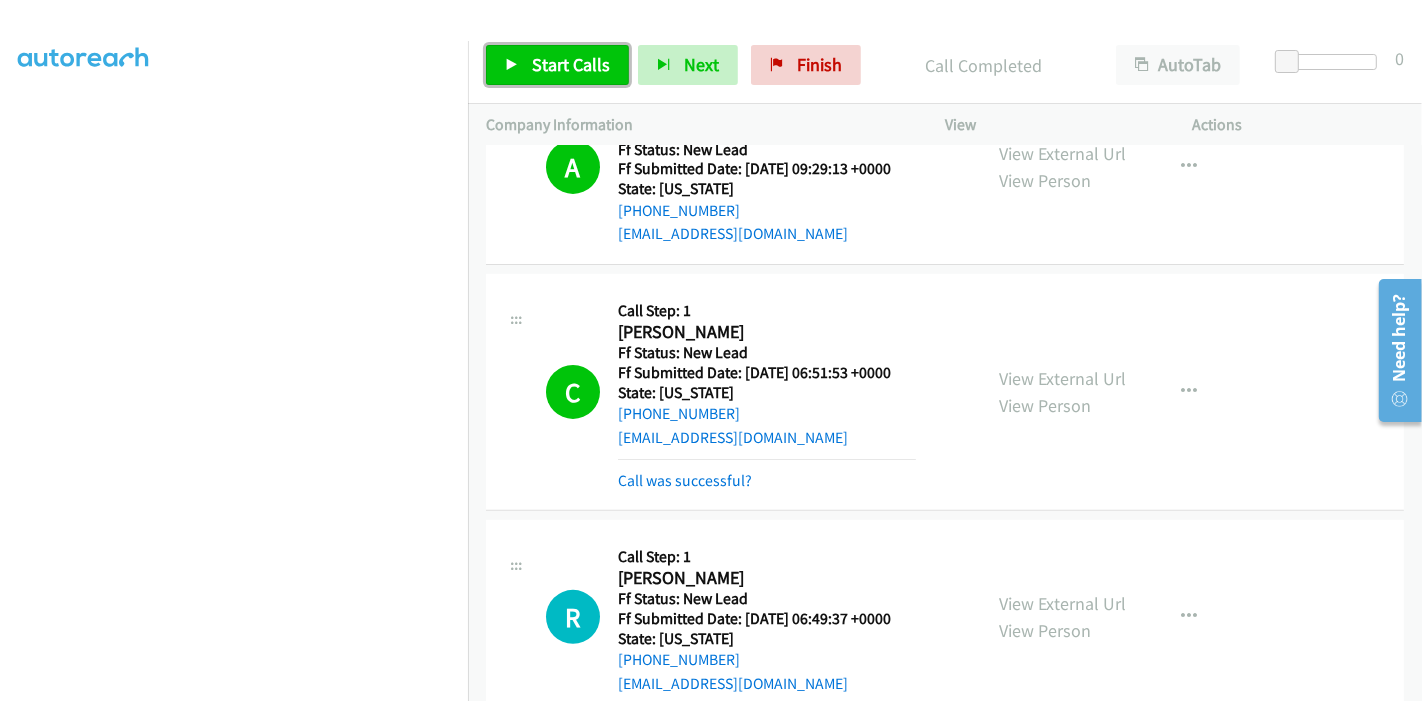 click on "Start Calls" at bounding box center [571, 64] 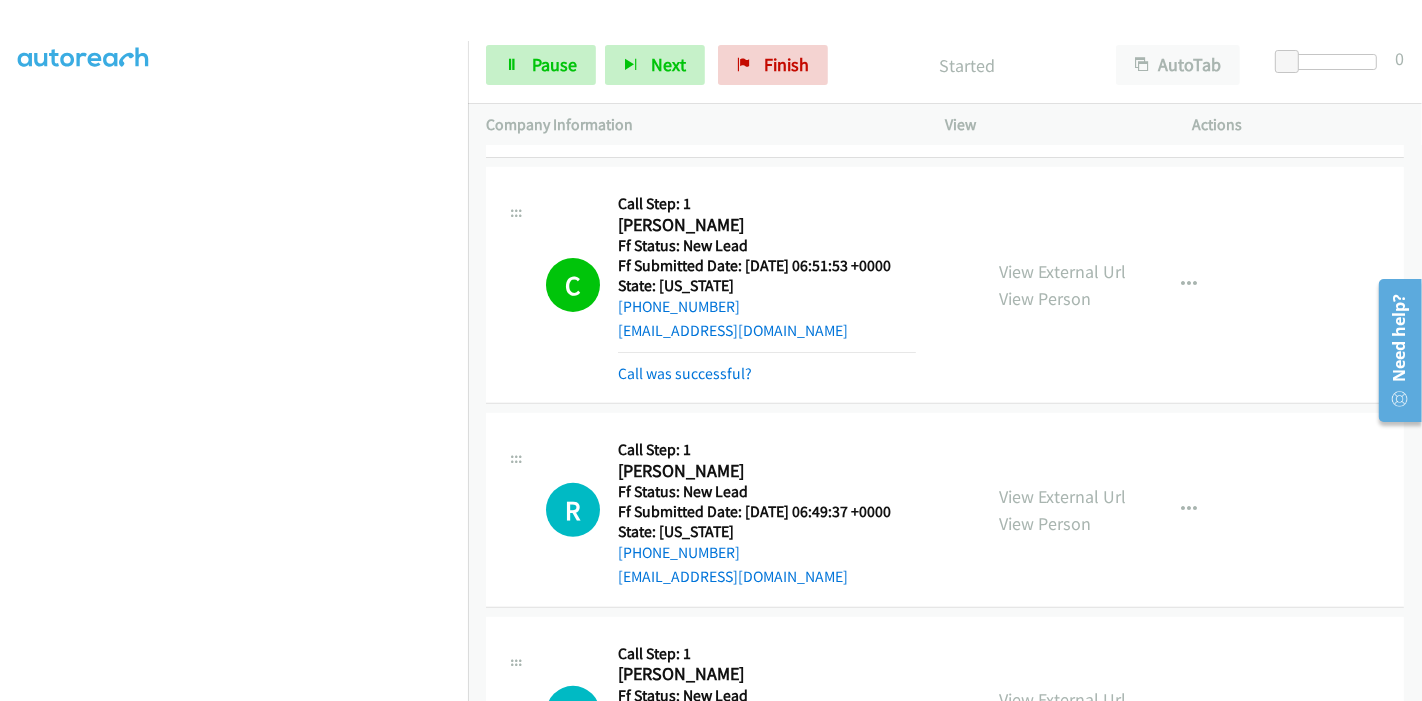 scroll, scrollTop: 598, scrollLeft: 0, axis: vertical 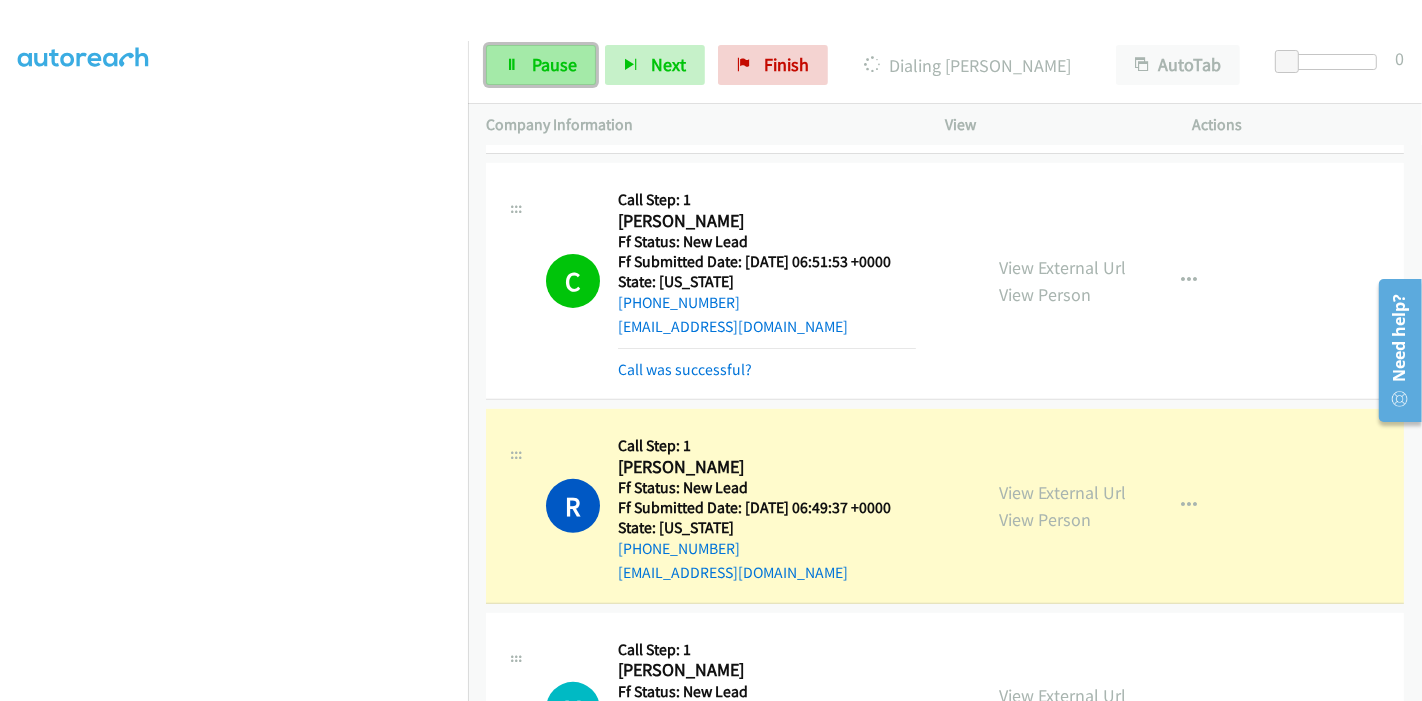 click on "Pause" at bounding box center [541, 65] 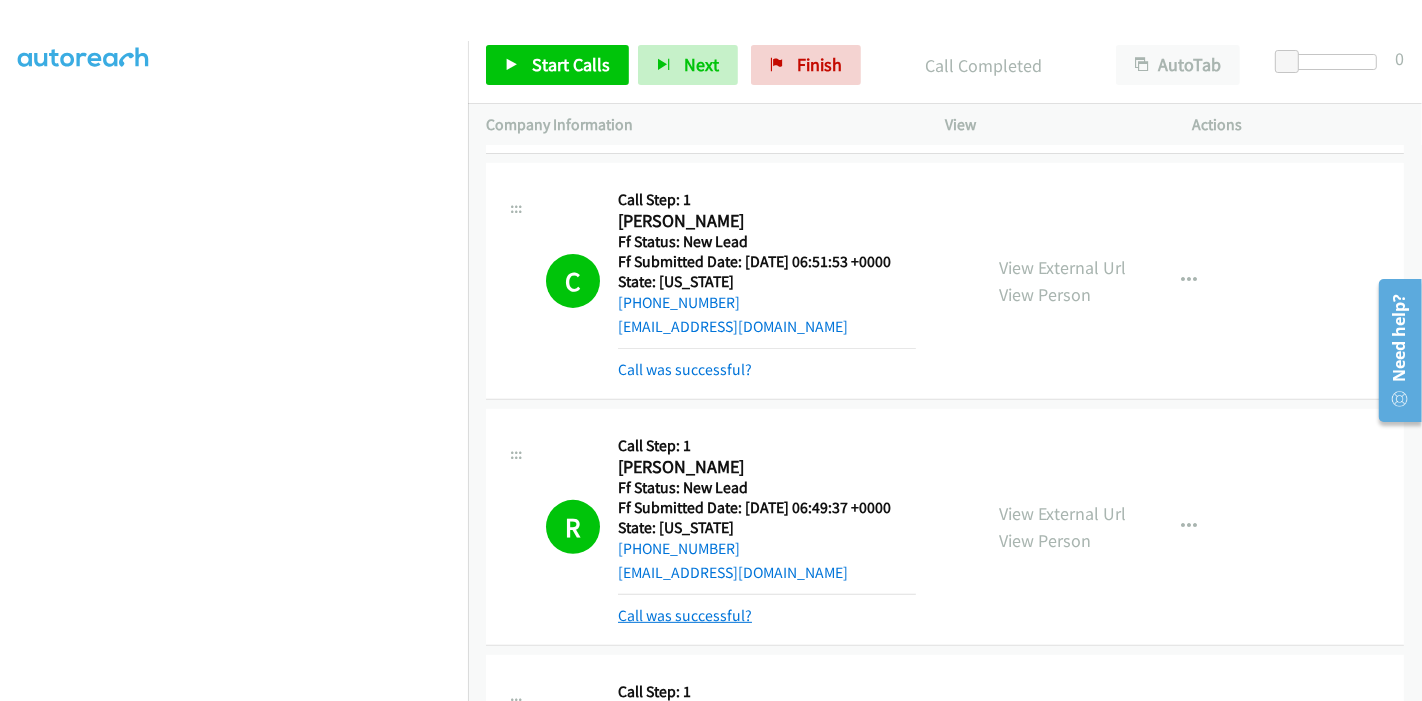 click on "Call was successful?" at bounding box center [685, 615] 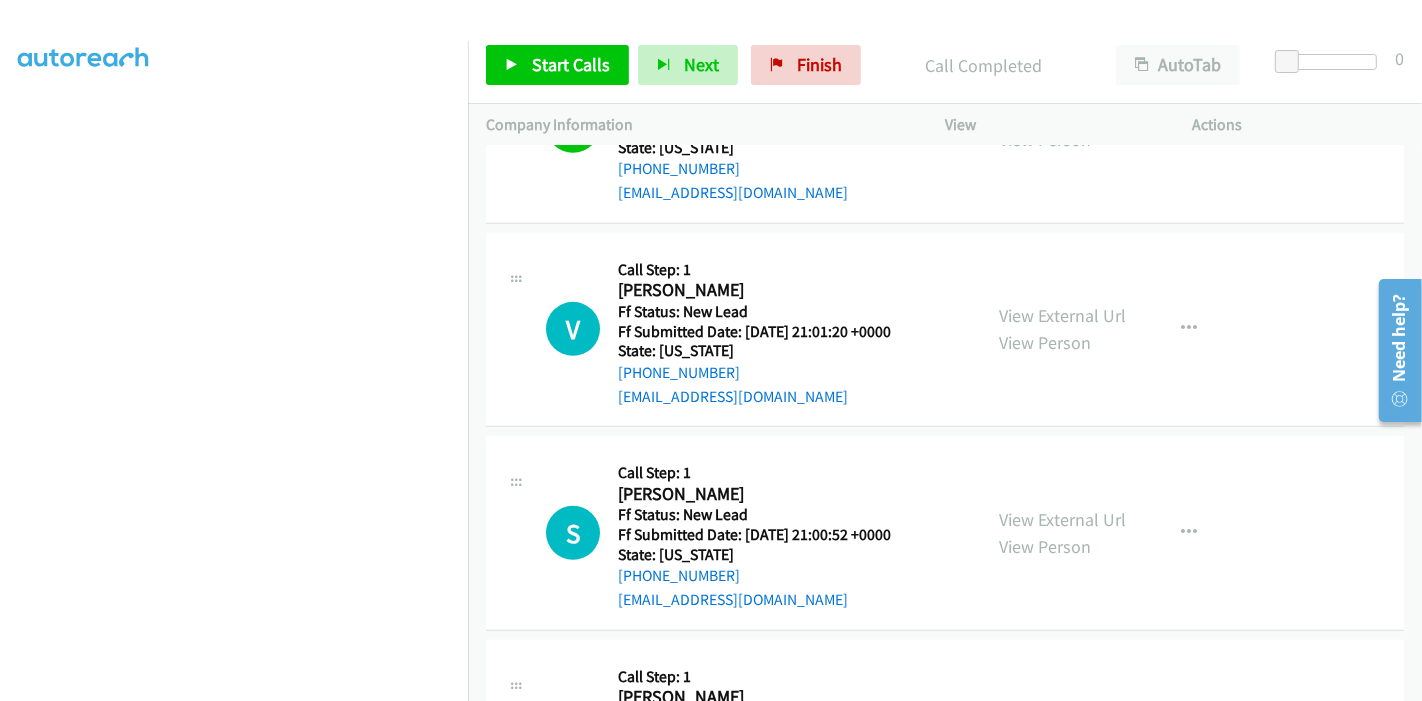 scroll, scrollTop: 583, scrollLeft: 0, axis: vertical 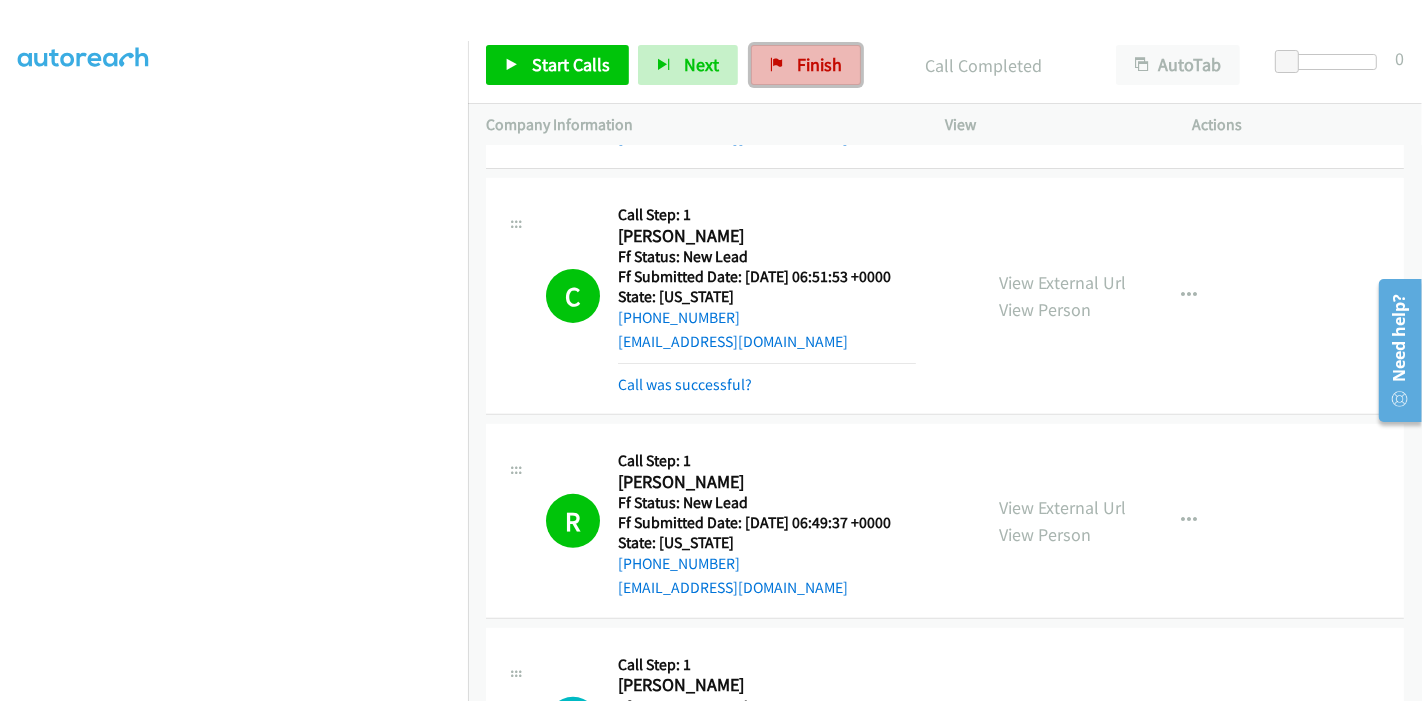 click on "Finish" at bounding box center (819, 64) 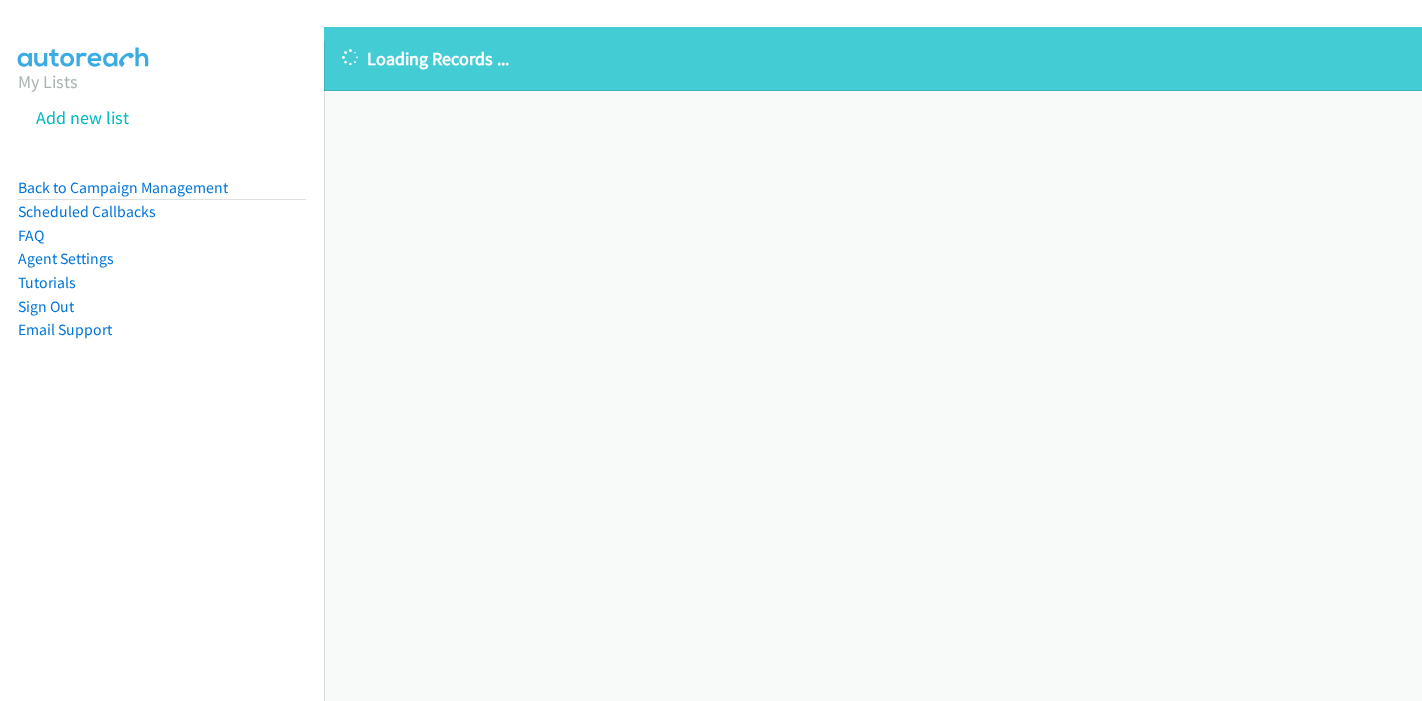 scroll, scrollTop: 0, scrollLeft: 0, axis: both 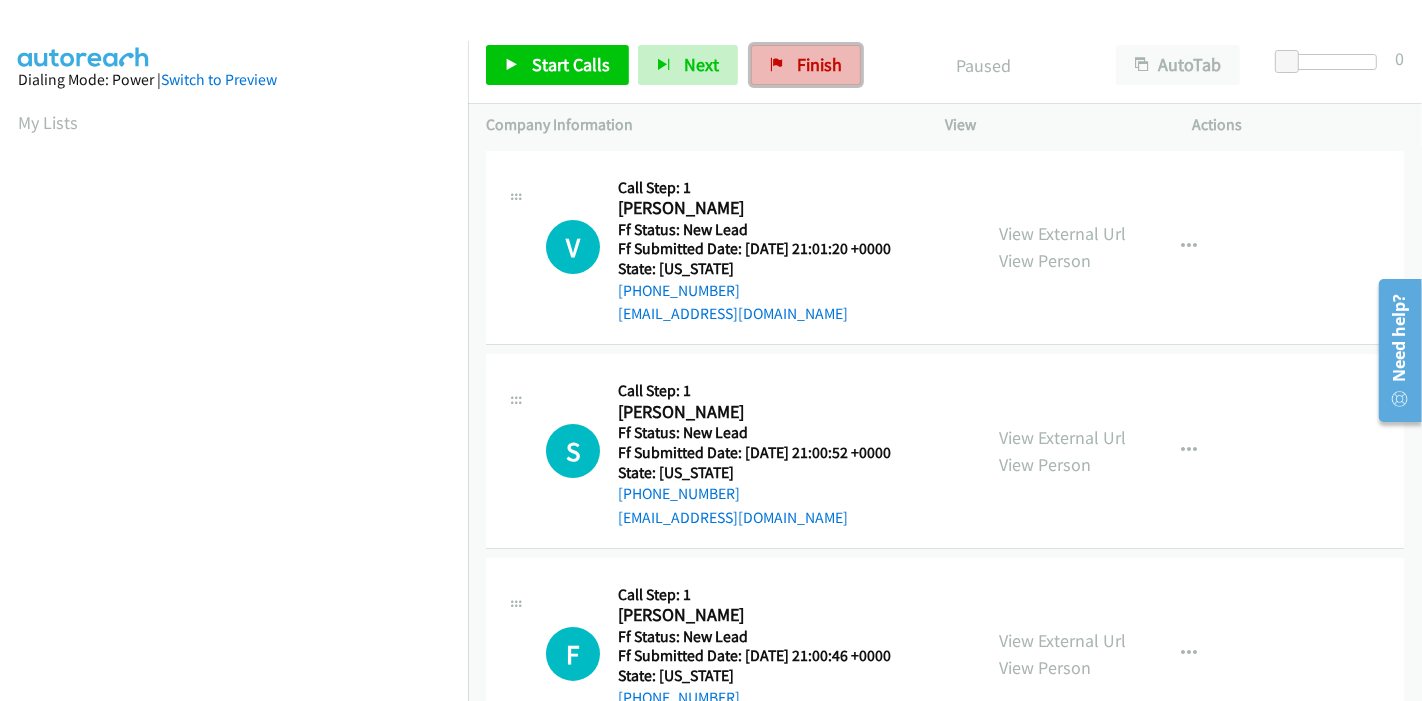 click on "Finish" at bounding box center (819, 64) 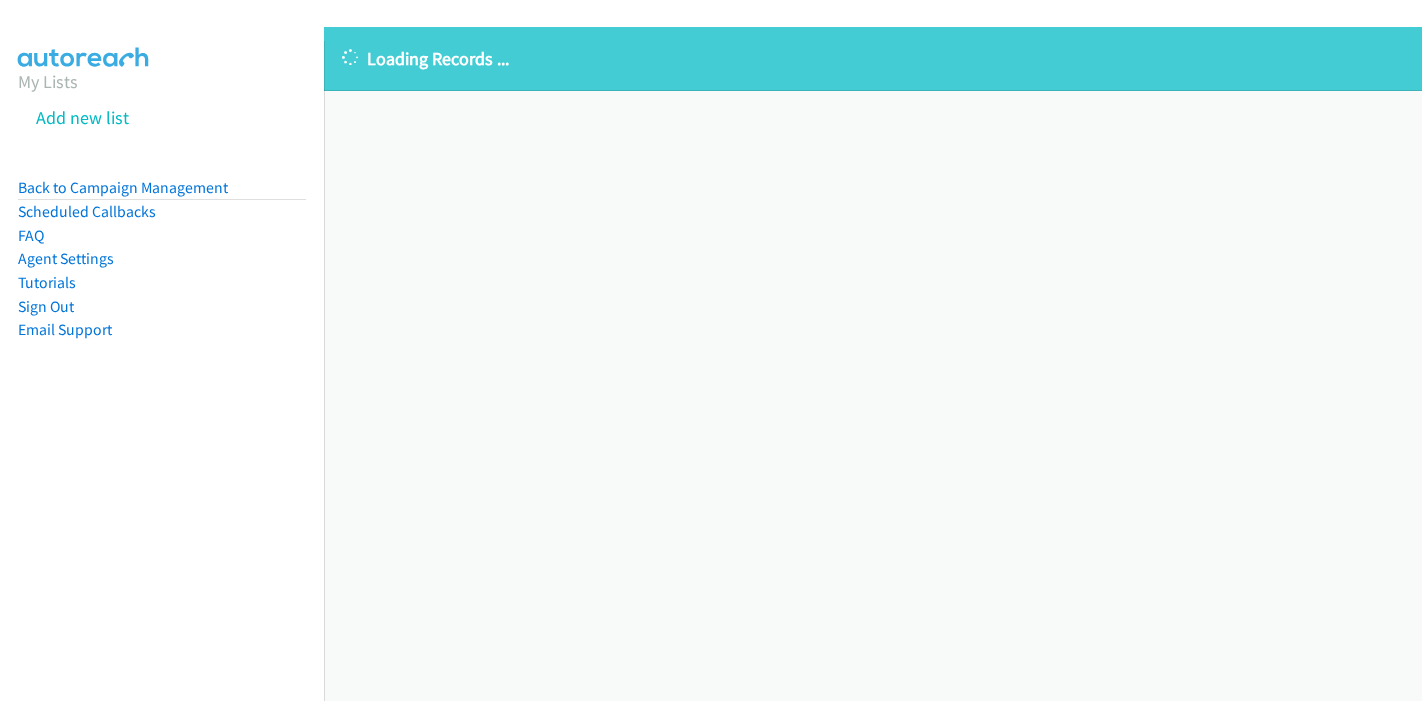 scroll, scrollTop: 0, scrollLeft: 0, axis: both 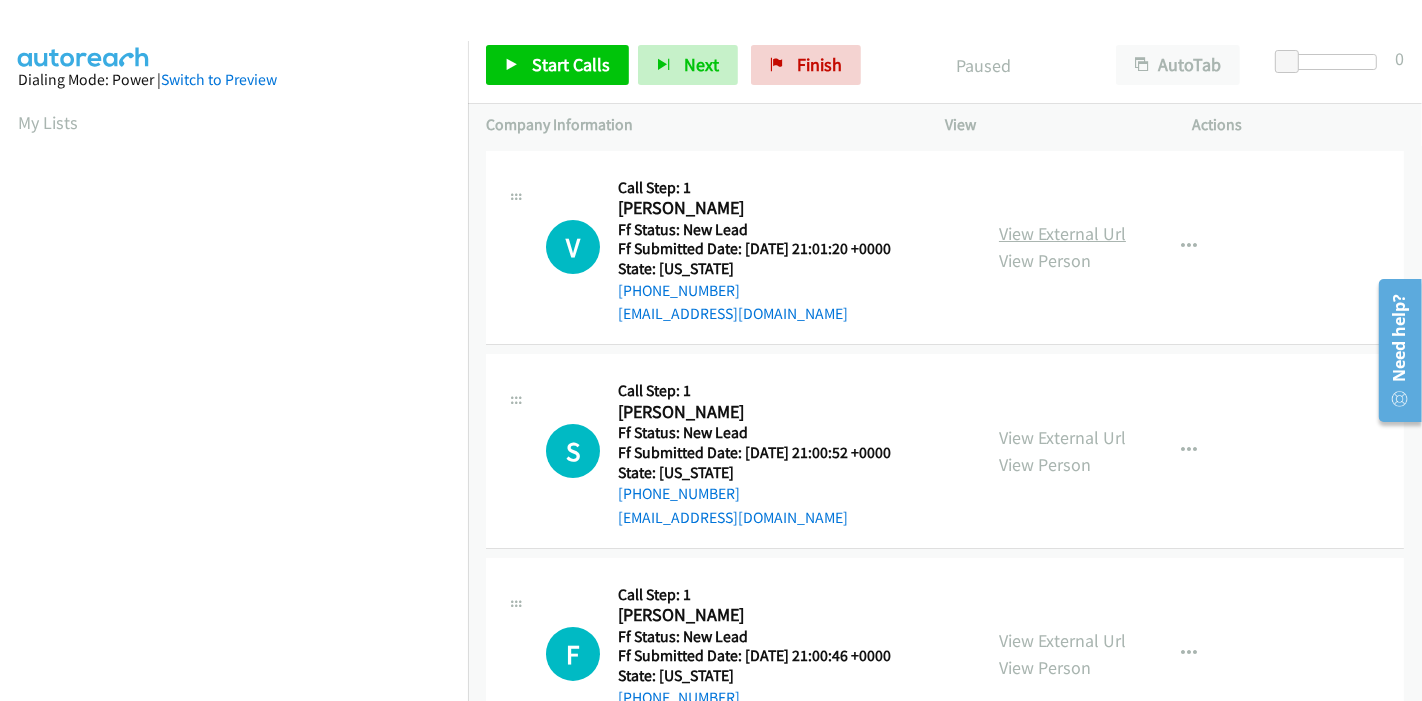 click on "View External Url" at bounding box center (1062, 233) 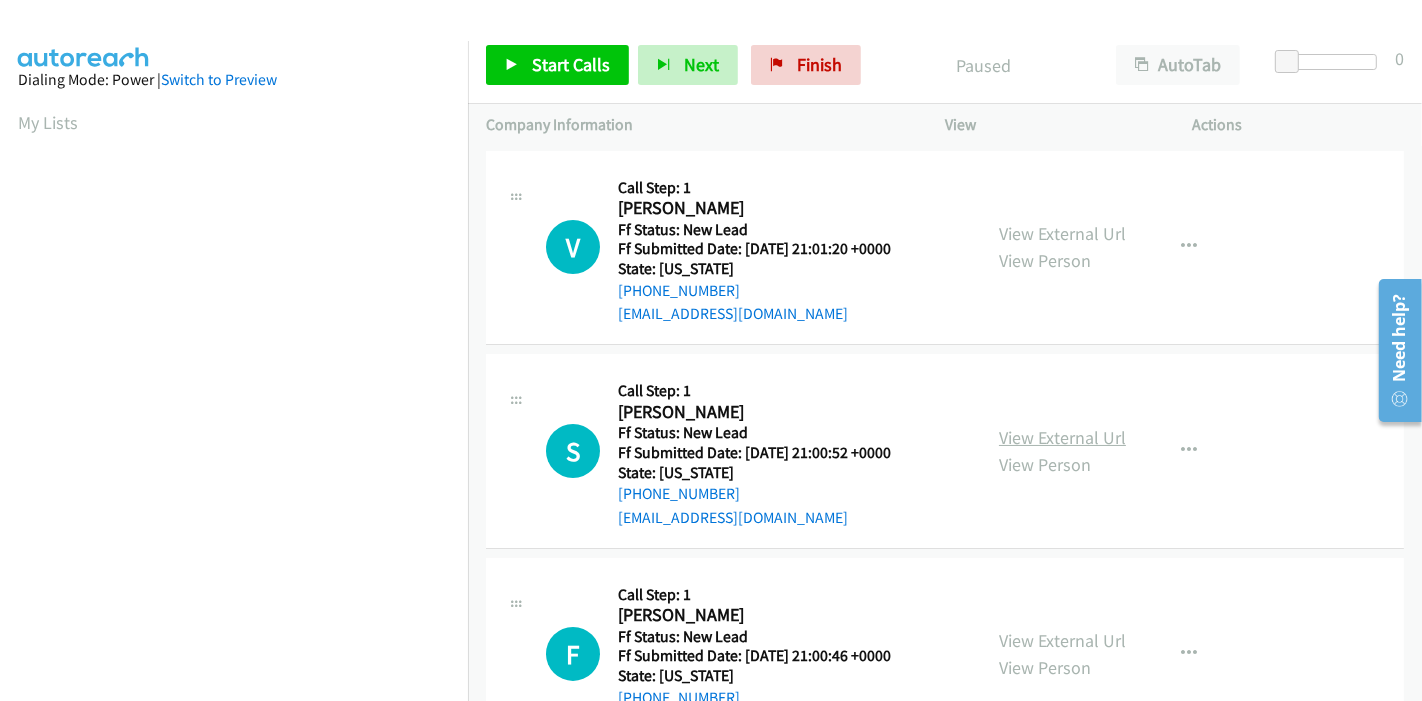 click on "View External Url" at bounding box center [1062, 437] 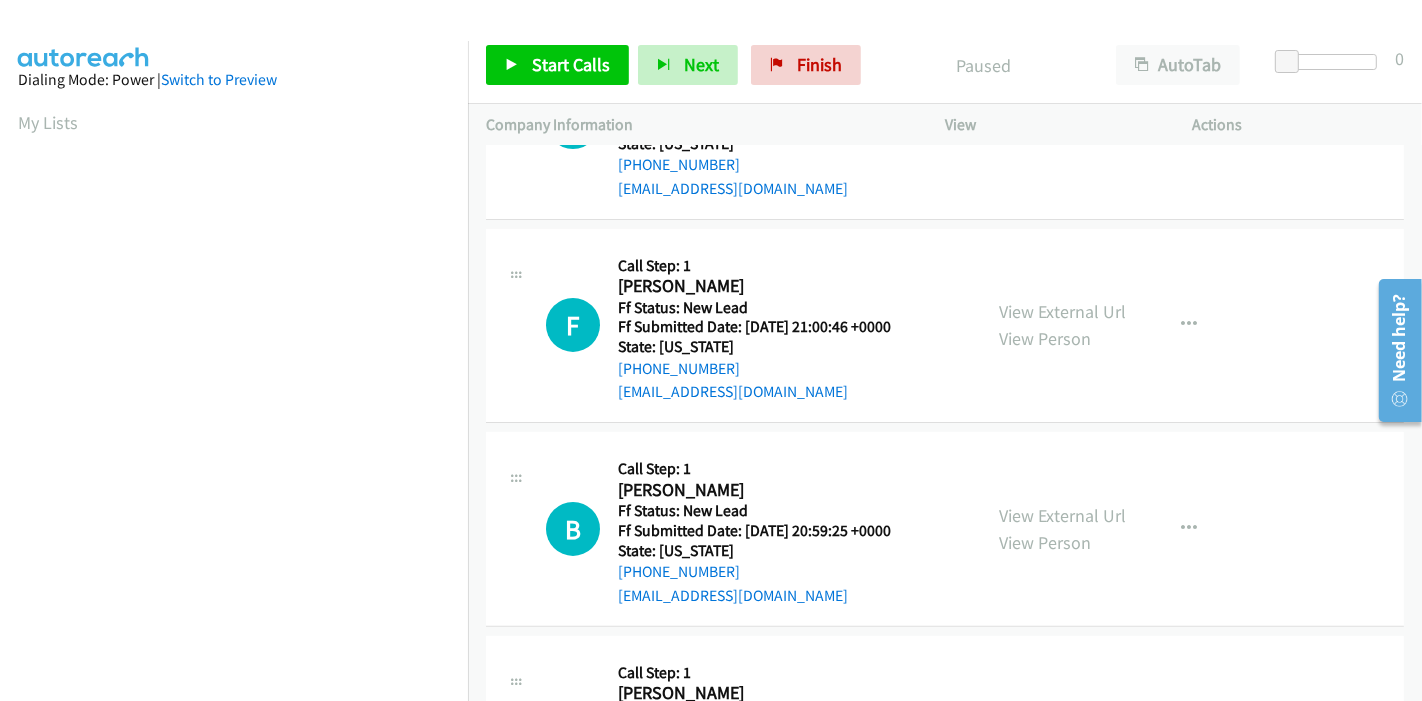 scroll, scrollTop: 333, scrollLeft: 0, axis: vertical 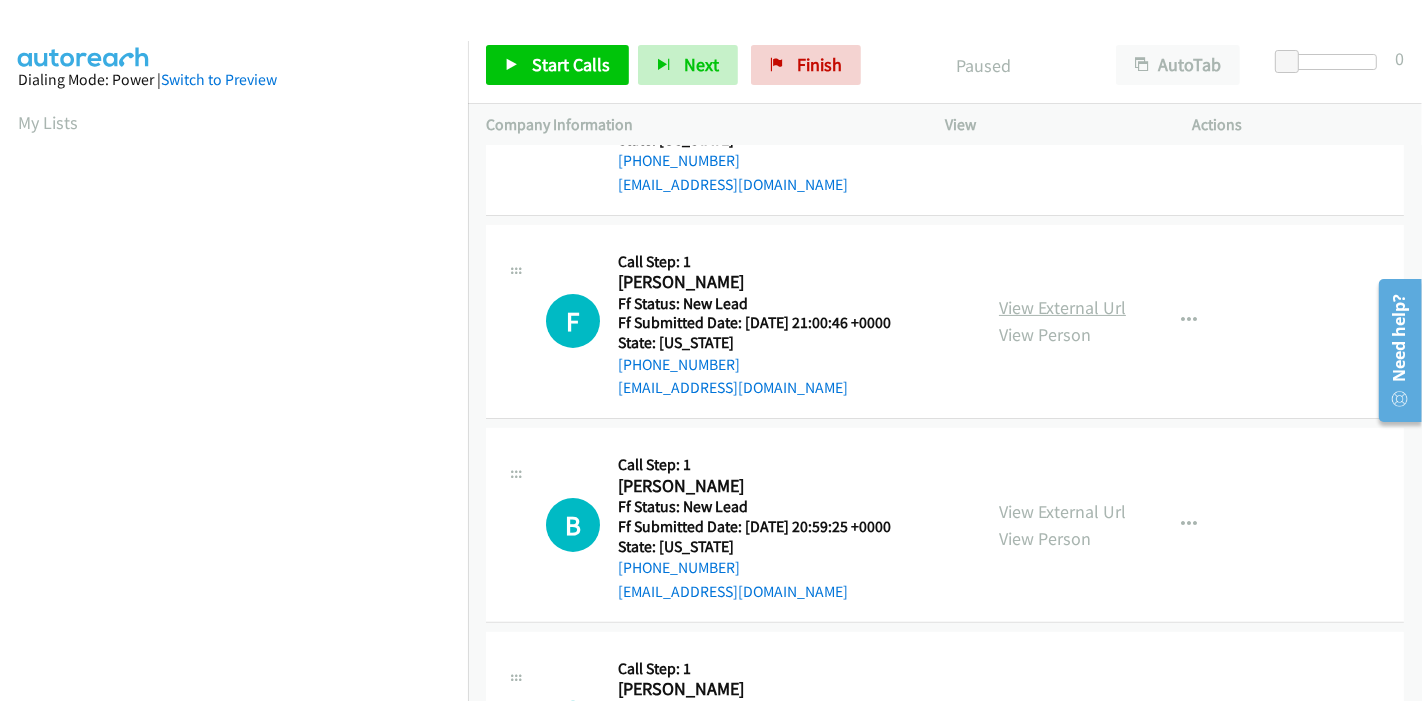 click on "View External Url" at bounding box center (1062, 307) 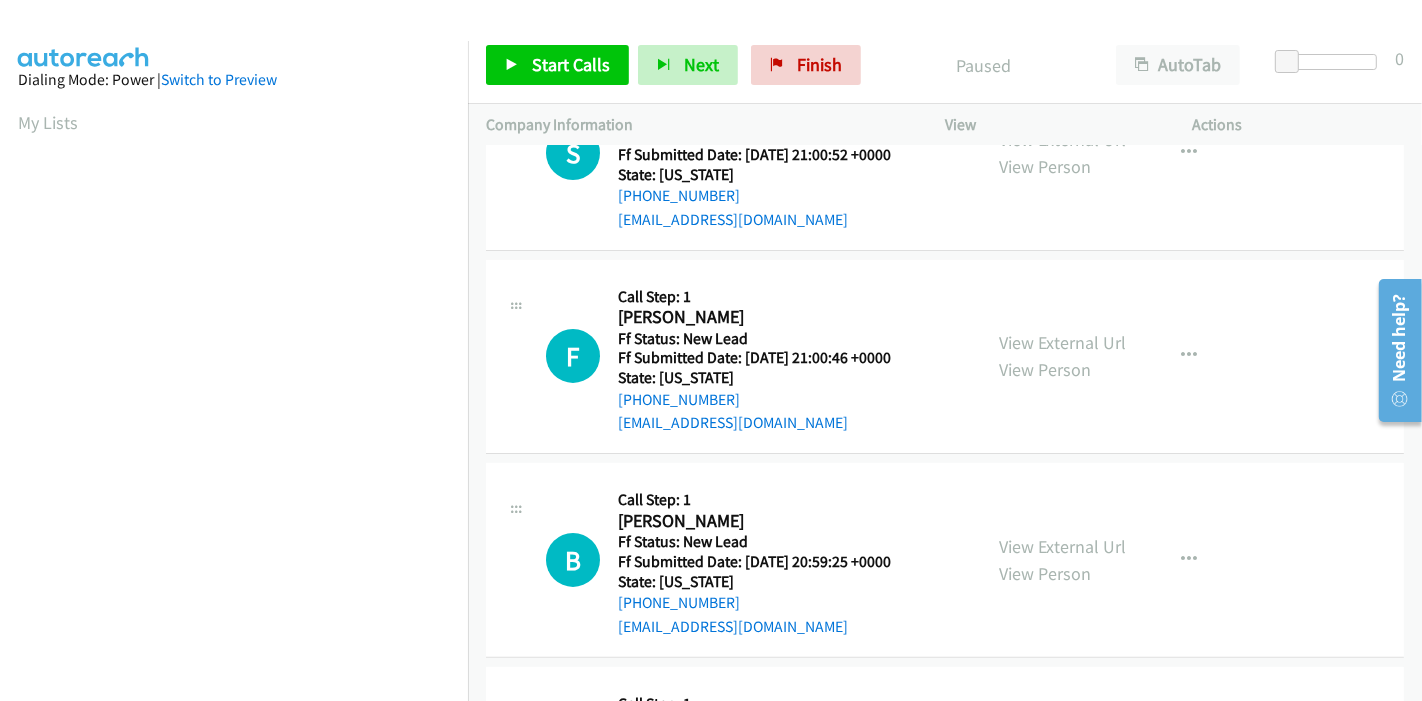 scroll, scrollTop: 333, scrollLeft: 0, axis: vertical 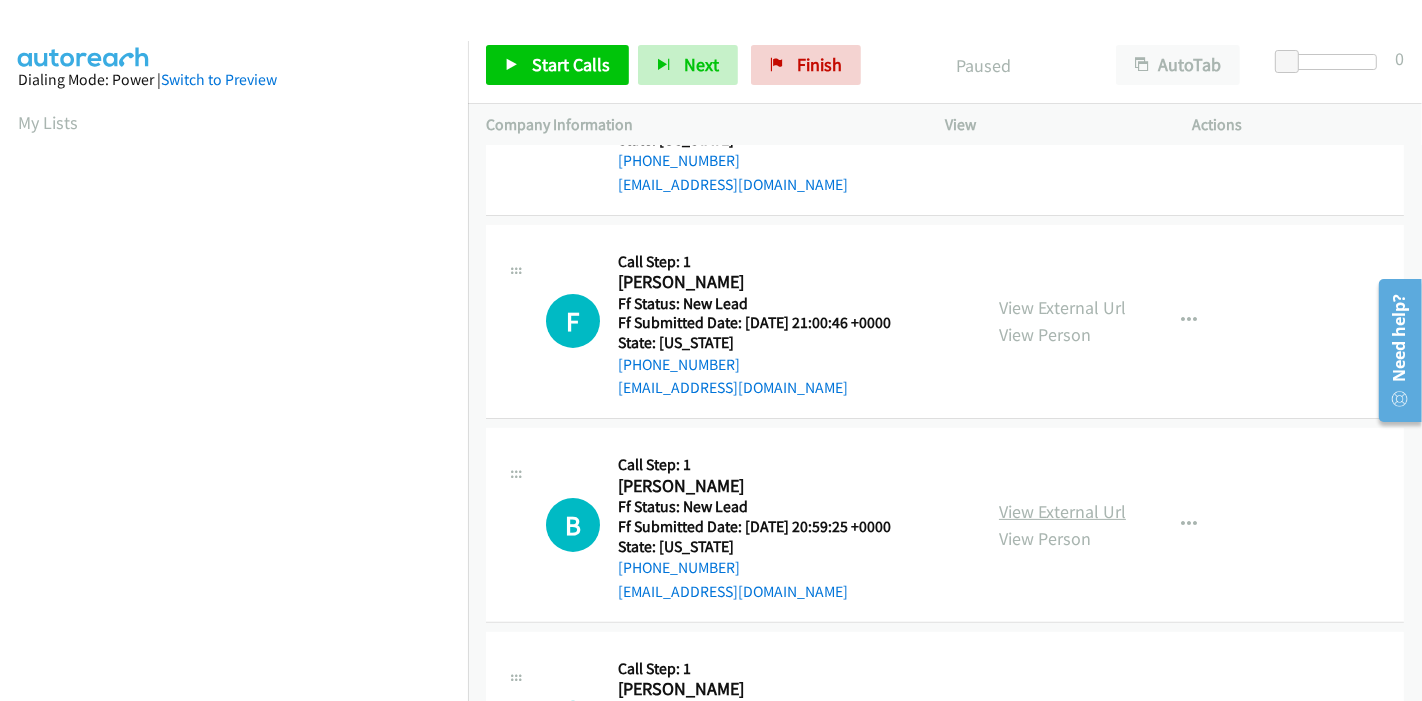 click on "View External Url" at bounding box center (1062, 511) 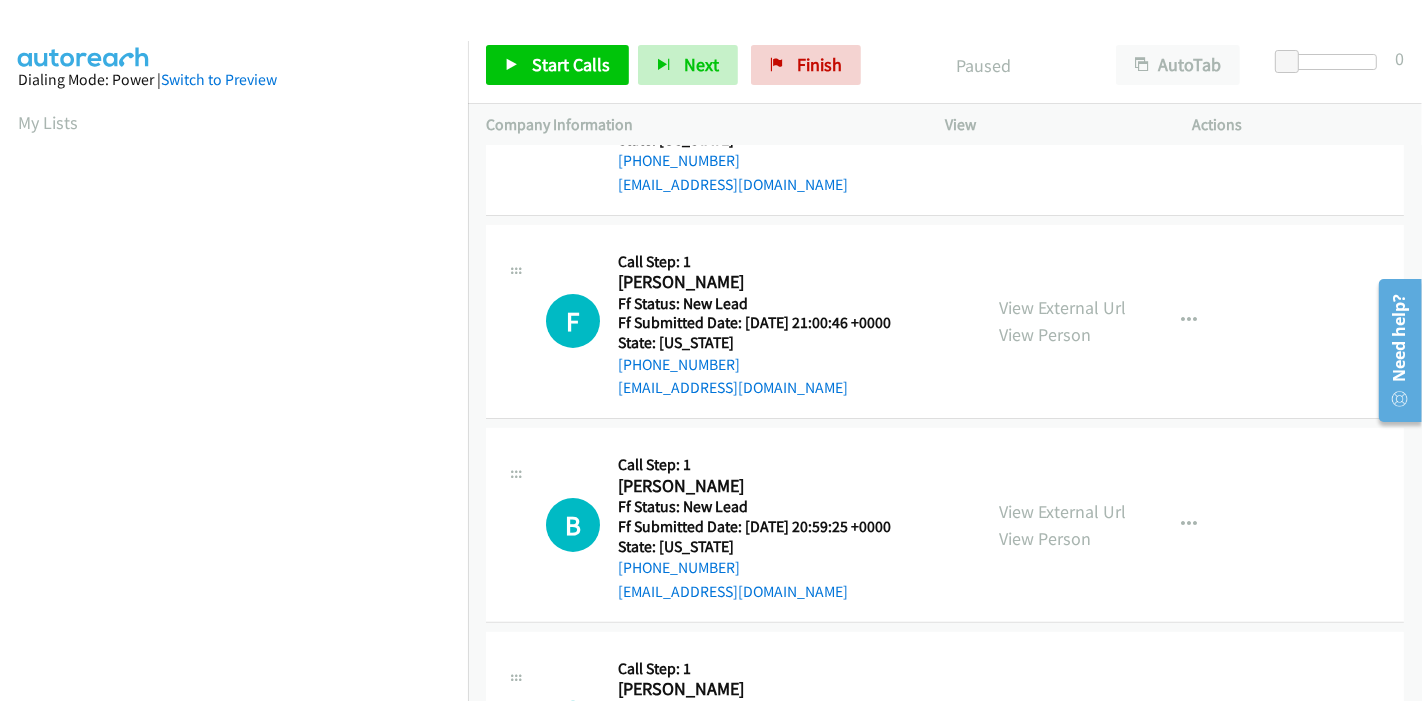 scroll, scrollTop: 487, scrollLeft: 0, axis: vertical 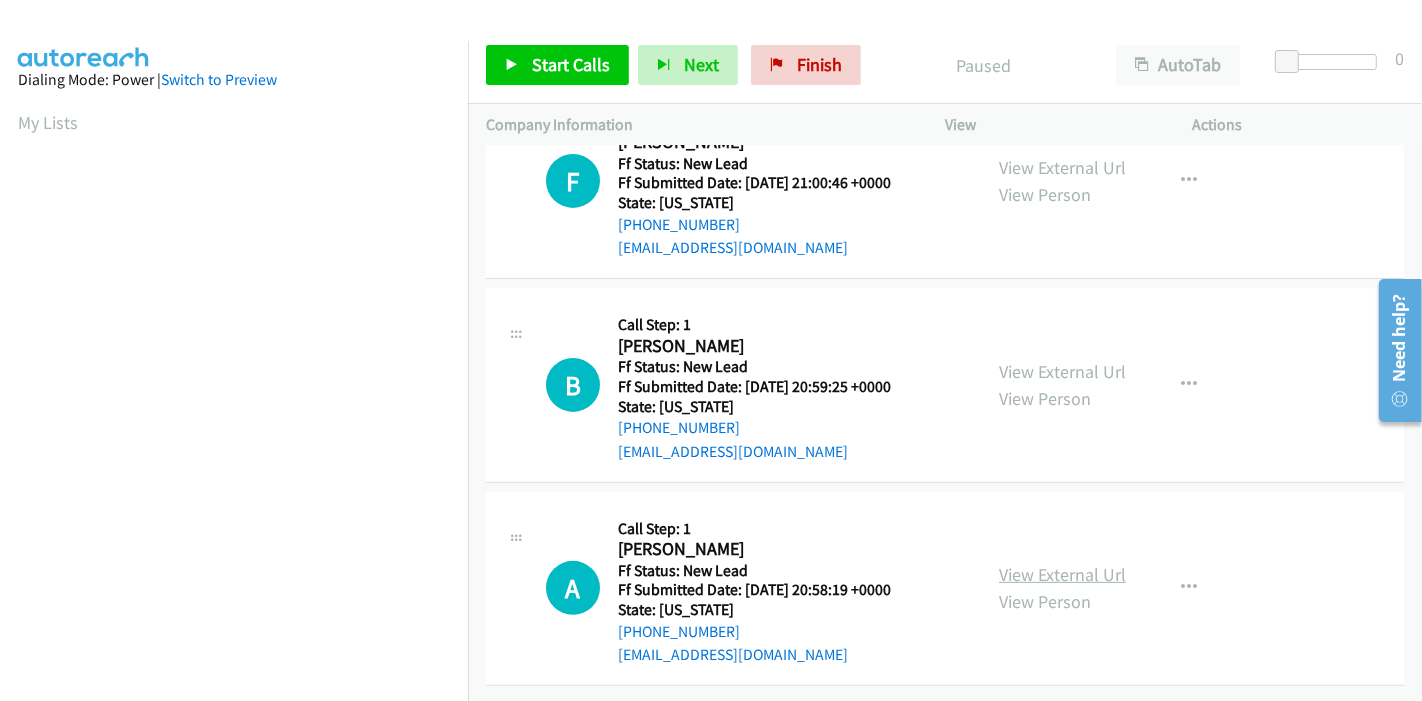click on "View External Url" at bounding box center (1062, 574) 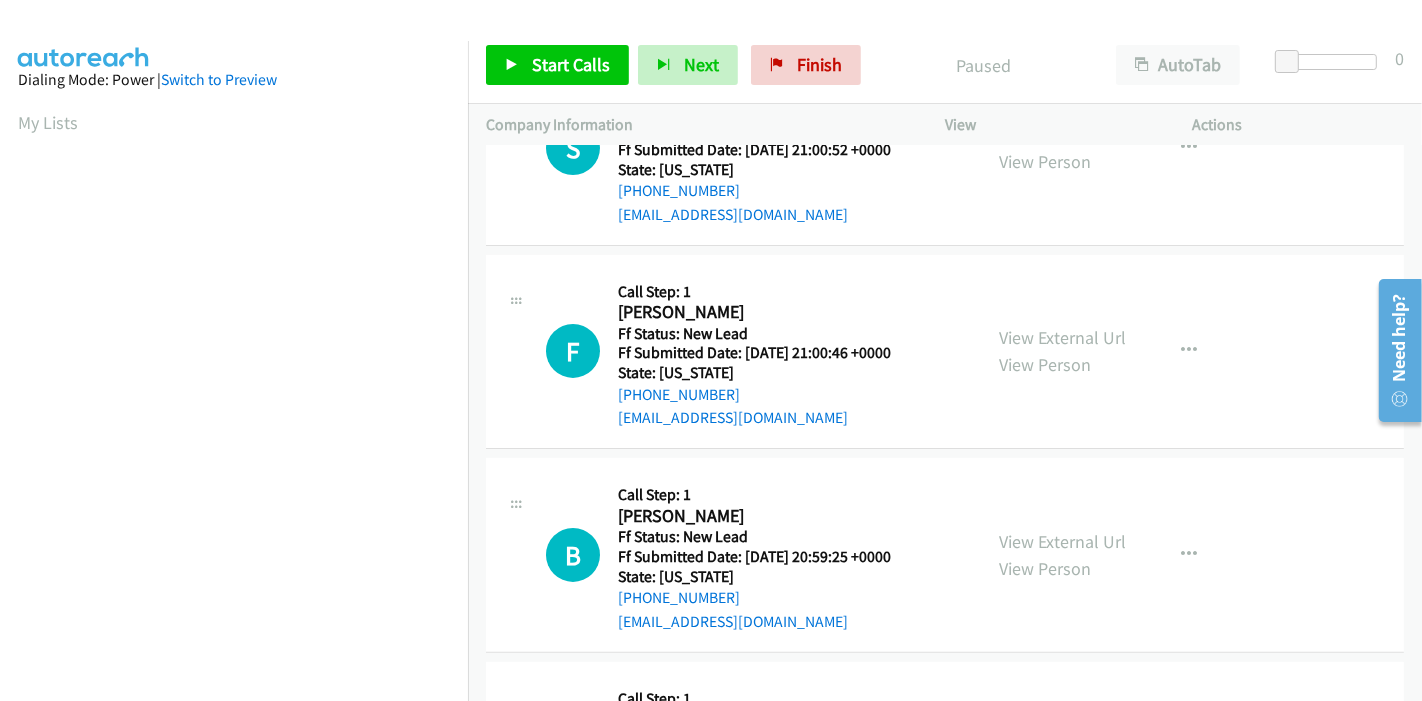 scroll, scrollTop: 0, scrollLeft: 0, axis: both 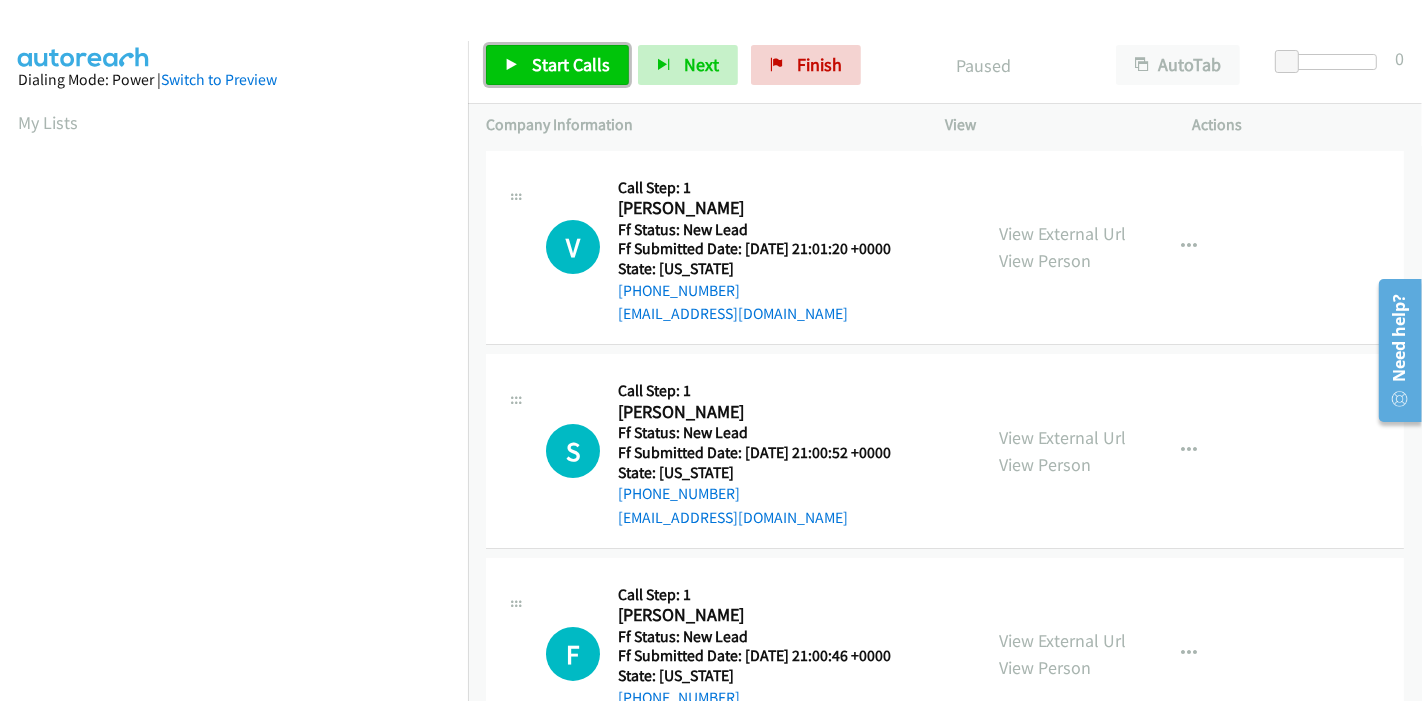 click on "Start Calls" at bounding box center [557, 65] 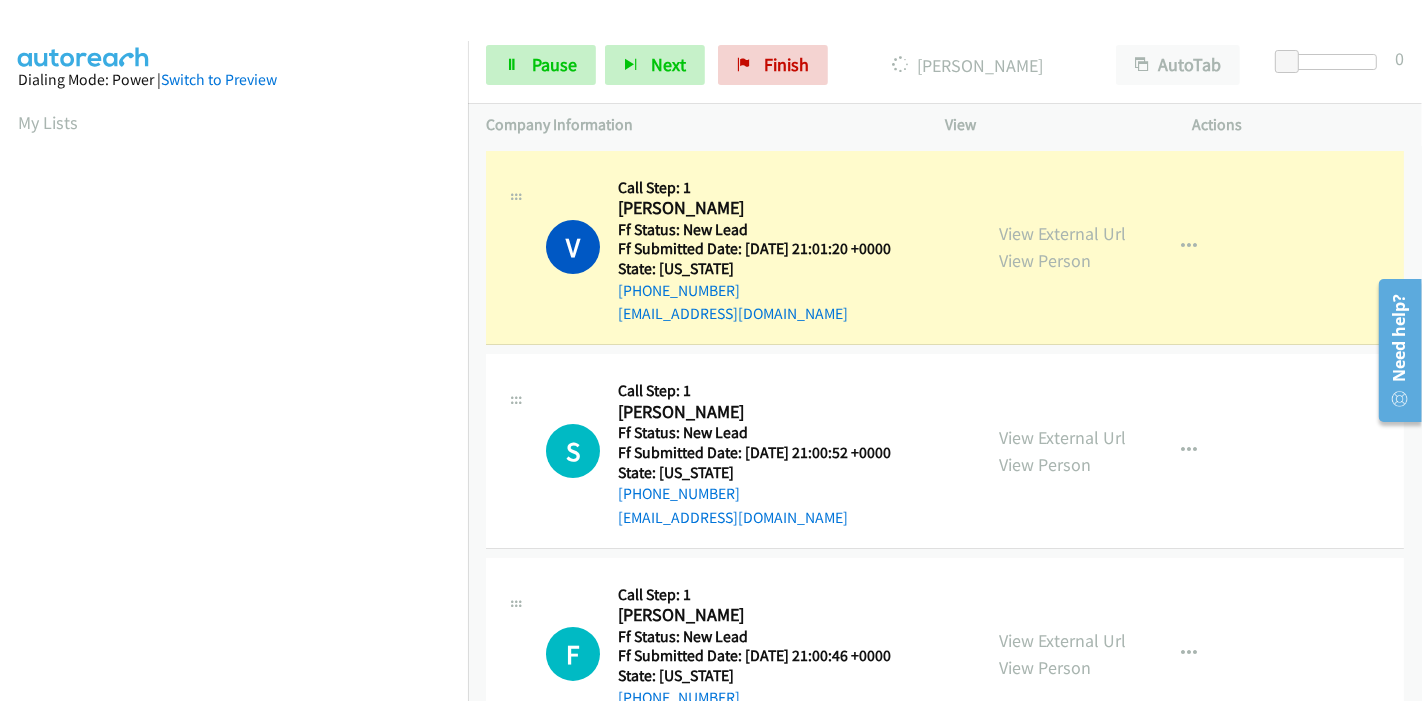 scroll, scrollTop: 422, scrollLeft: 0, axis: vertical 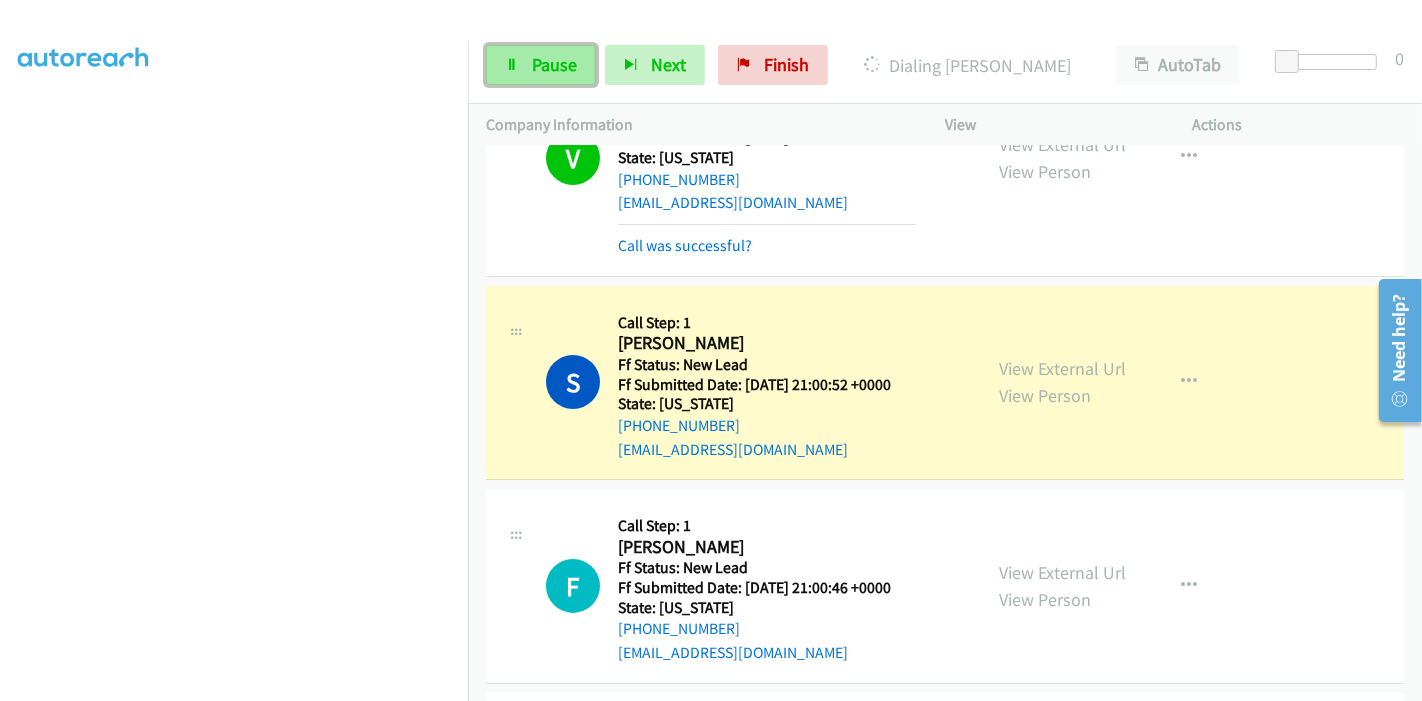click on "Pause" at bounding box center [554, 64] 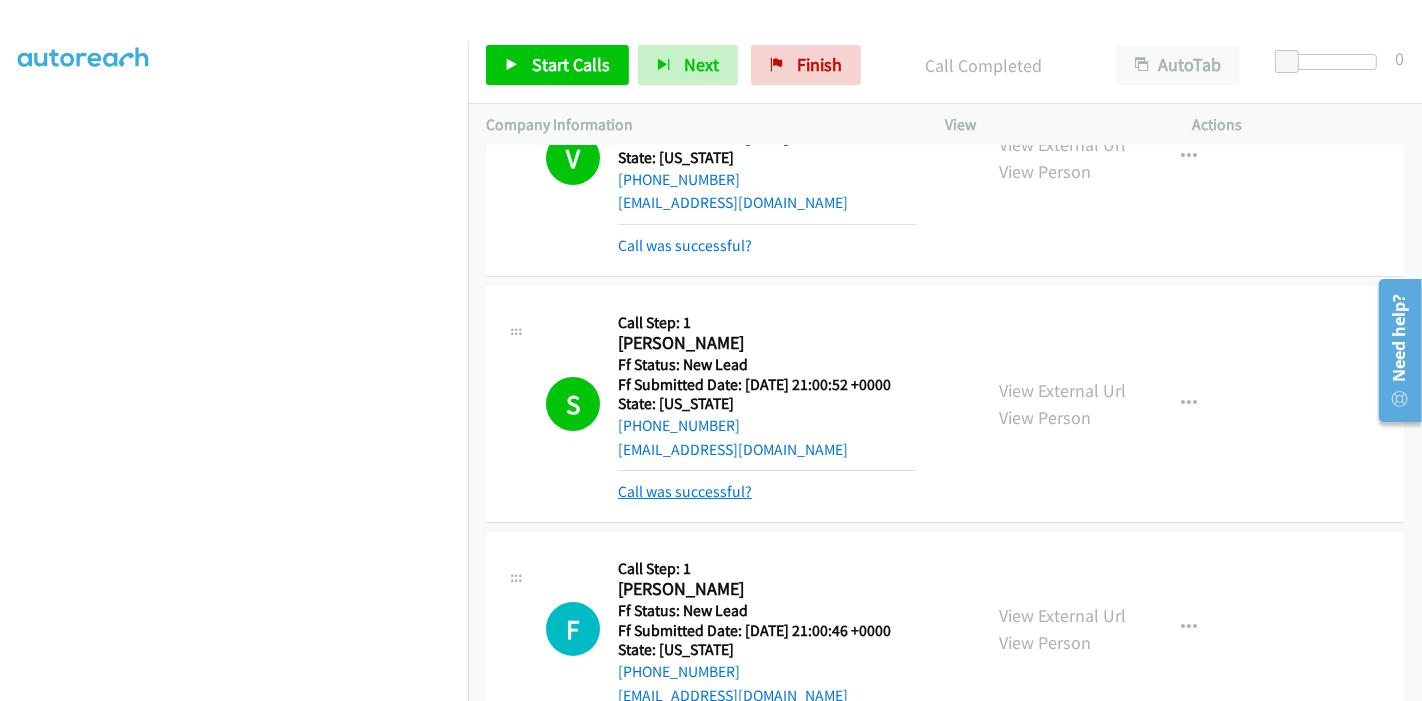 click on "Call was successful?" at bounding box center [685, 491] 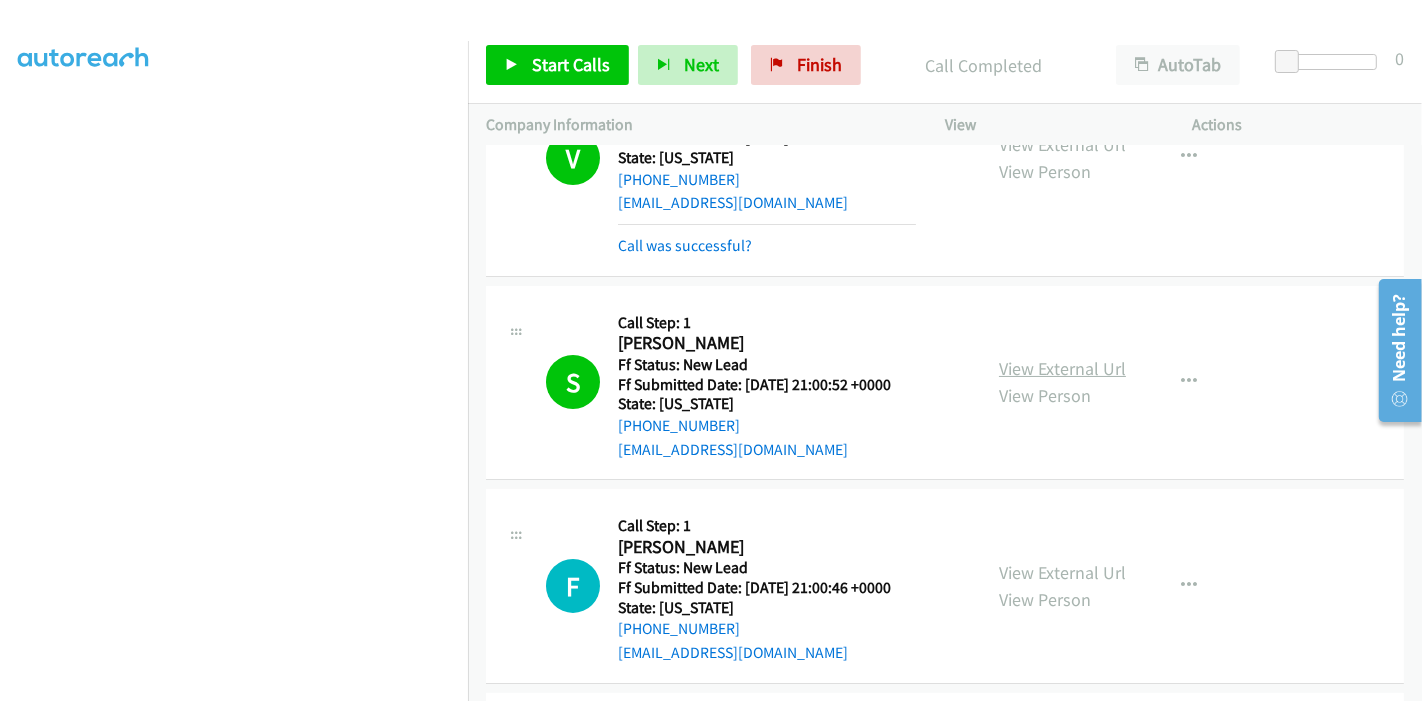 click on "View External Url" at bounding box center [1062, 368] 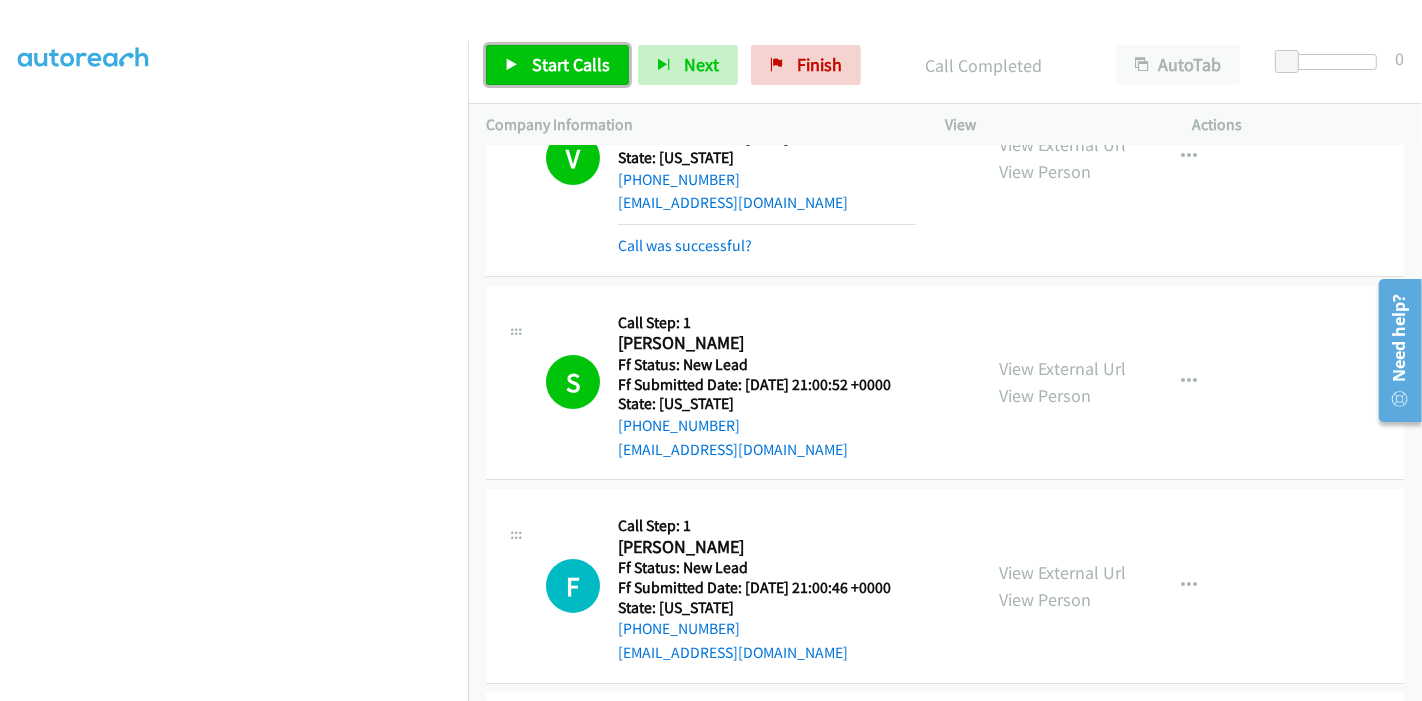 click on "Start Calls" at bounding box center [571, 64] 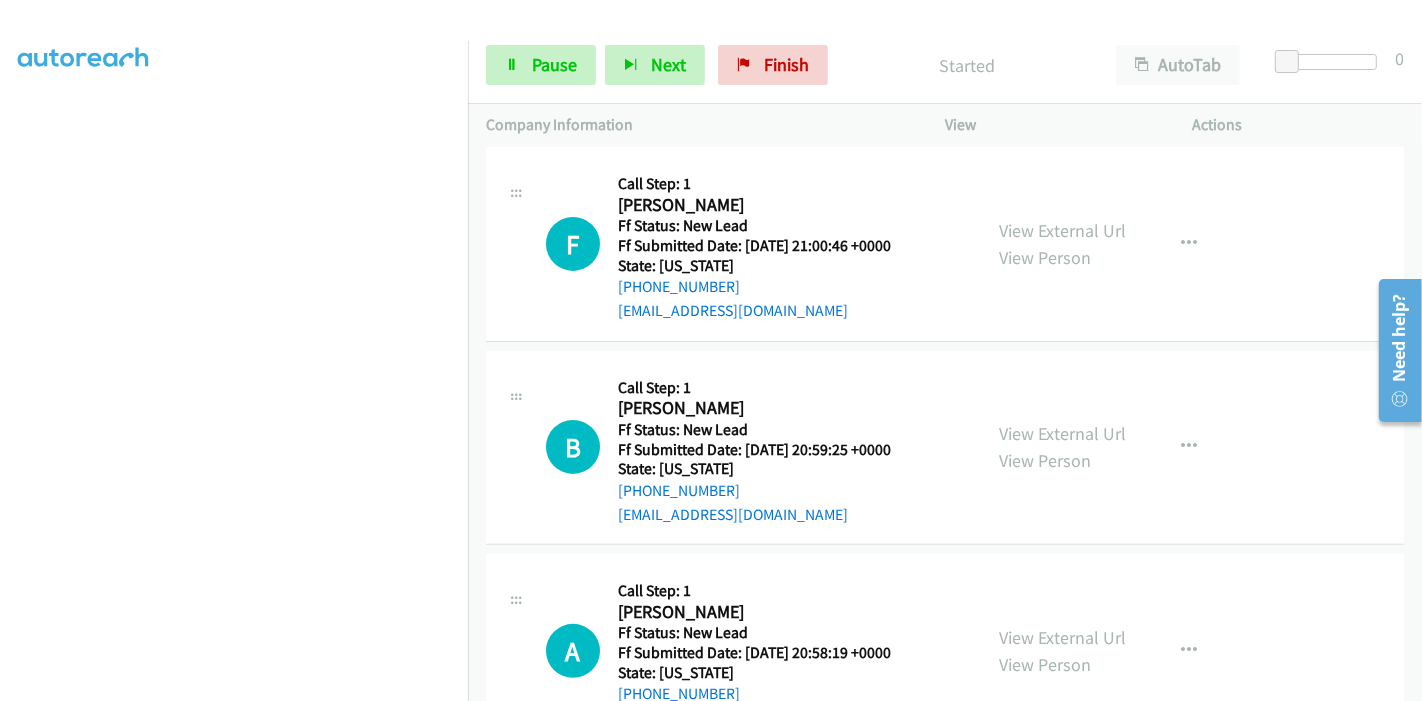 scroll, scrollTop: 418, scrollLeft: 0, axis: vertical 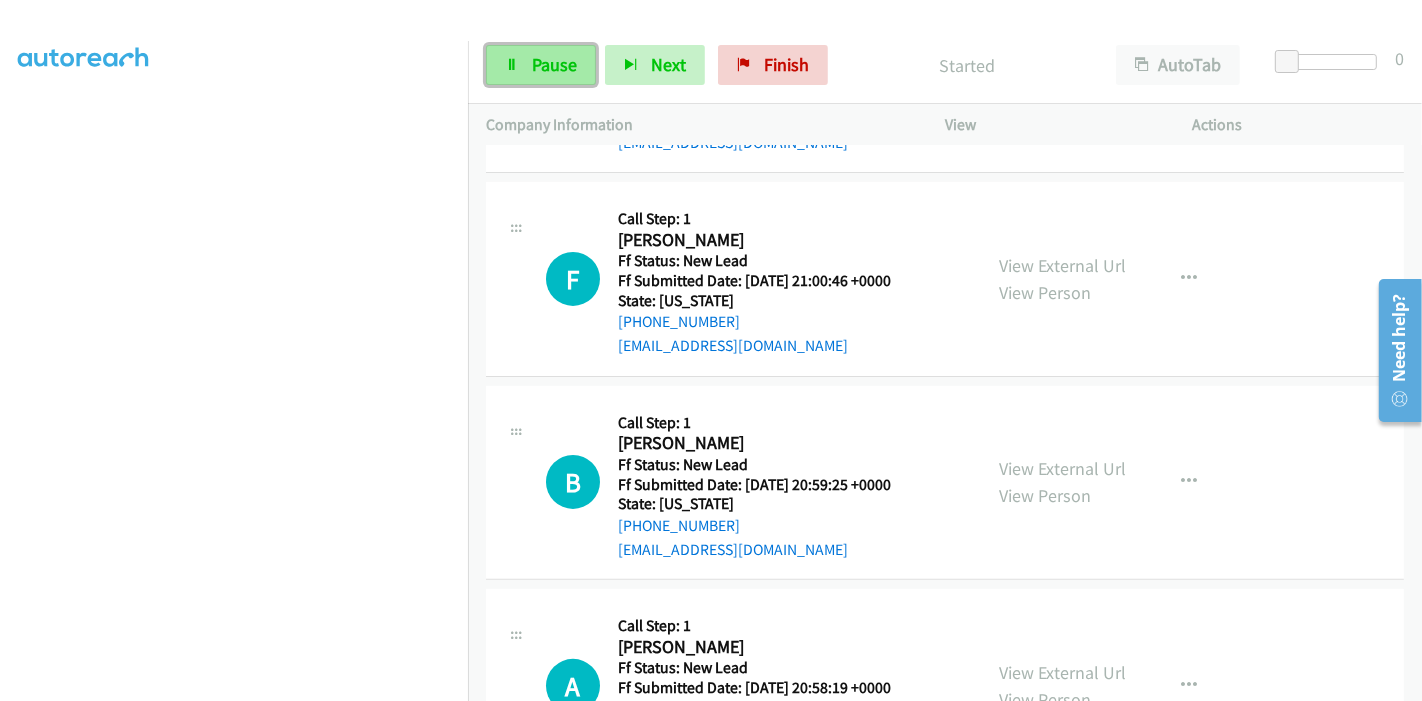 click on "Pause" at bounding box center [554, 64] 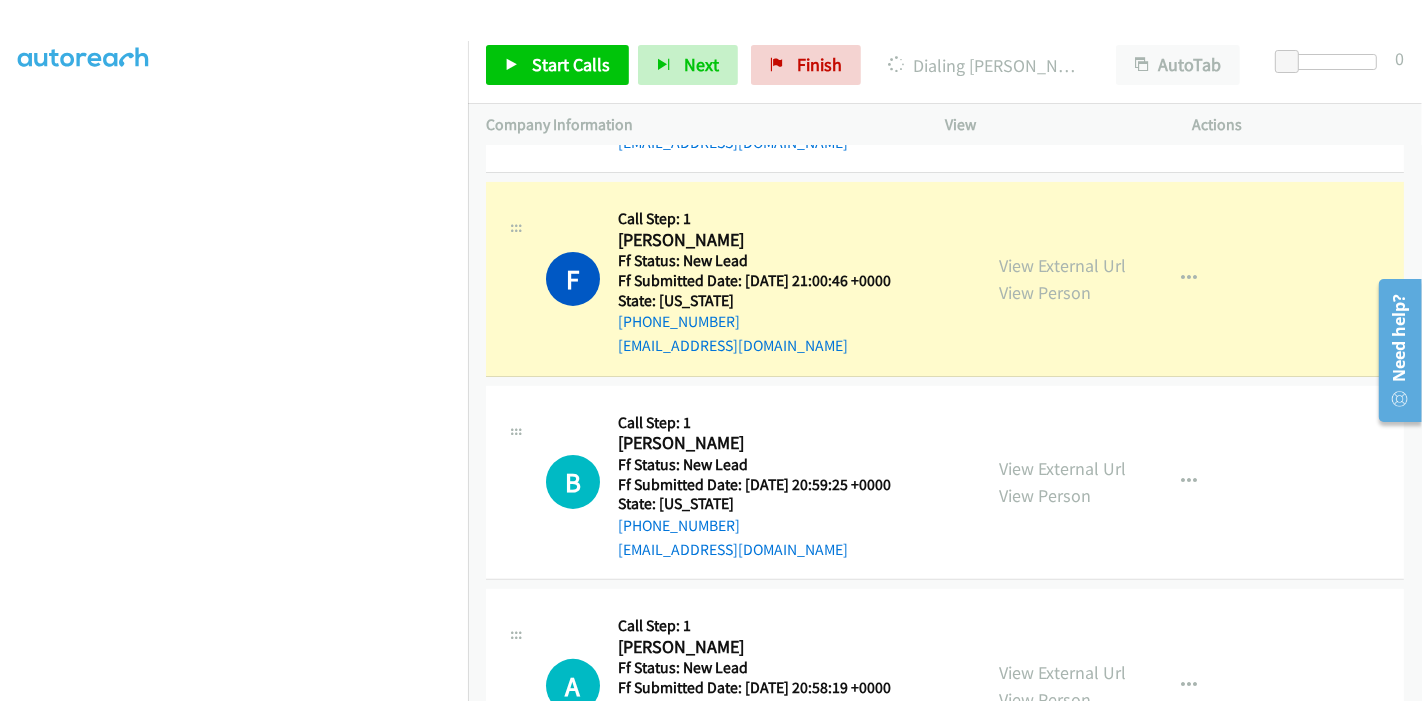 scroll, scrollTop: 0, scrollLeft: 0, axis: both 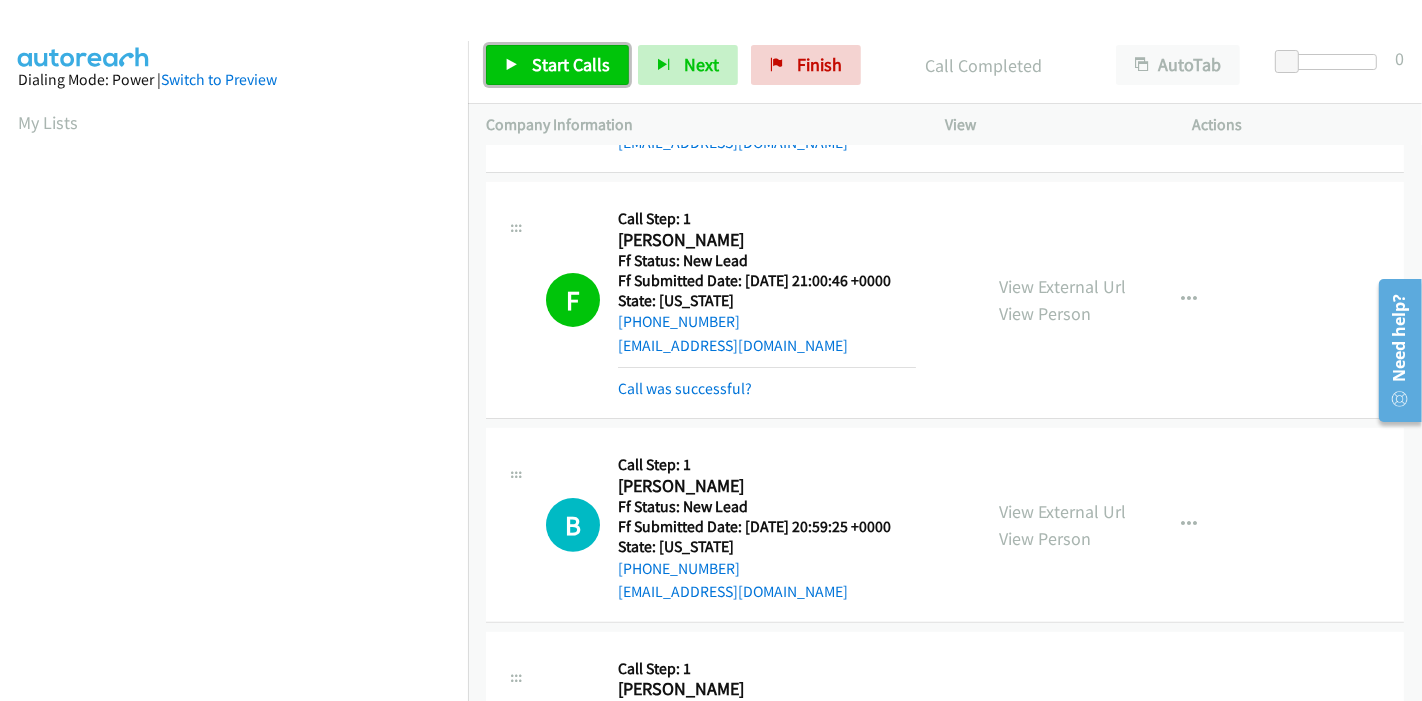 click on "Start Calls" at bounding box center [557, 65] 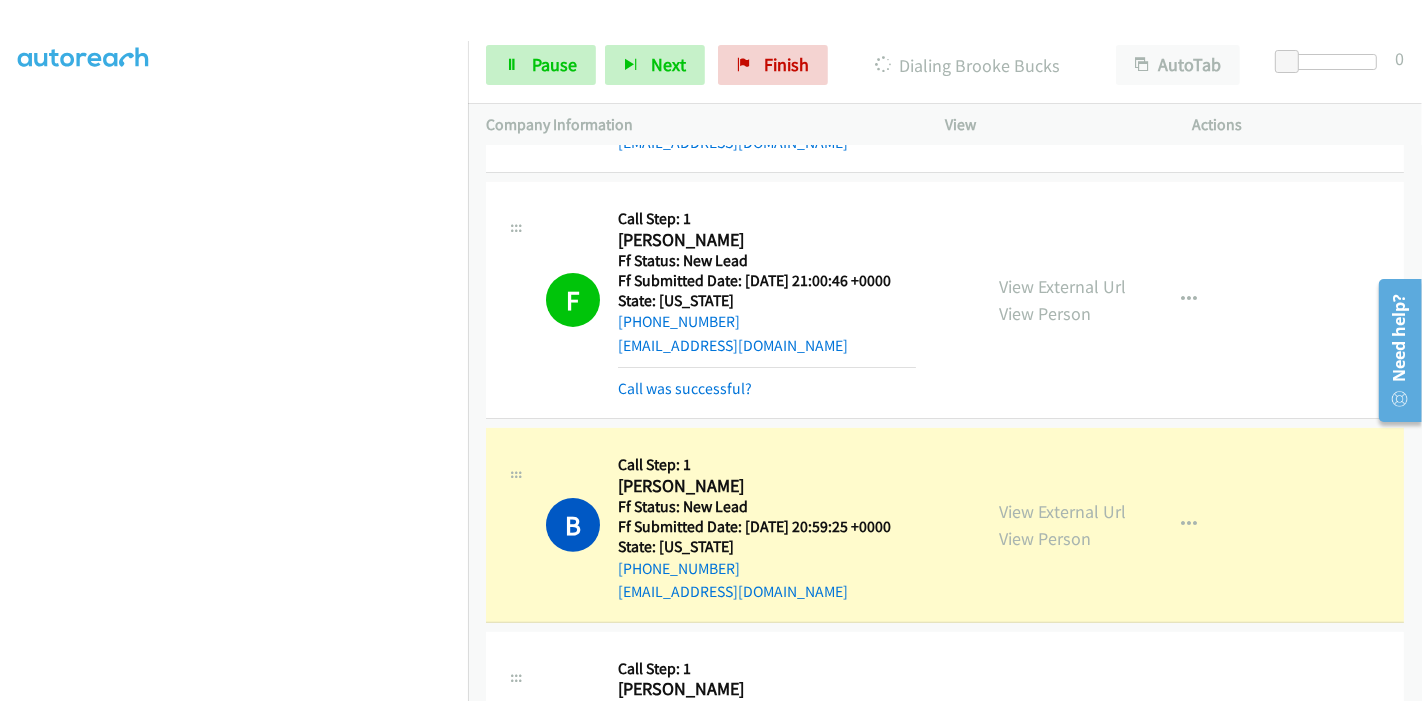 scroll, scrollTop: 0, scrollLeft: 0, axis: both 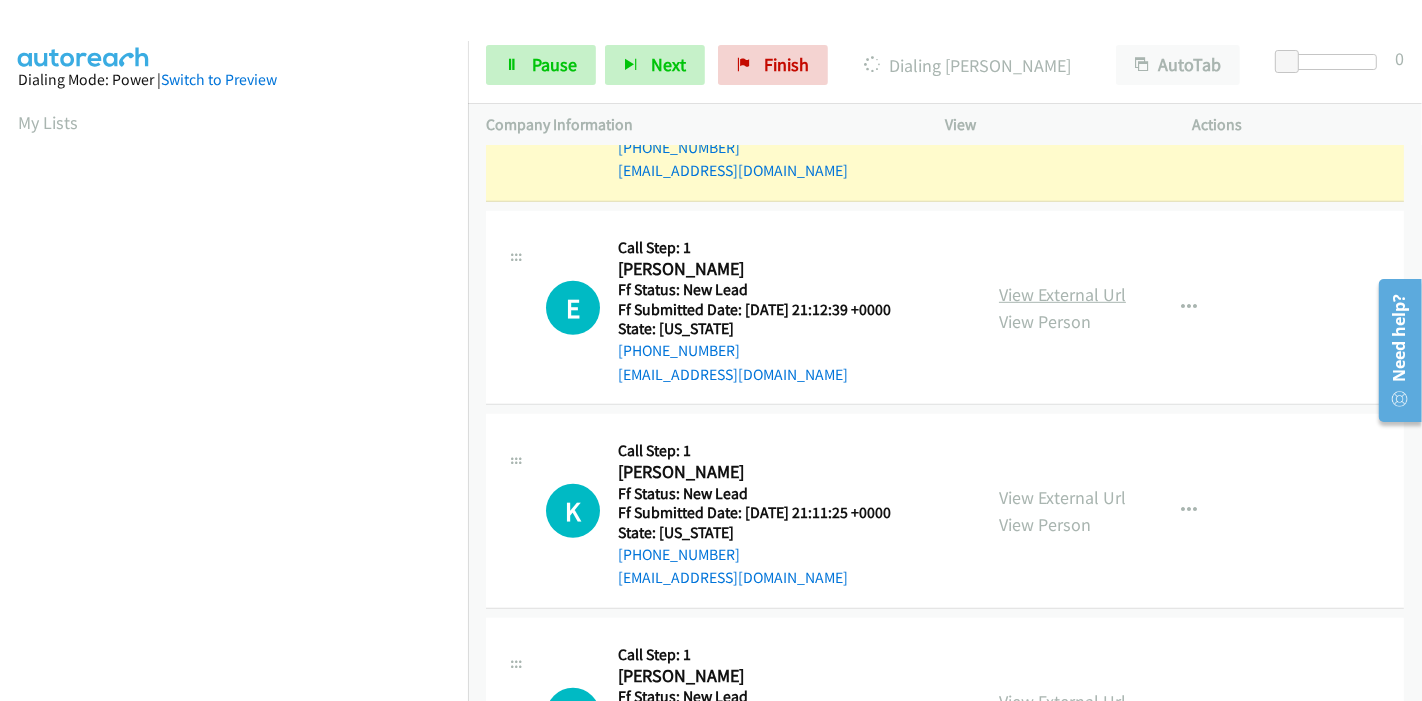 click on "View External Url" at bounding box center [1062, 294] 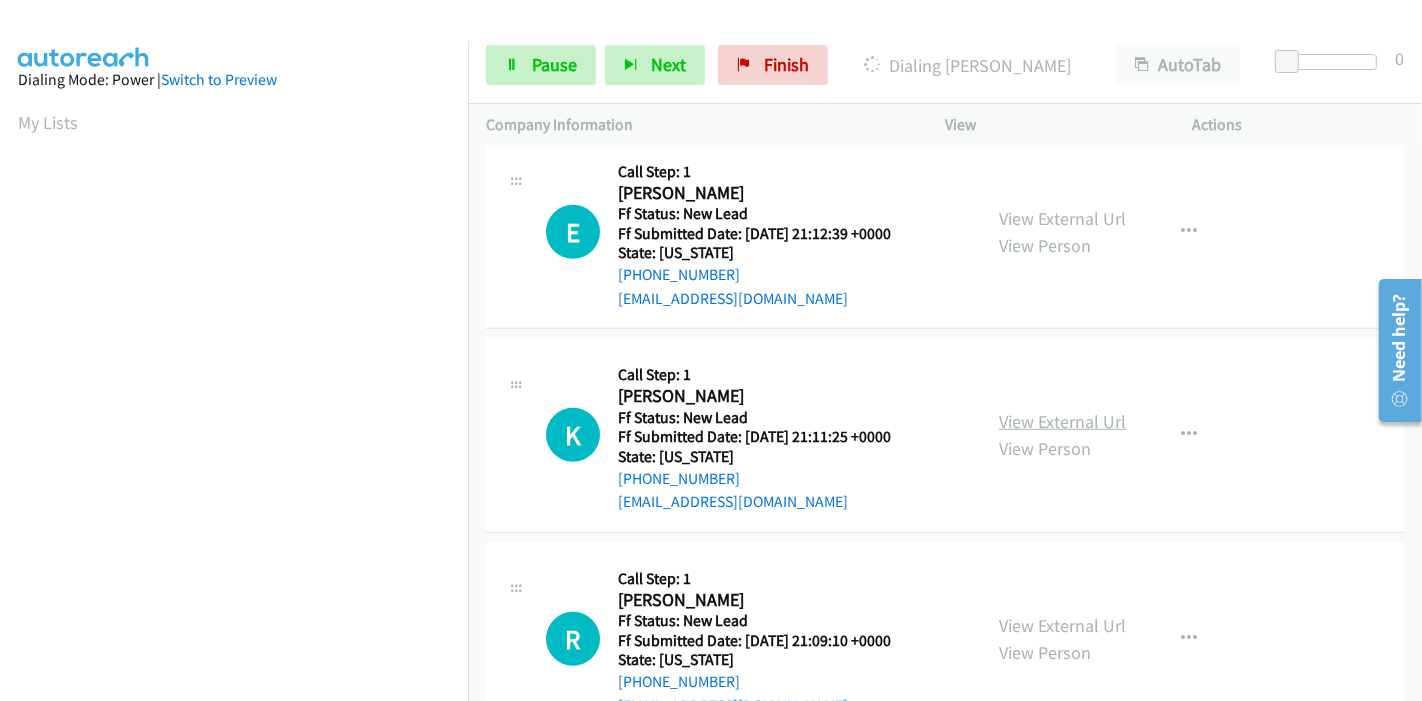 scroll, scrollTop: 1196, scrollLeft: 0, axis: vertical 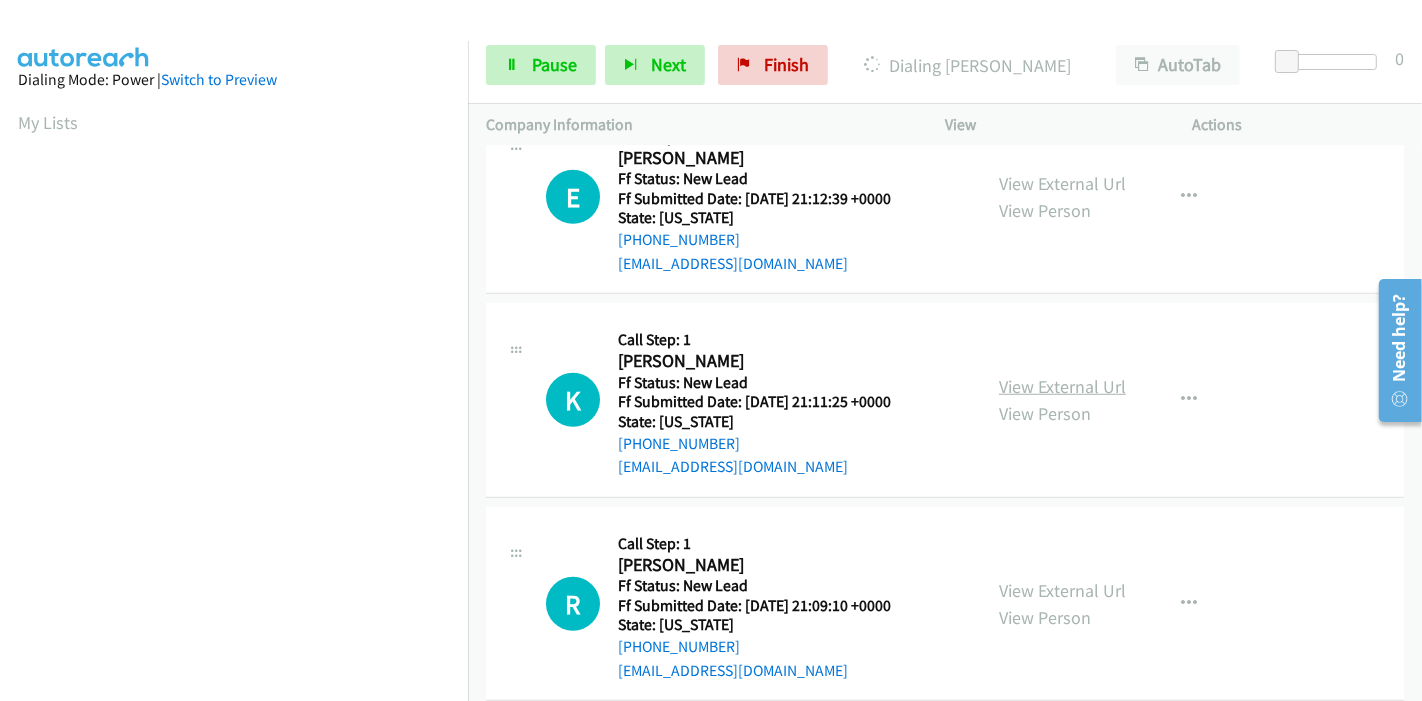 click on "View External Url" at bounding box center (1062, 386) 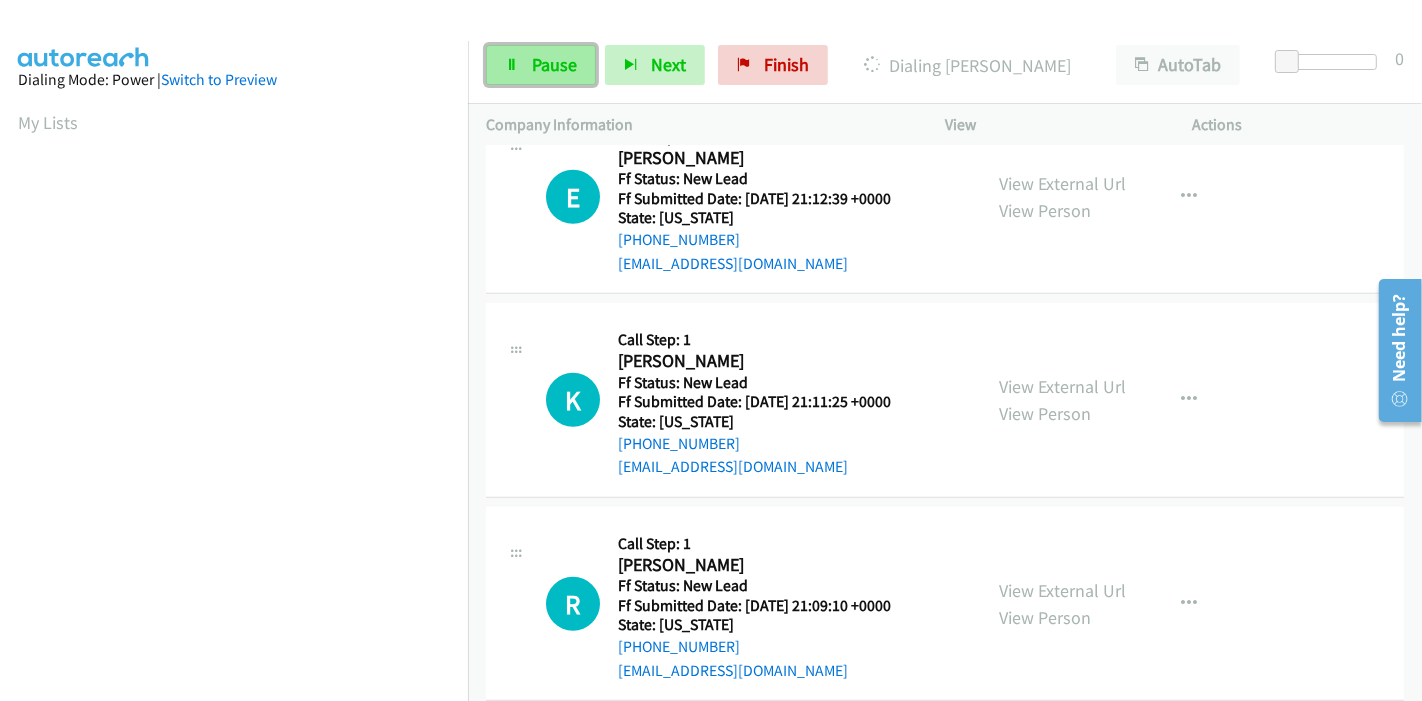 click on "Pause" at bounding box center (541, 65) 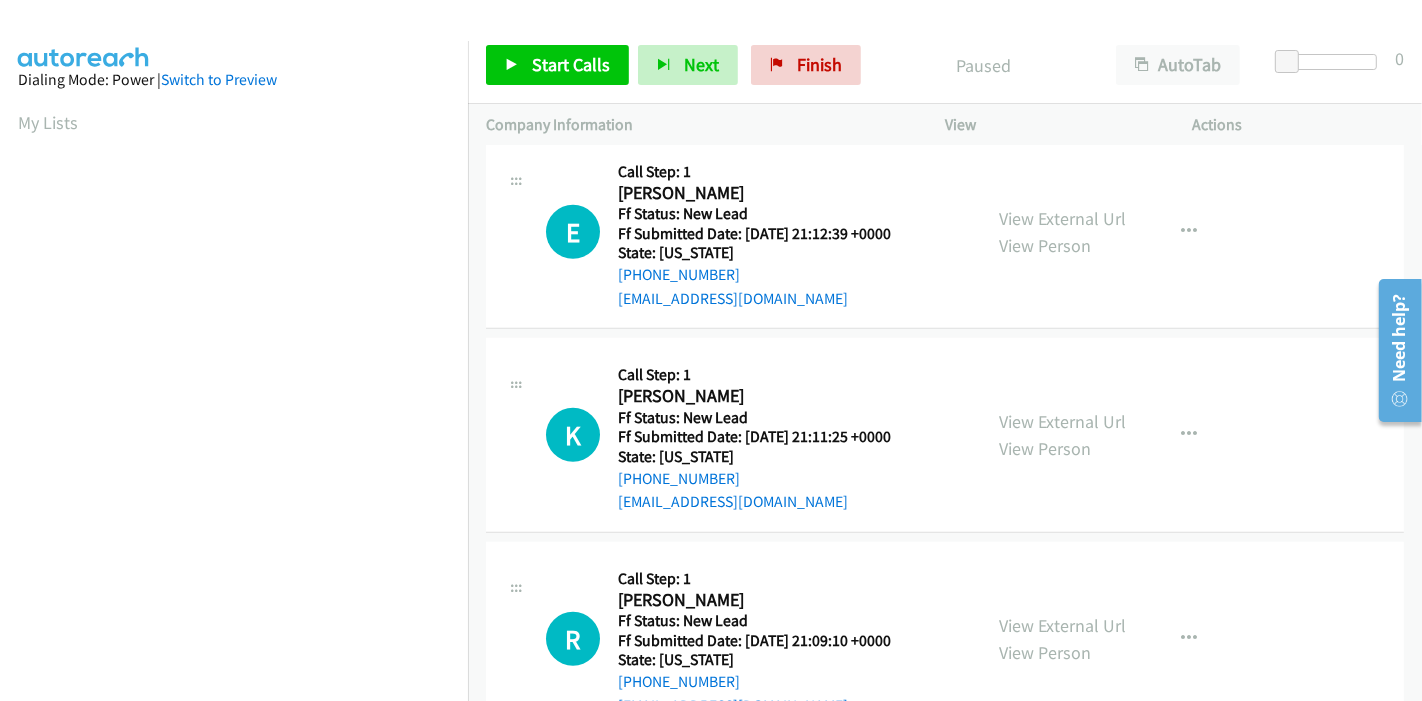 scroll, scrollTop: 1196, scrollLeft: 0, axis: vertical 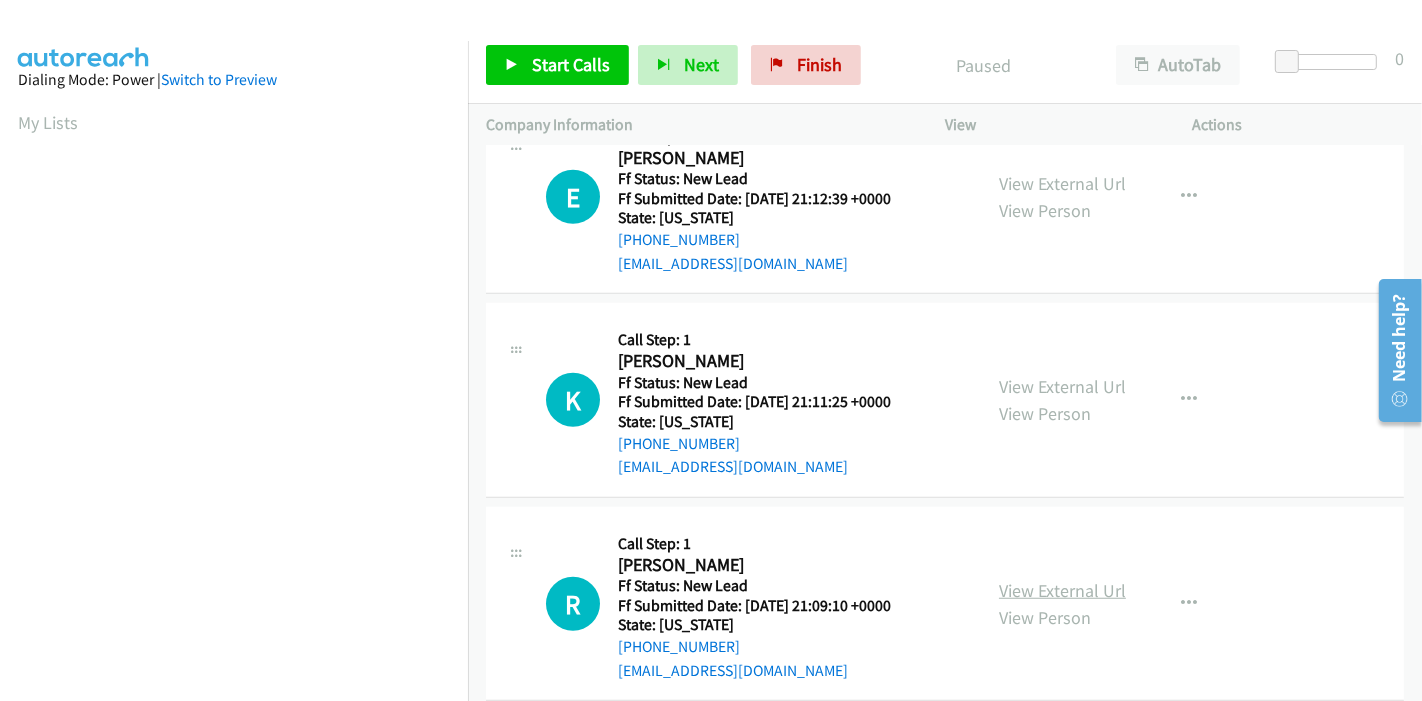 click on "View External Url" at bounding box center [1062, 590] 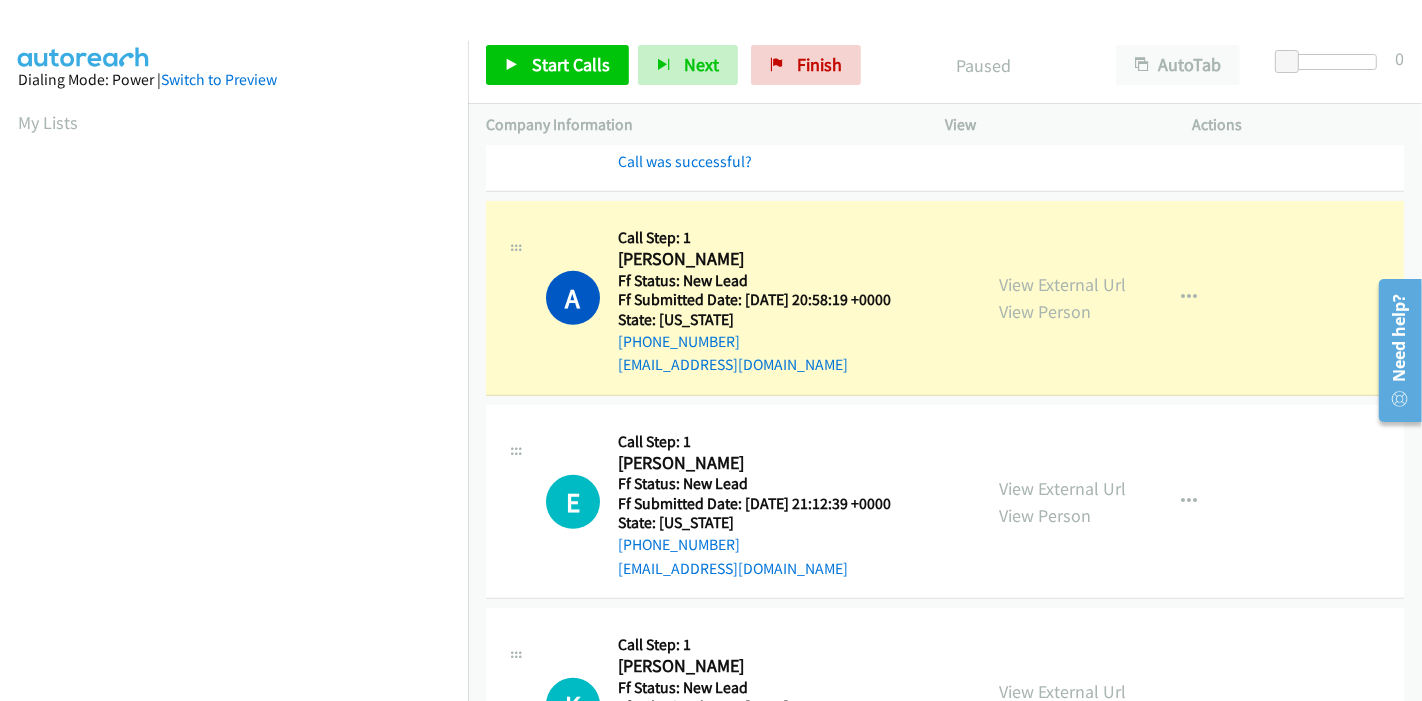 scroll, scrollTop: 891, scrollLeft: 0, axis: vertical 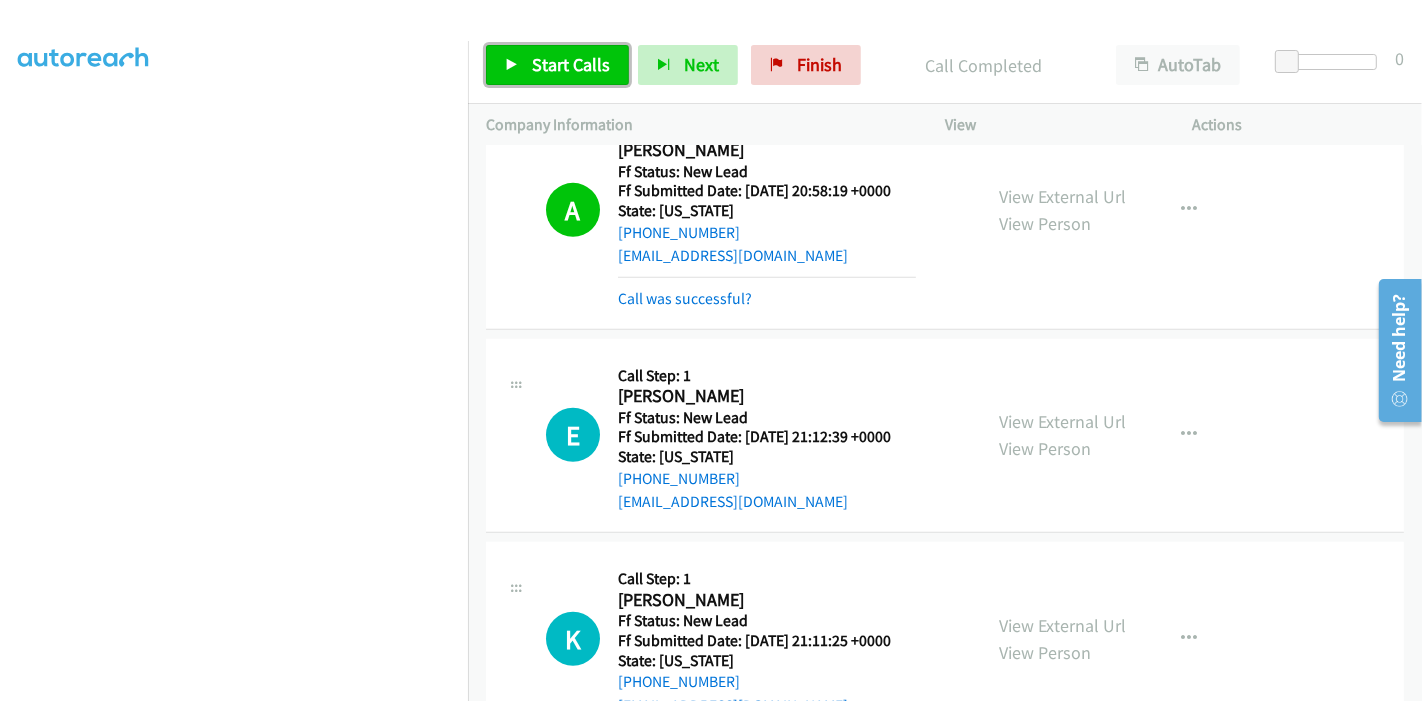 click on "Start Calls" at bounding box center [571, 64] 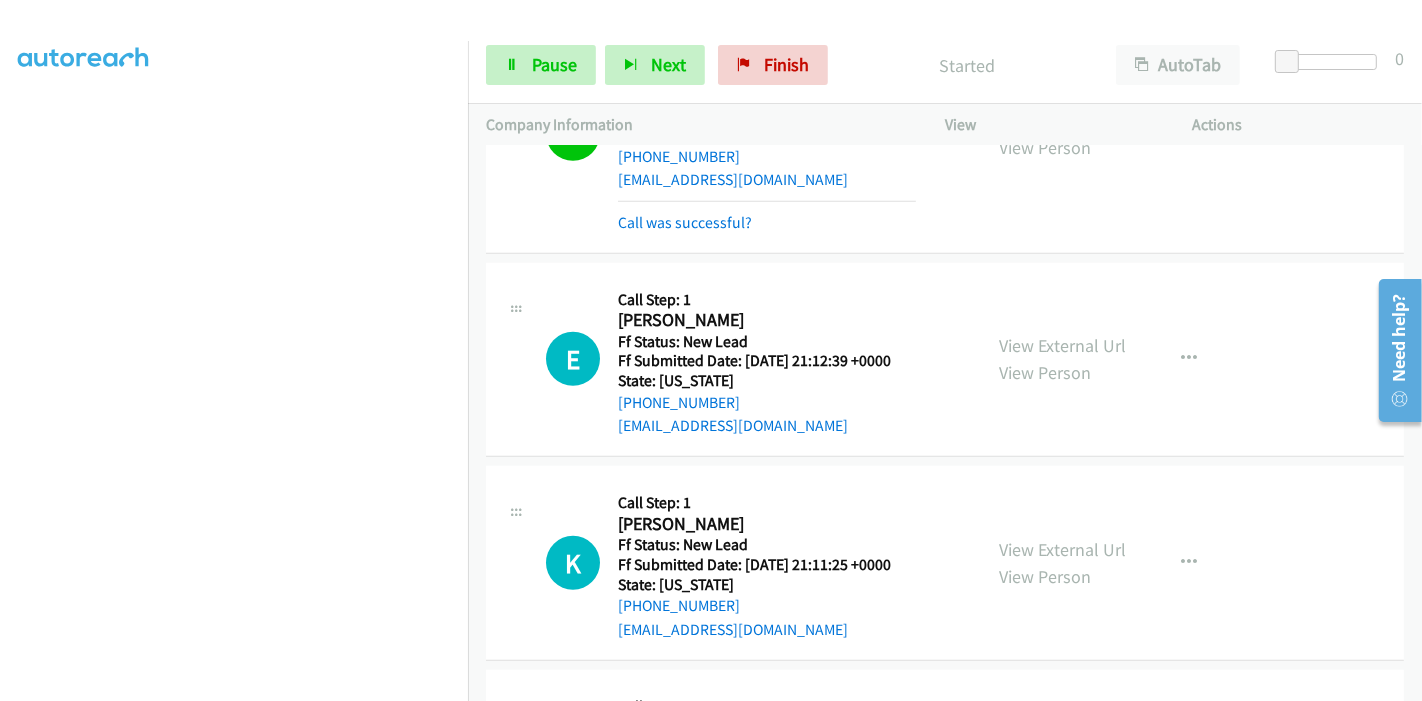 scroll, scrollTop: 1111, scrollLeft: 0, axis: vertical 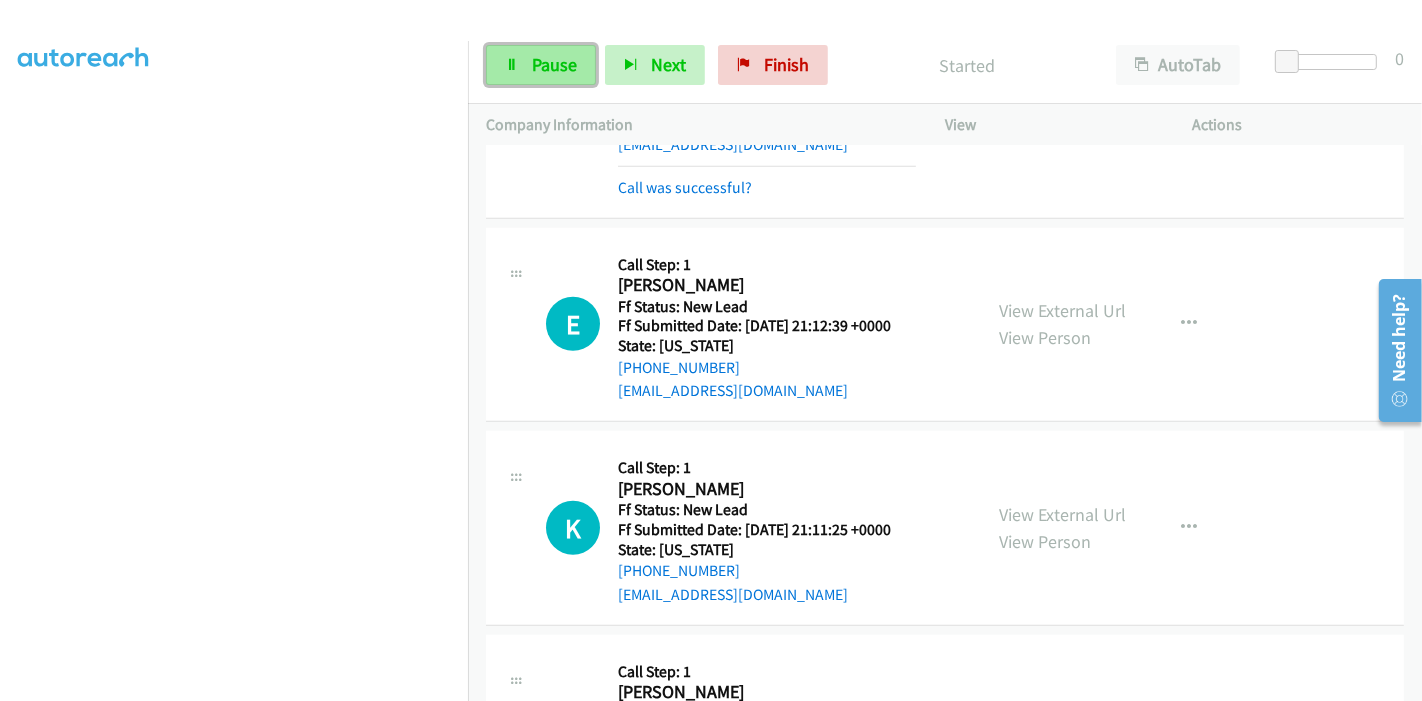 click on "Pause" at bounding box center [541, 65] 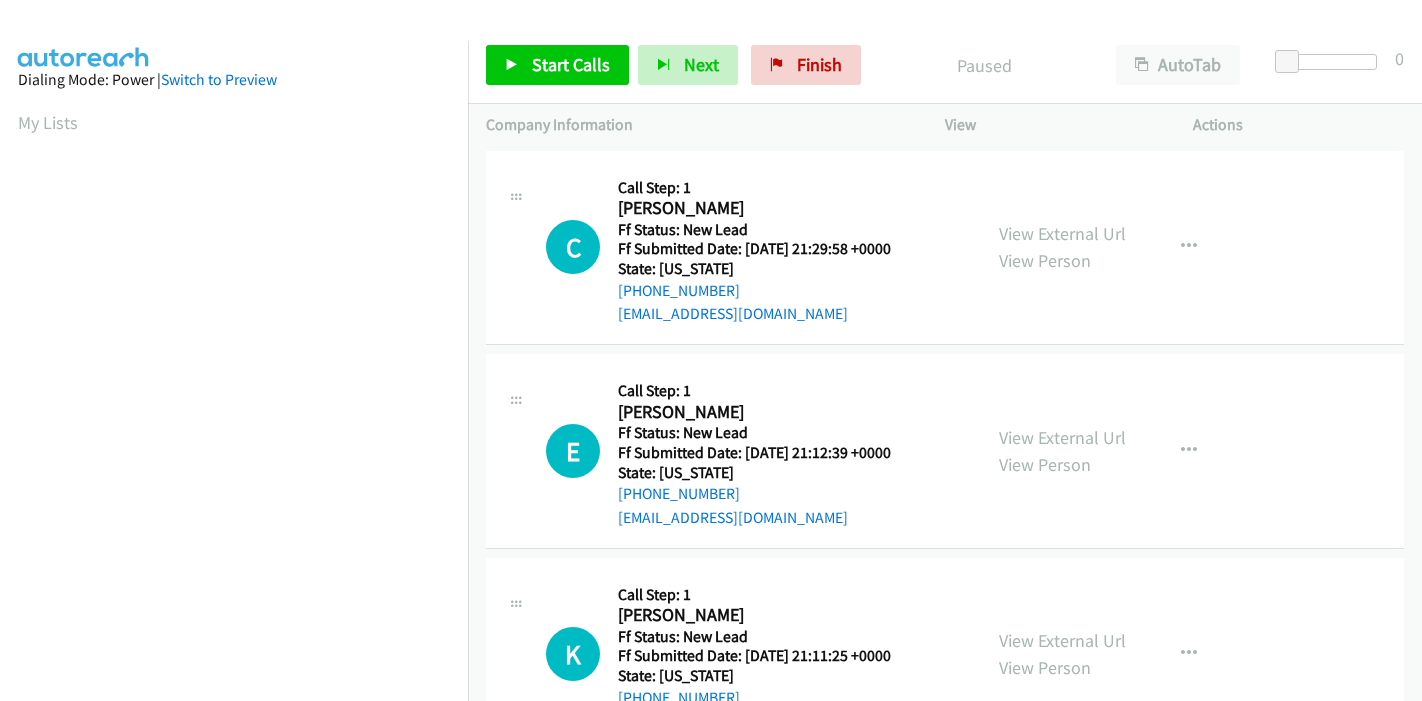 scroll, scrollTop: 0, scrollLeft: 0, axis: both 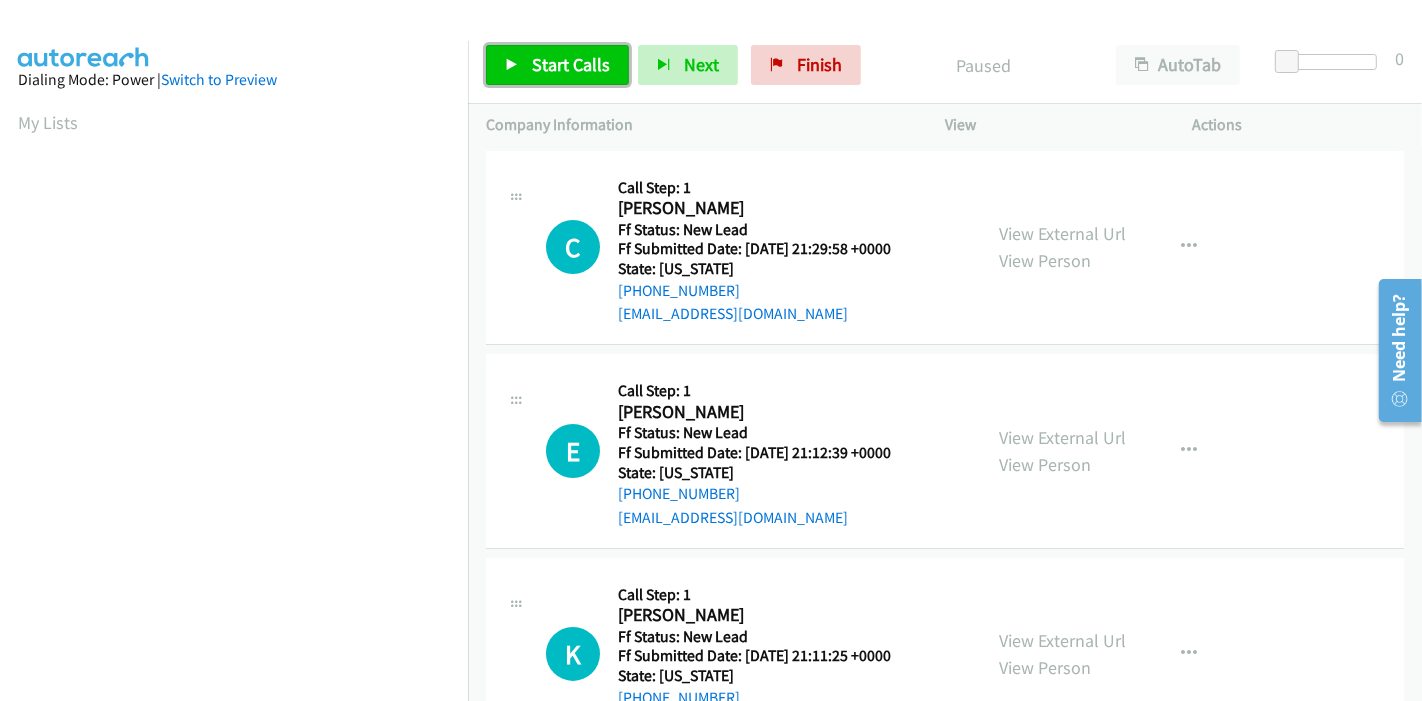 click on "Start Calls" at bounding box center [571, 64] 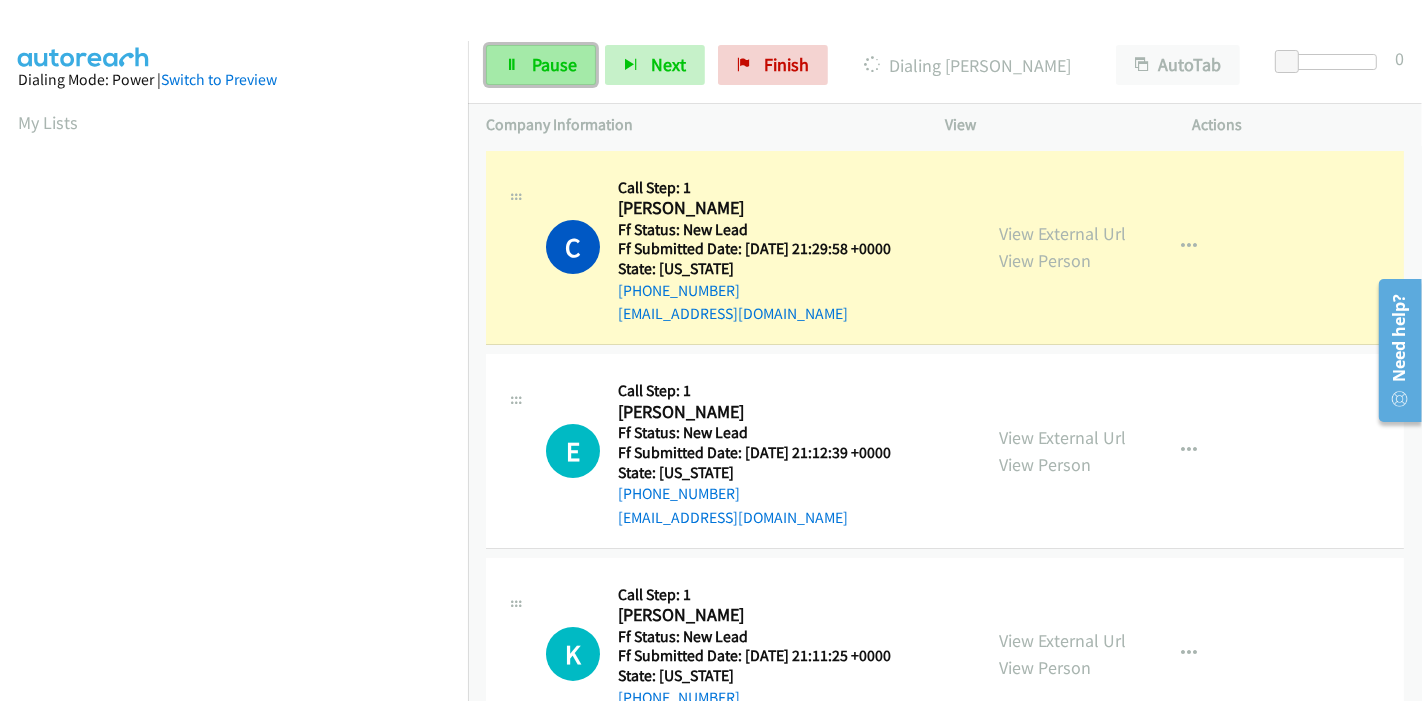 click on "Pause" at bounding box center (554, 64) 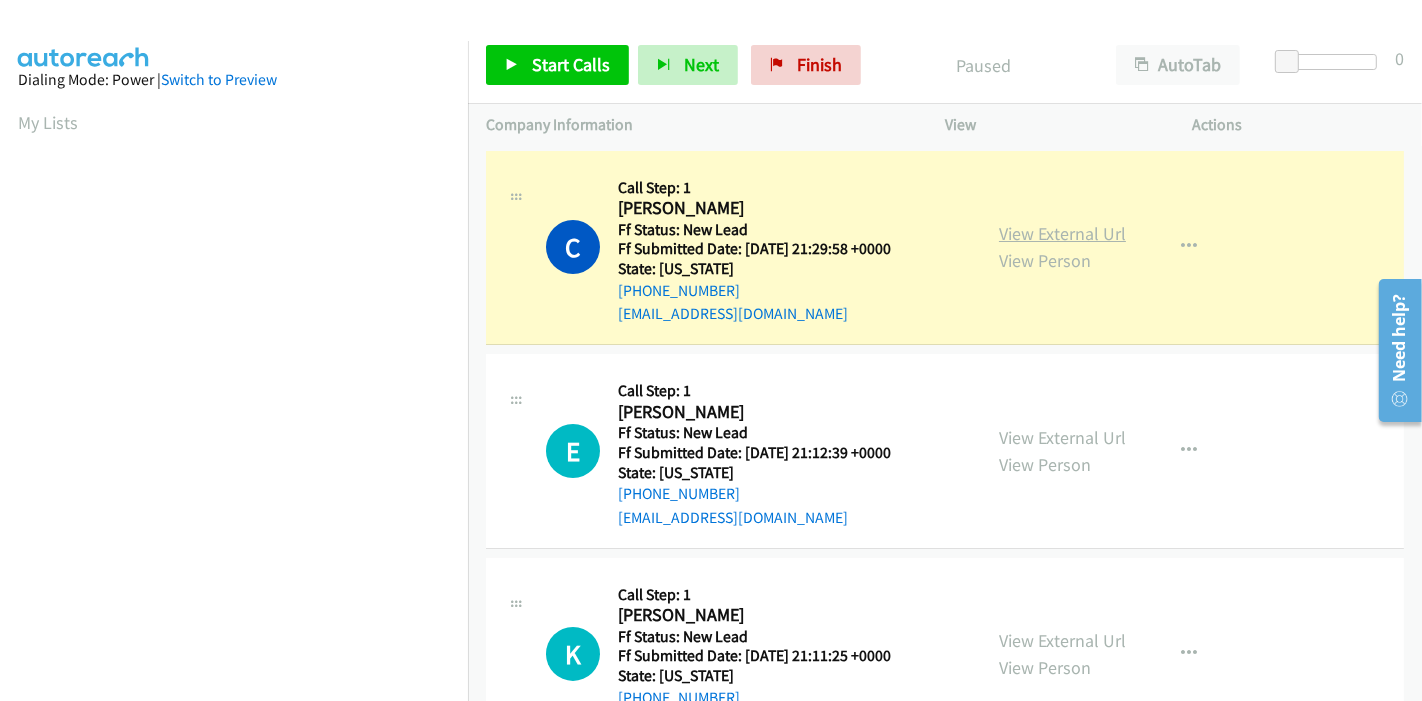 click on "View External Url" at bounding box center (1062, 233) 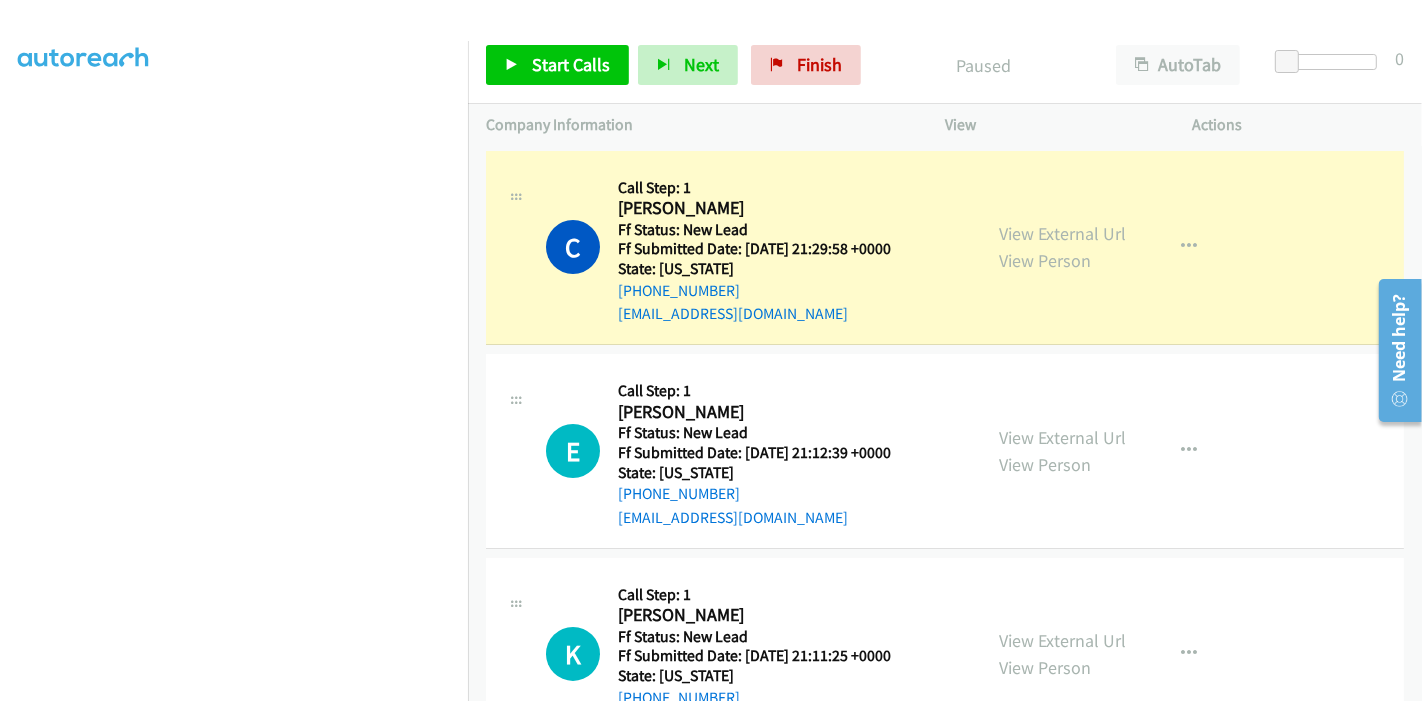 scroll, scrollTop: 422, scrollLeft: 0, axis: vertical 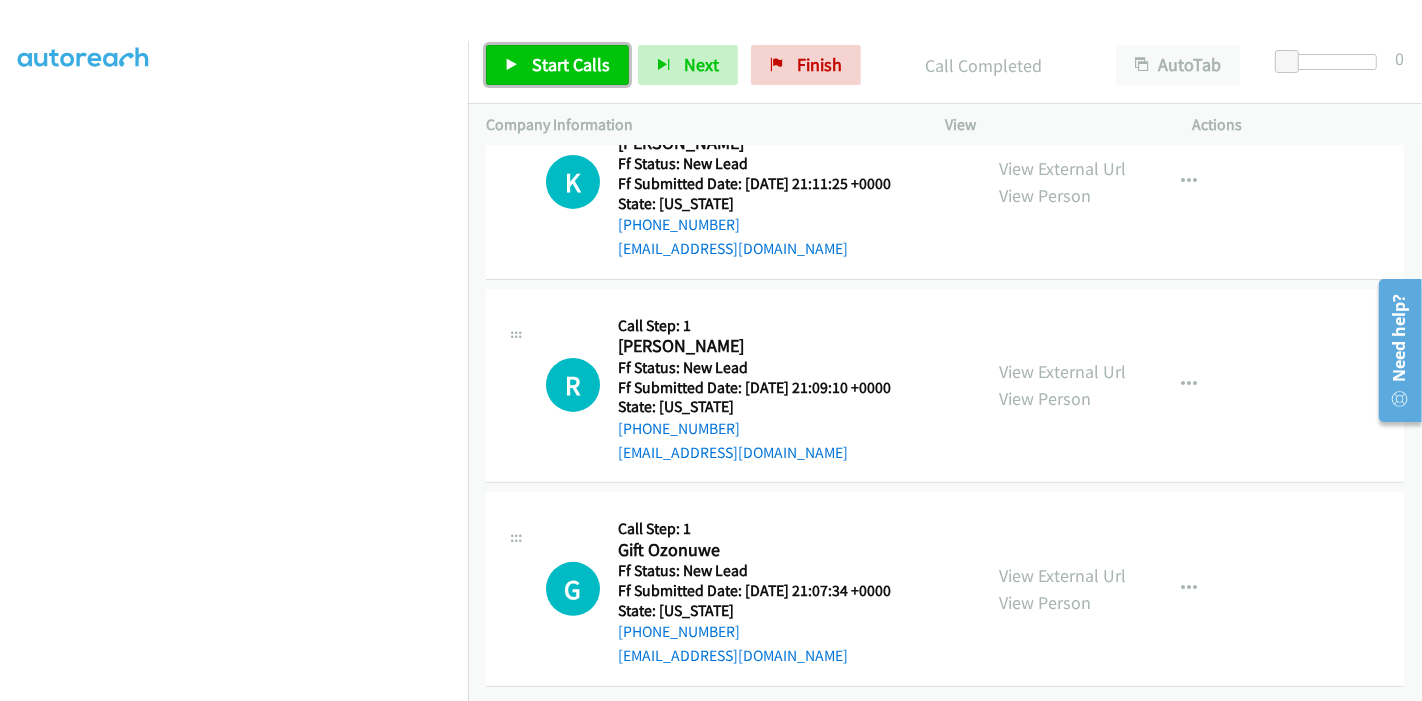 click on "Start Calls" at bounding box center (571, 64) 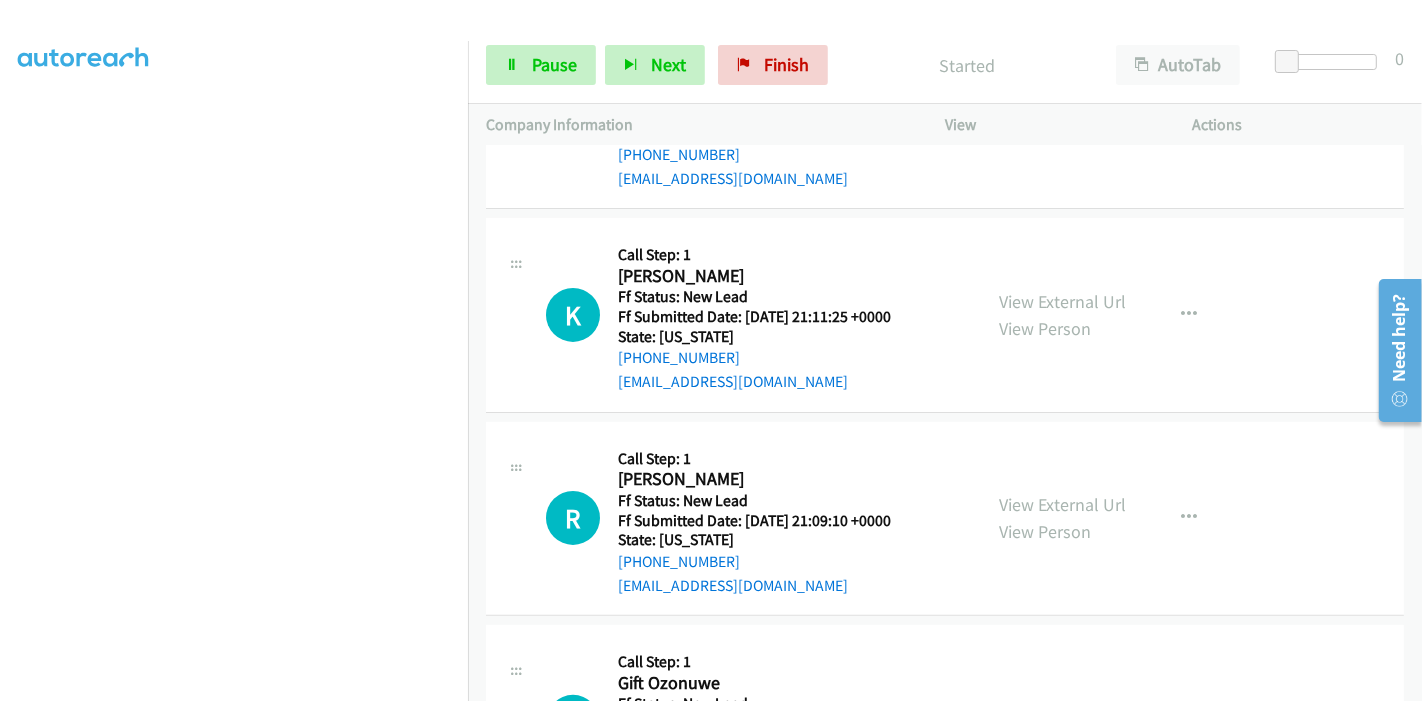 scroll, scrollTop: 418, scrollLeft: 0, axis: vertical 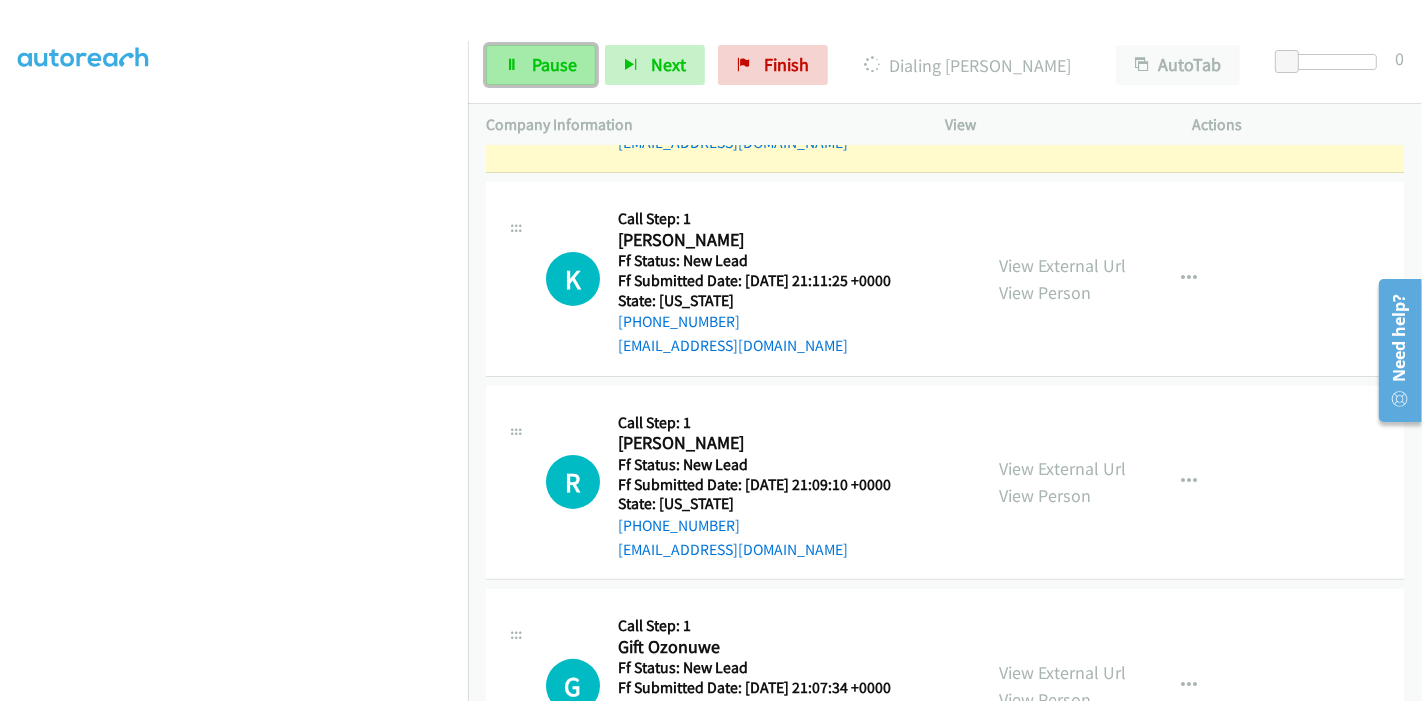 click on "Pause" at bounding box center (554, 64) 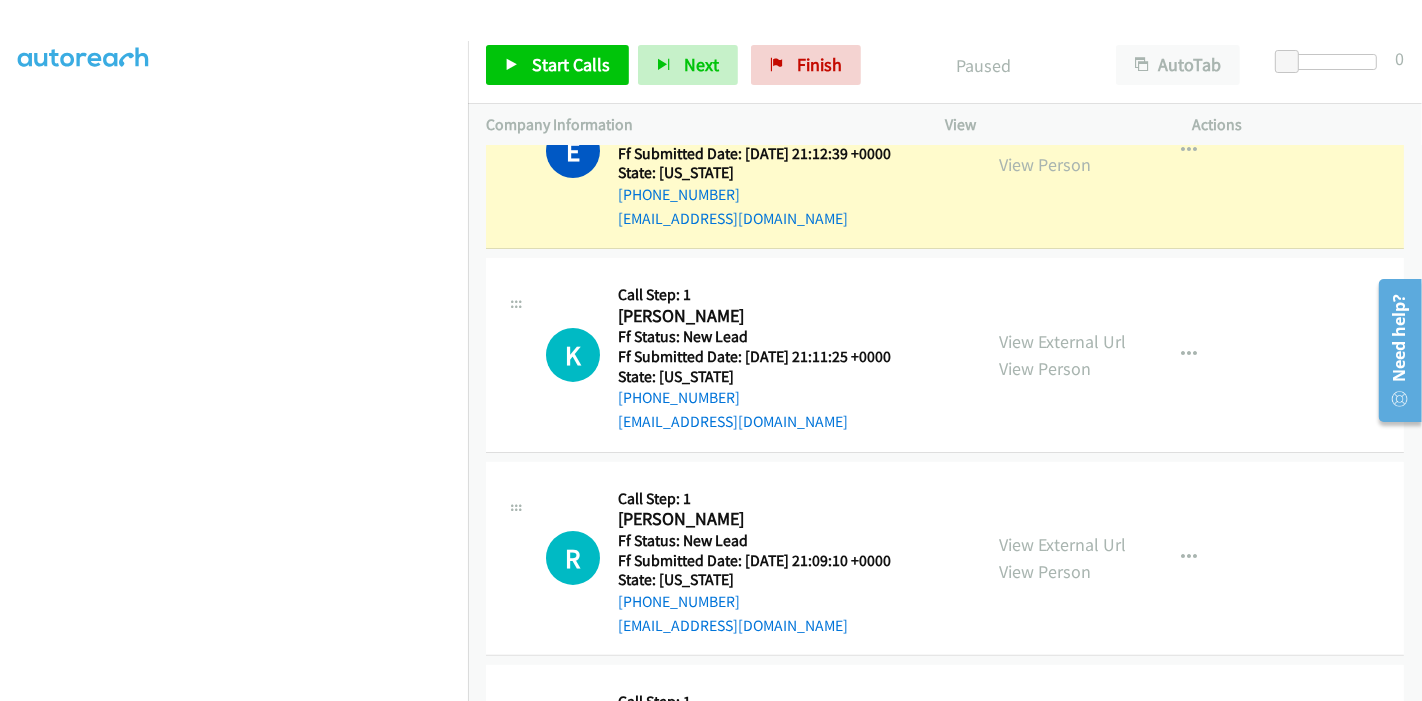 scroll, scrollTop: 307, scrollLeft: 0, axis: vertical 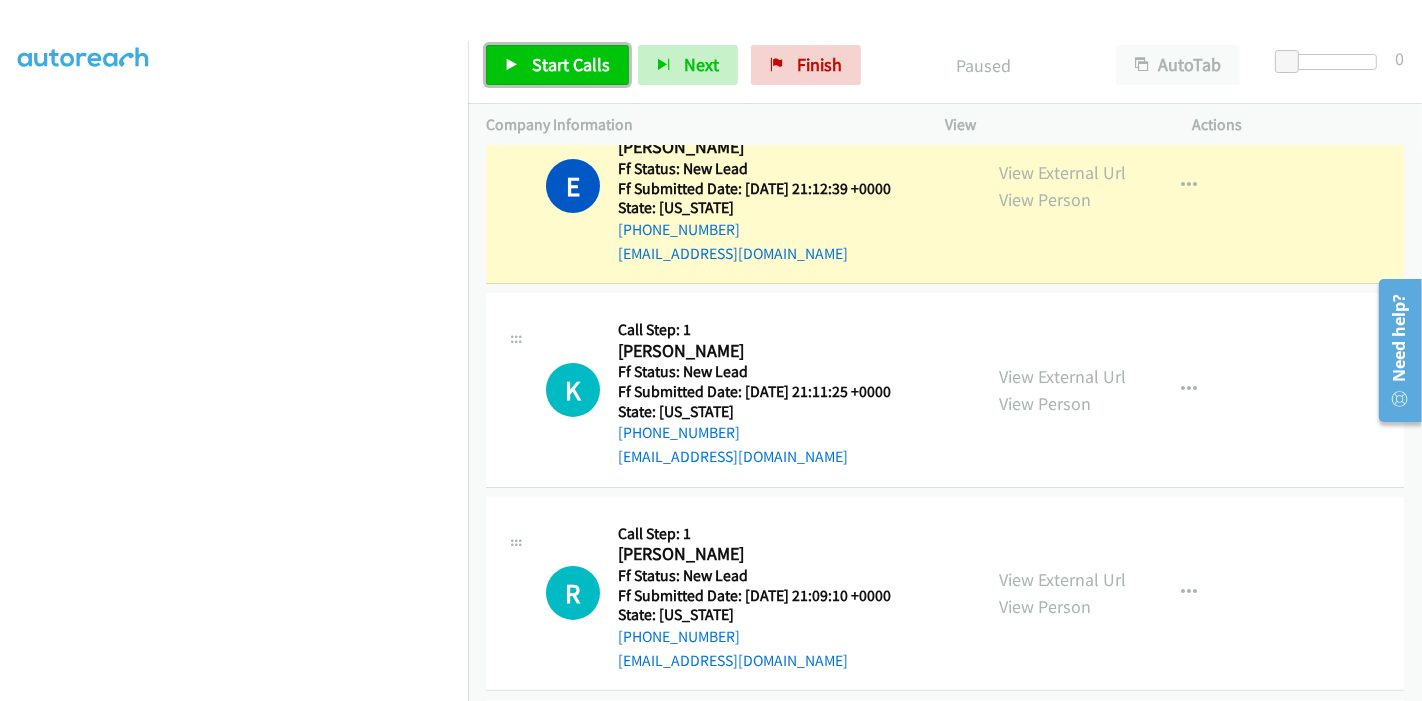 click on "Start Calls" at bounding box center [557, 65] 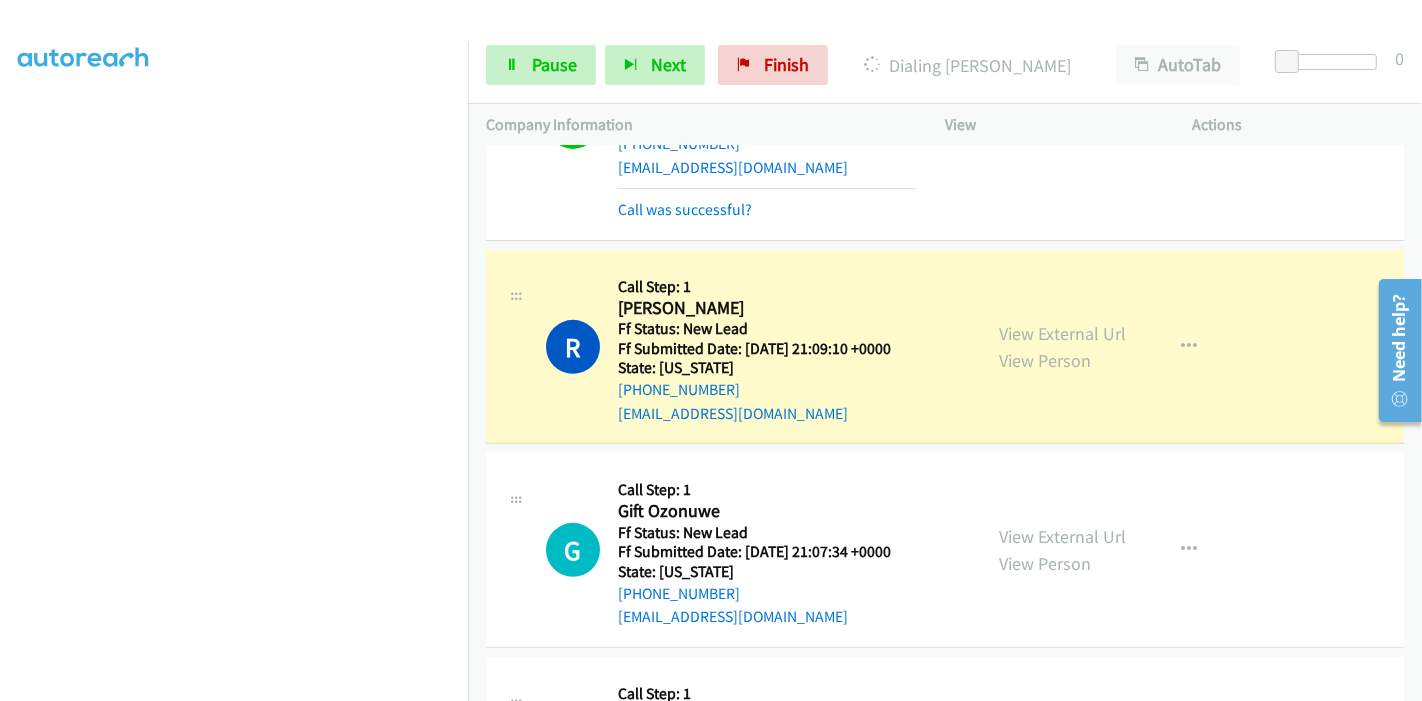 scroll, scrollTop: 640, scrollLeft: 0, axis: vertical 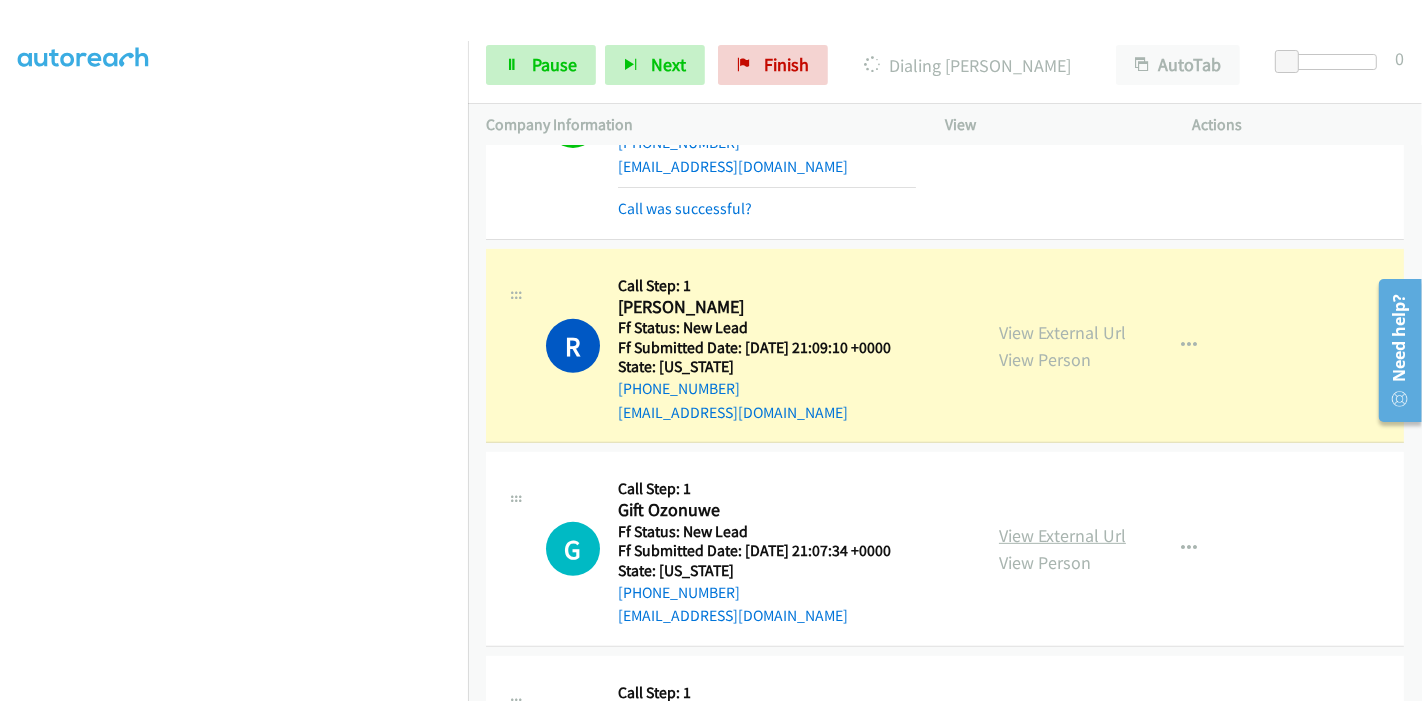 click on "View External Url" at bounding box center (1062, 535) 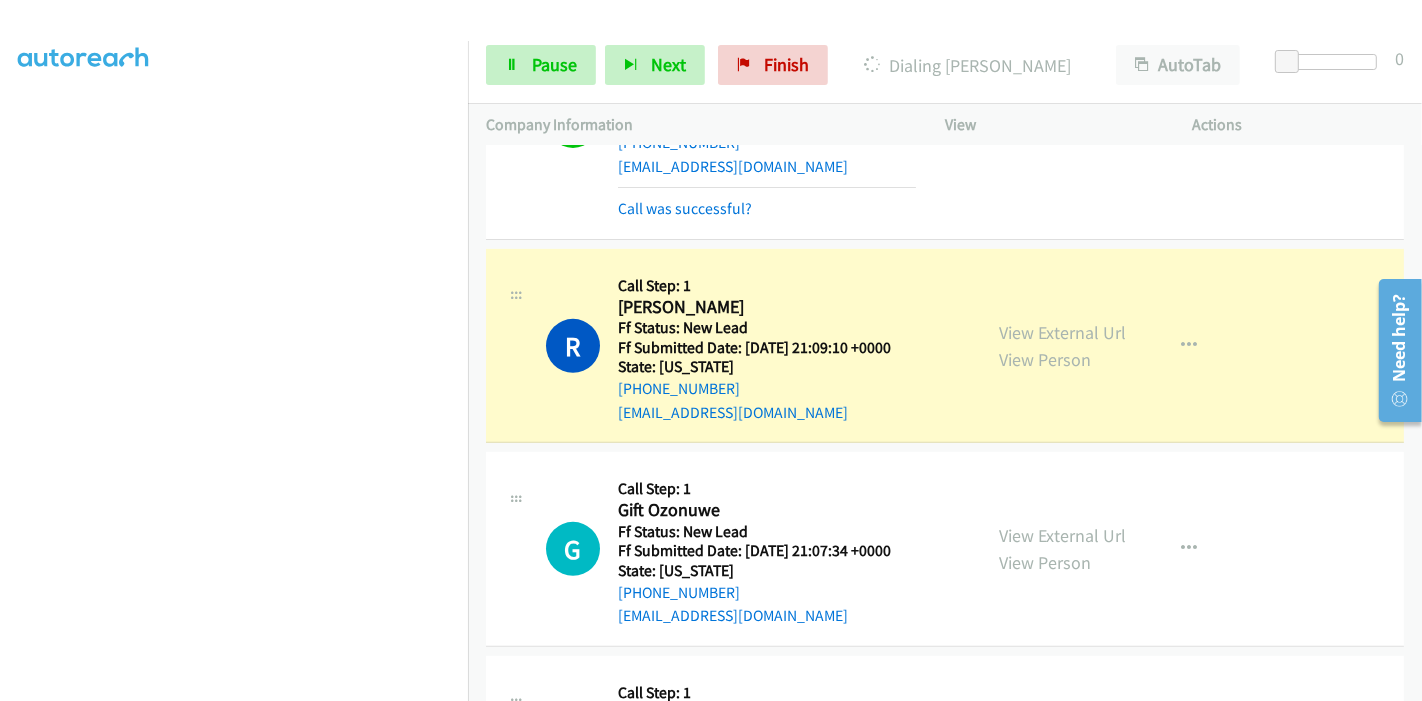 scroll, scrollTop: 311, scrollLeft: 0, axis: vertical 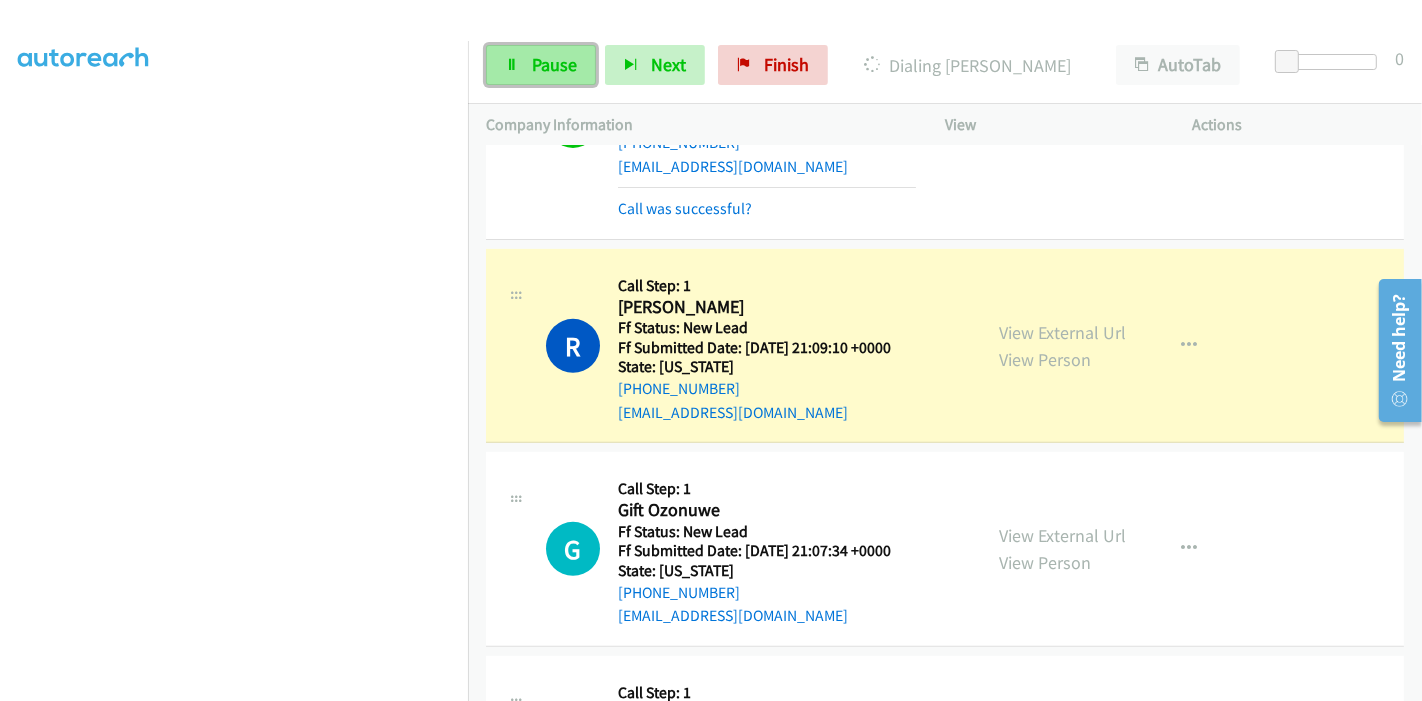 click on "Pause" at bounding box center [554, 64] 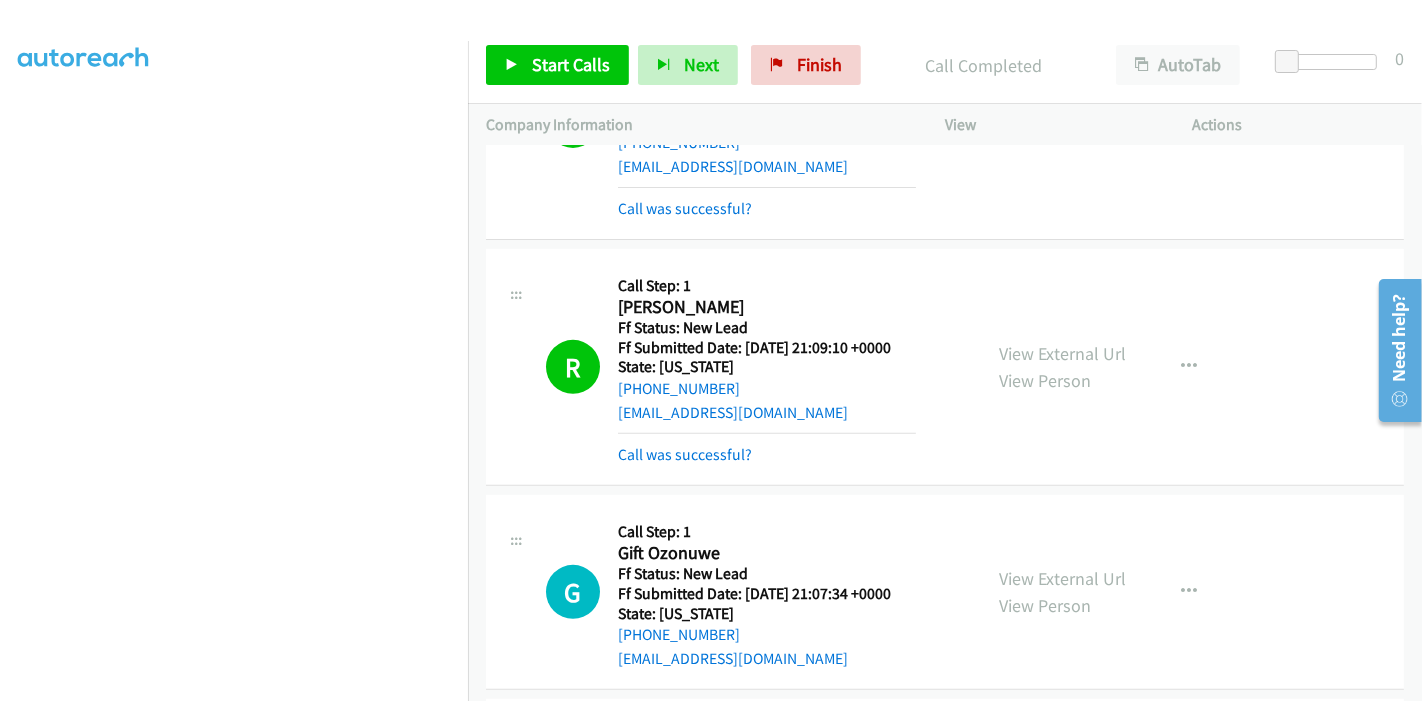 scroll, scrollTop: 422, scrollLeft: 0, axis: vertical 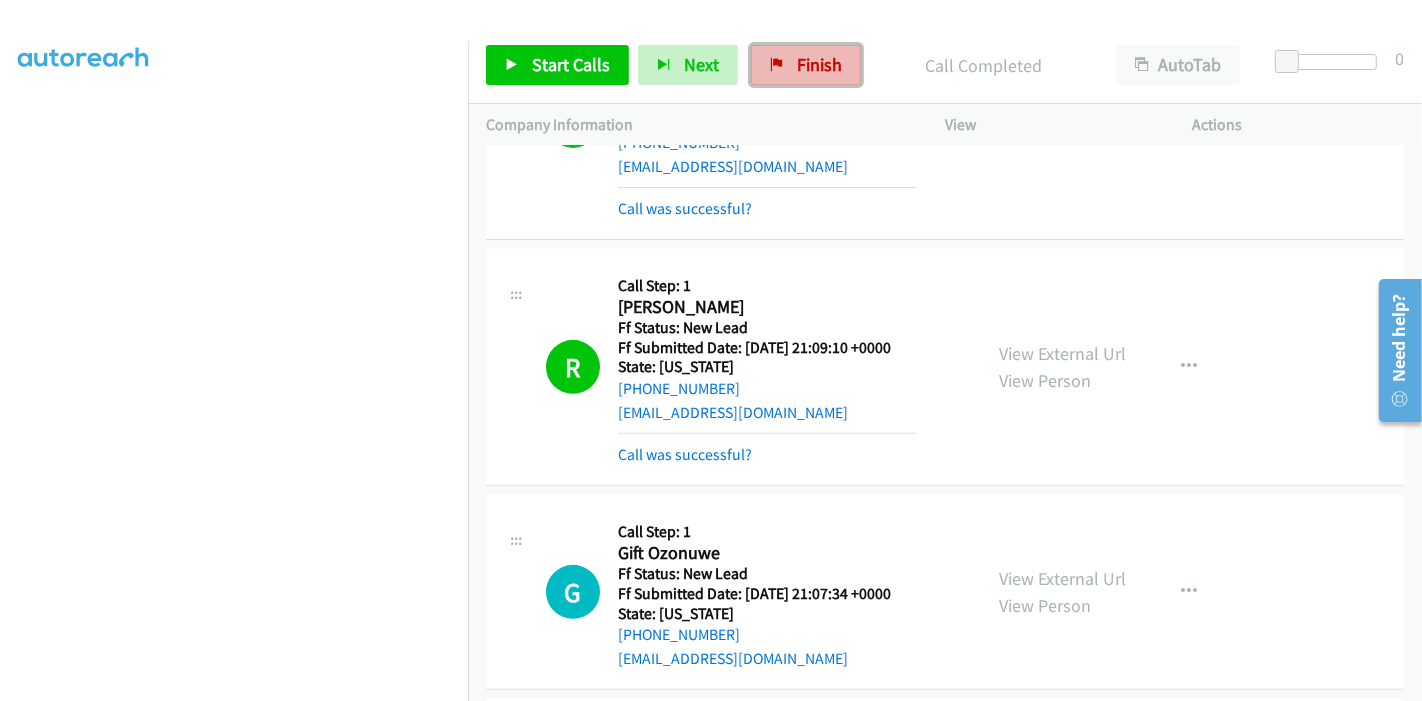 click on "Finish" at bounding box center [806, 65] 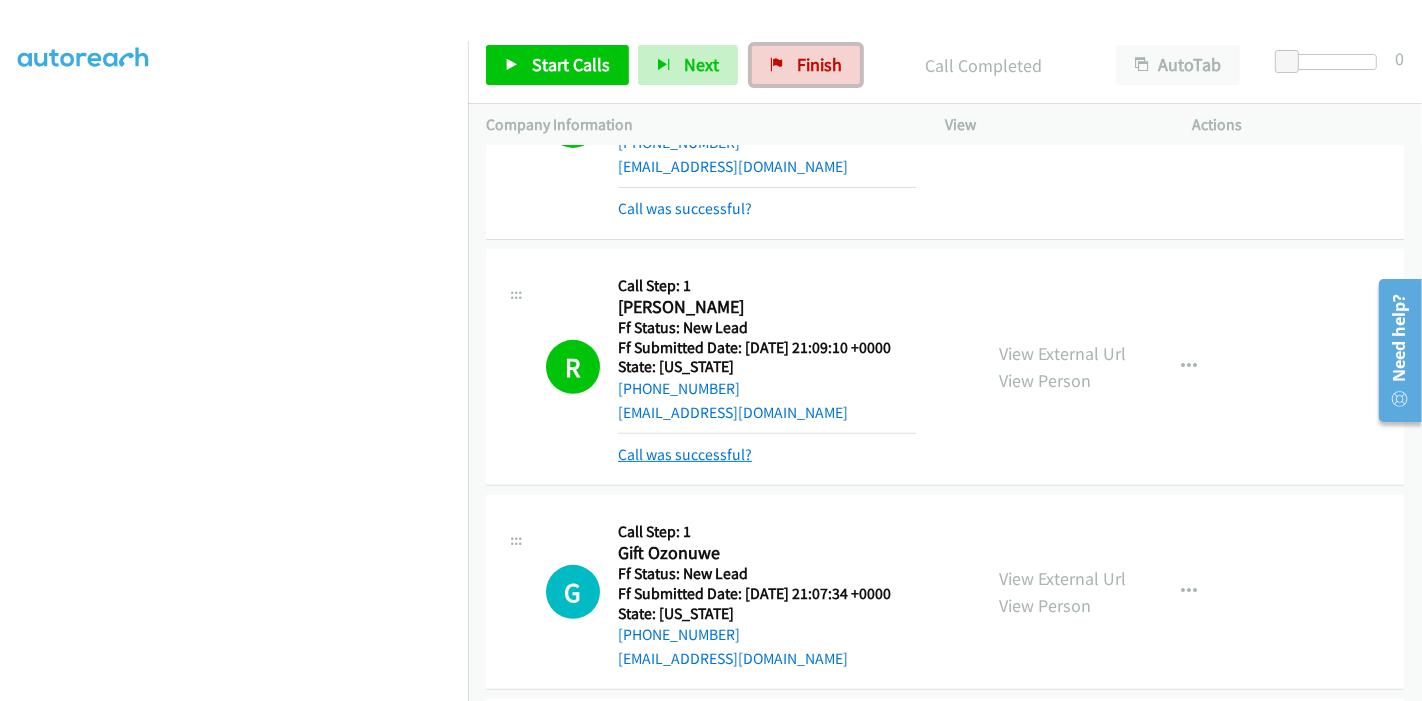 click on "Call was successful?" at bounding box center (685, 454) 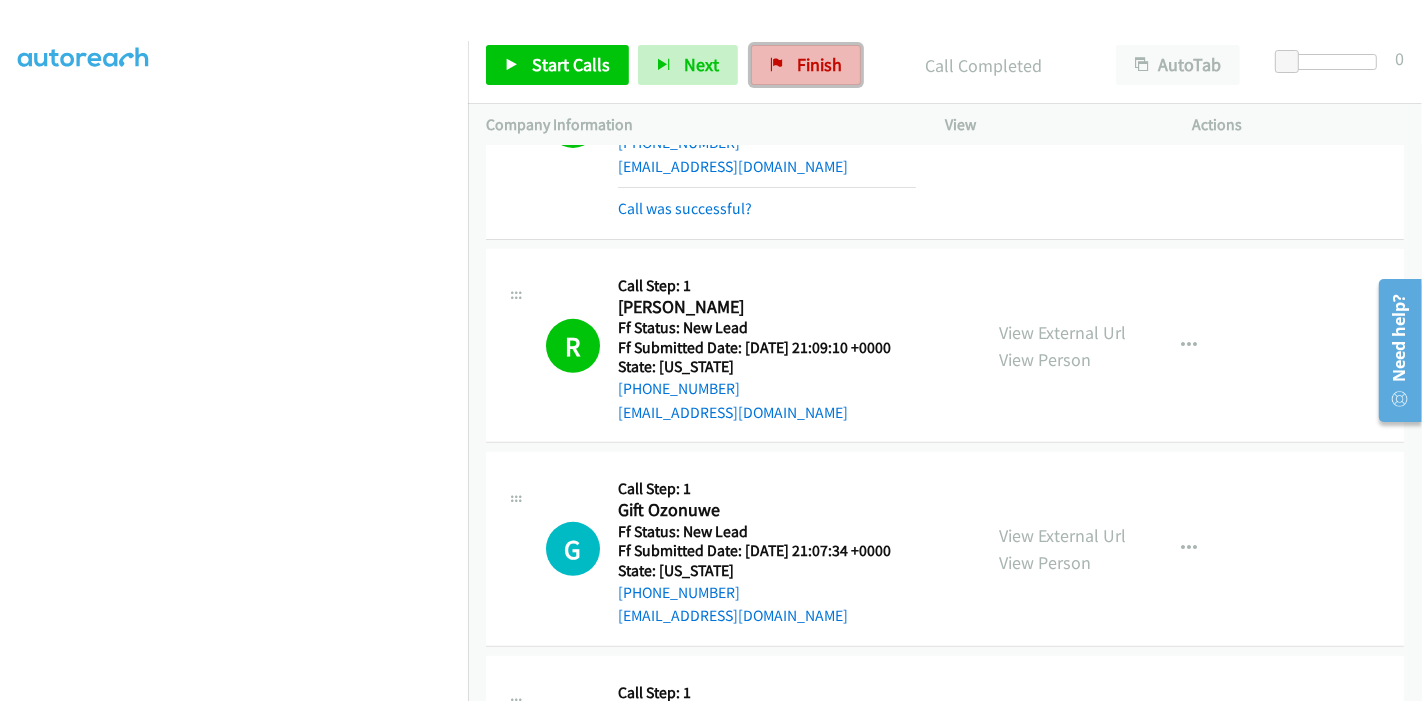 click on "Finish" at bounding box center [819, 64] 